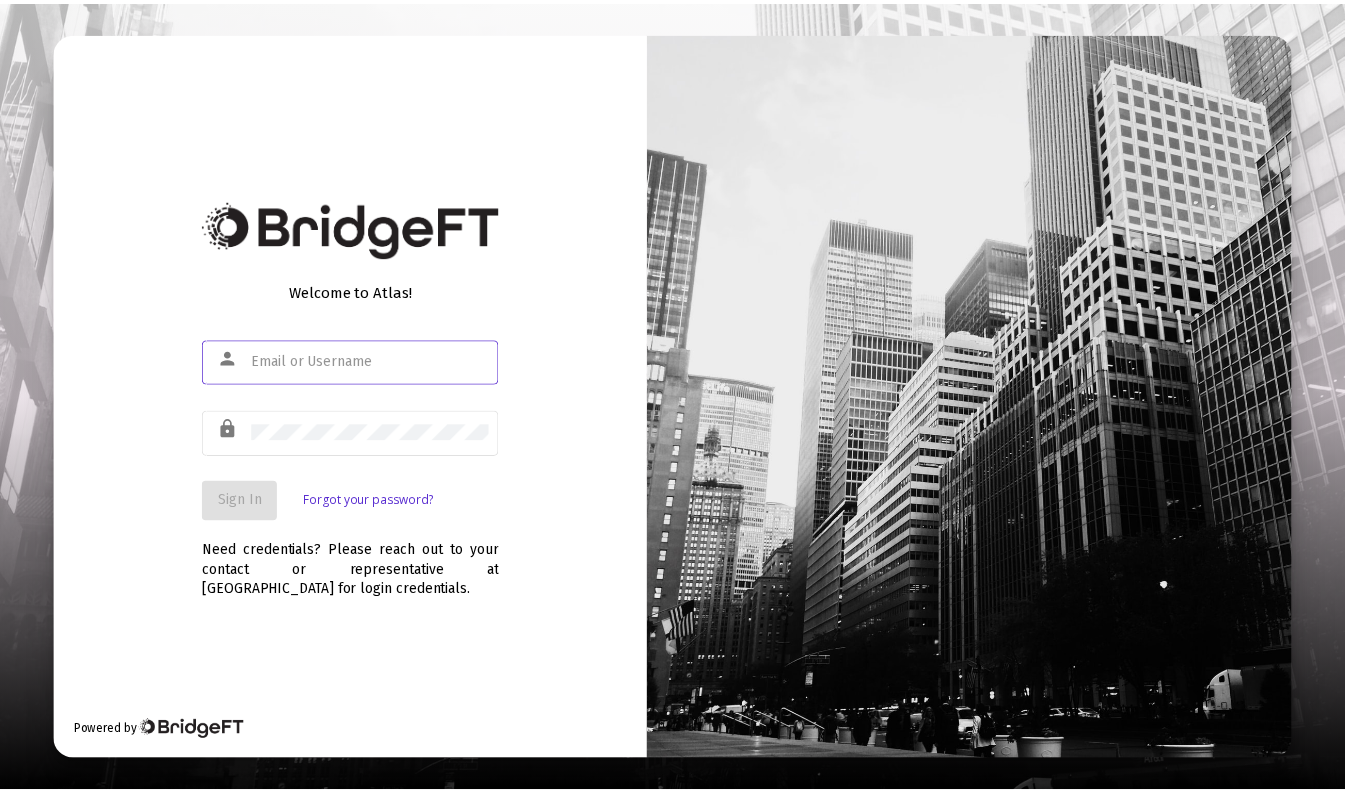 scroll, scrollTop: 0, scrollLeft: 0, axis: both 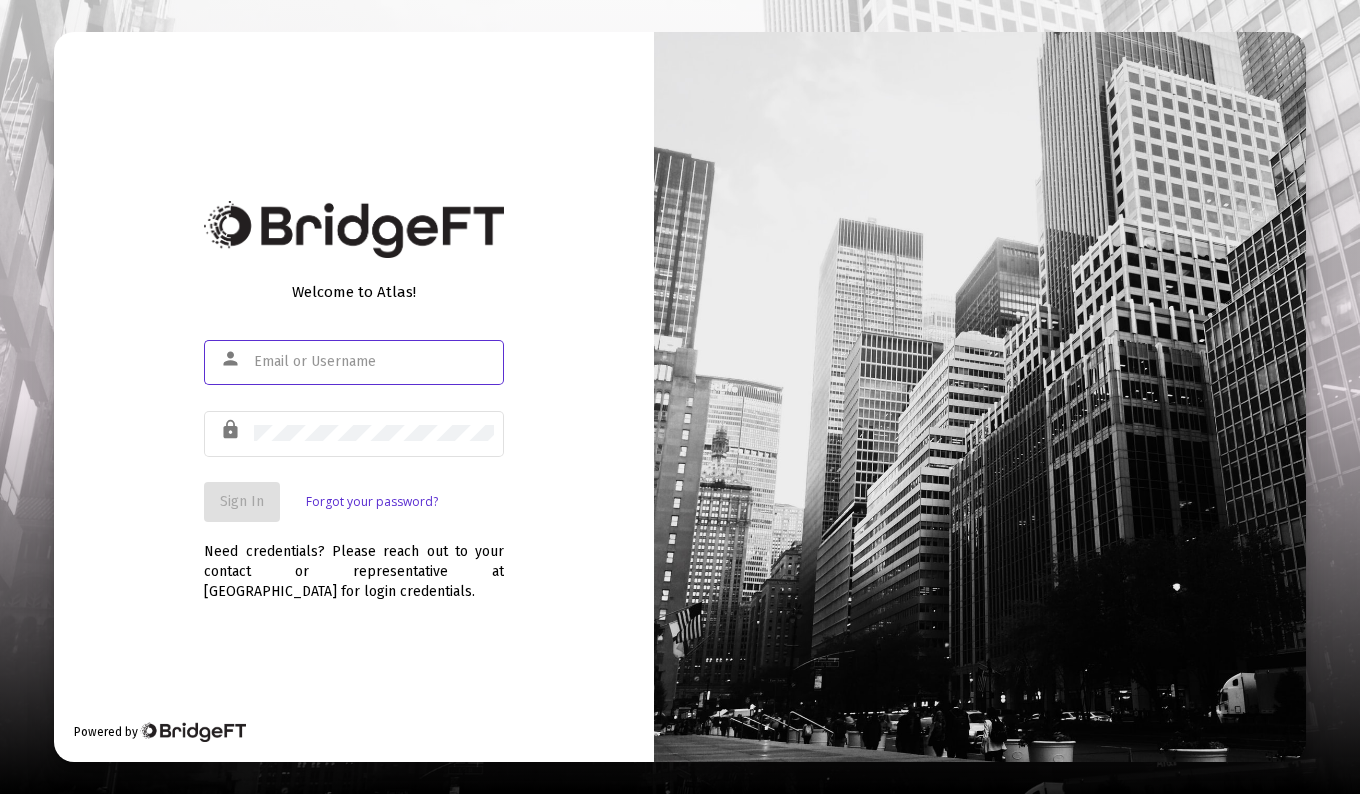 click at bounding box center [374, 362] 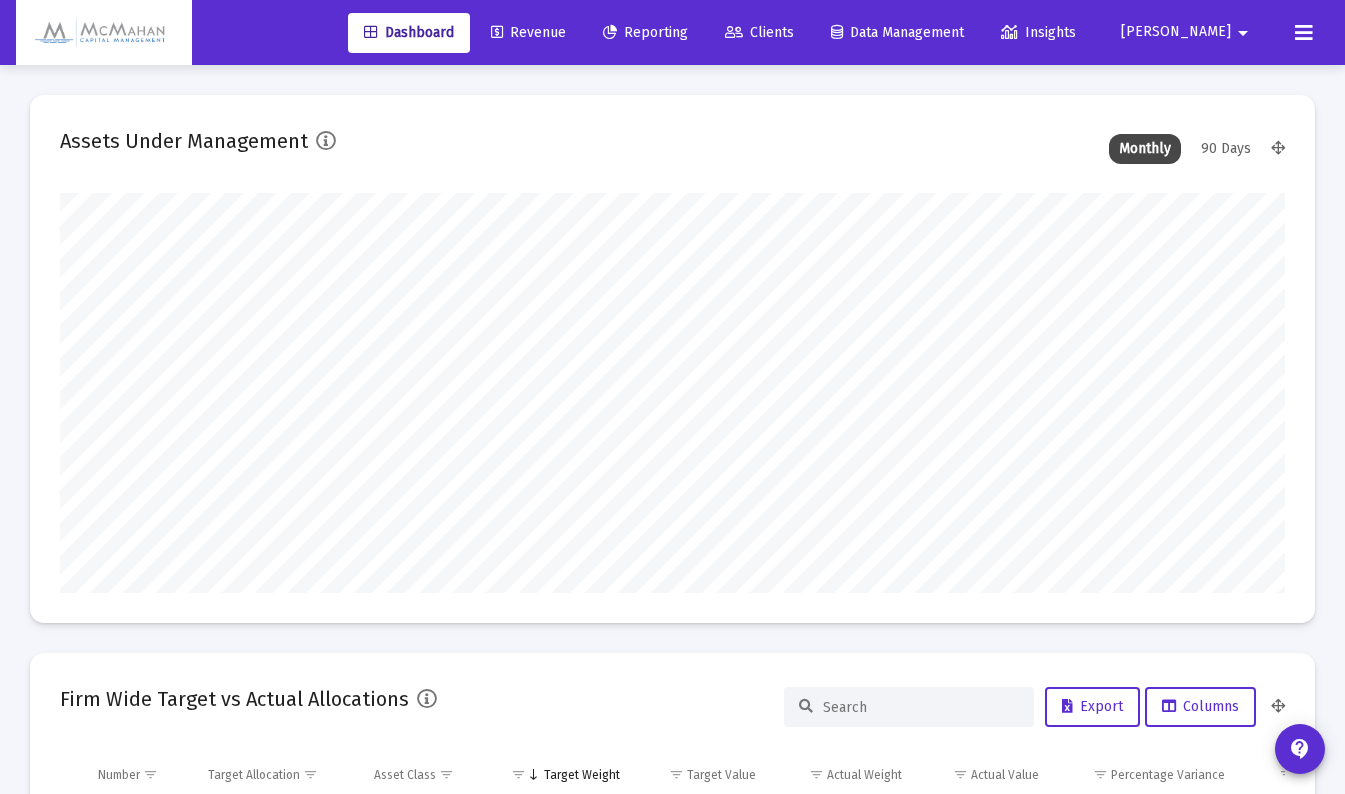 scroll, scrollTop: 999600, scrollLeft: 998775, axis: both 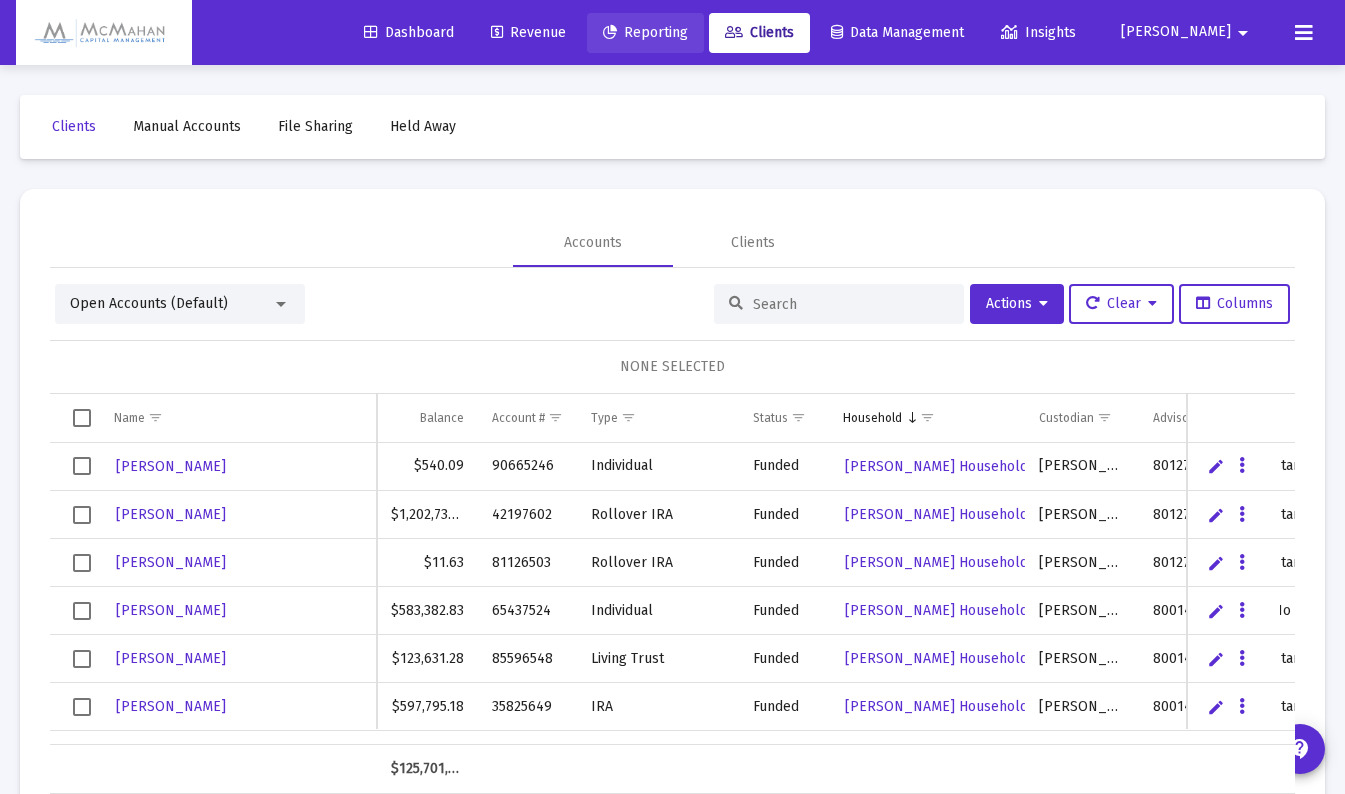 click on "Reporting" 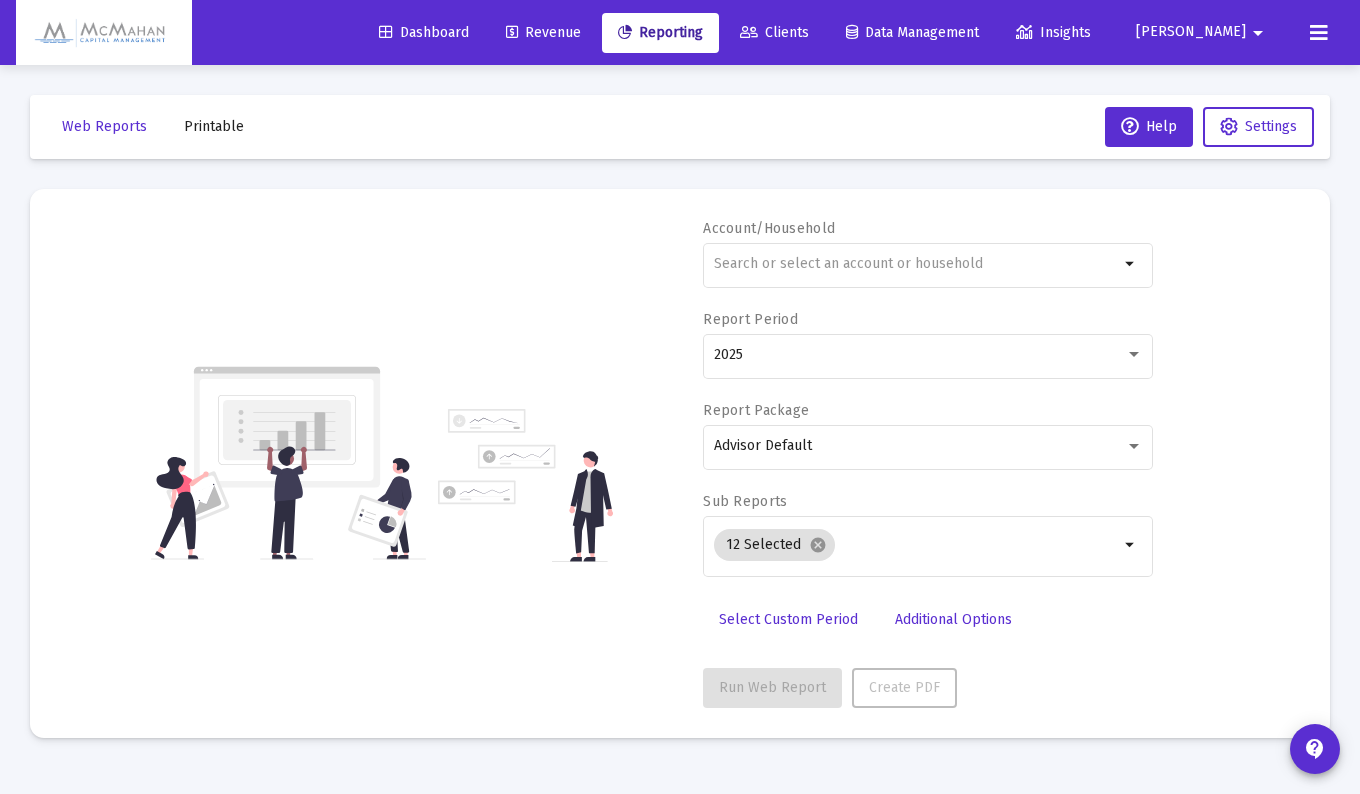 click on "Printable" 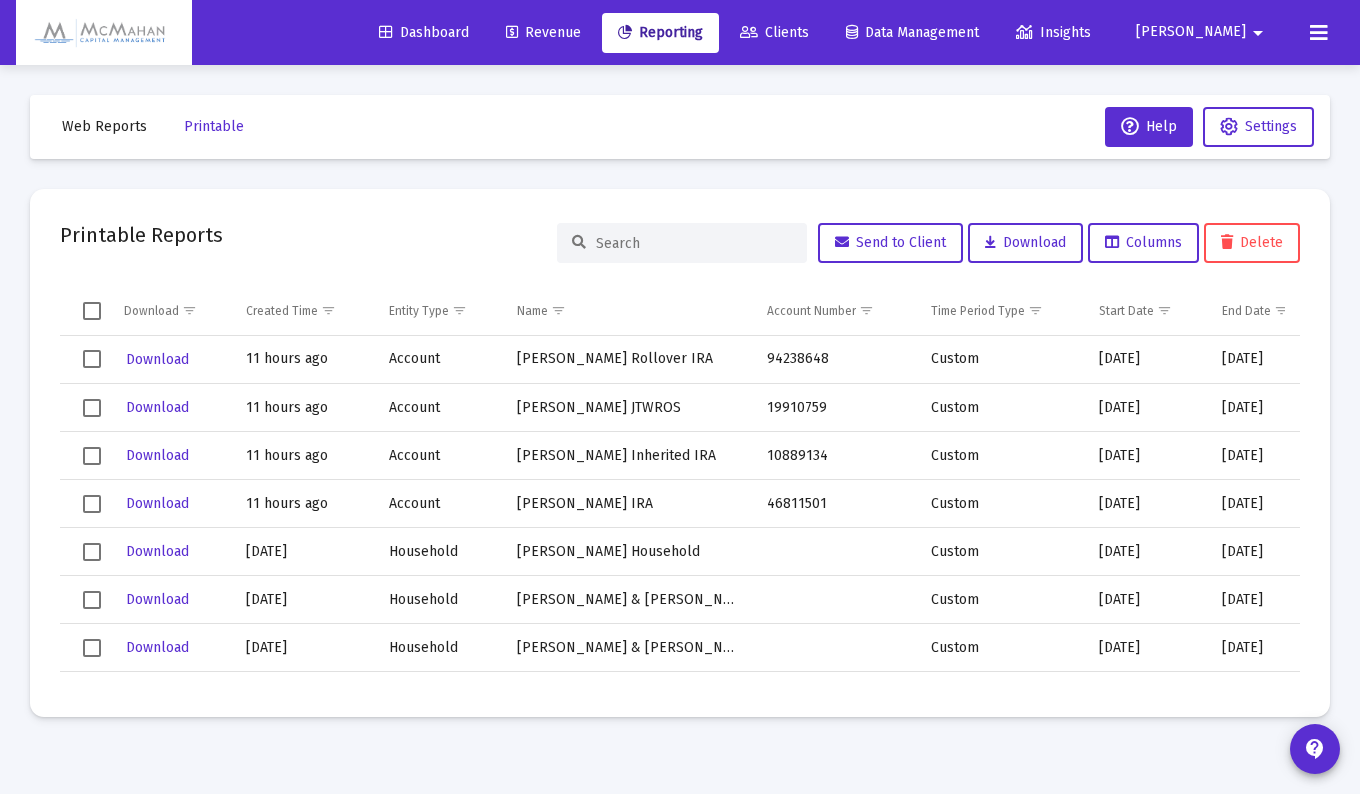 click 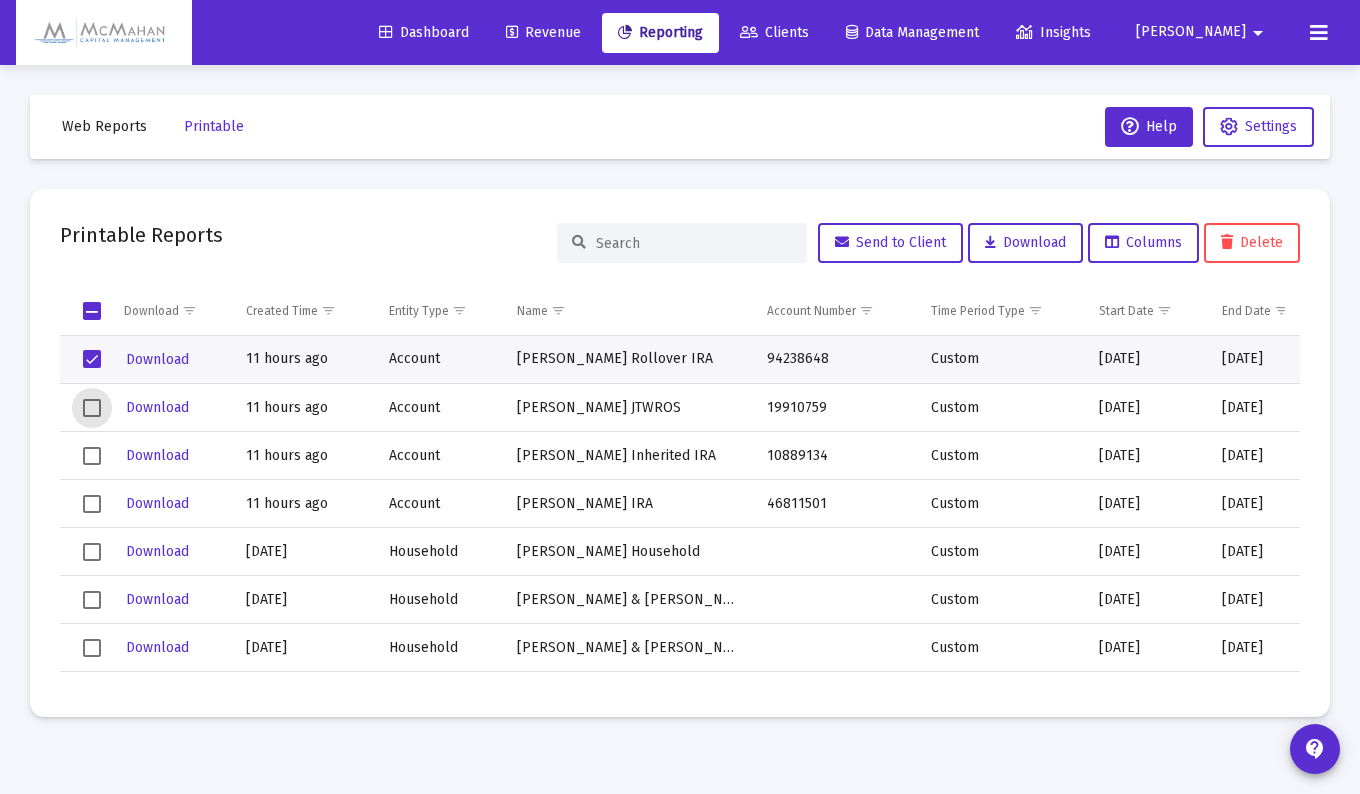 click 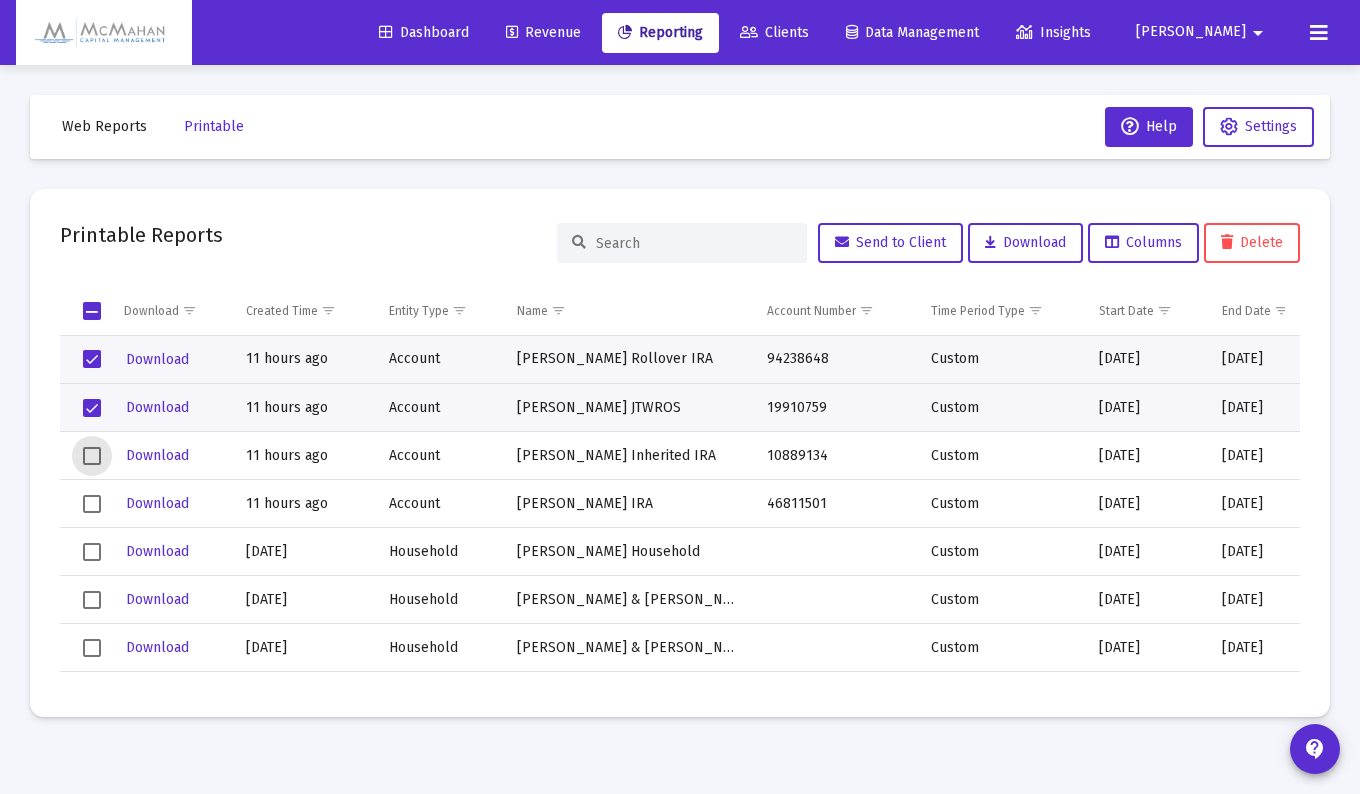 click 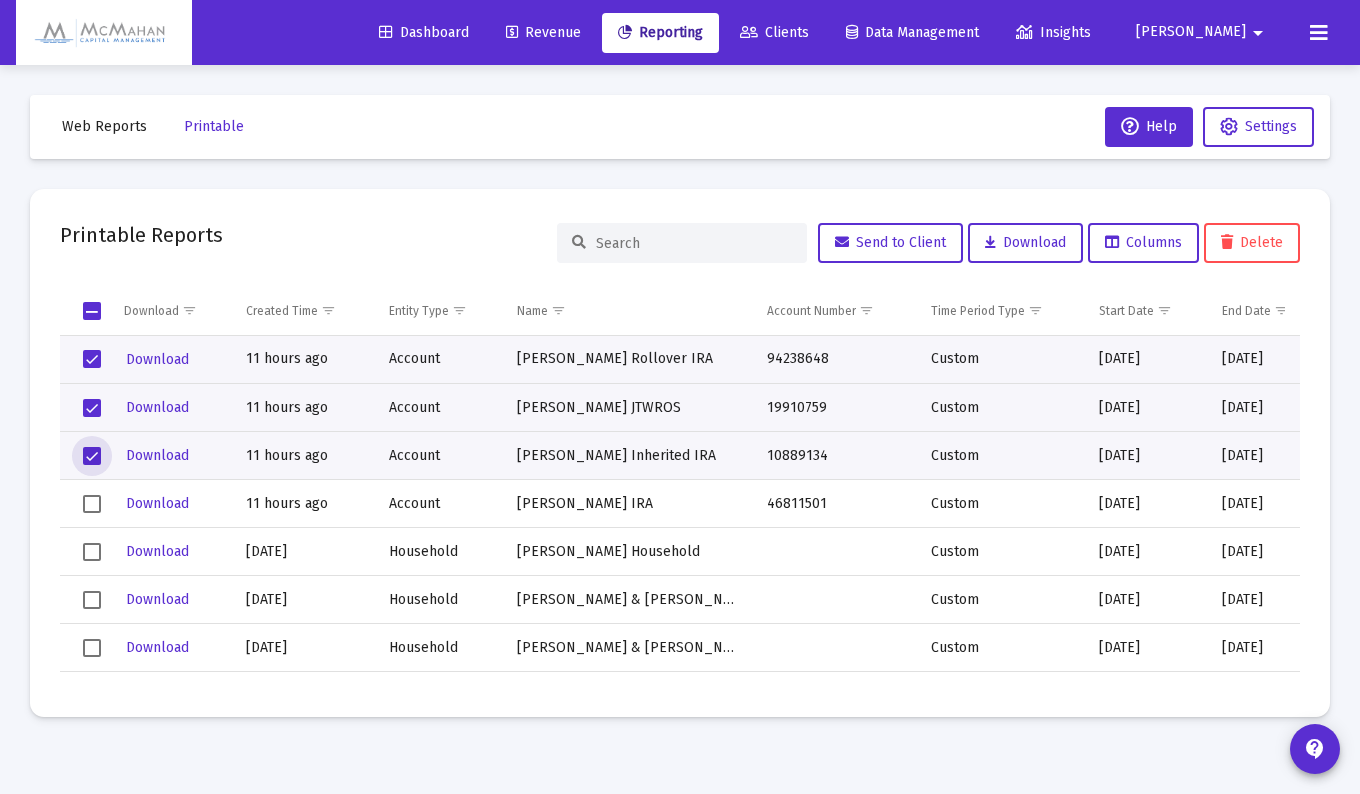 click 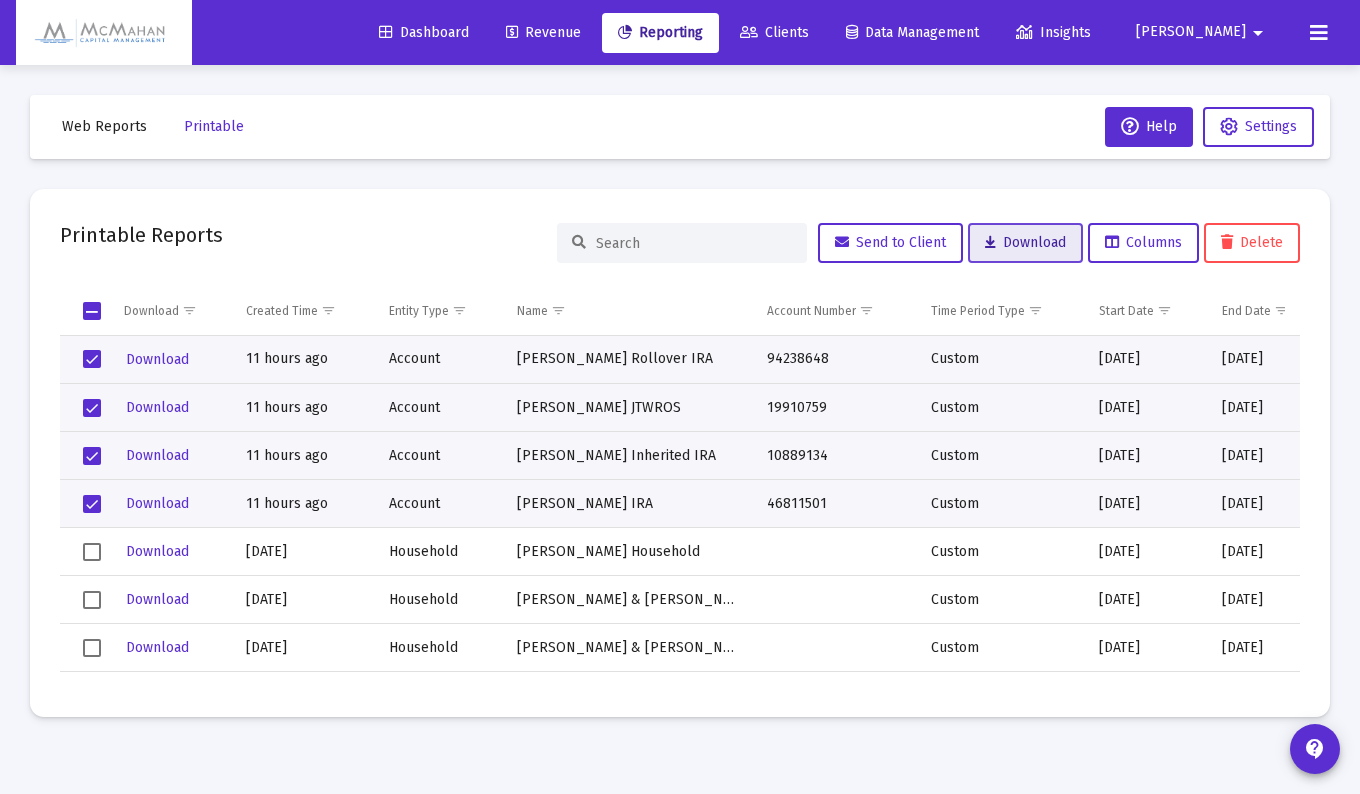 click on "Download" 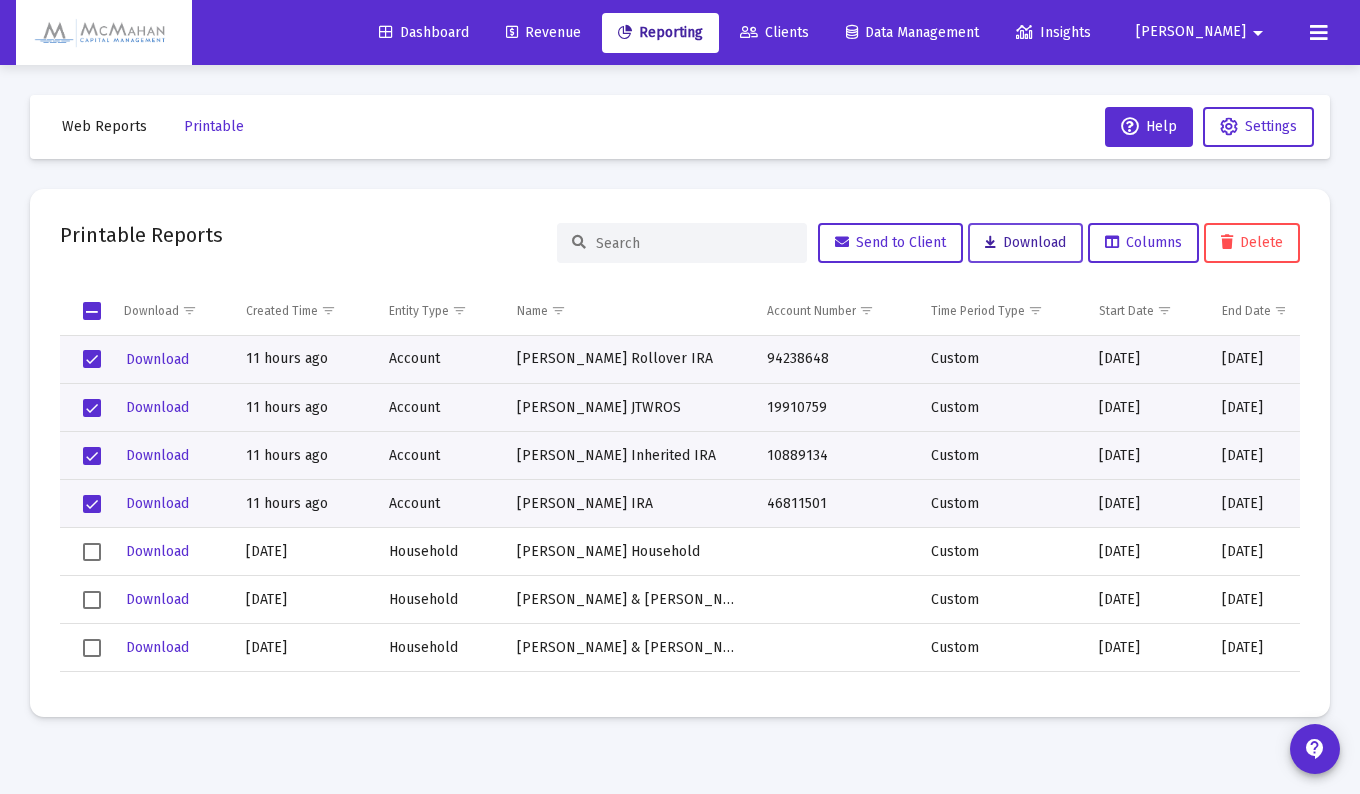 click on "Download" 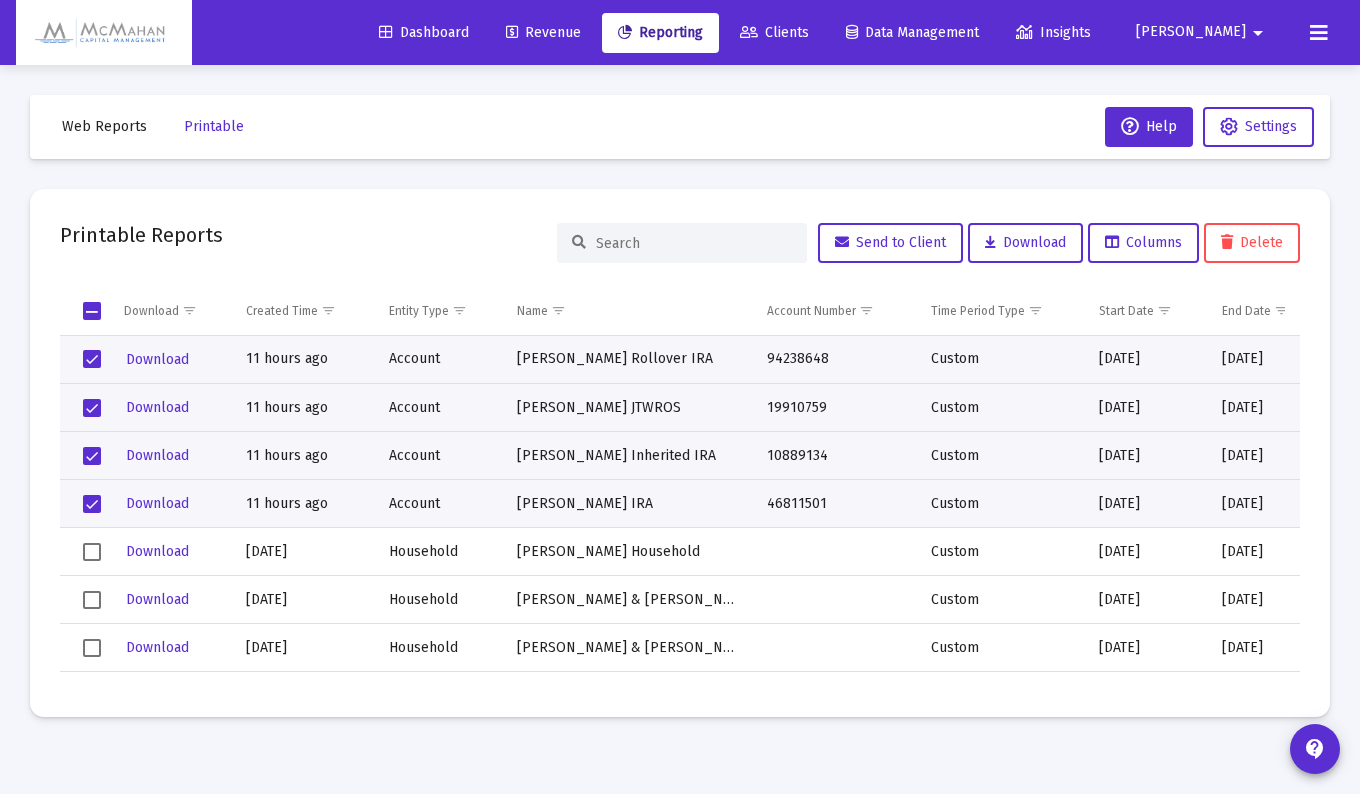 click on "Clients" 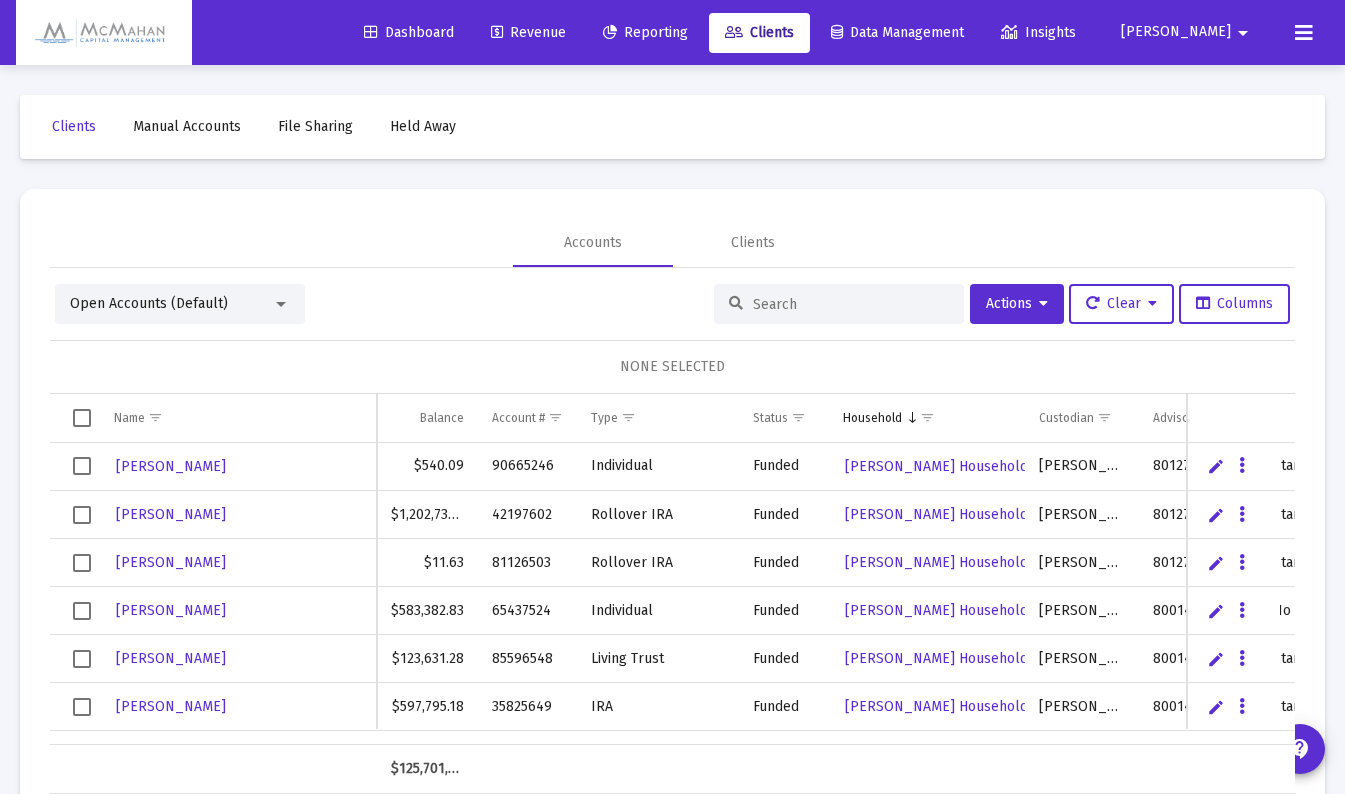 click at bounding box center [851, 304] 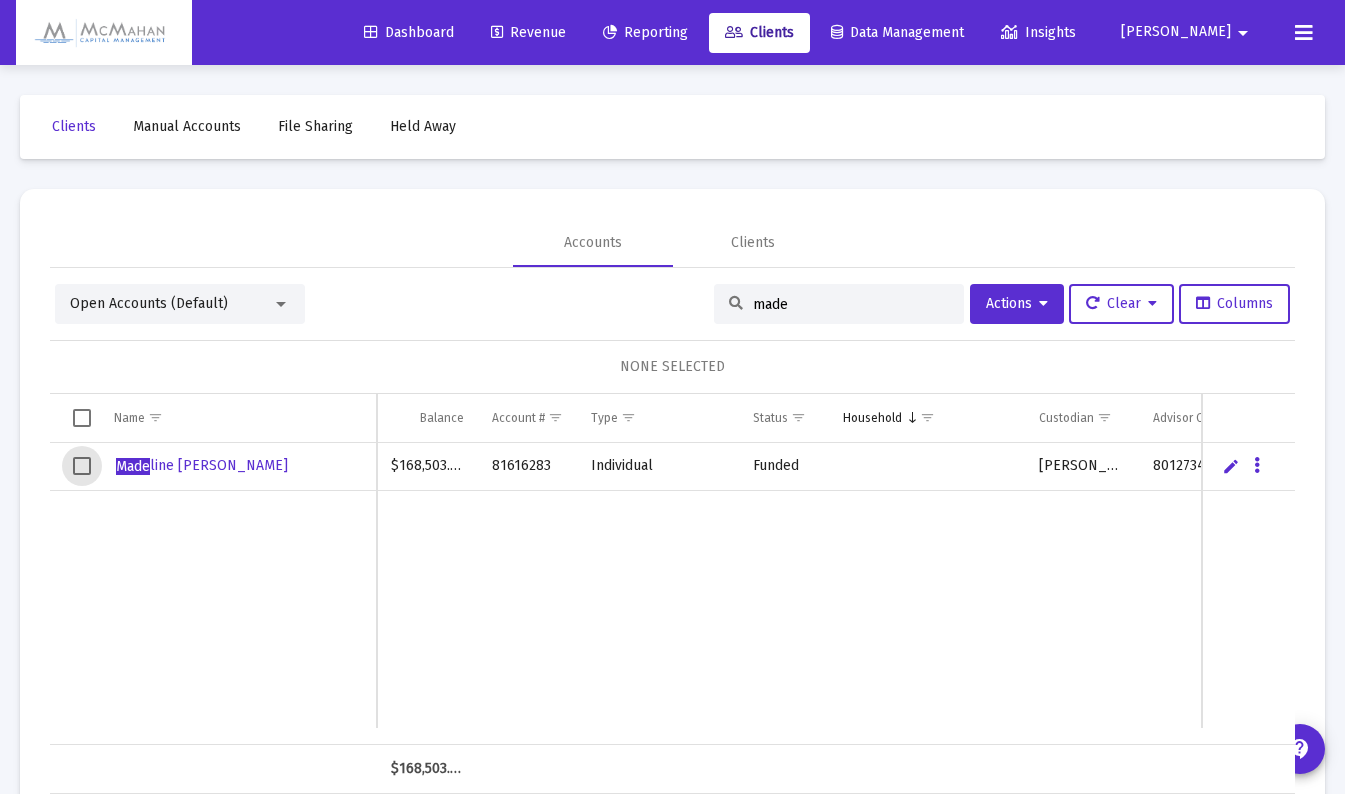 click at bounding box center (82, 466) 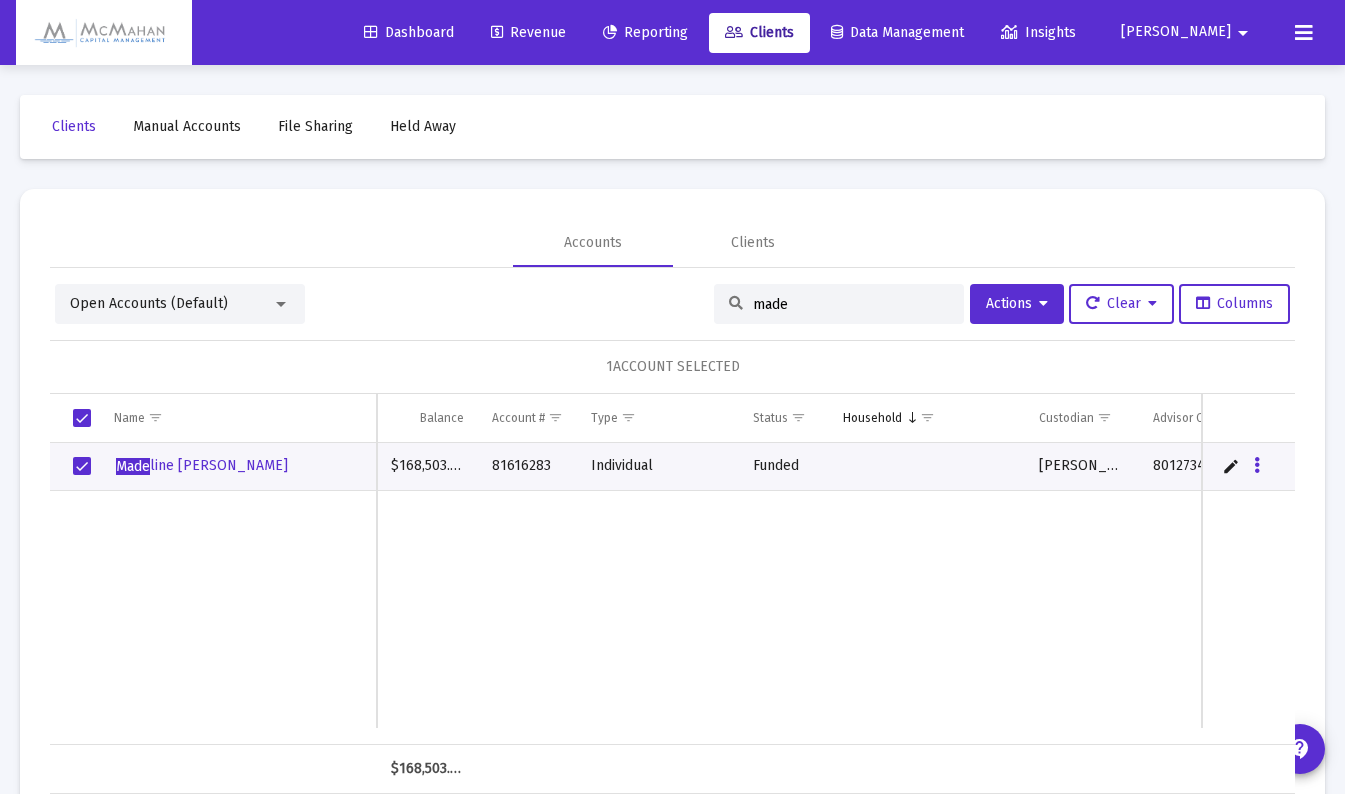 drag, startPoint x: 798, startPoint y: 307, endPoint x: 714, endPoint y: 304, distance: 84.05355 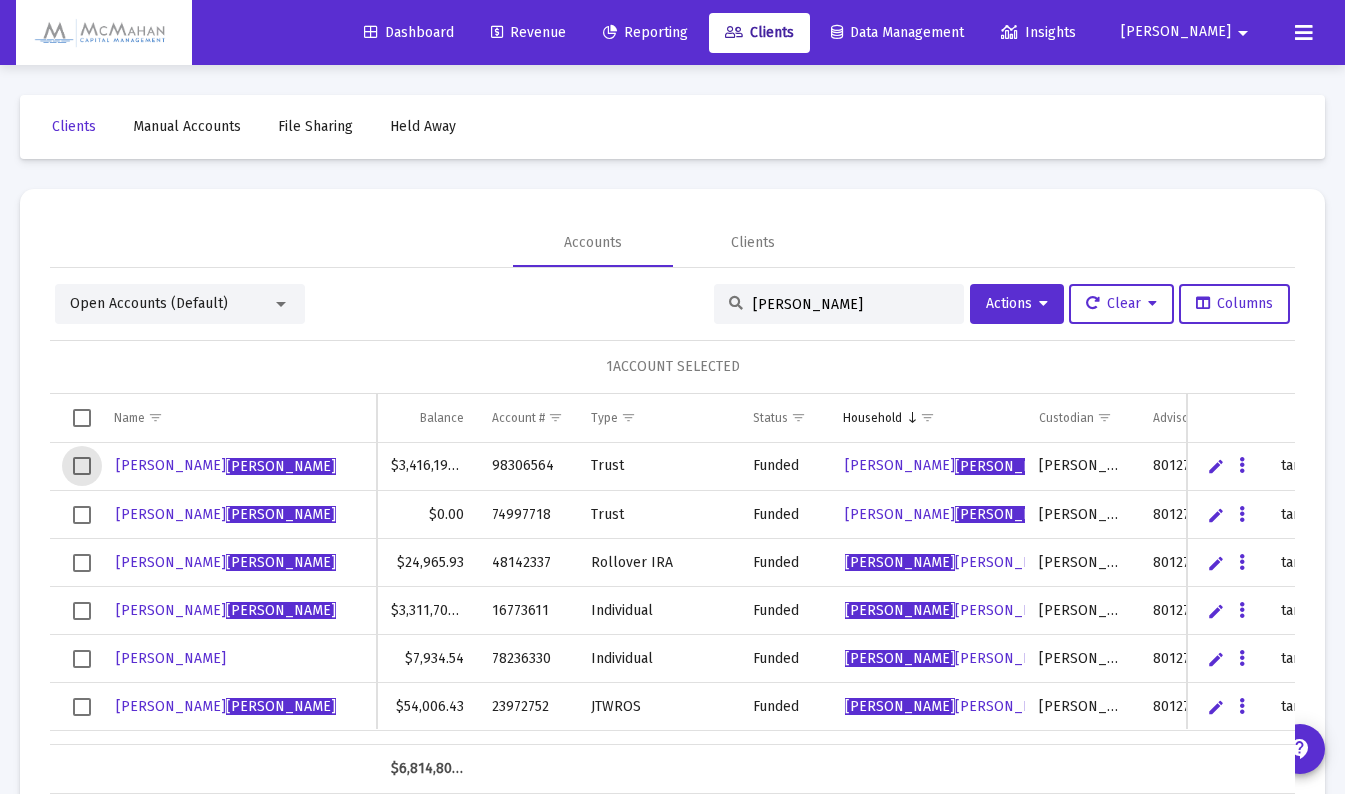 click at bounding box center [82, 466] 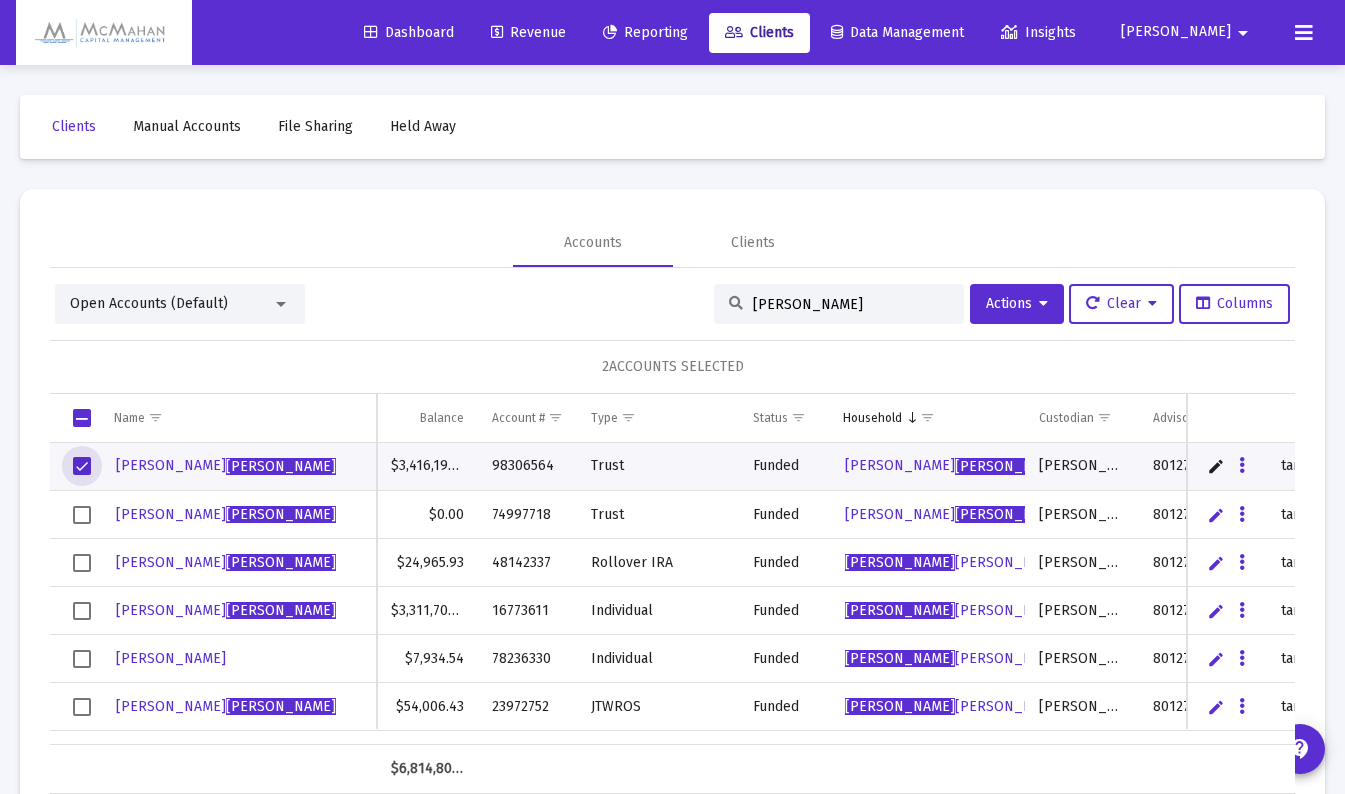 click at bounding box center (82, 563) 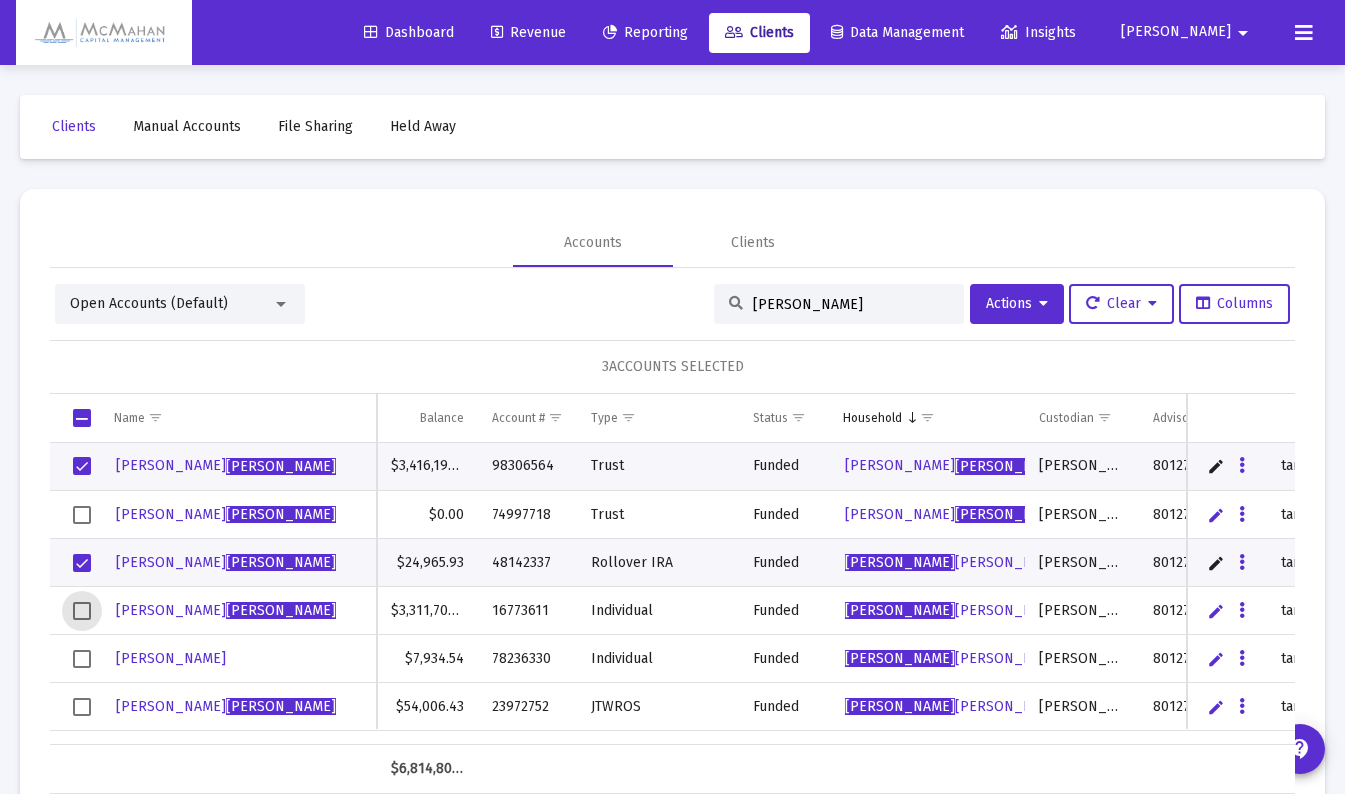 click at bounding box center [82, 611] 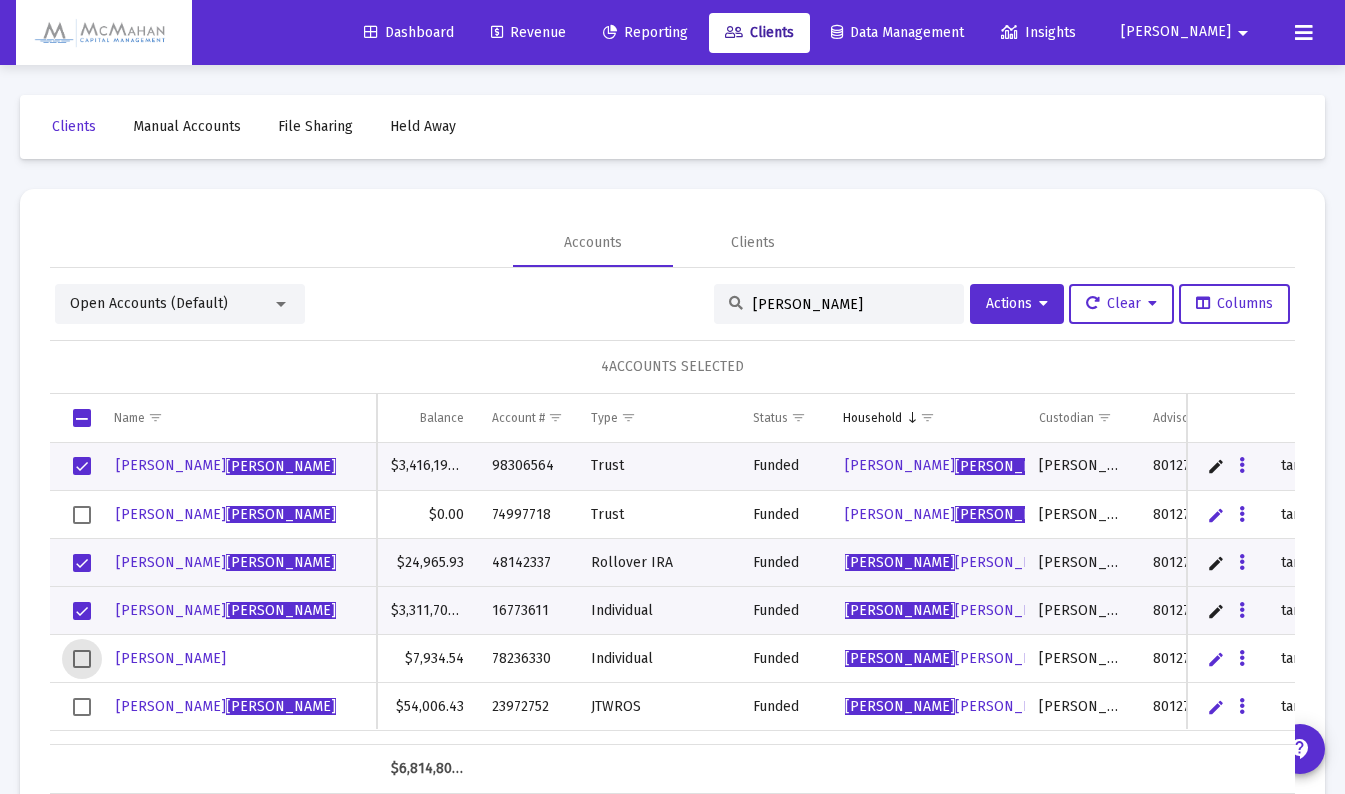 click at bounding box center [82, 659] 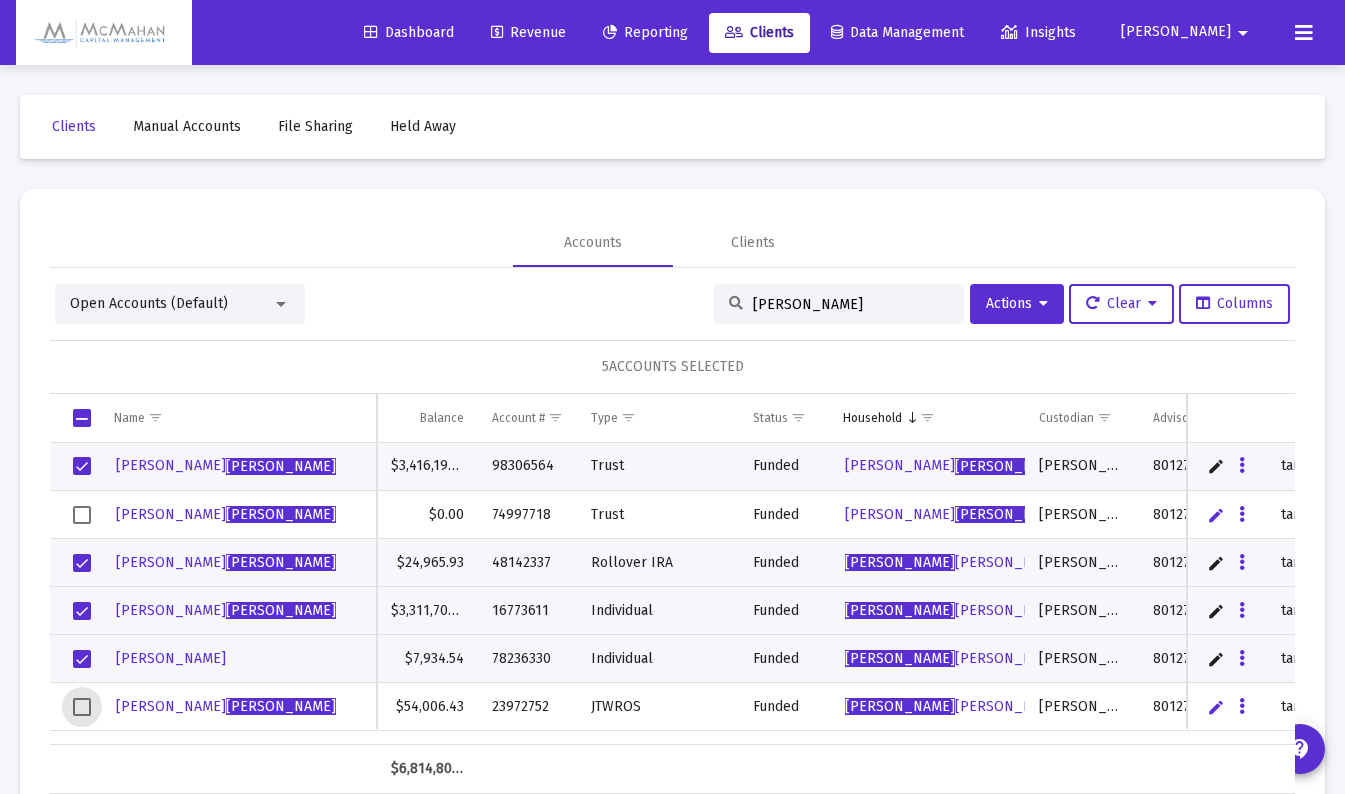 click at bounding box center (82, 707) 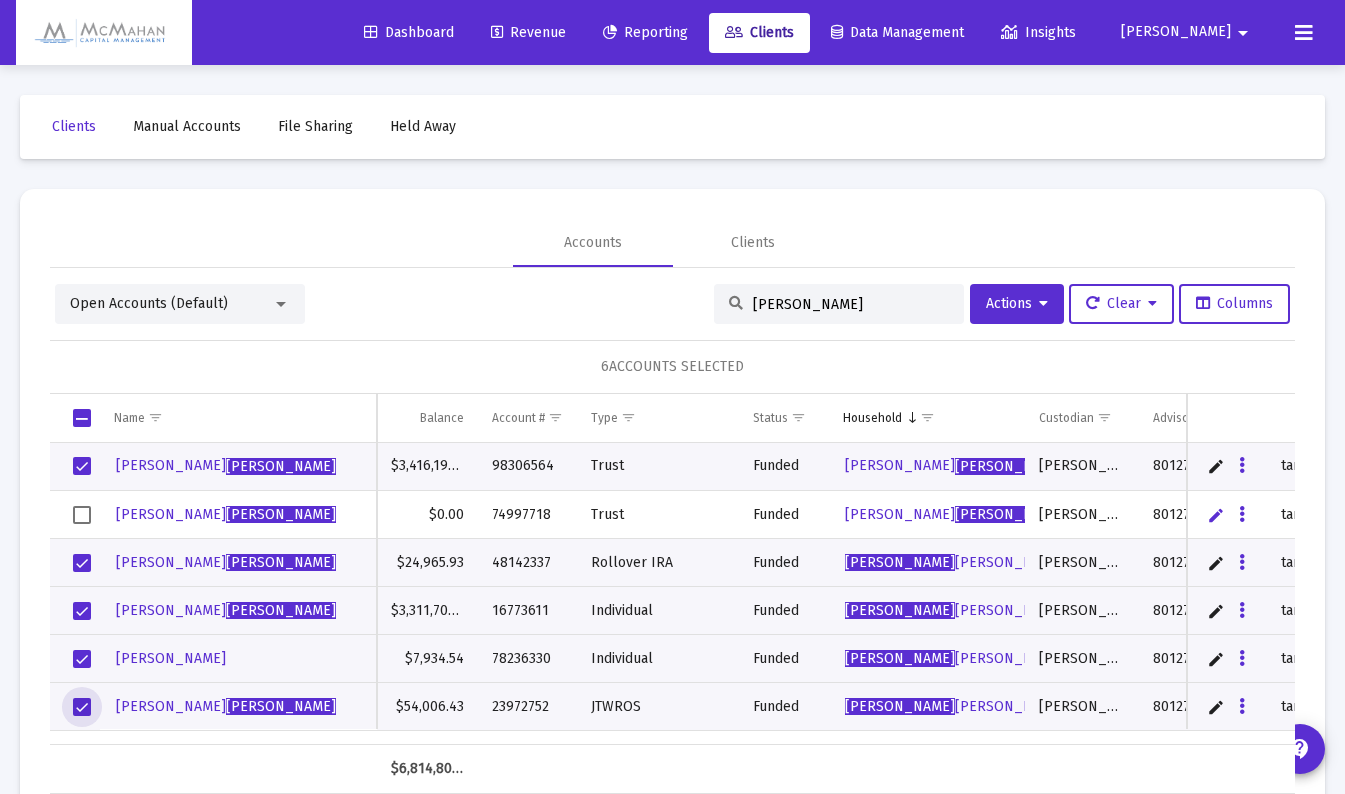 scroll, scrollTop: 2, scrollLeft: 0, axis: vertical 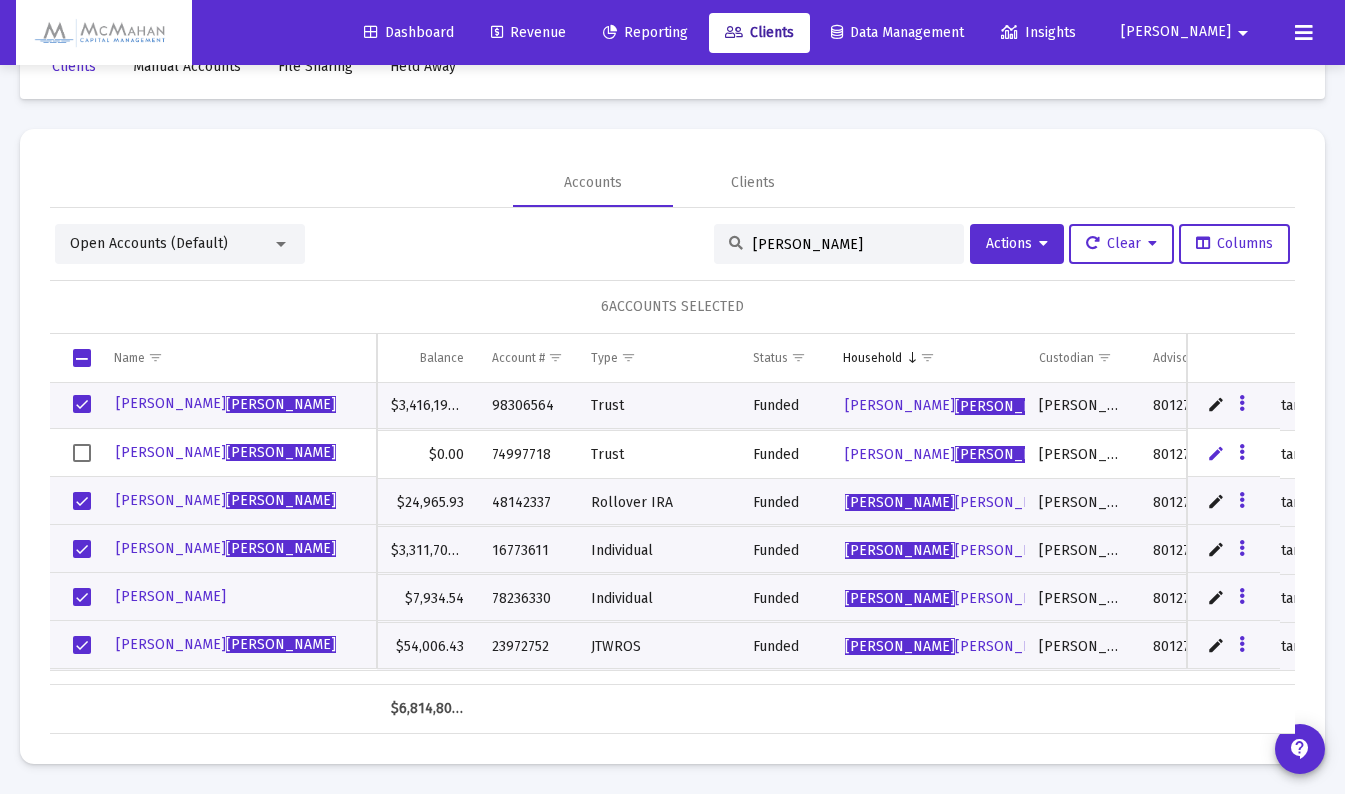 drag, startPoint x: 789, startPoint y: 245, endPoint x: 720, endPoint y: 251, distance: 69.260376 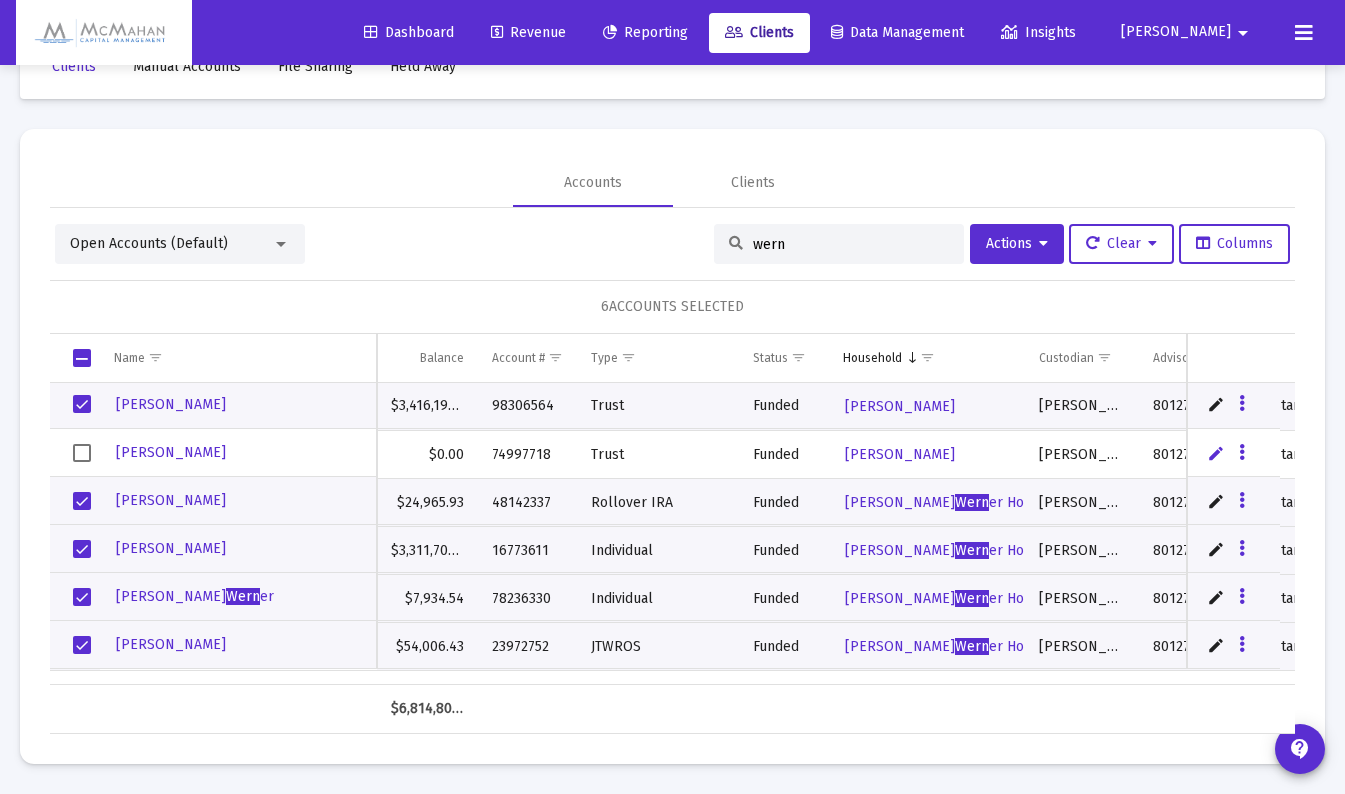 scroll, scrollTop: 0, scrollLeft: 0, axis: both 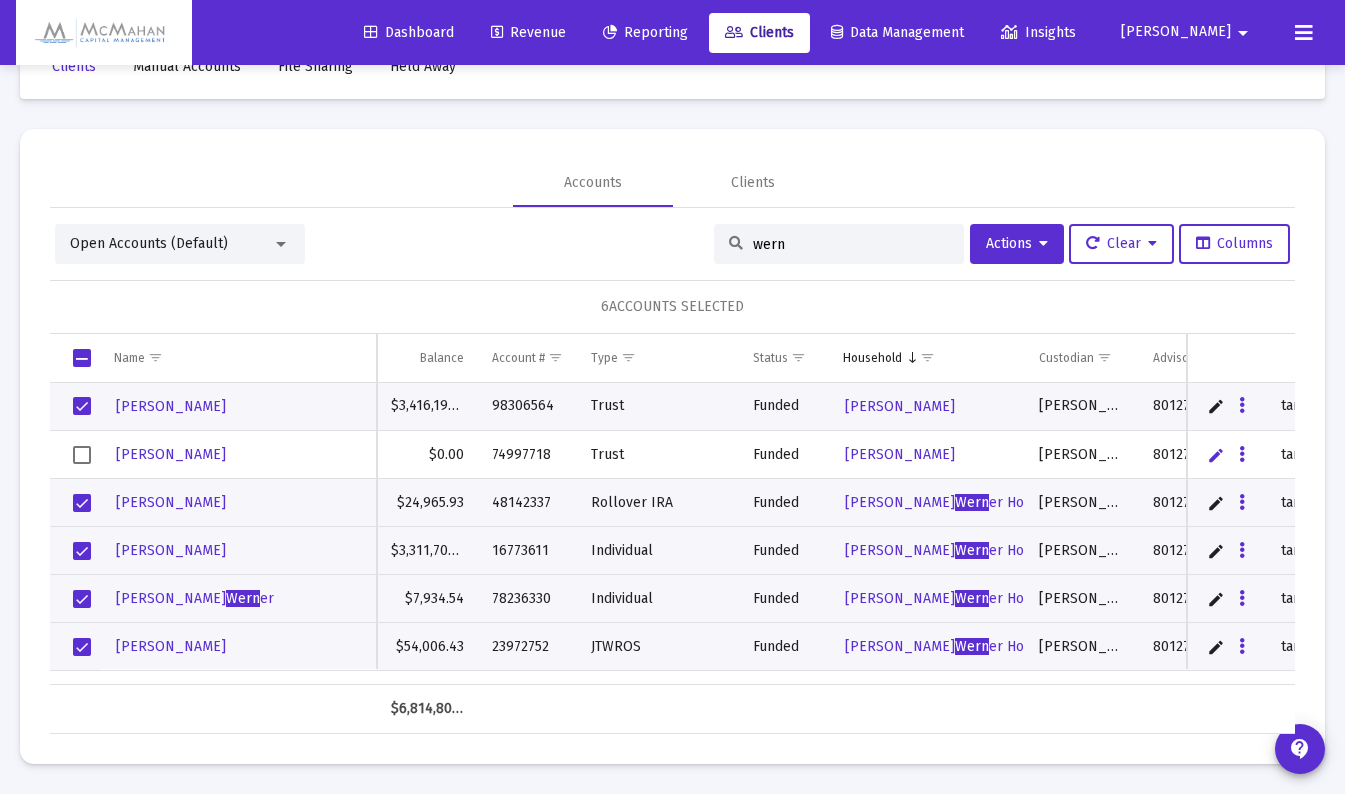 drag, startPoint x: 779, startPoint y: 246, endPoint x: 726, endPoint y: 253, distance: 53.460266 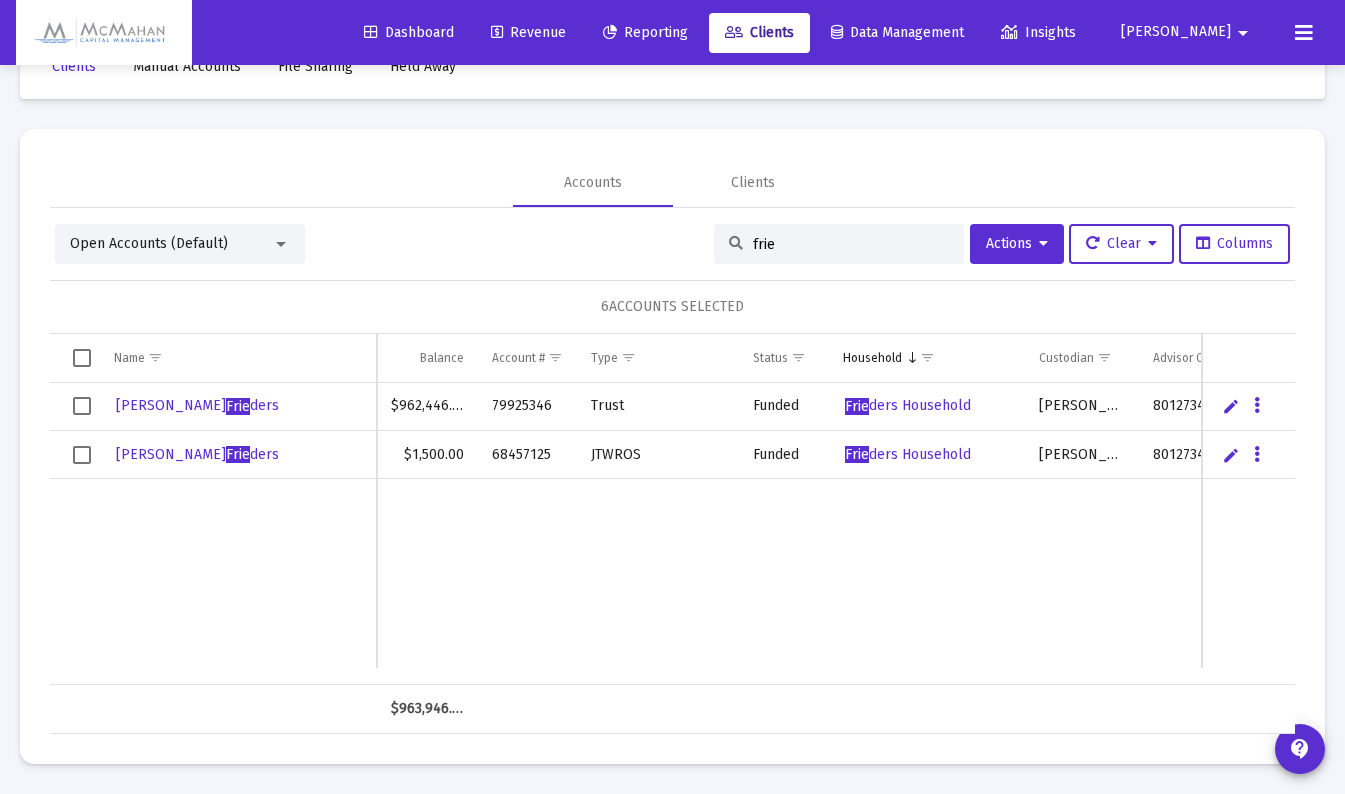 click at bounding box center (82, 406) 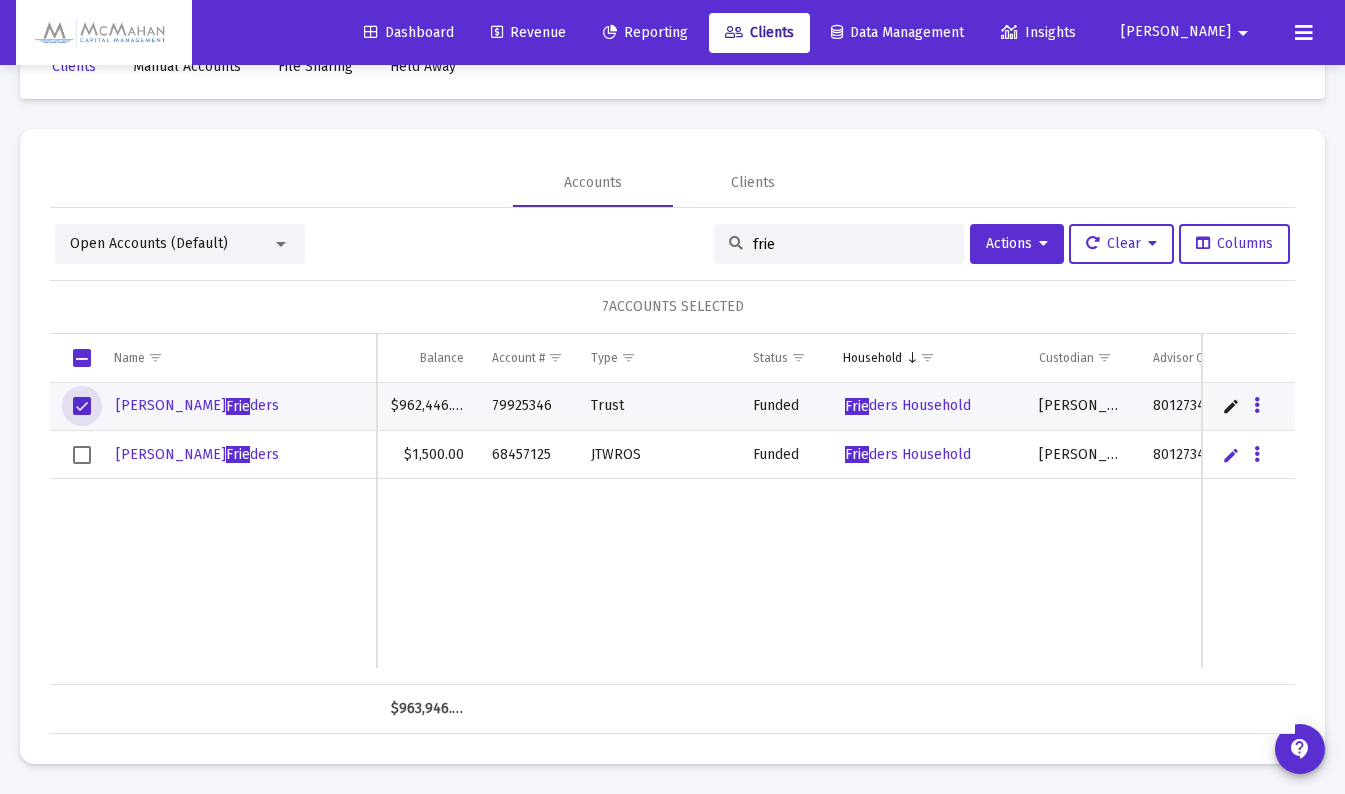 click at bounding box center [82, 455] 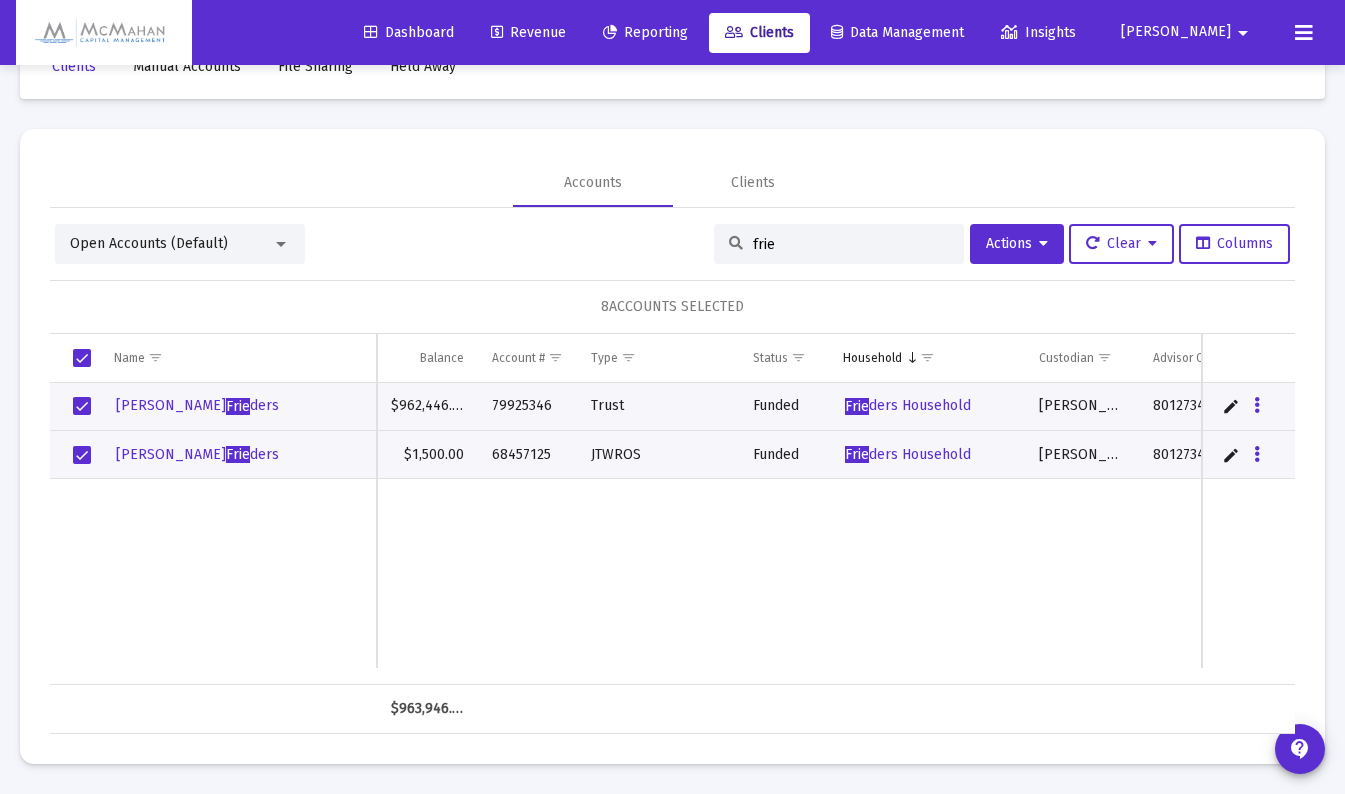 drag, startPoint x: 774, startPoint y: 245, endPoint x: 714, endPoint y: 242, distance: 60.074955 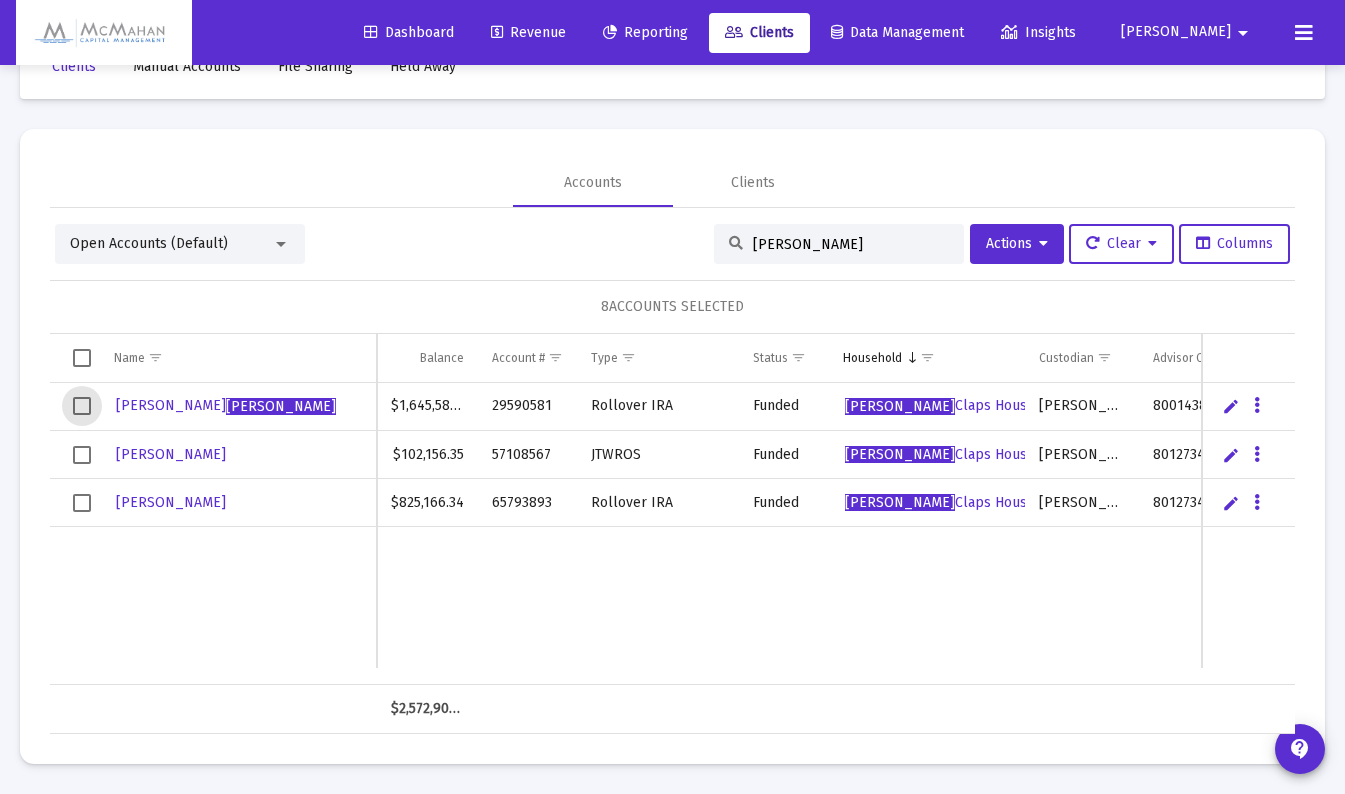 click at bounding box center (82, 406) 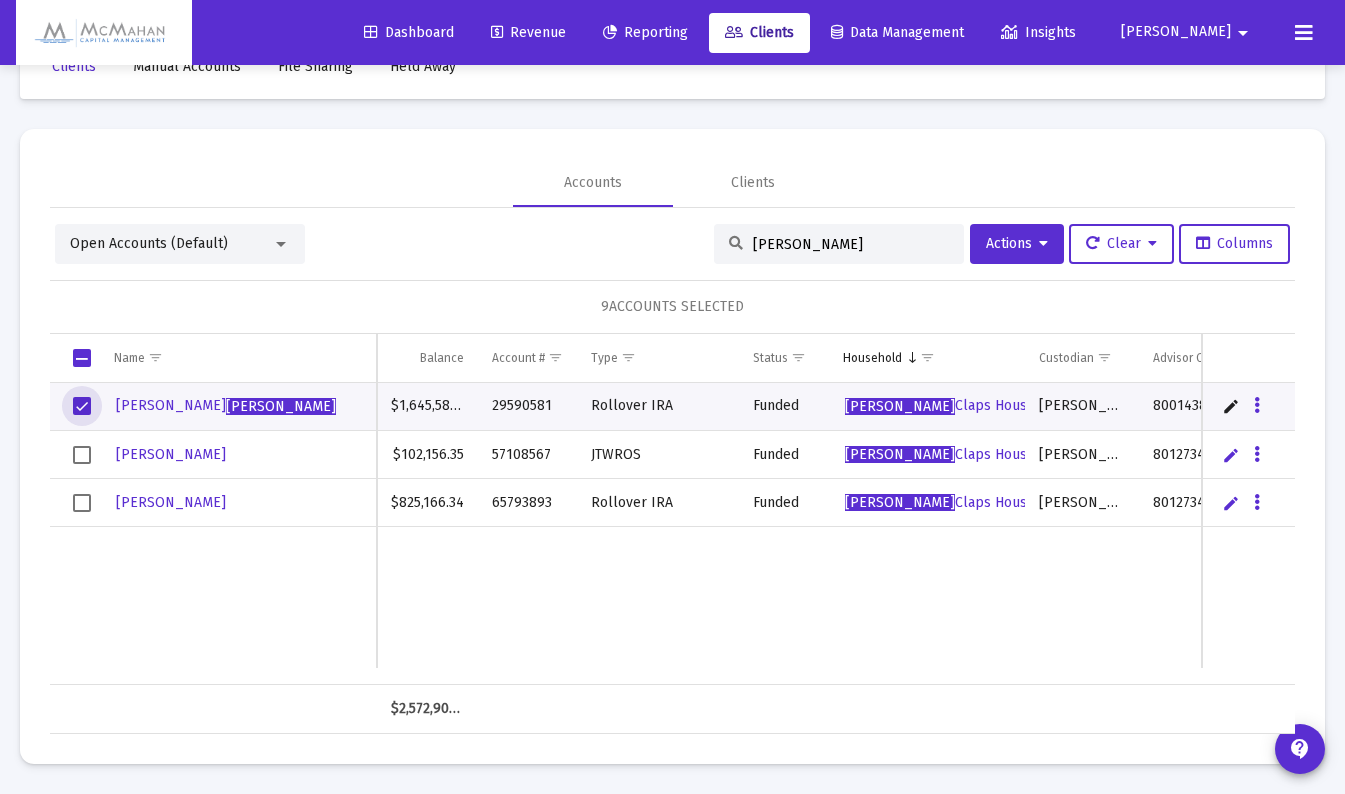 click at bounding box center (82, 455) 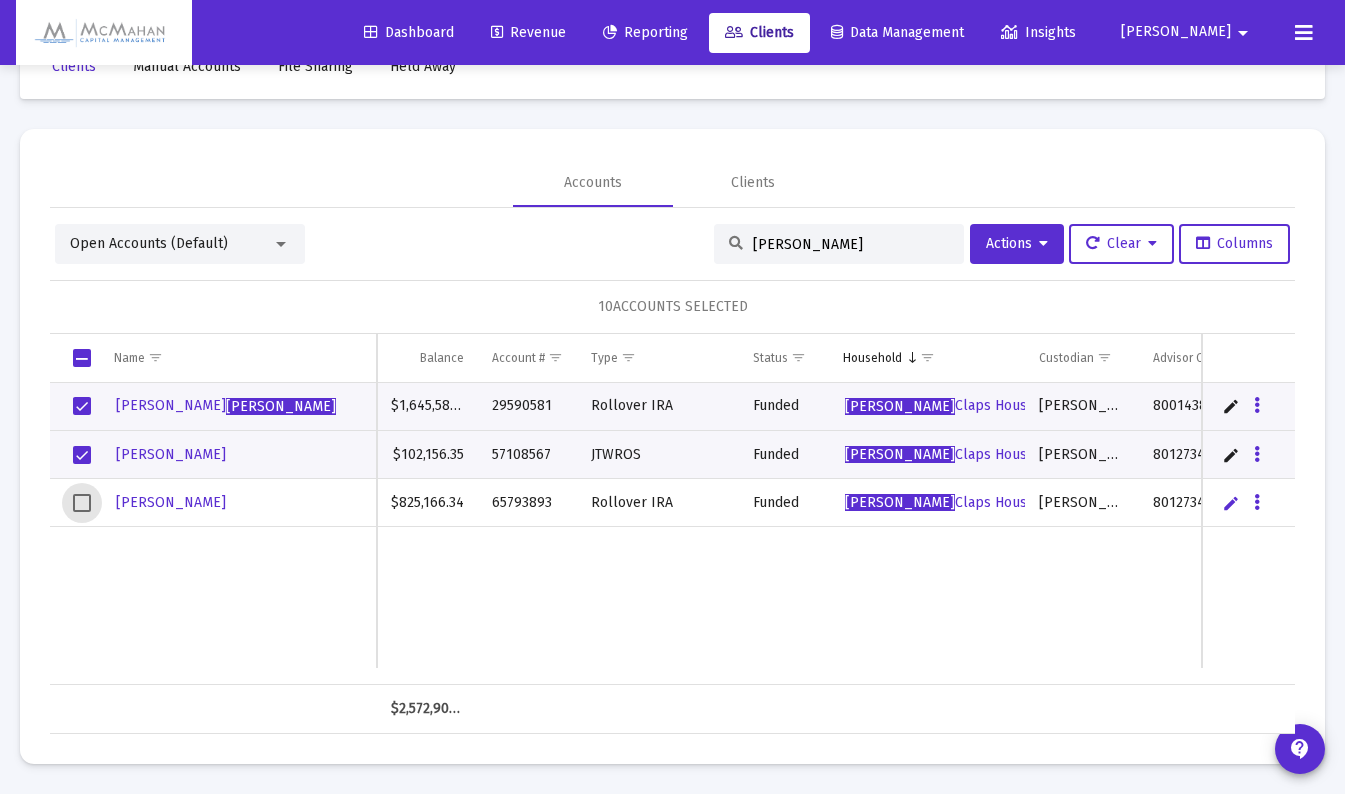 click at bounding box center [82, 503] 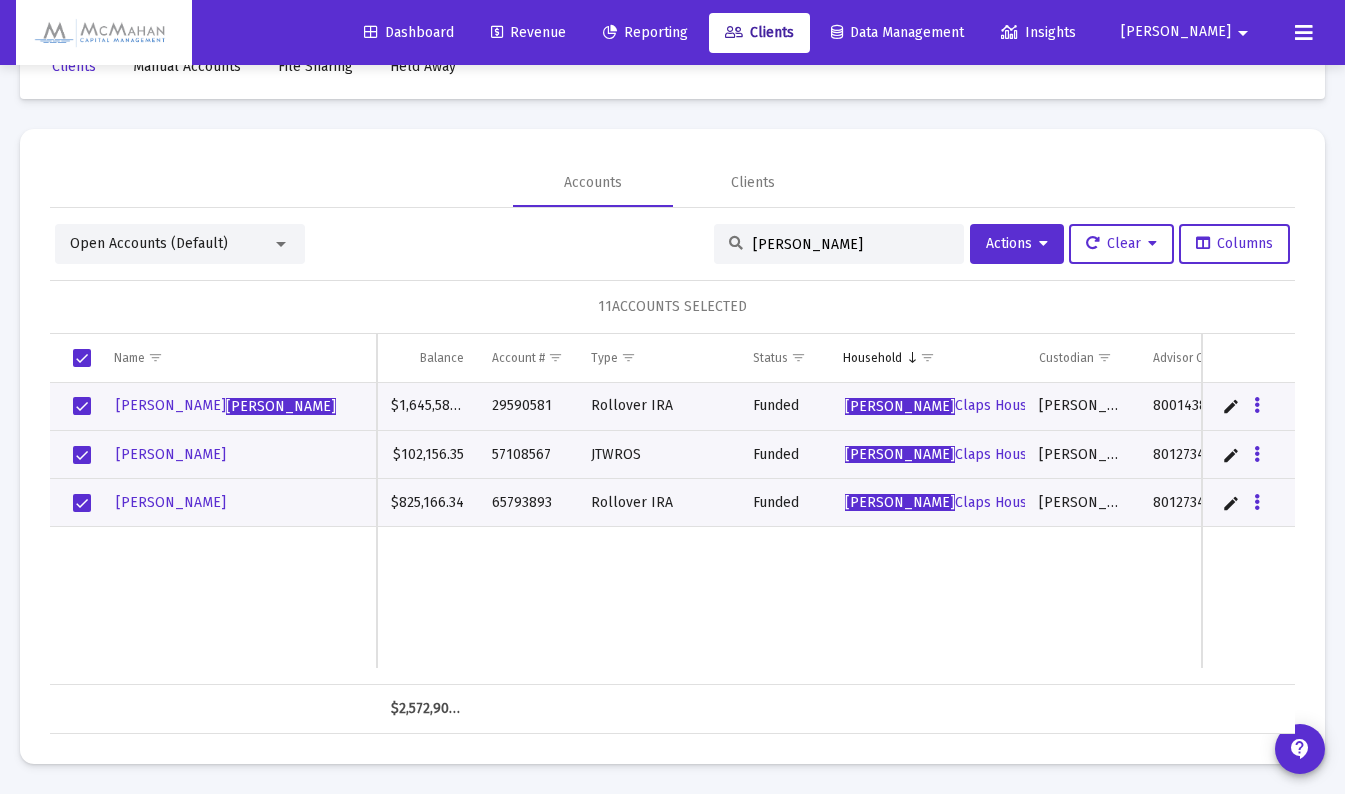 drag, startPoint x: 818, startPoint y: 238, endPoint x: 721, endPoint y: 255, distance: 98.478424 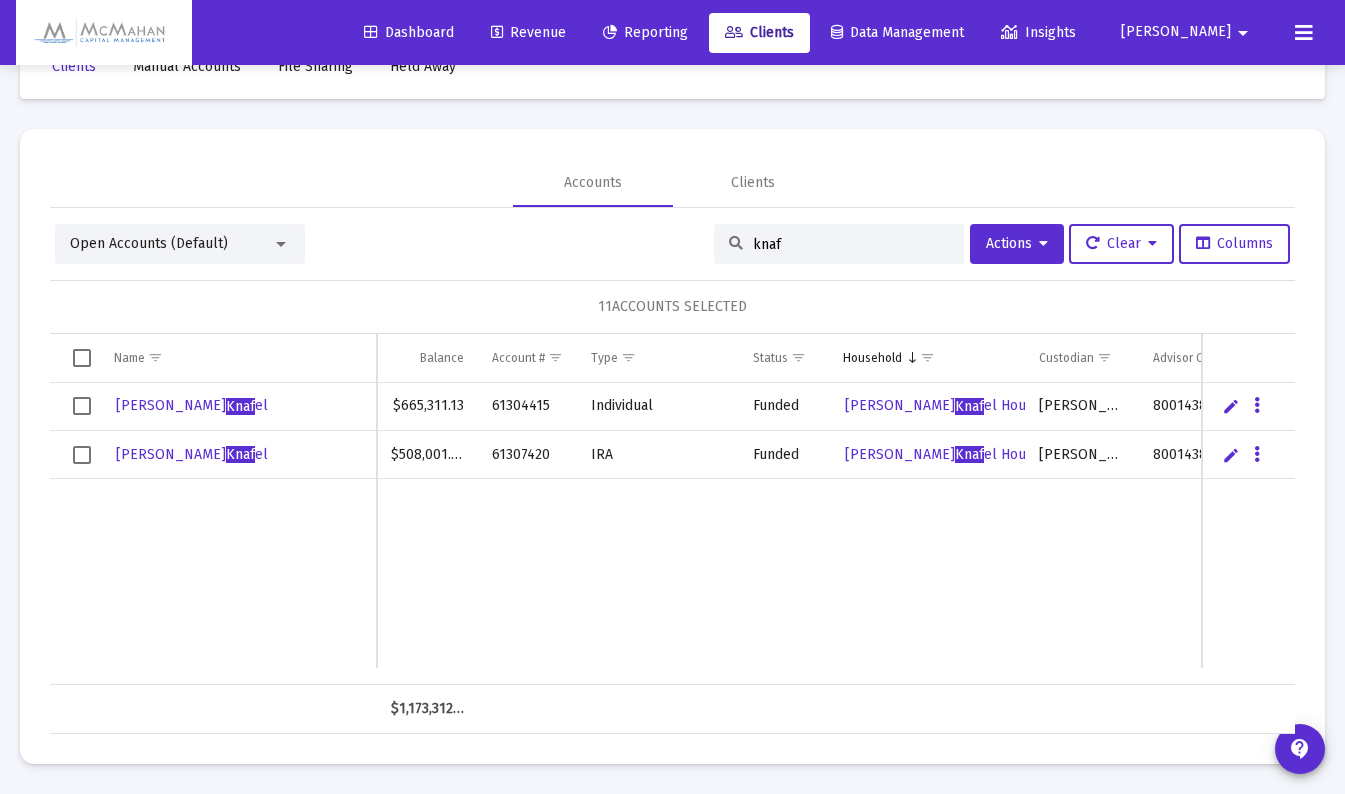 click at bounding box center [82, 406] 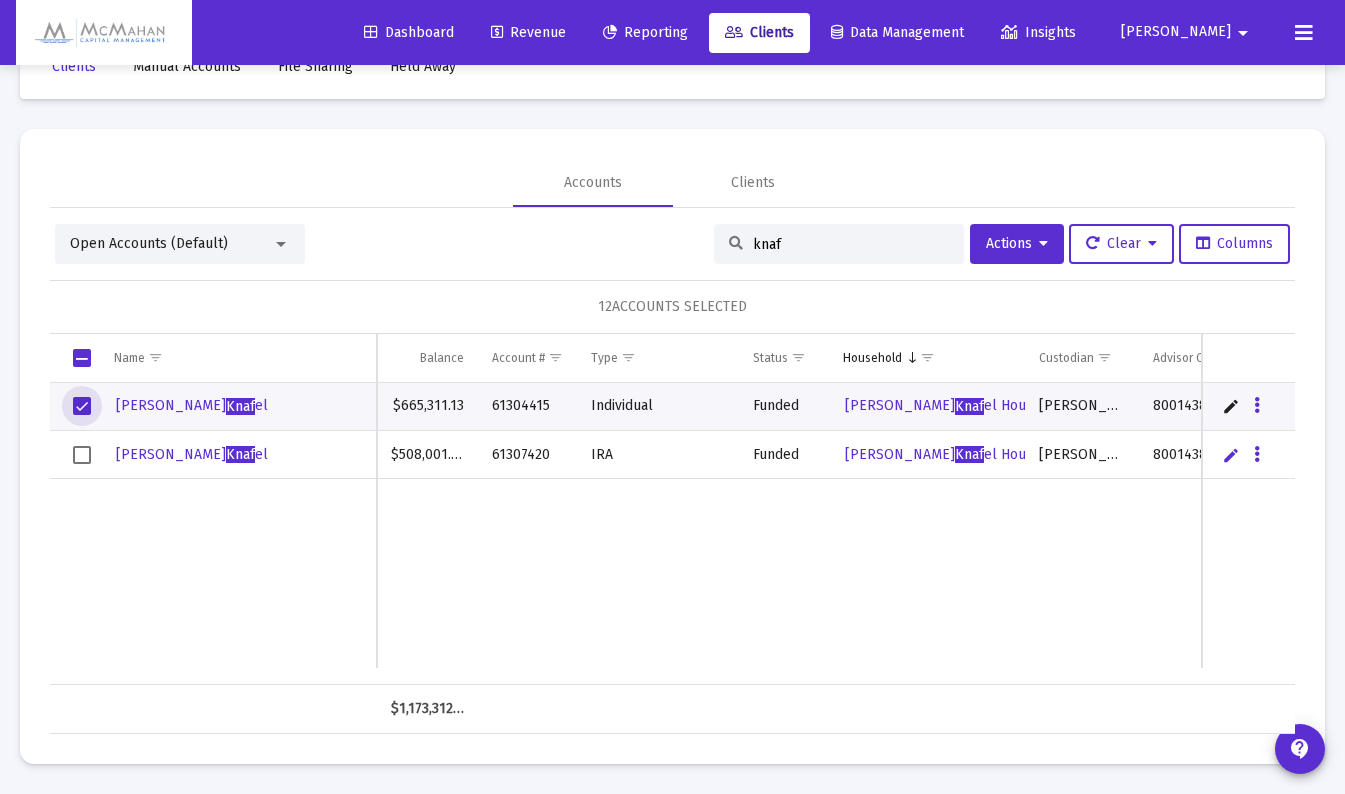 click at bounding box center (82, 455) 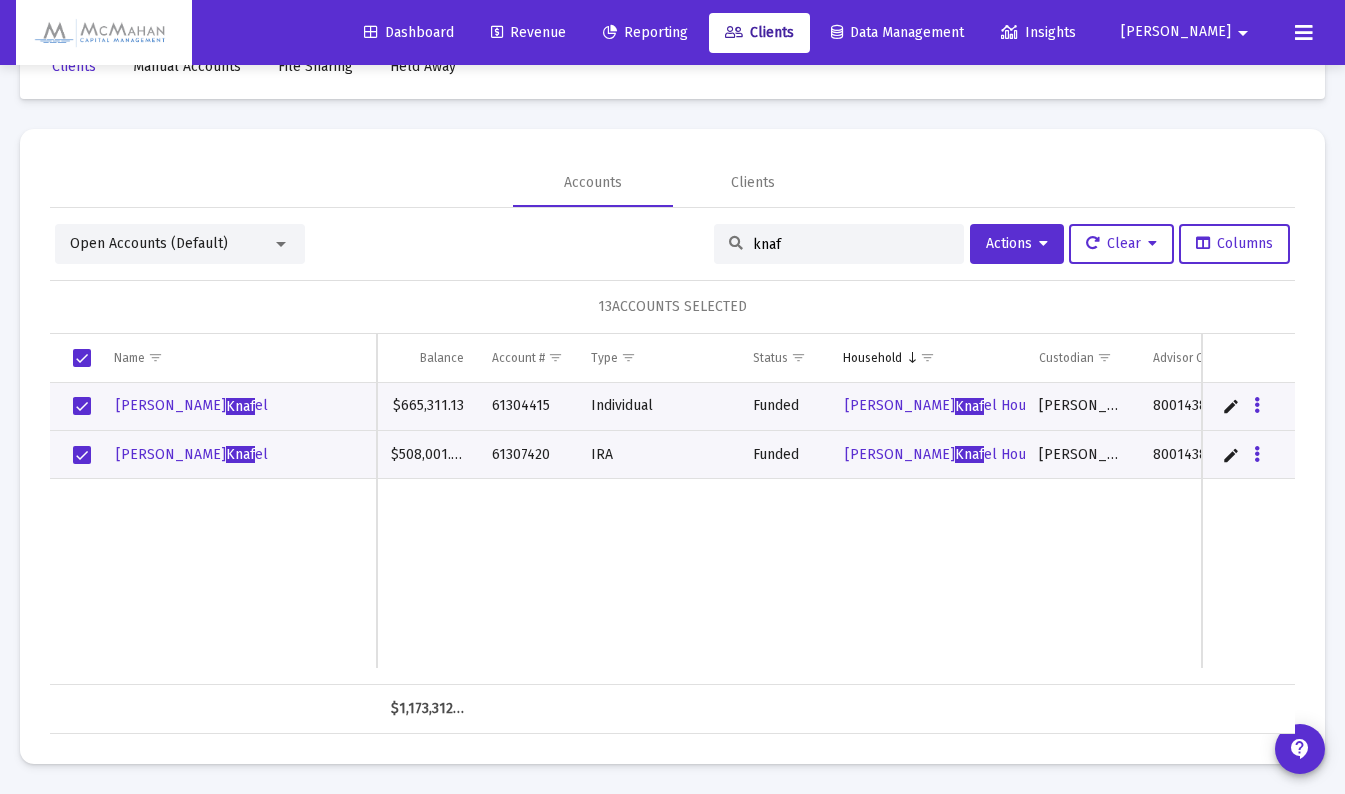 drag, startPoint x: 780, startPoint y: 245, endPoint x: 738, endPoint y: 245, distance: 42 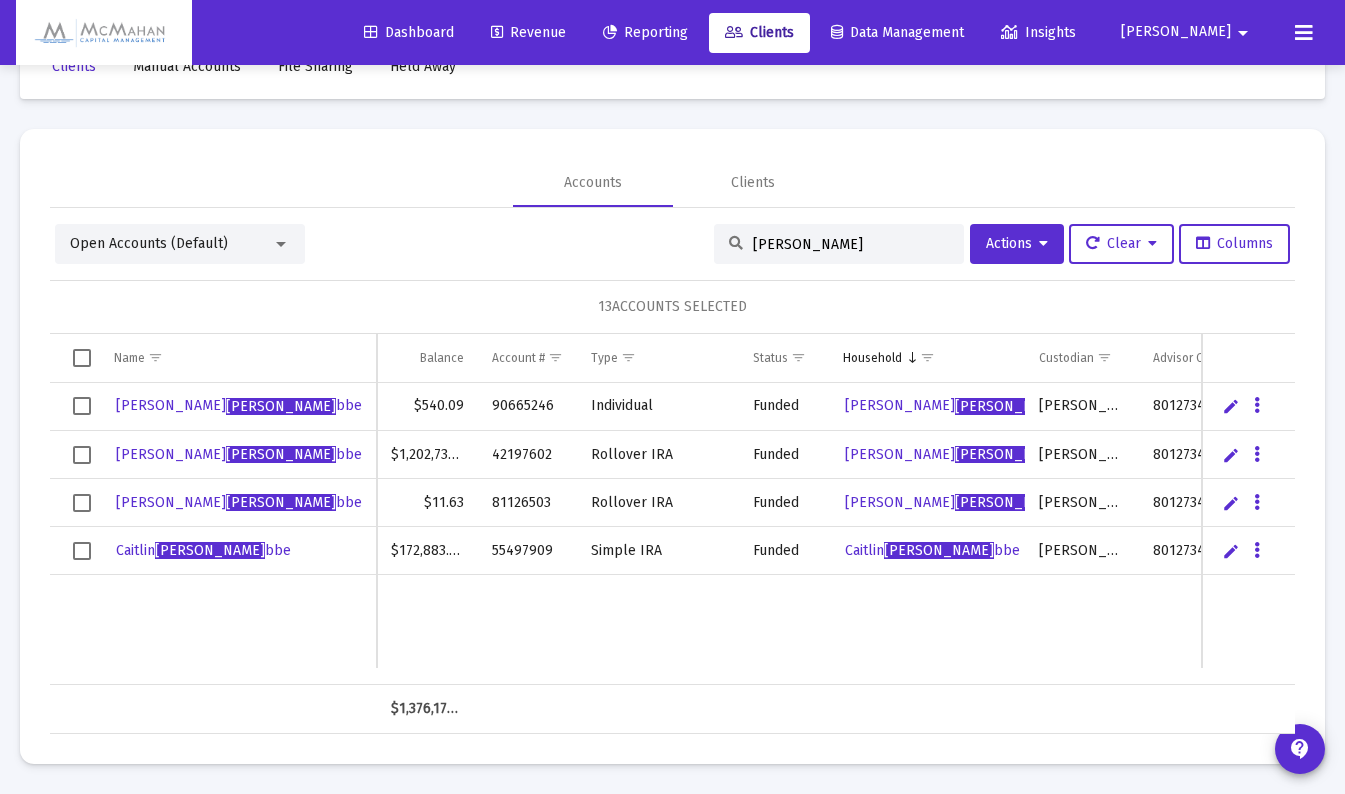 click at bounding box center (75, 407) 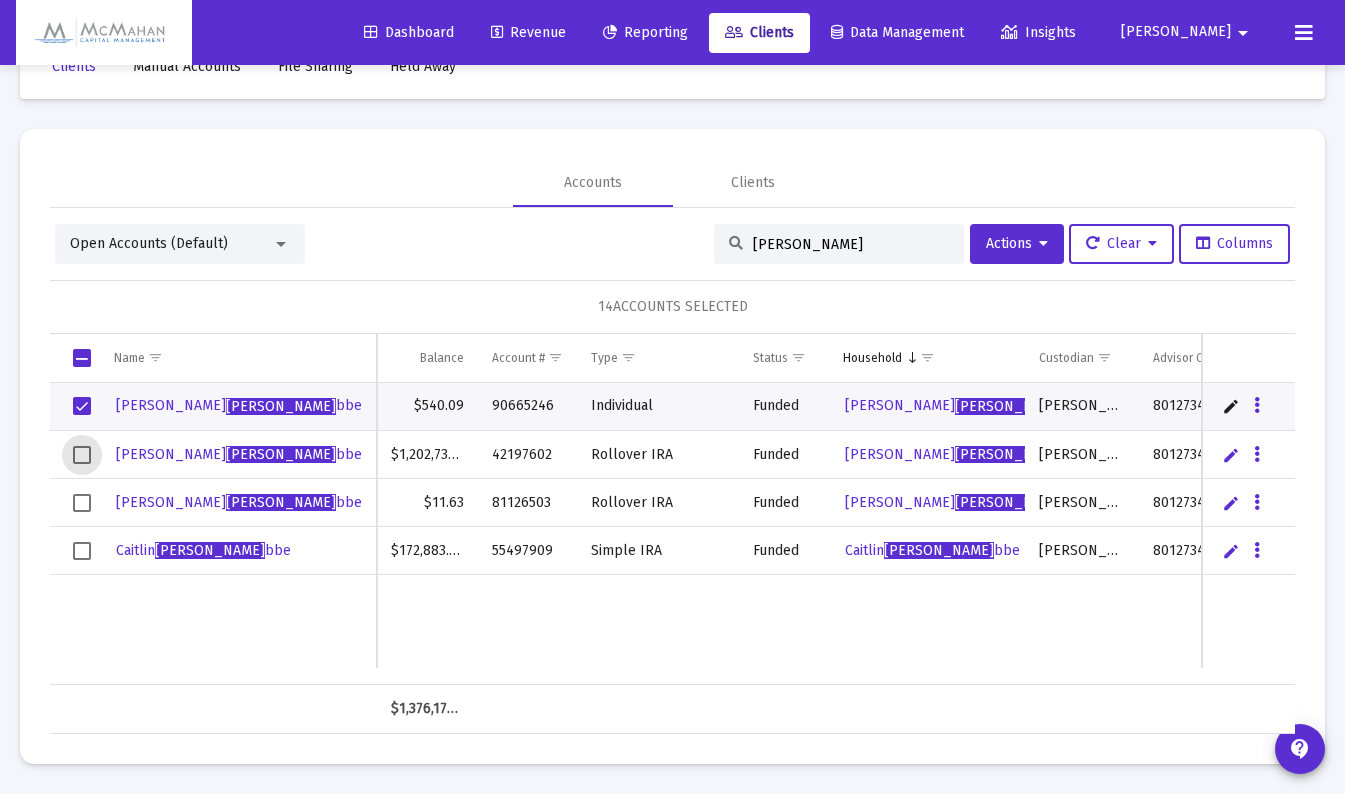 click at bounding box center (82, 455) 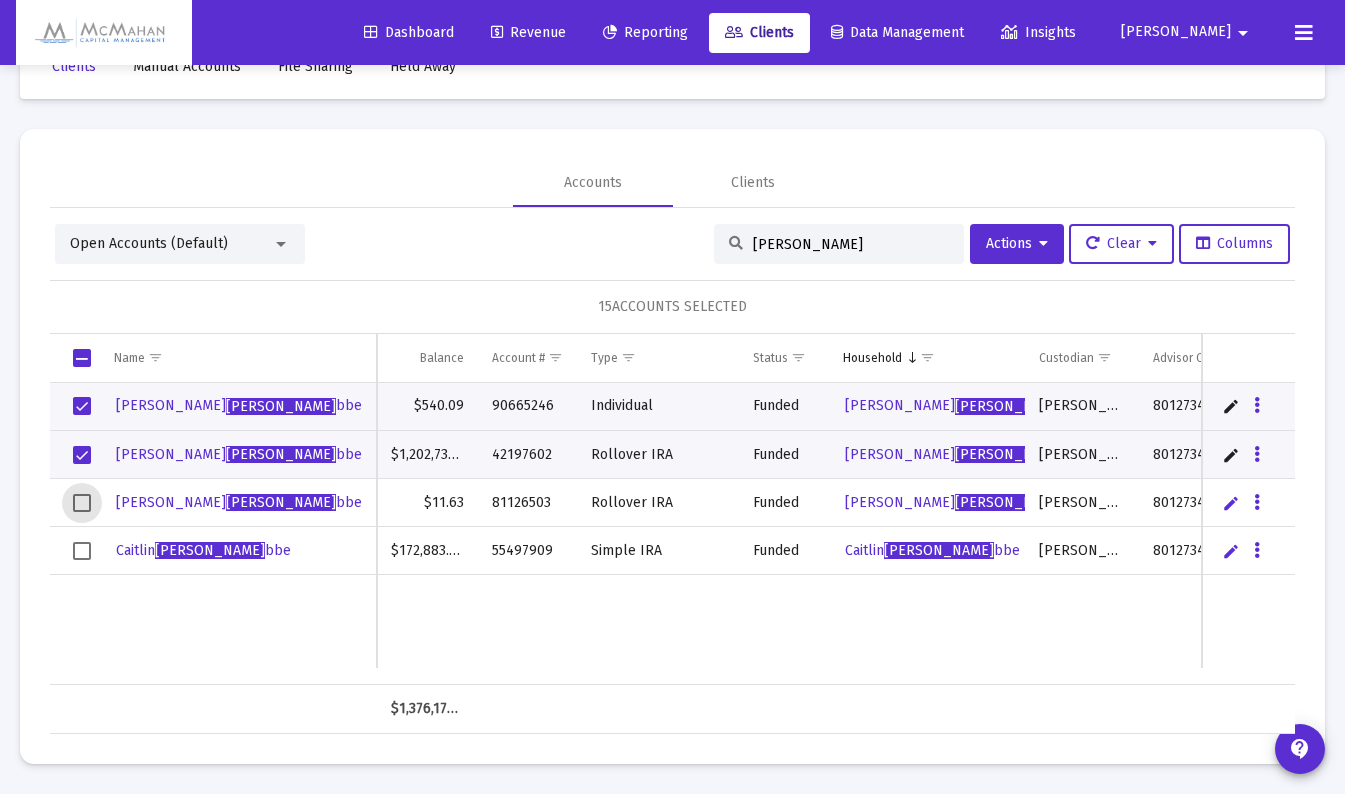 click at bounding box center [82, 503] 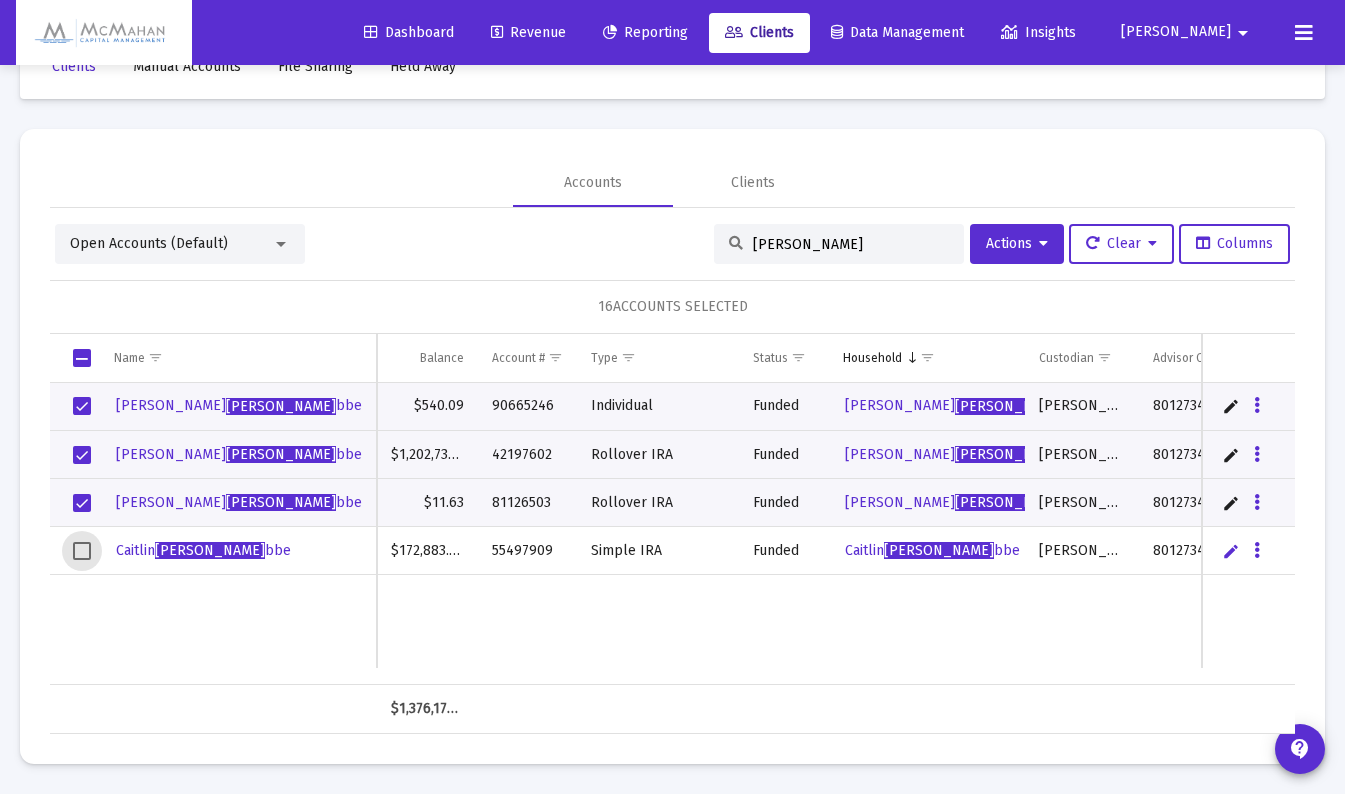 click at bounding box center [82, 551] 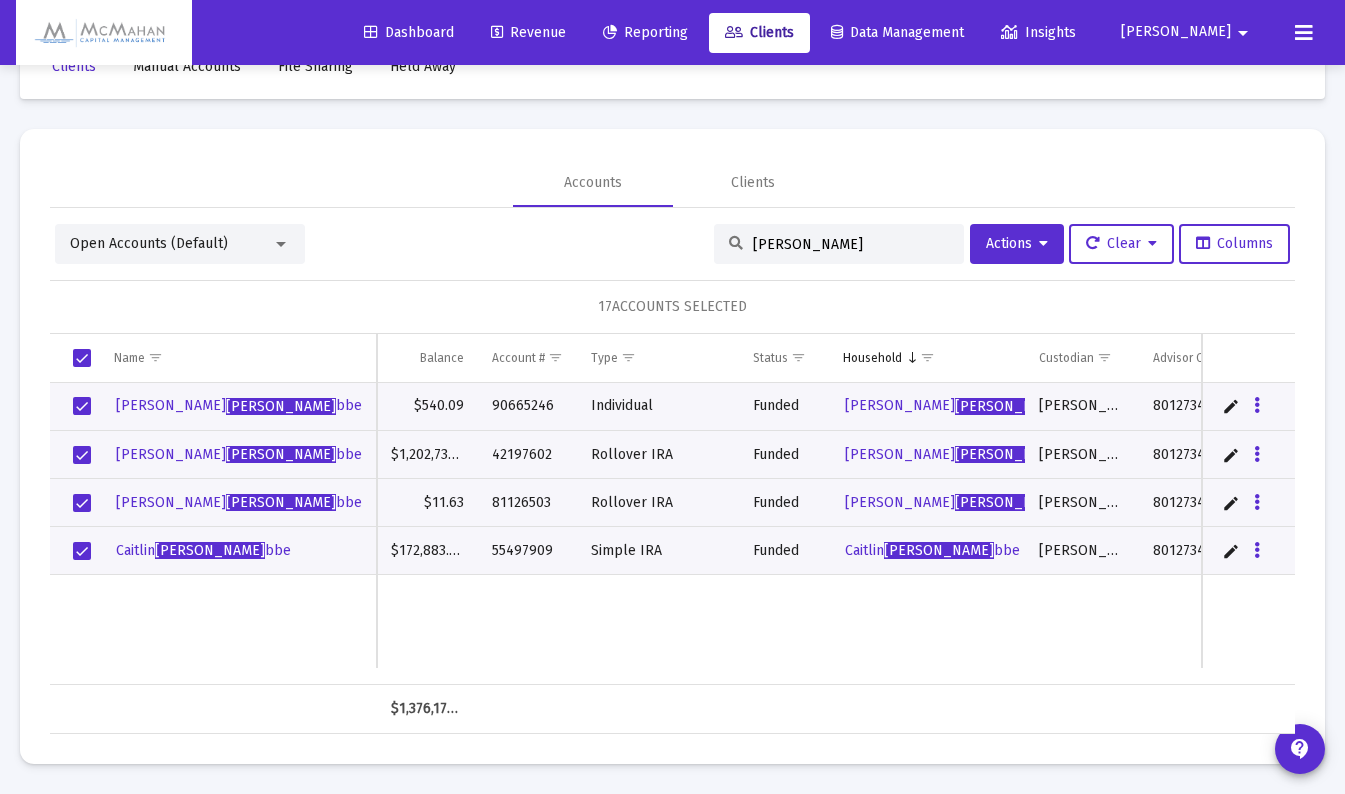 drag, startPoint x: 768, startPoint y: 253, endPoint x: 744, endPoint y: 250, distance: 24.186773 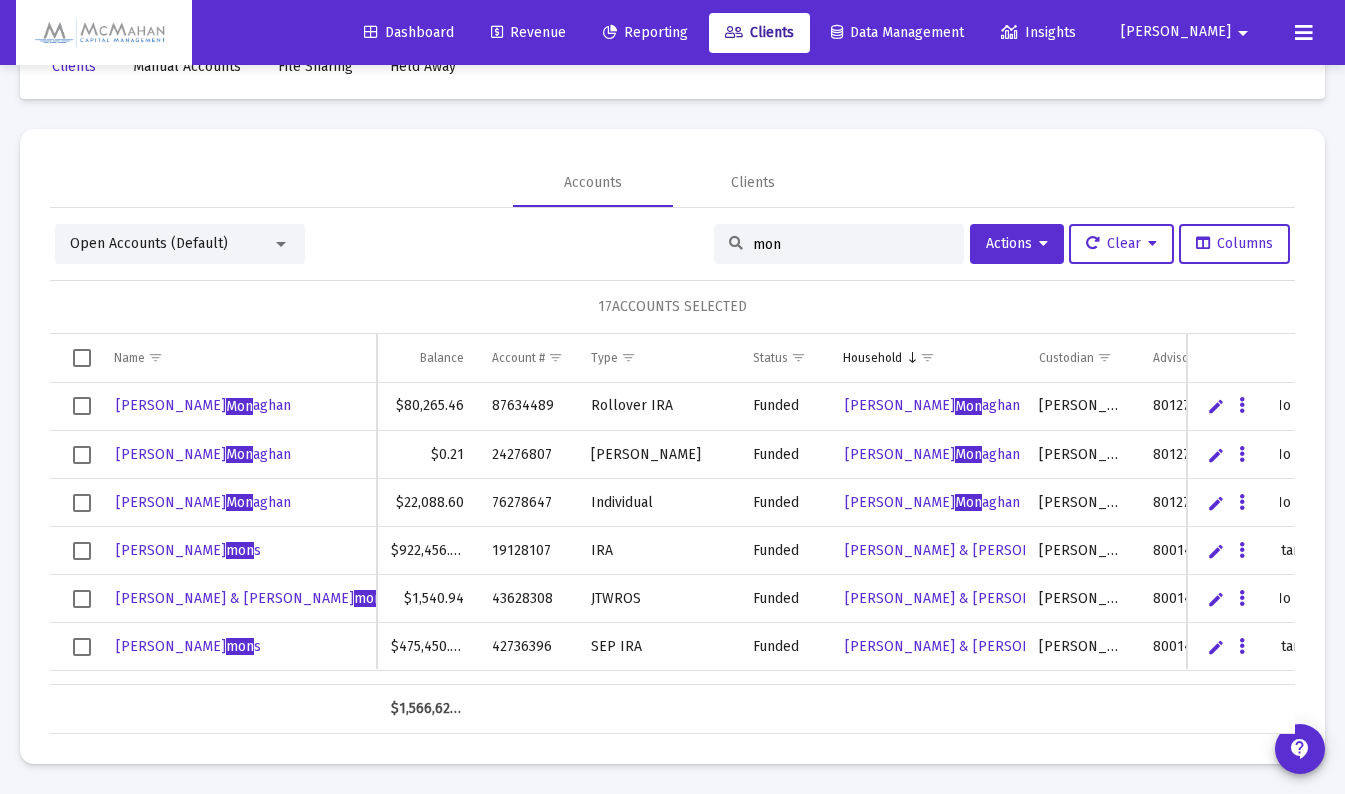 type on "mon" 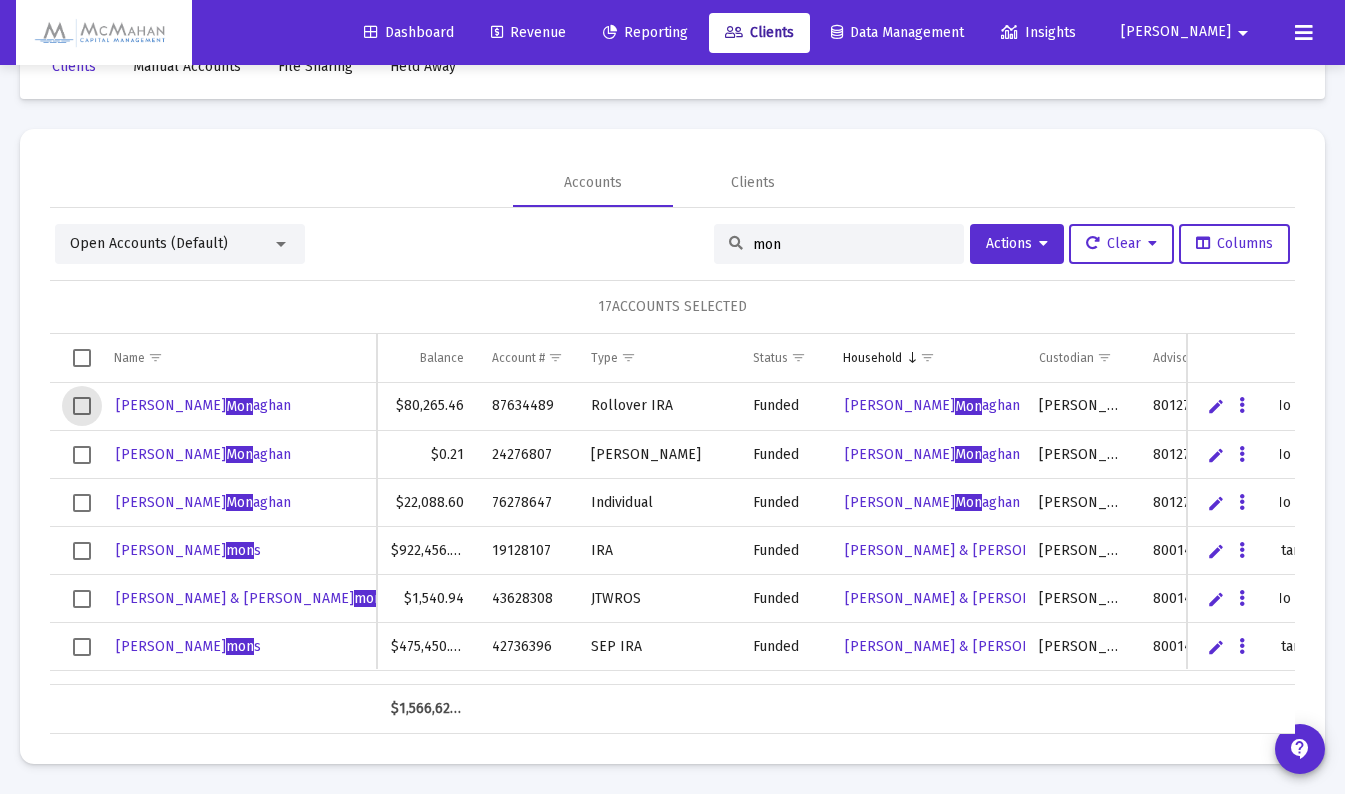 click at bounding box center (82, 406) 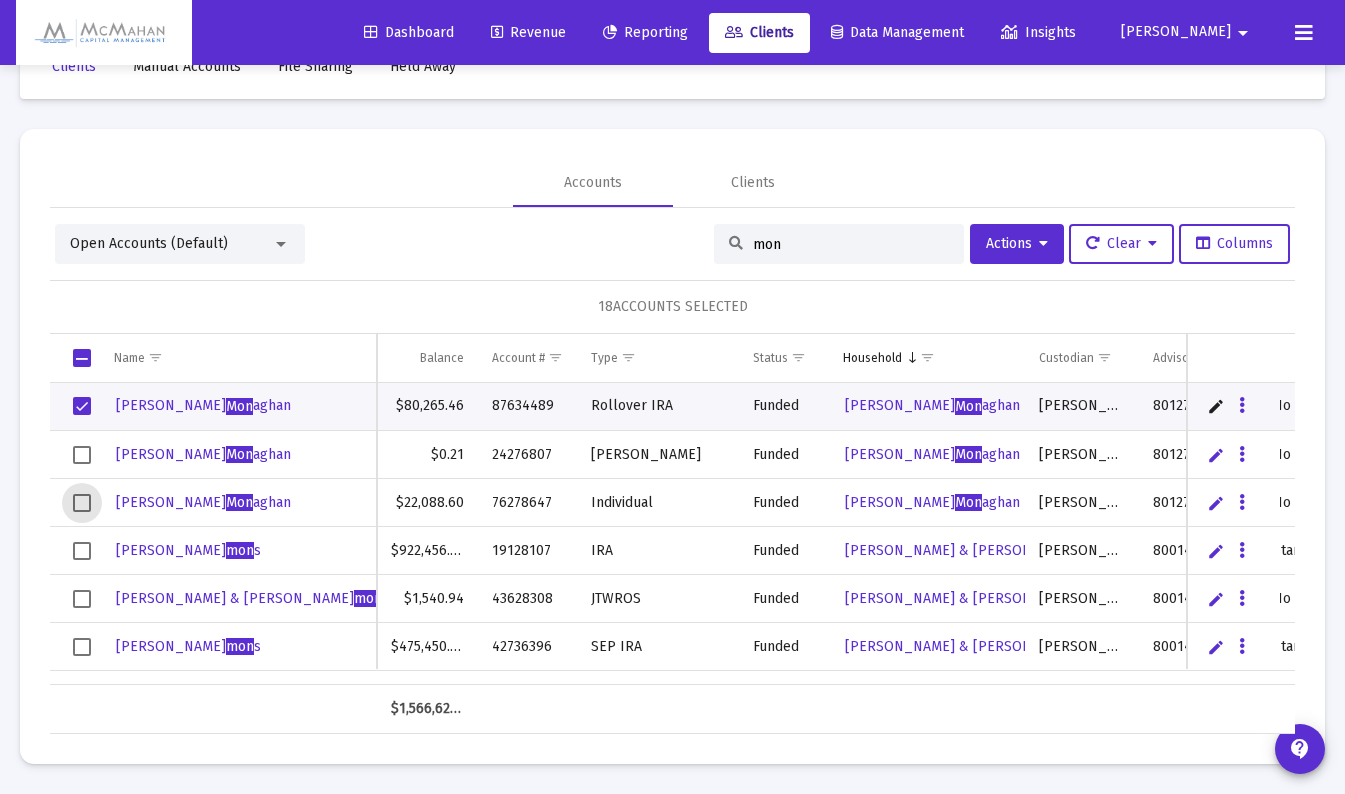 click at bounding box center [82, 503] 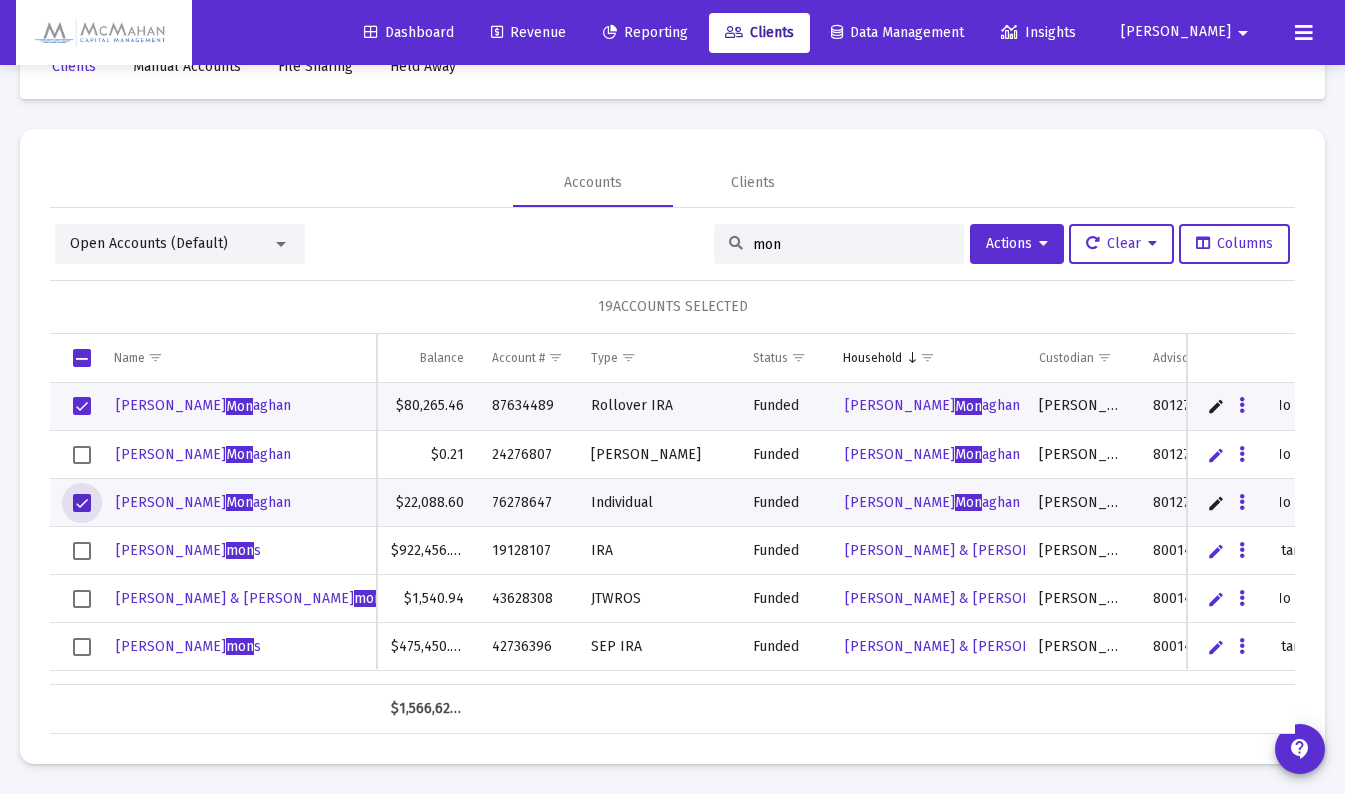 click at bounding box center [82, 406] 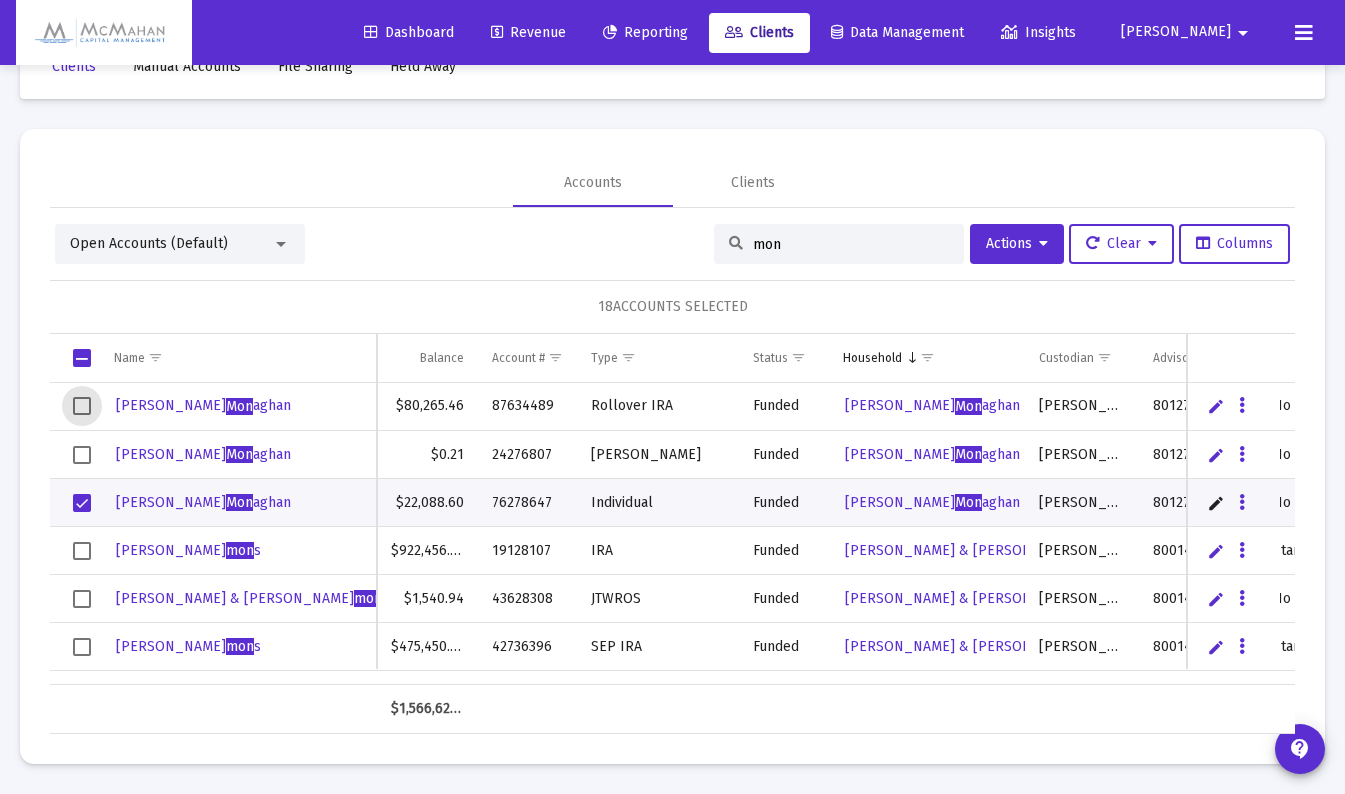 click at bounding box center [82, 503] 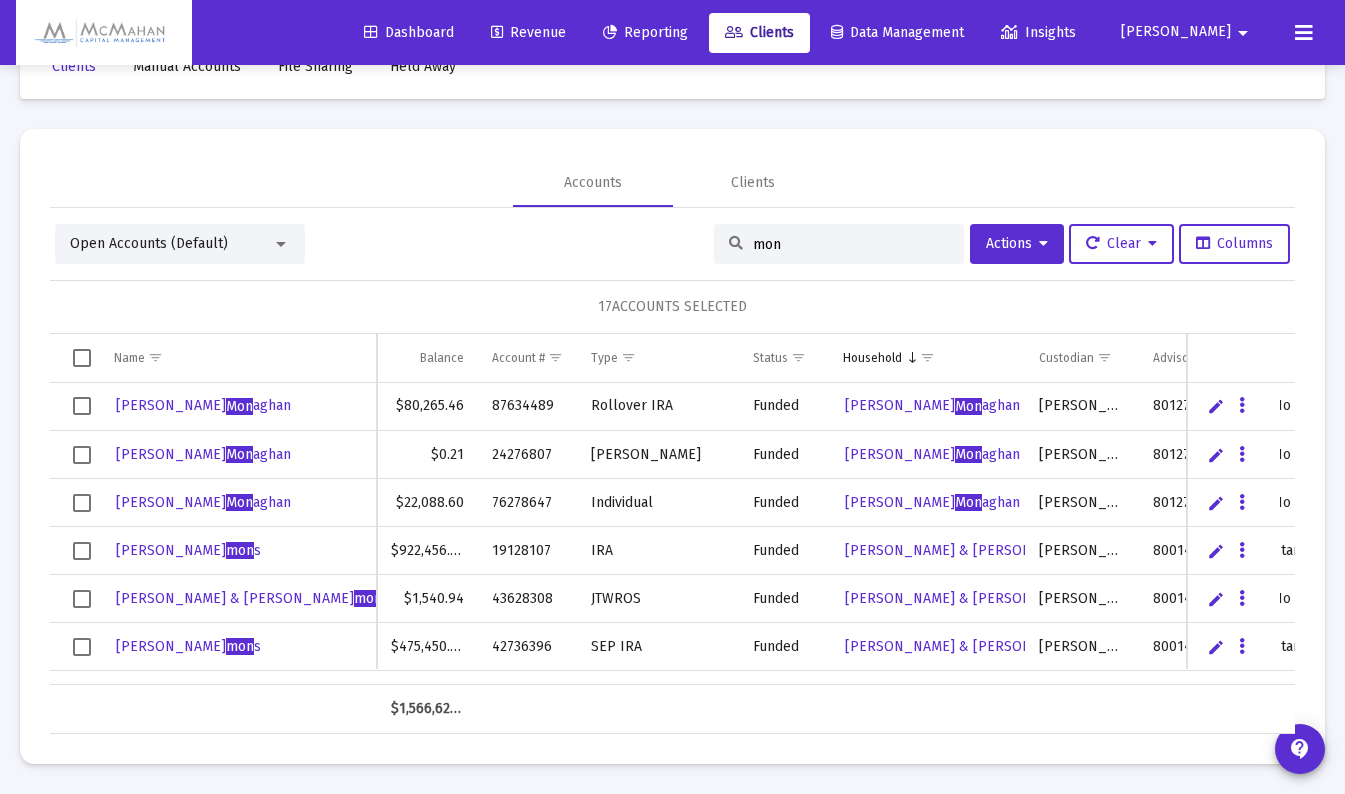 drag, startPoint x: 783, startPoint y: 245, endPoint x: 712, endPoint y: 255, distance: 71.70077 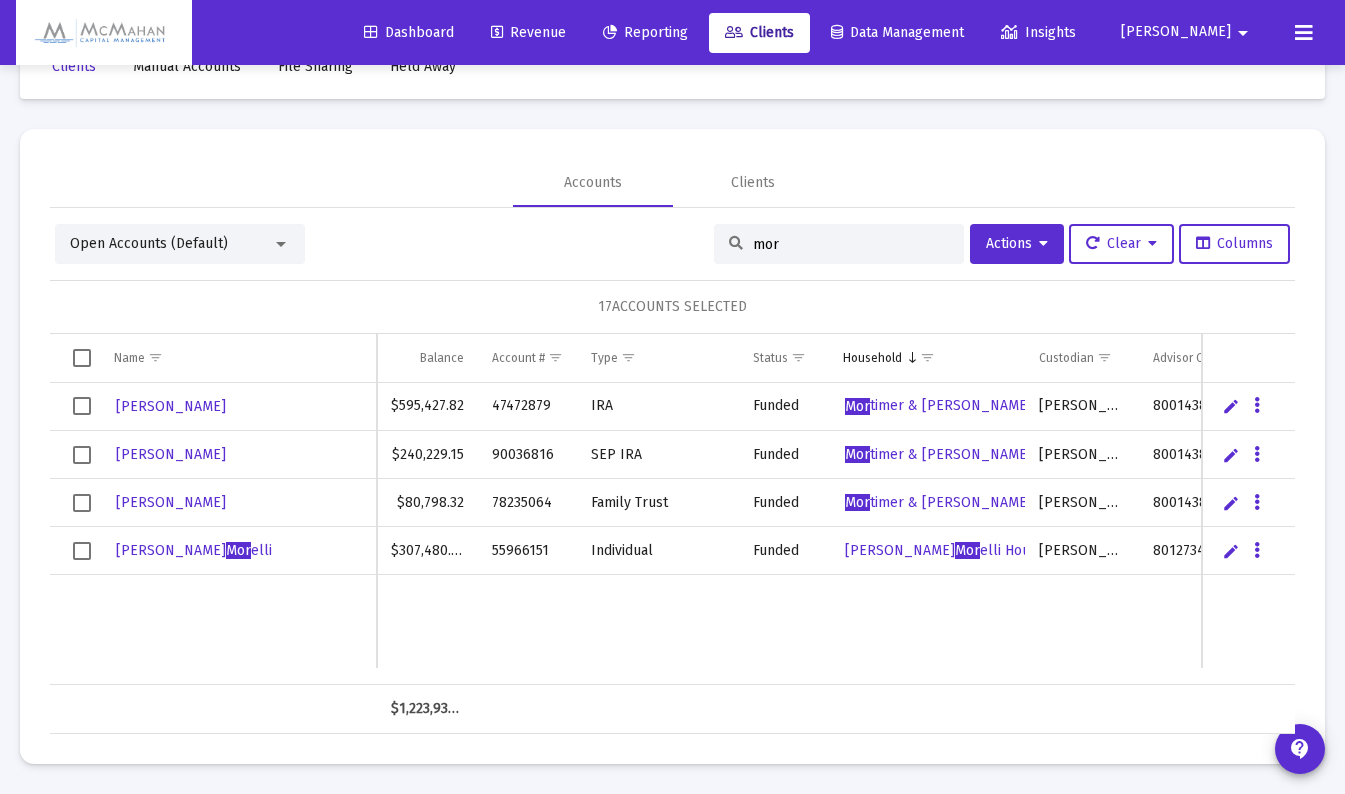 type on "mor" 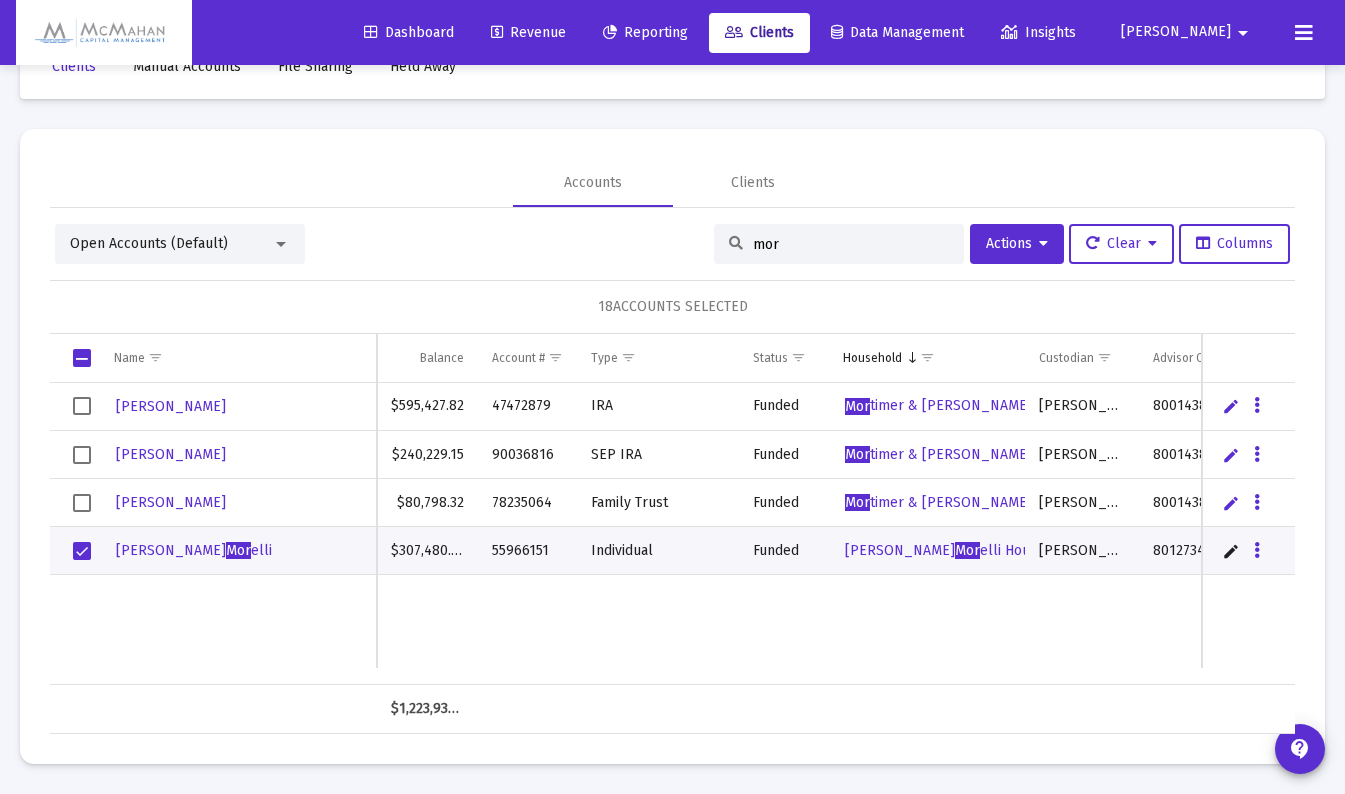 drag, startPoint x: 816, startPoint y: 252, endPoint x: 733, endPoint y: 261, distance: 83.48653 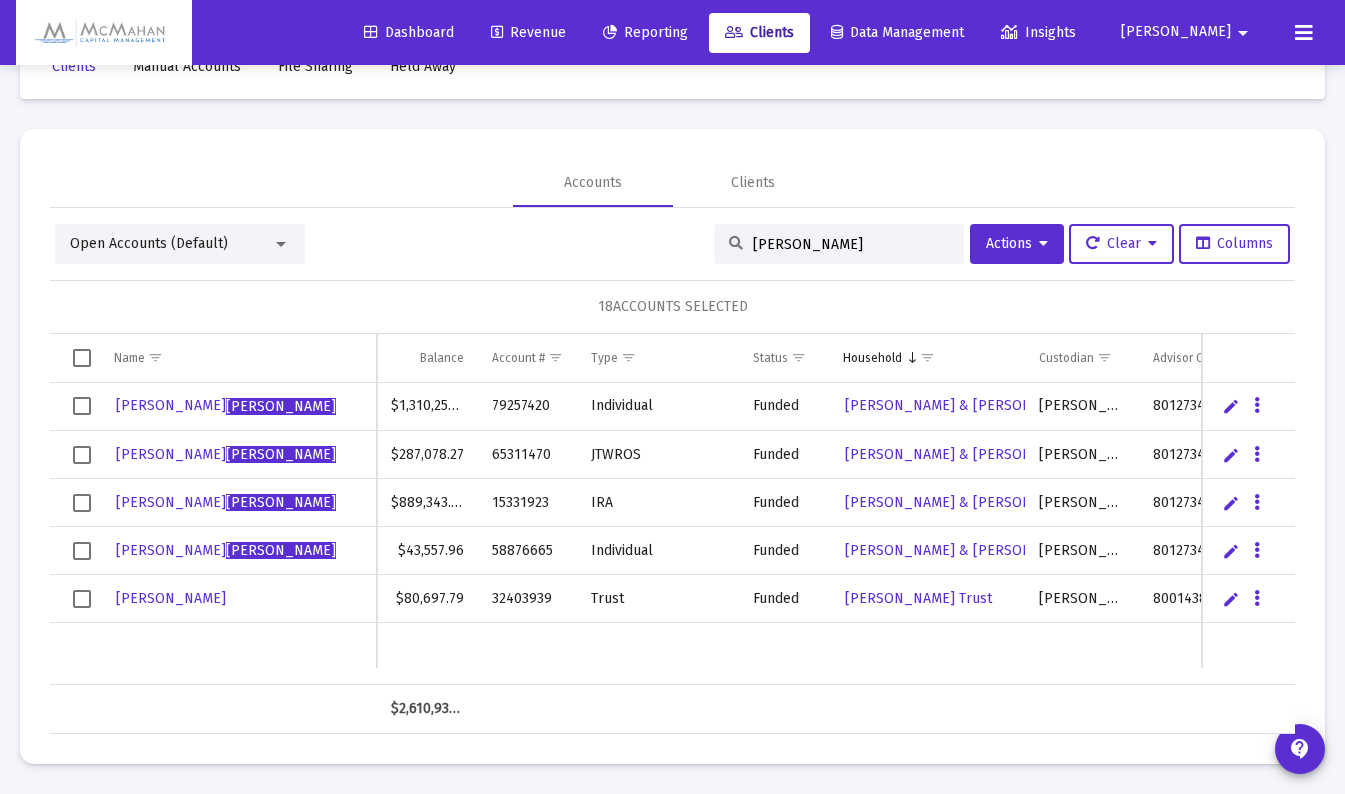 type on "[PERSON_NAME]" 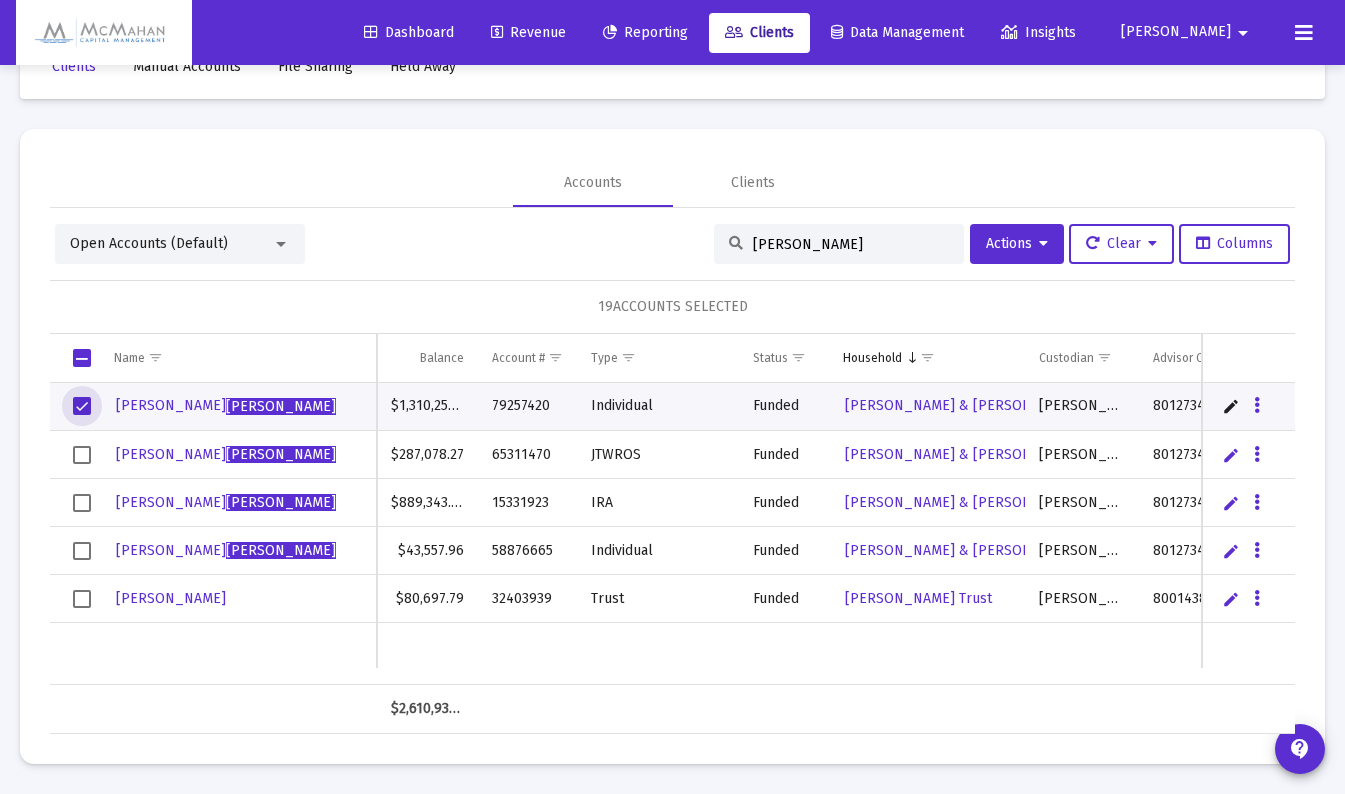 click at bounding box center [82, 455] 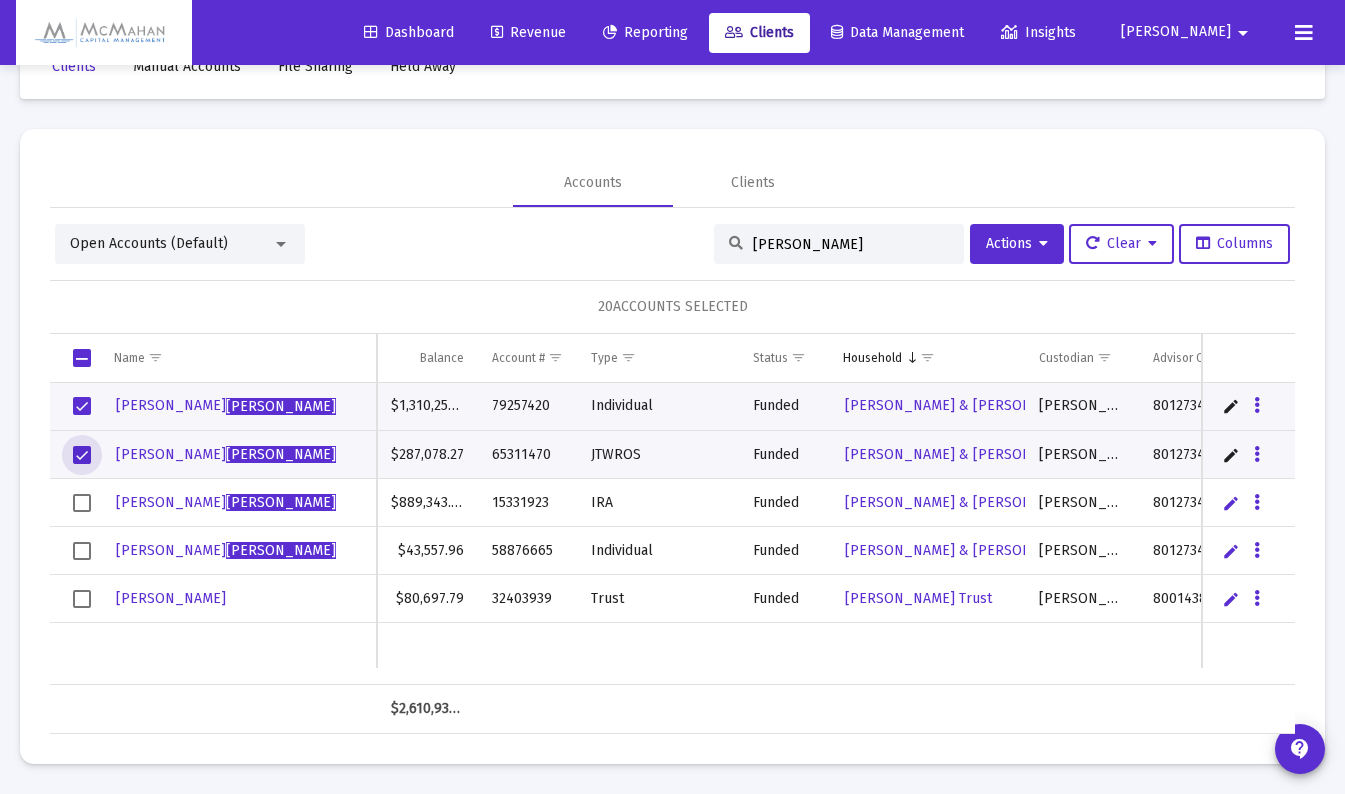 click at bounding box center (82, 503) 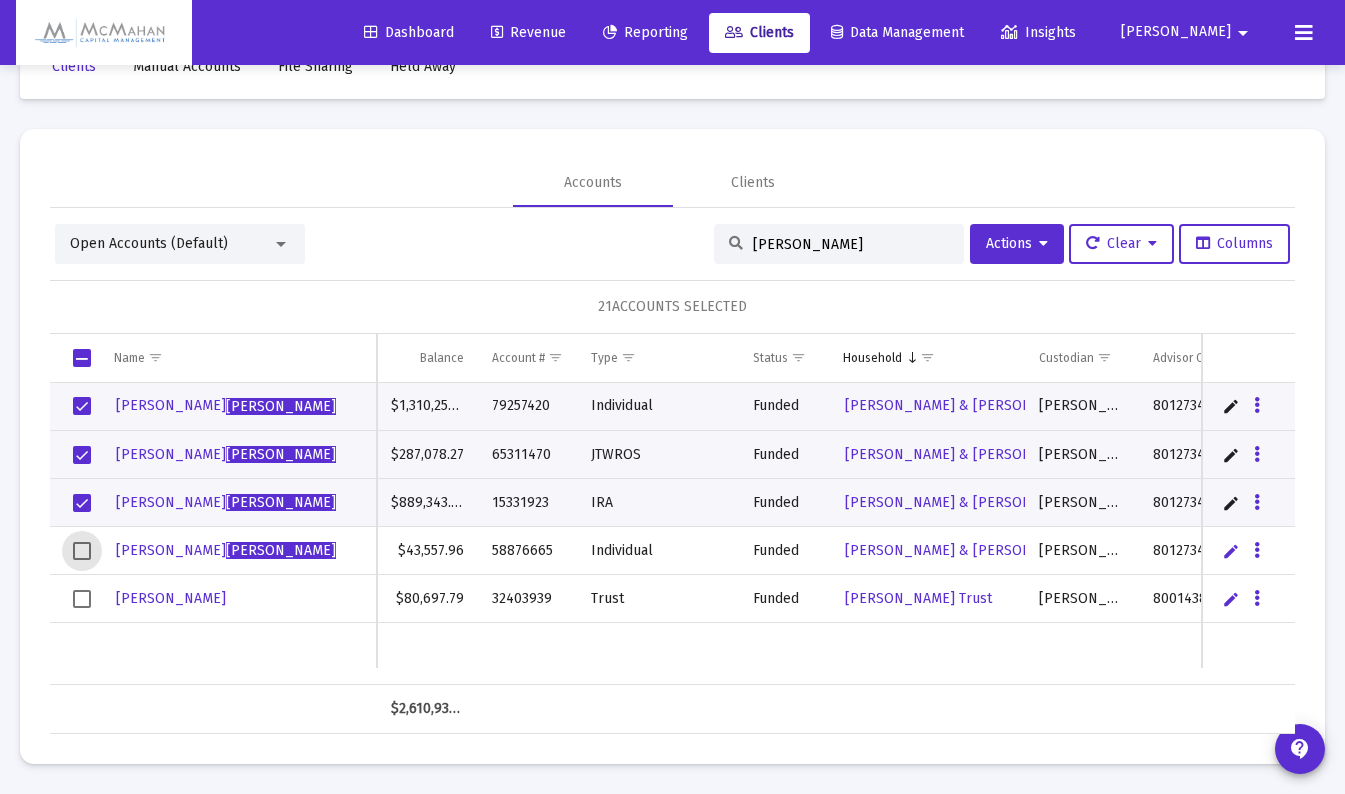 click at bounding box center [82, 551] 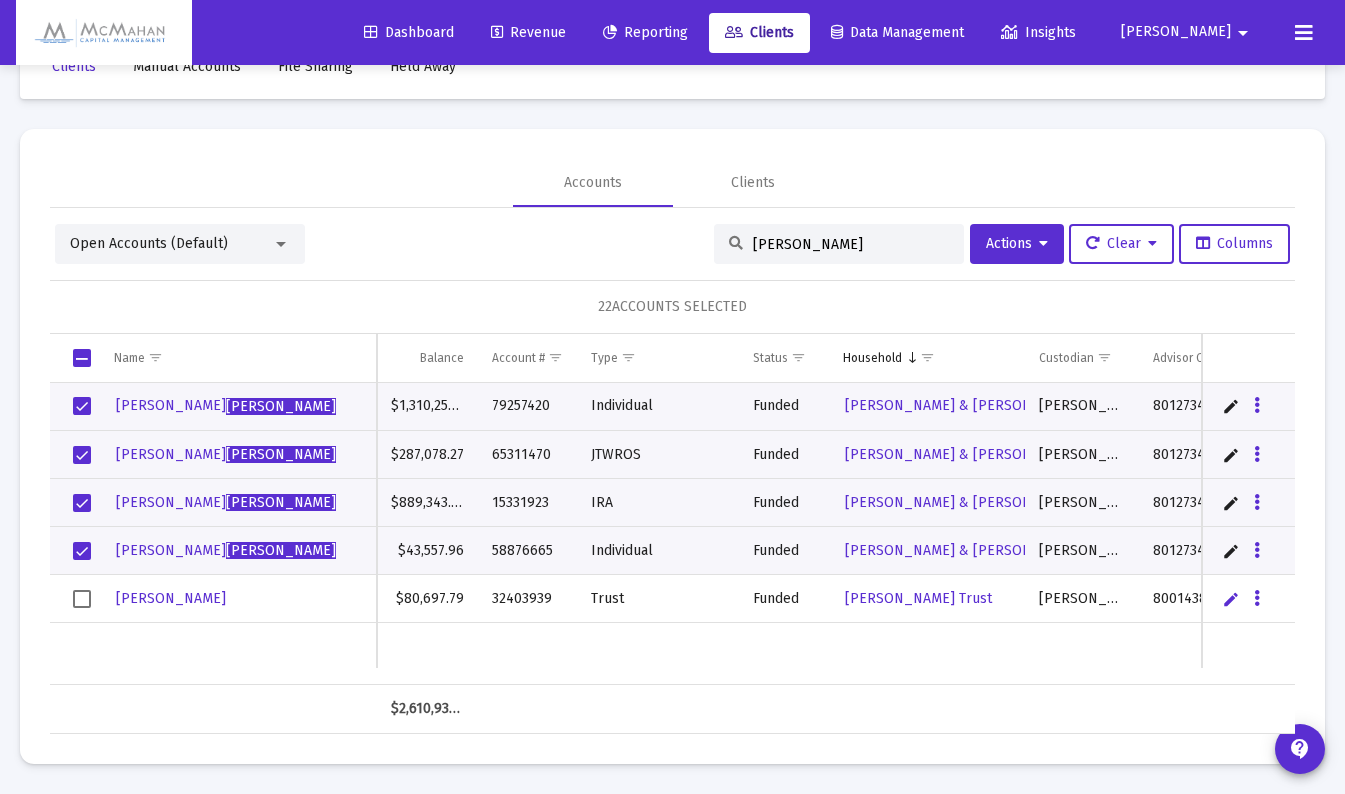 drag, startPoint x: 801, startPoint y: 250, endPoint x: 713, endPoint y: 250, distance: 88 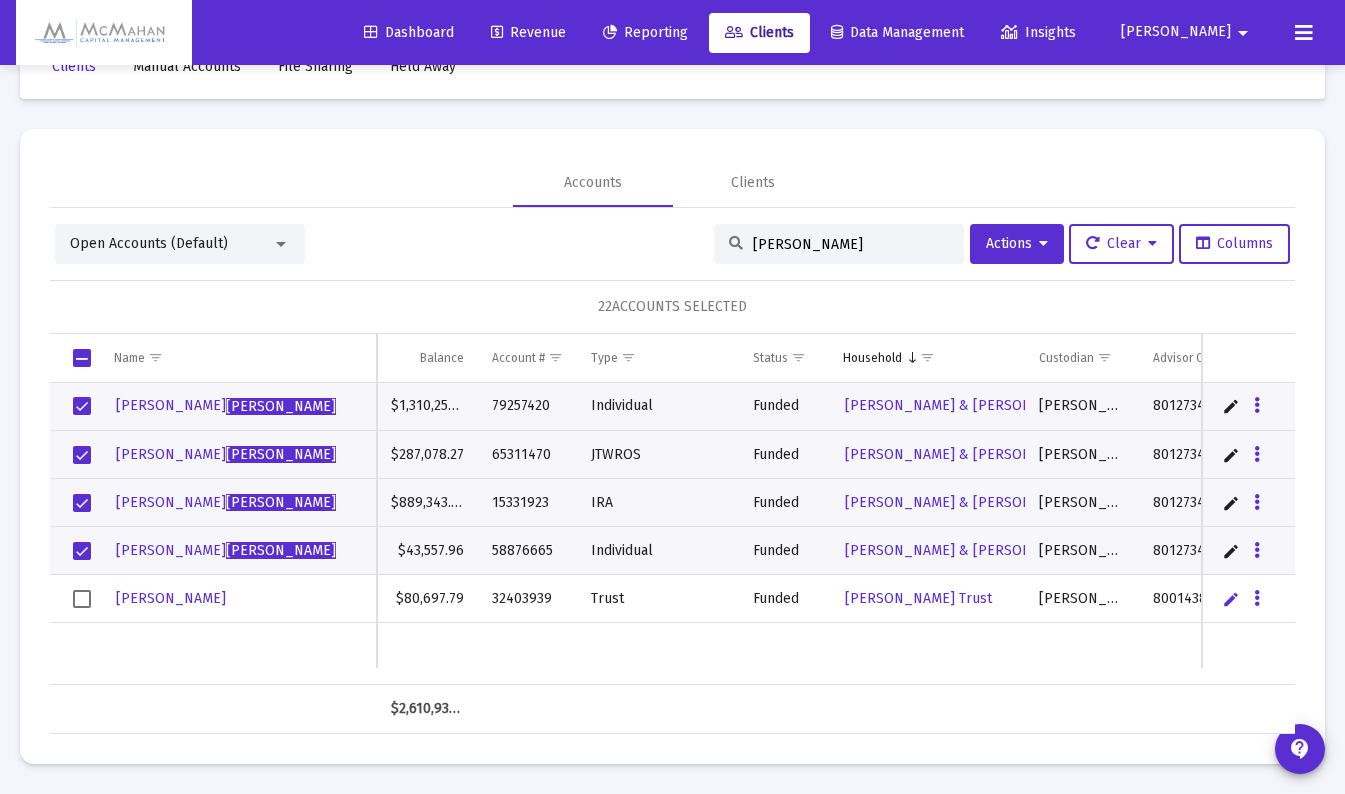 click at bounding box center (82, 599) 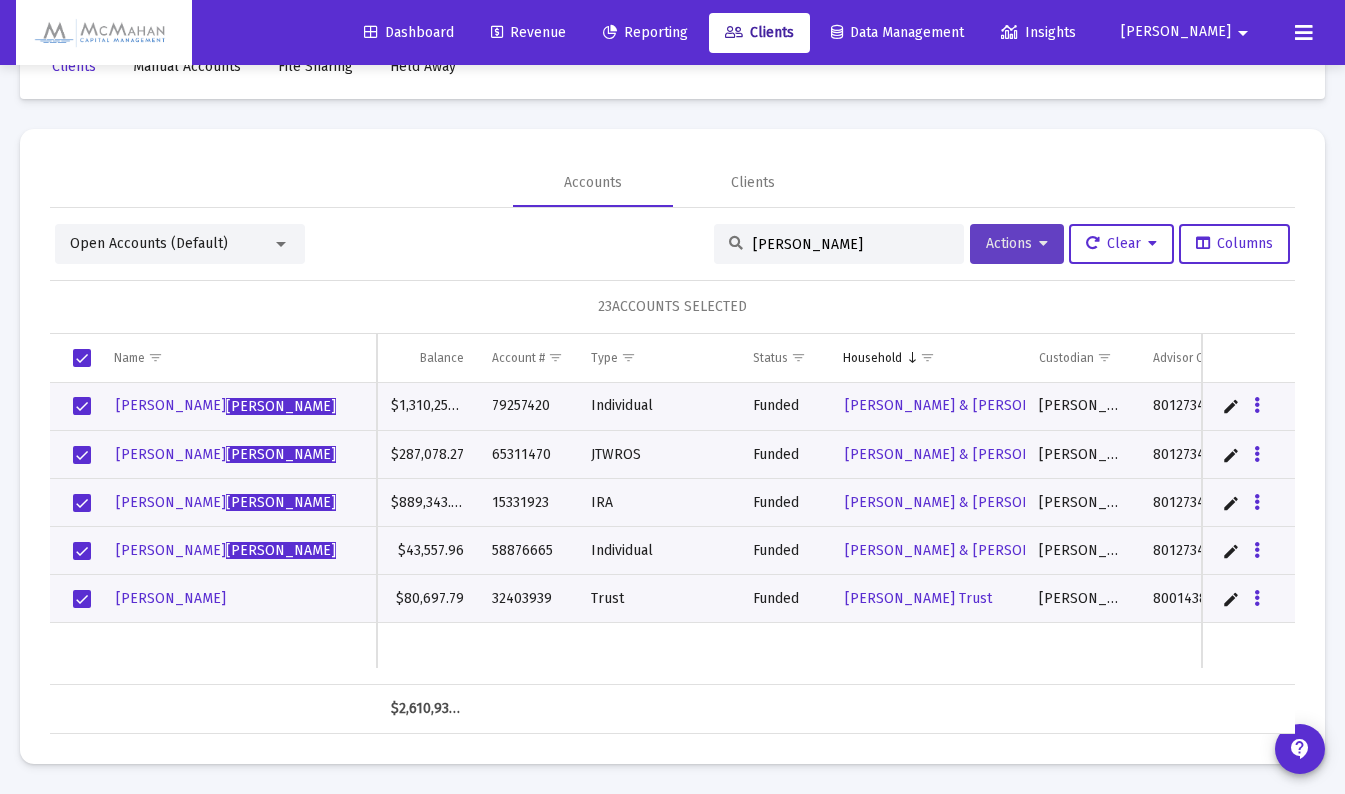 click at bounding box center [1043, 244] 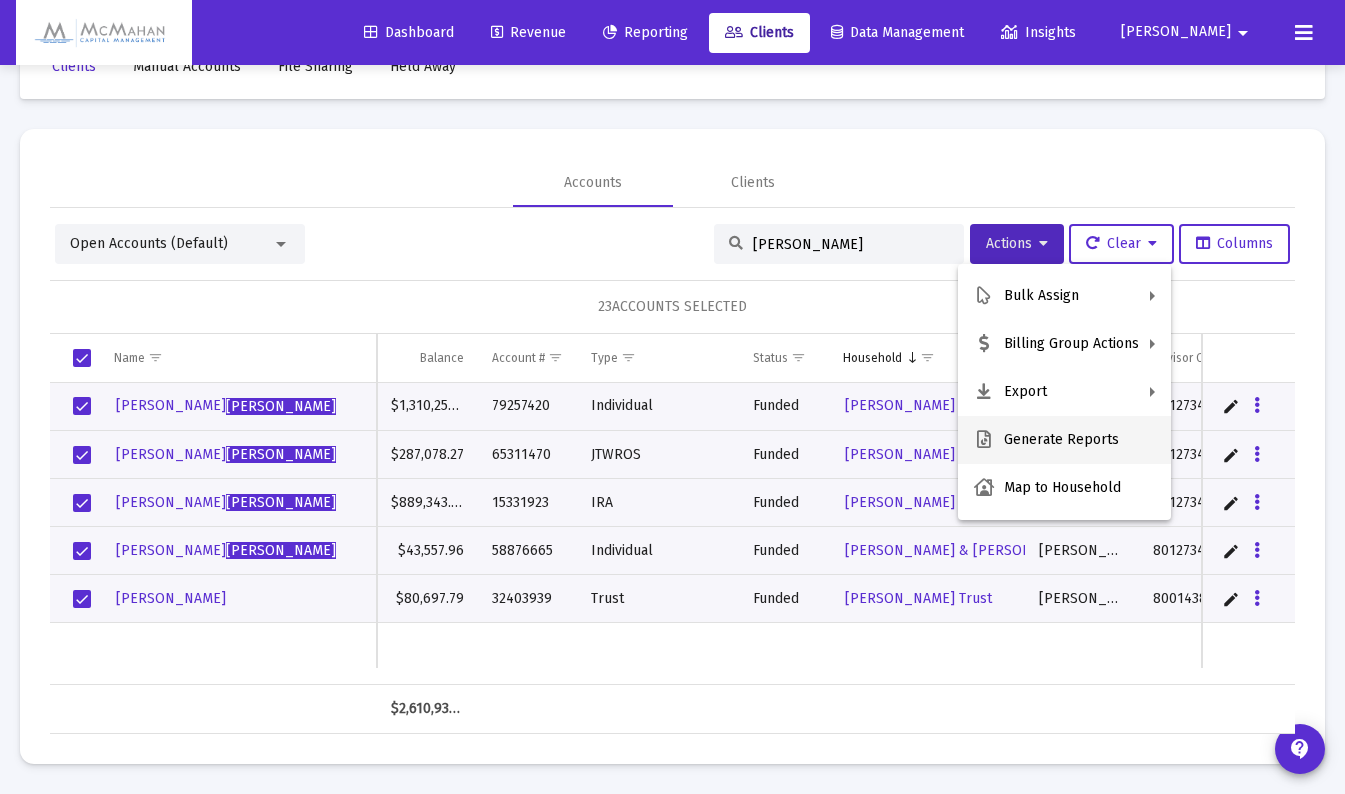 click on "Generate Reports" at bounding box center (1064, 440) 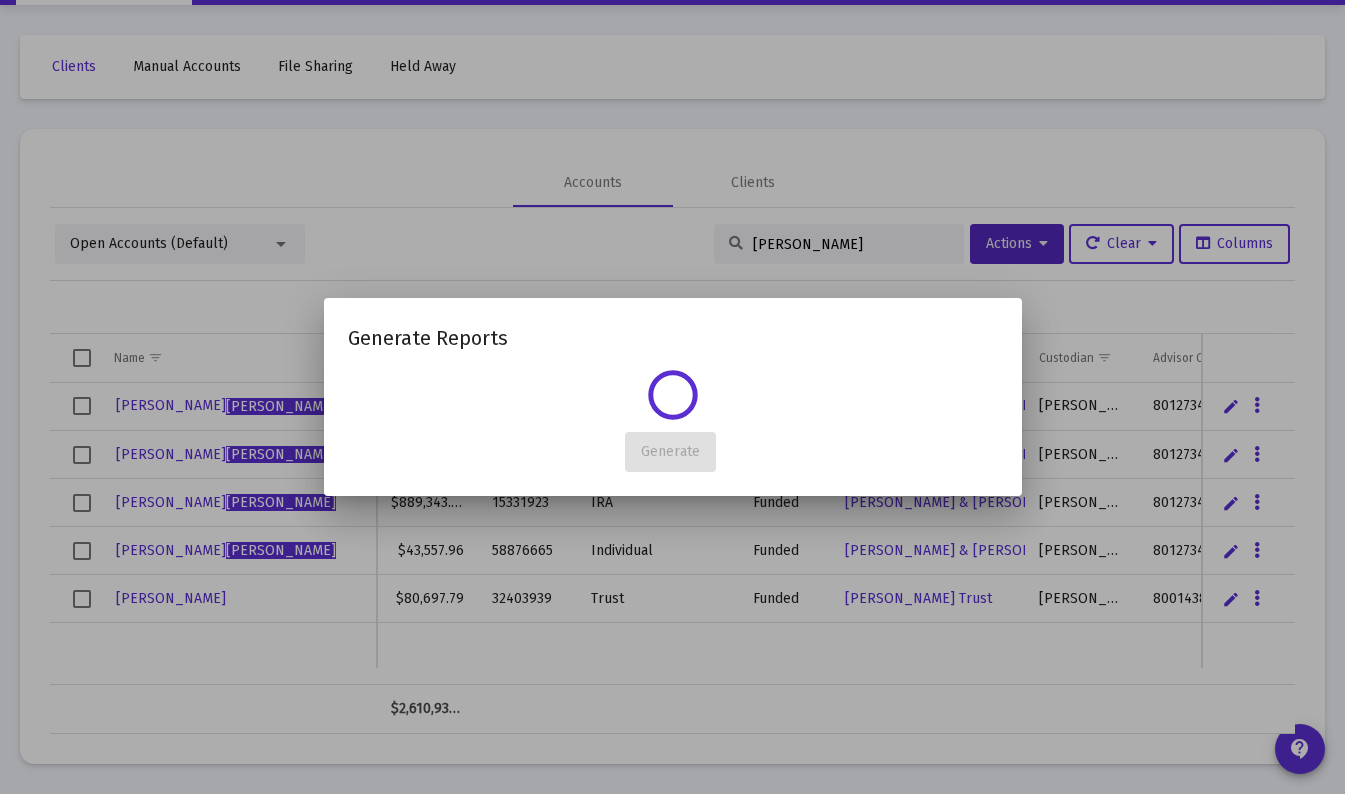 scroll, scrollTop: 0, scrollLeft: 0, axis: both 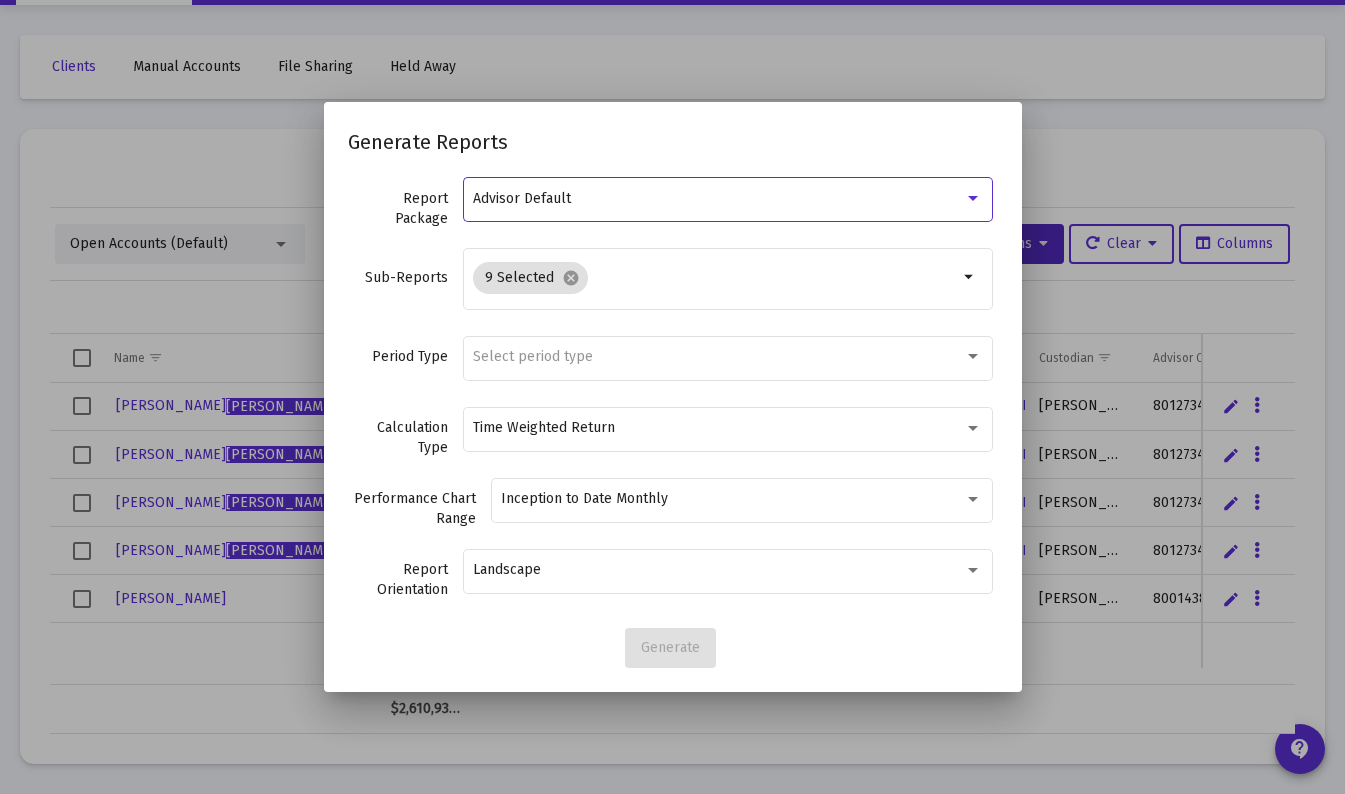 click at bounding box center (973, 199) 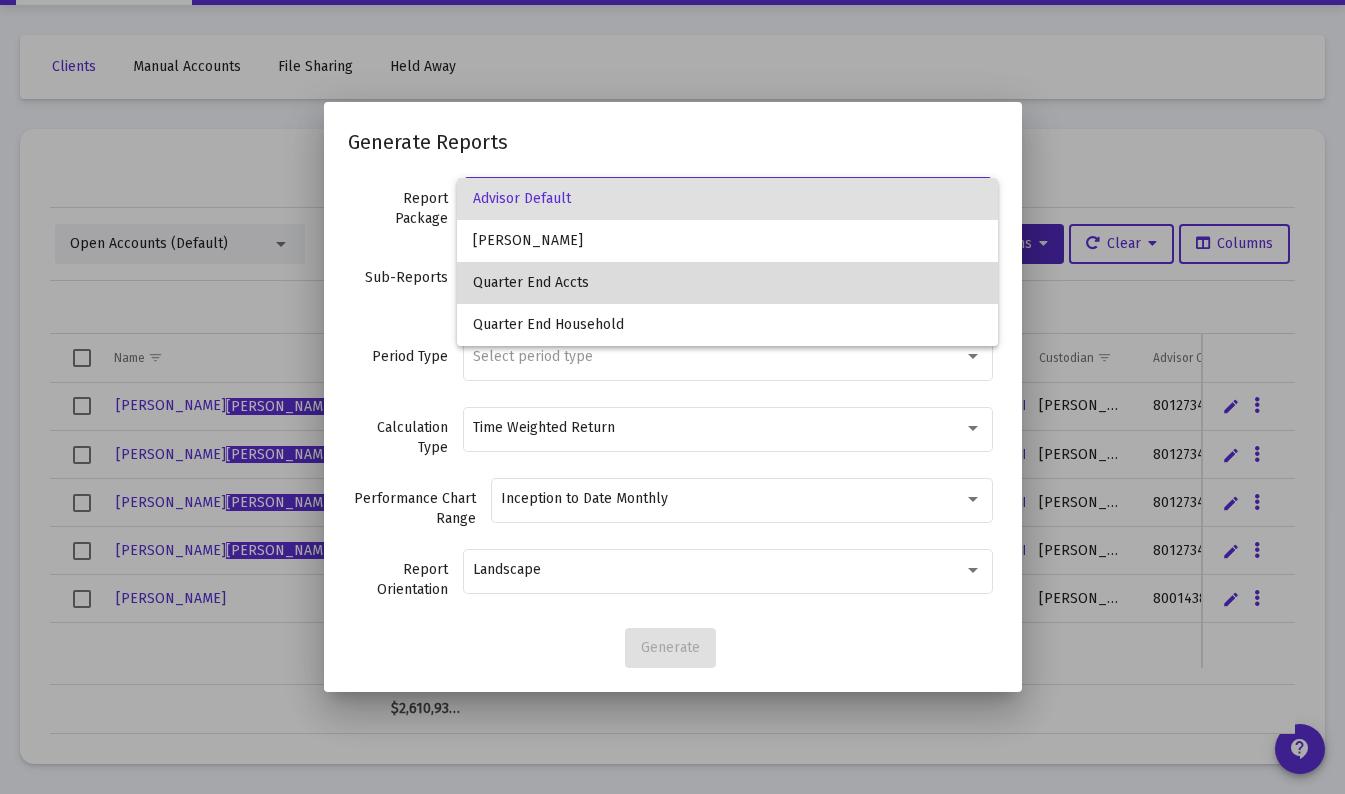 click on "Quarter End Accts" at bounding box center [727, 283] 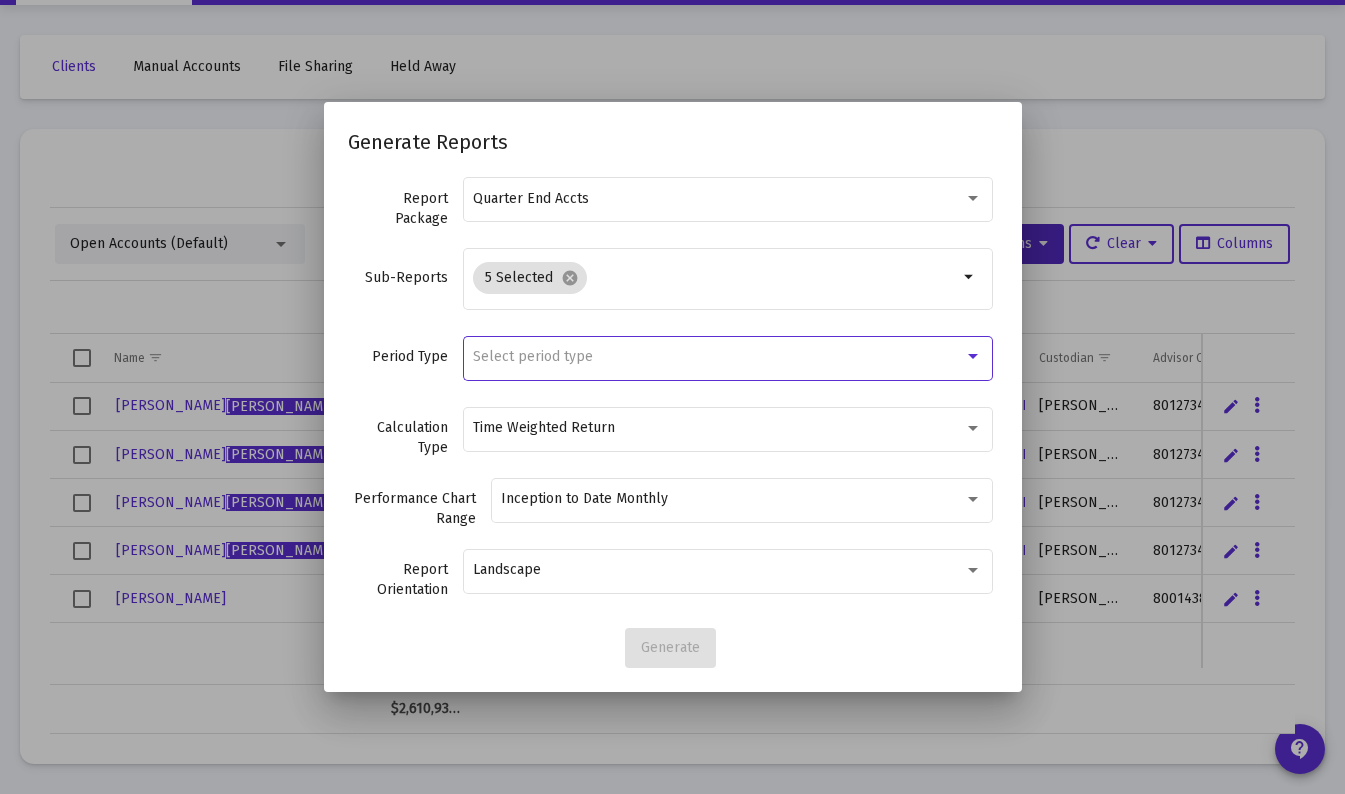 click on "Select period type" at bounding box center [718, 357] 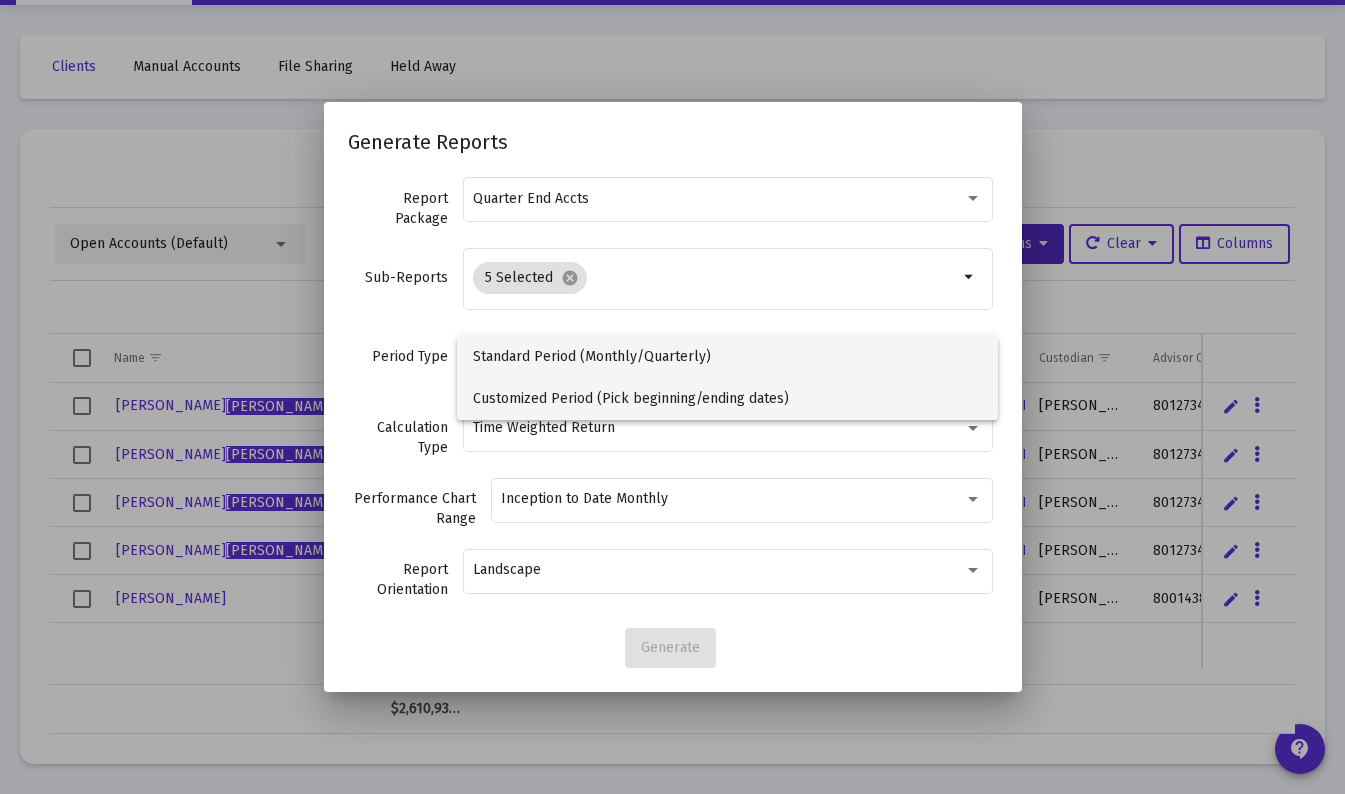 click on "Customized Period (Pick beginning/ending dates)" at bounding box center (727, 399) 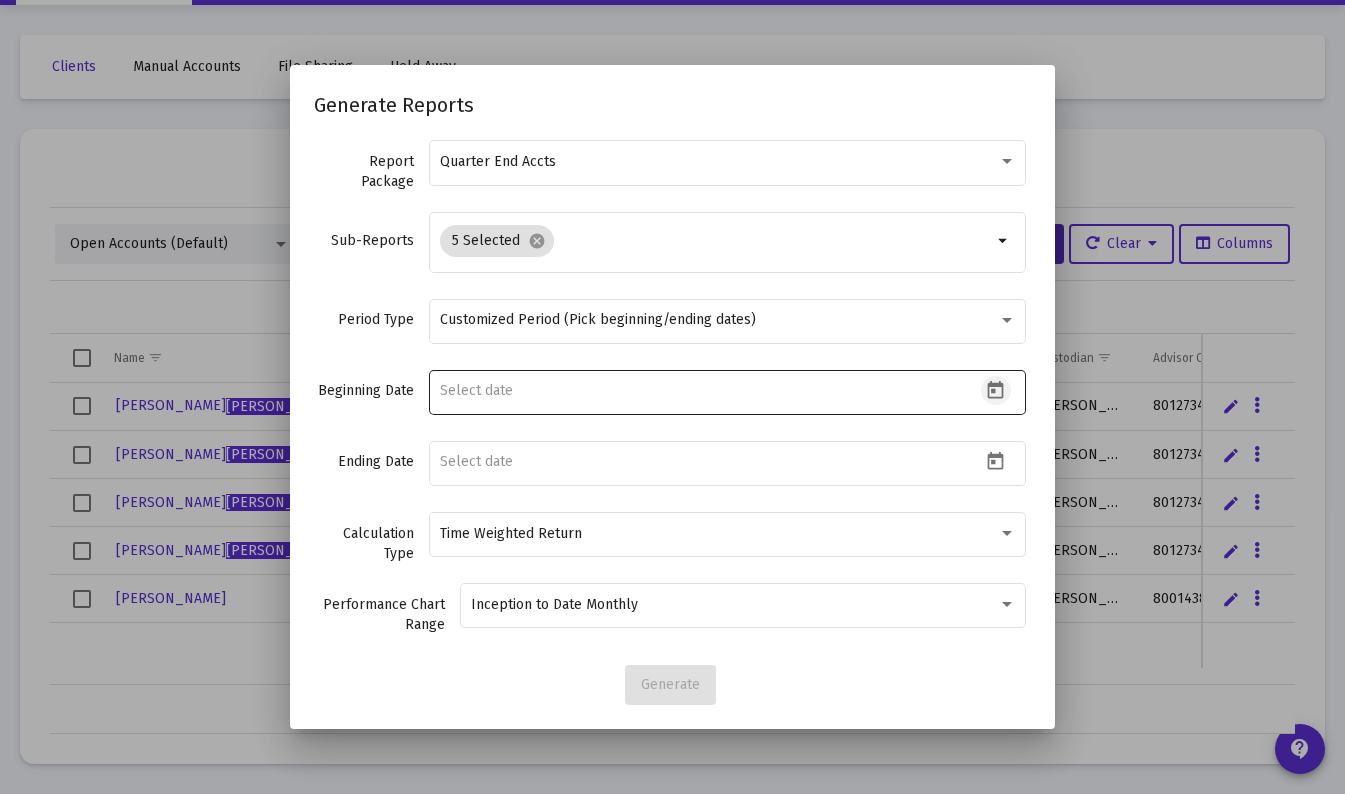click 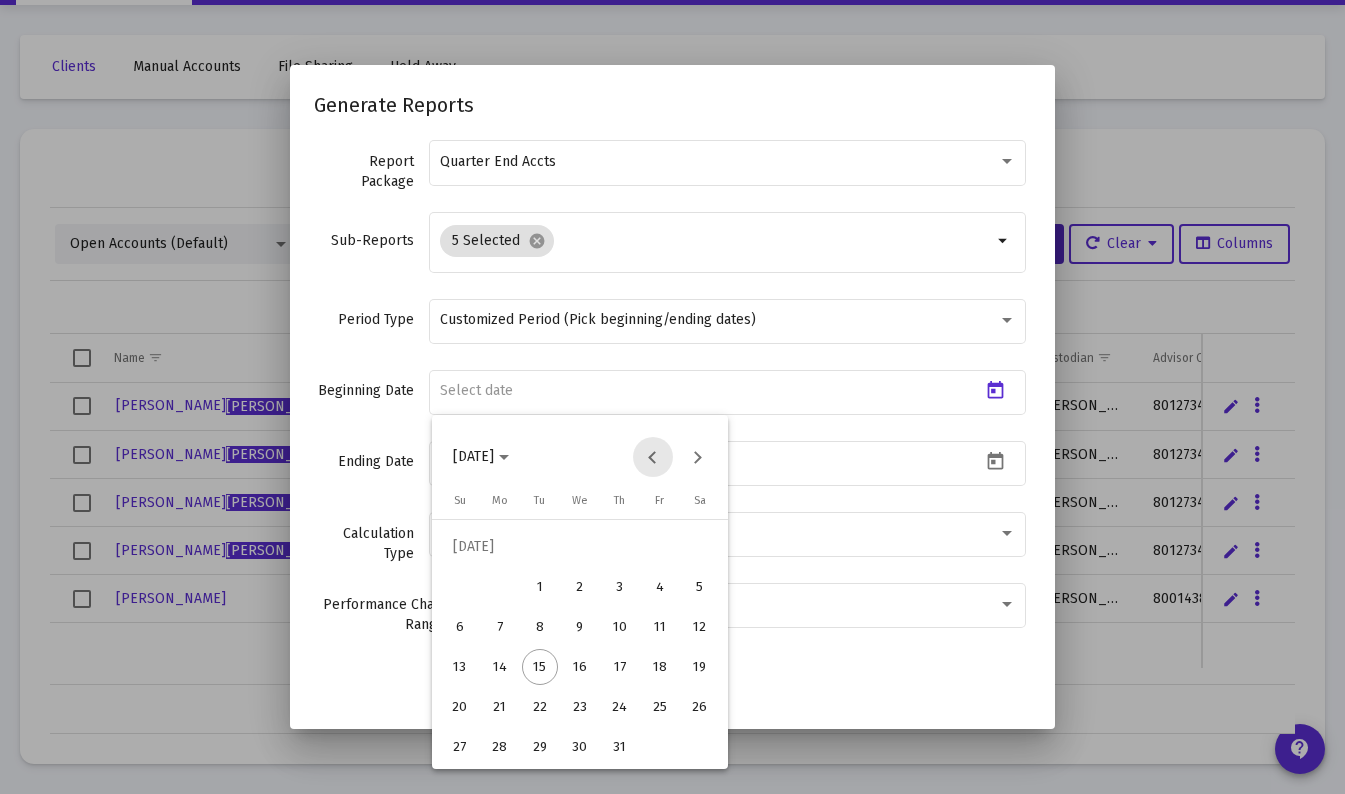 click at bounding box center [653, 457] 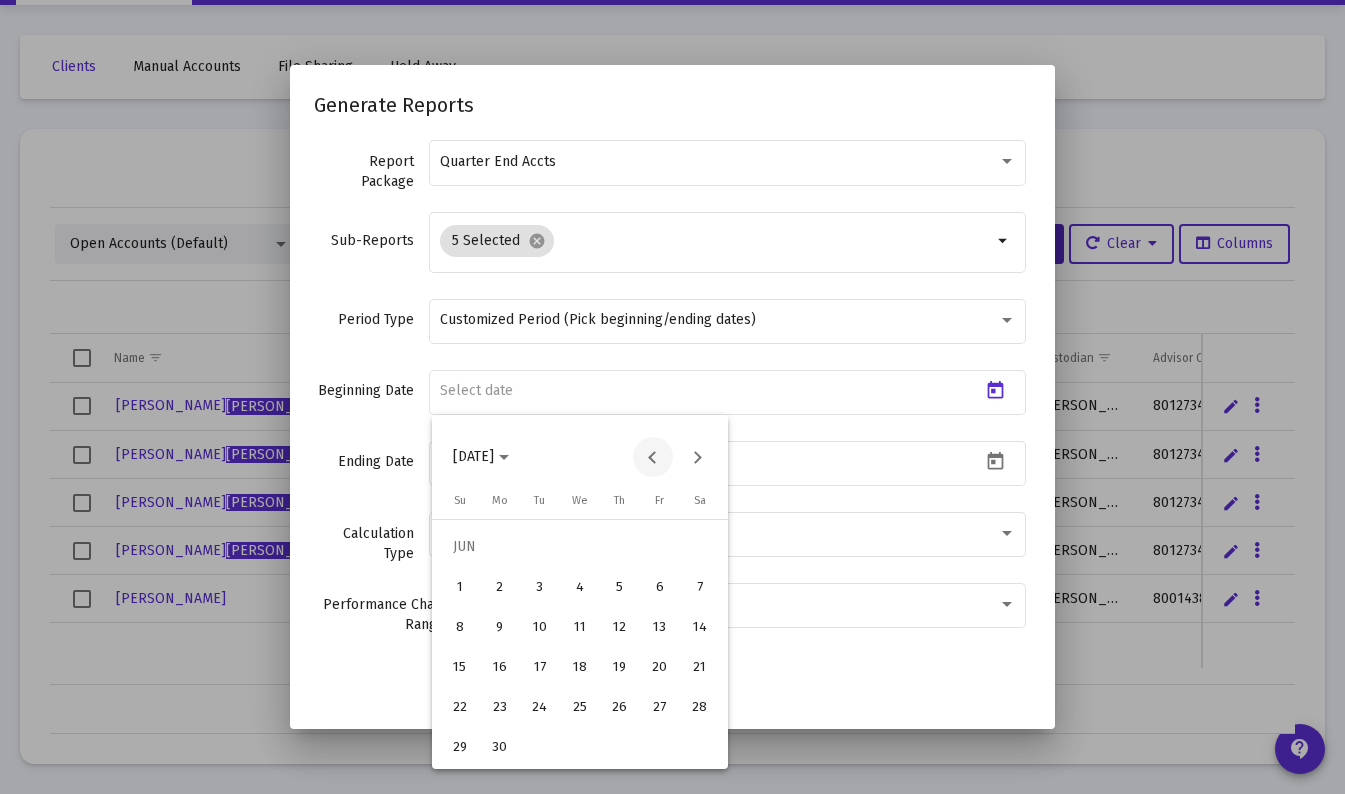 click at bounding box center [653, 457] 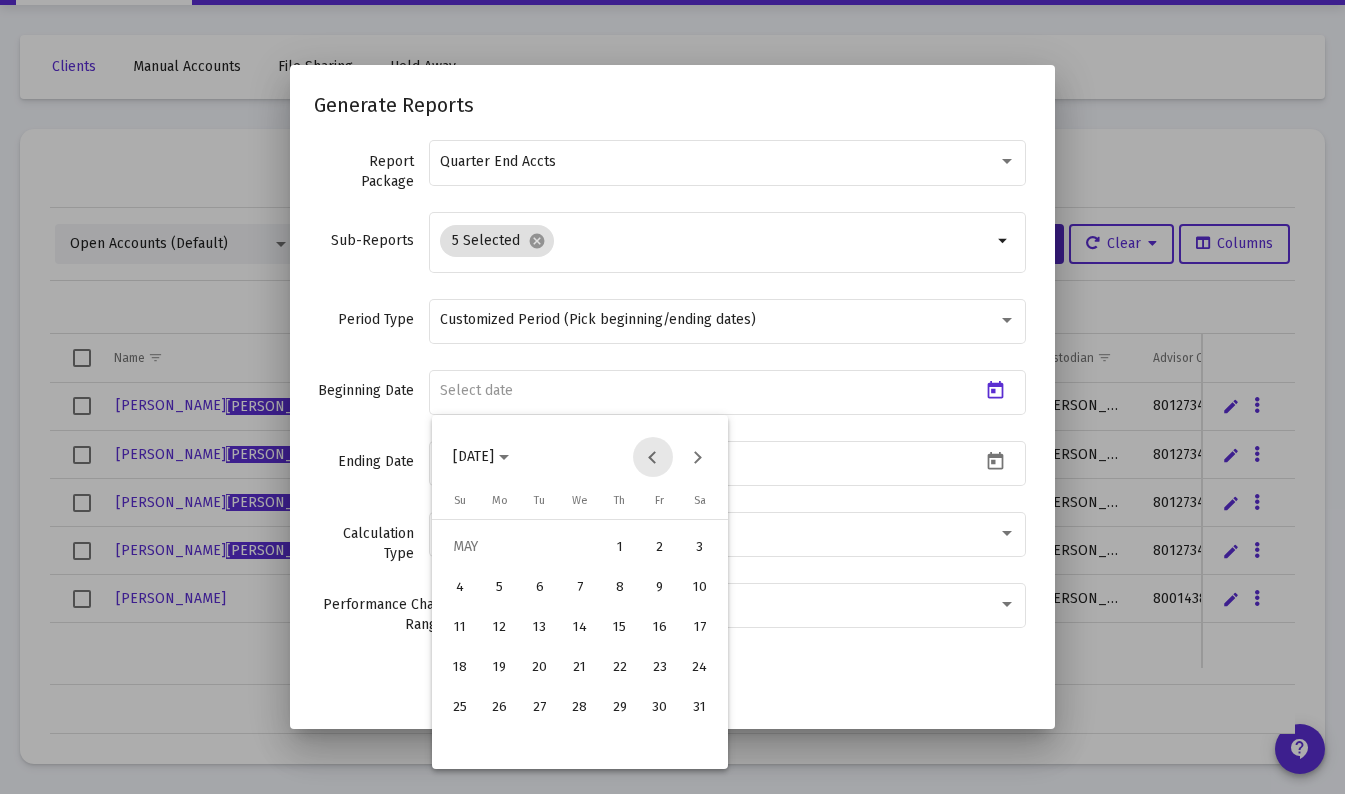 click at bounding box center (653, 457) 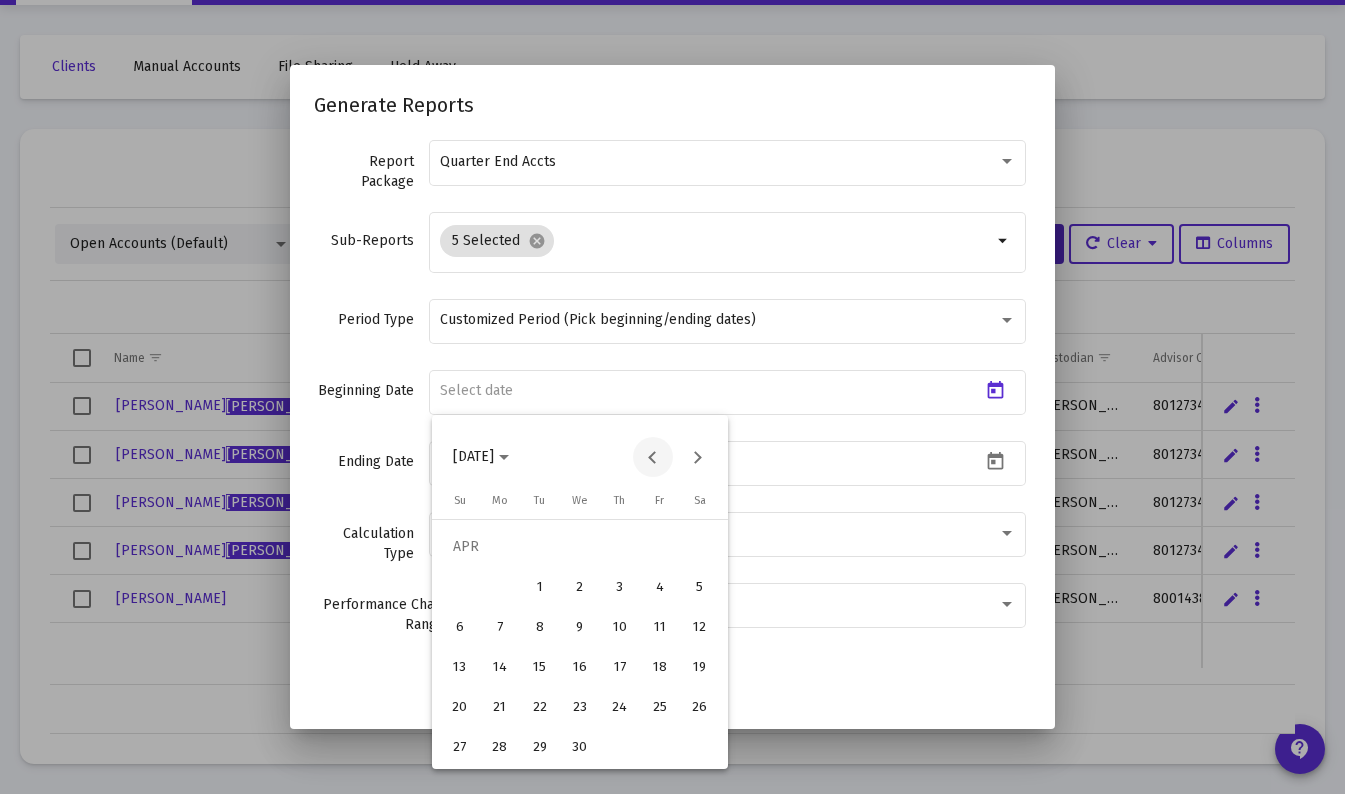 click at bounding box center [653, 457] 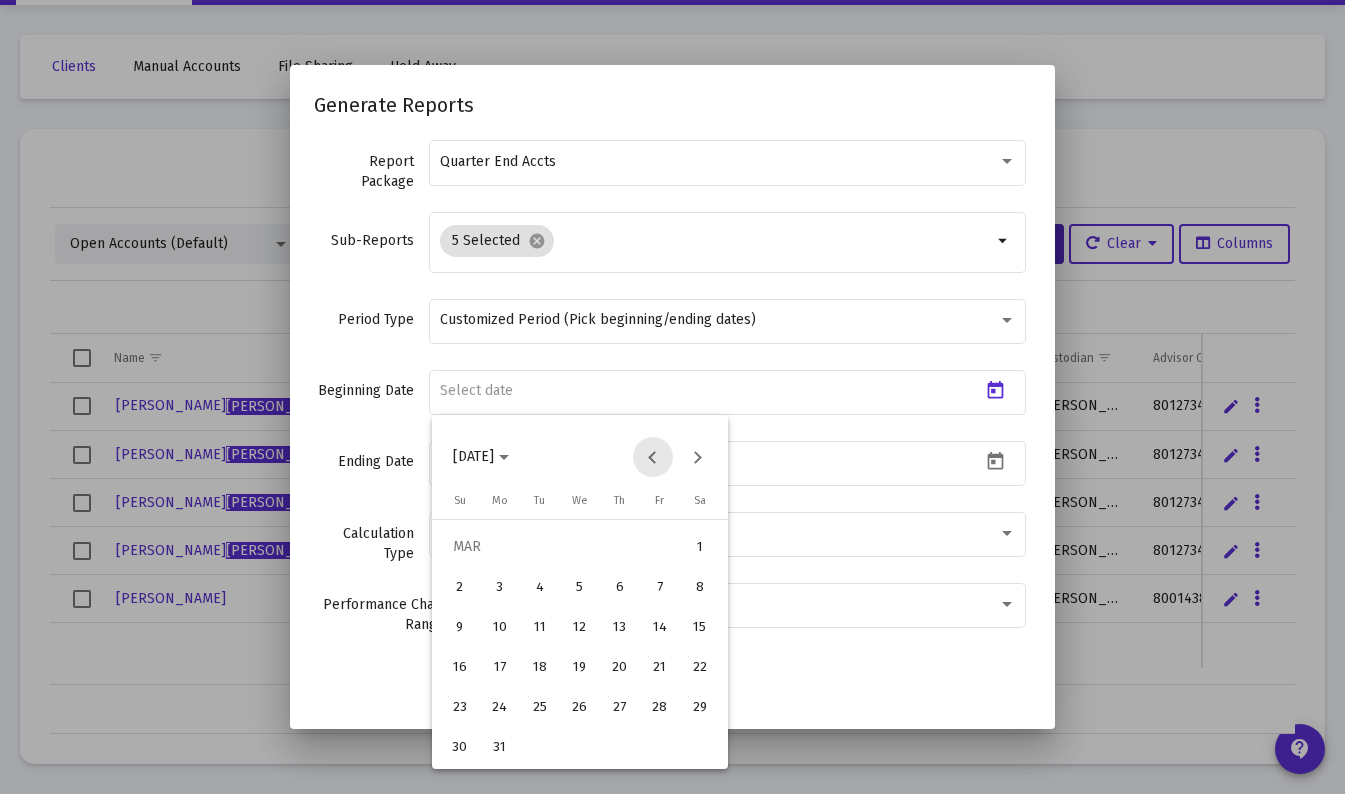 click at bounding box center (653, 457) 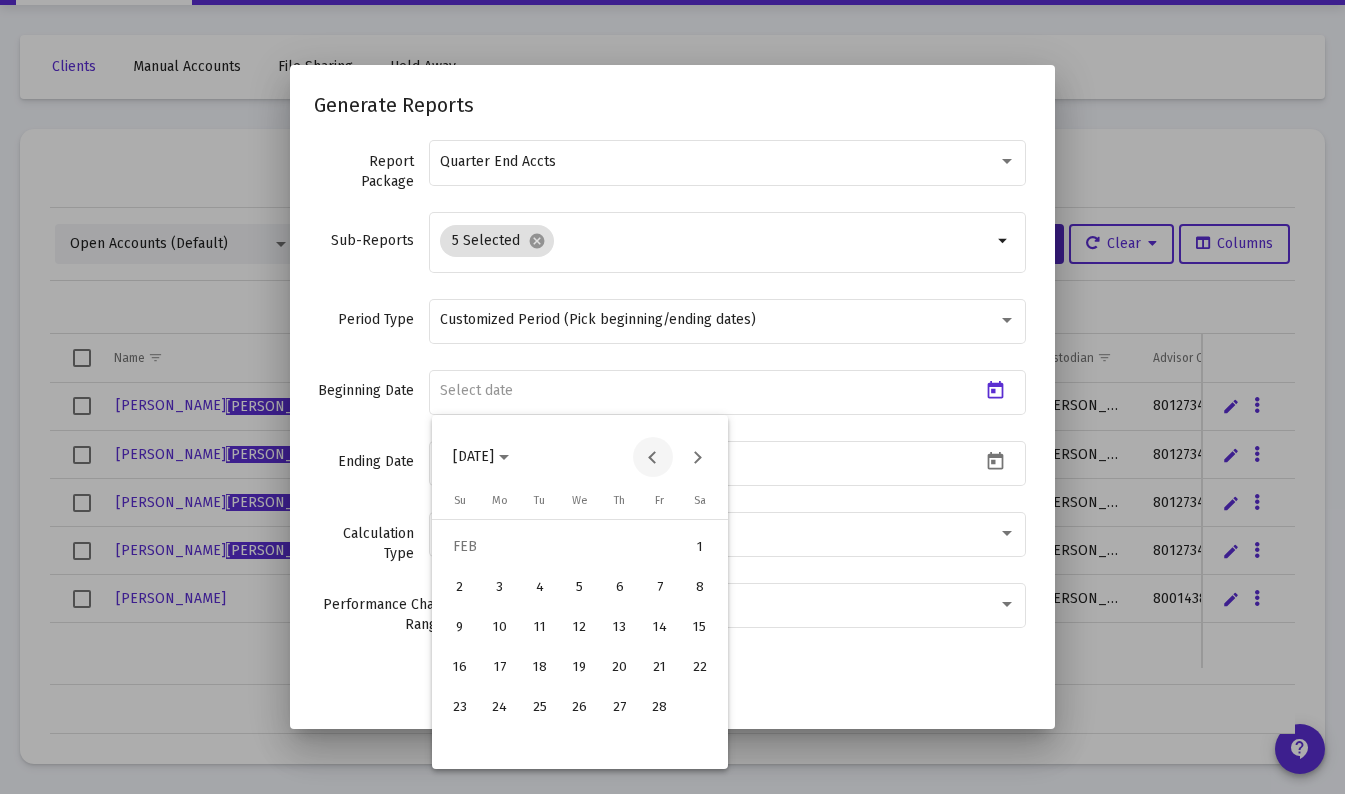 click at bounding box center (653, 457) 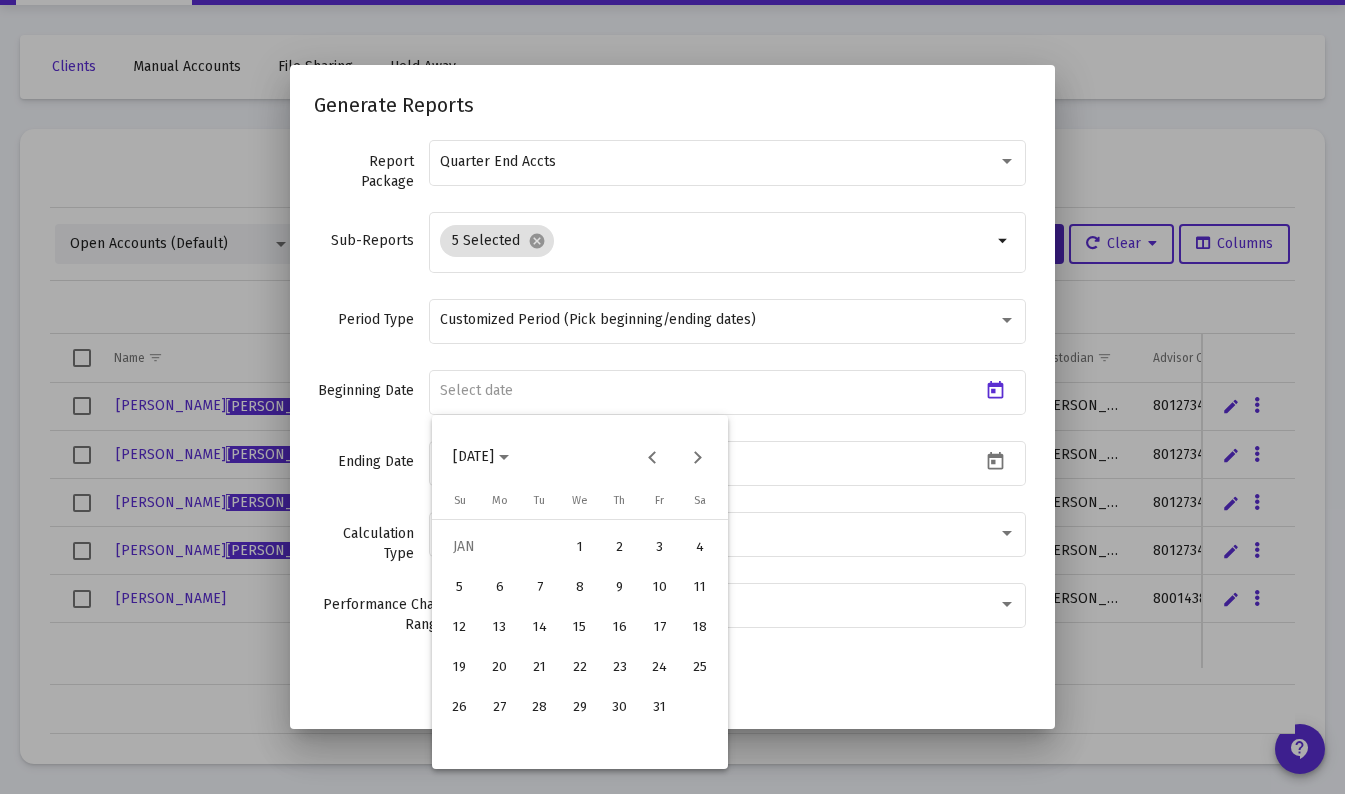 click on "1" at bounding box center (580, 547) 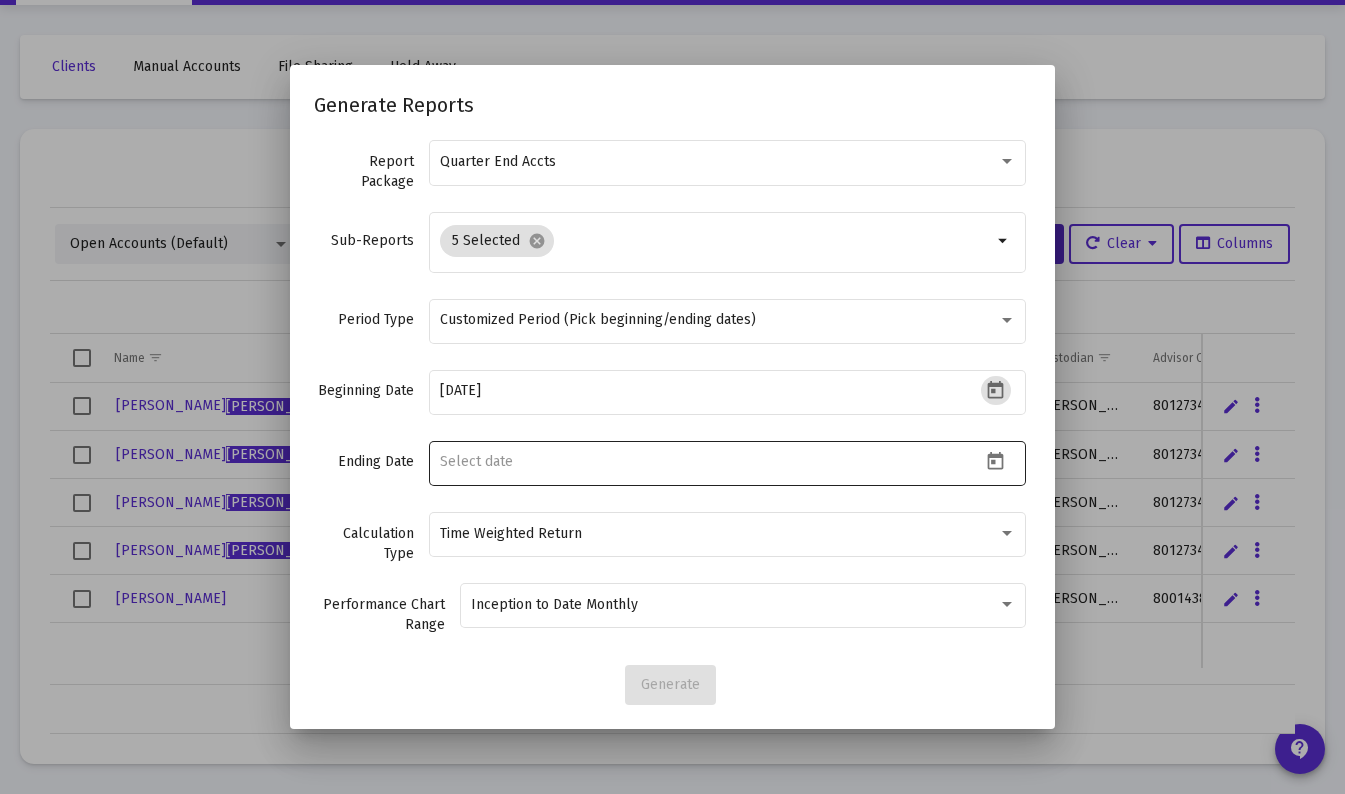click 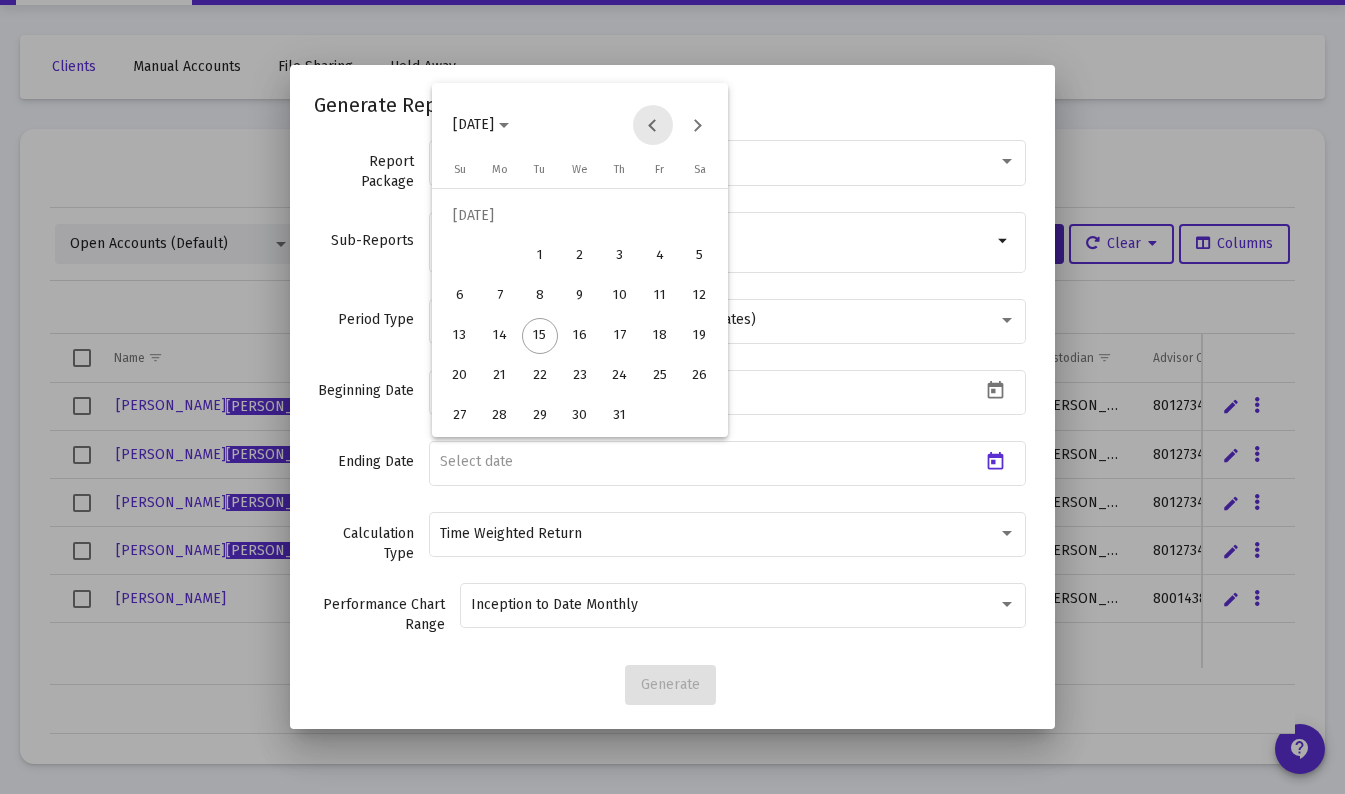 click at bounding box center (653, 125) 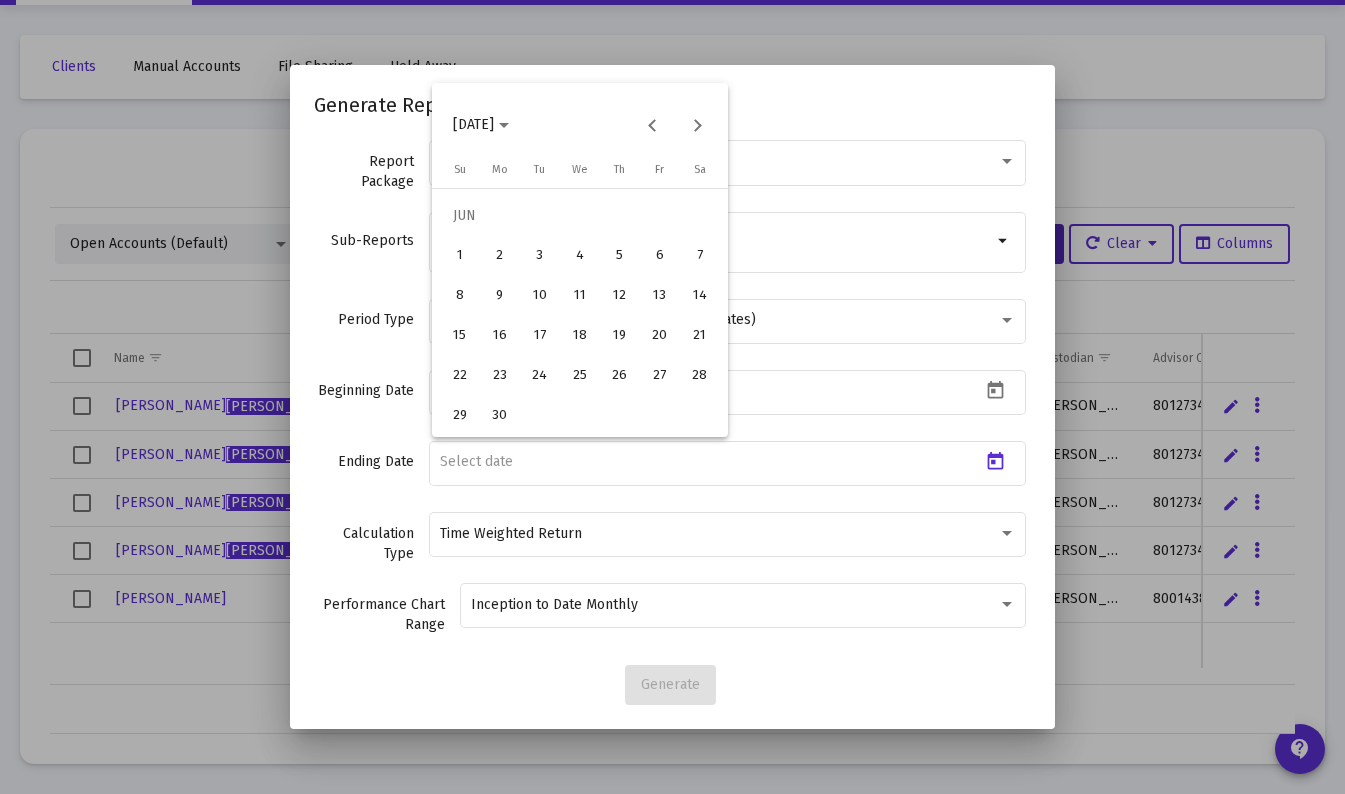 click on "30" at bounding box center (500, 416) 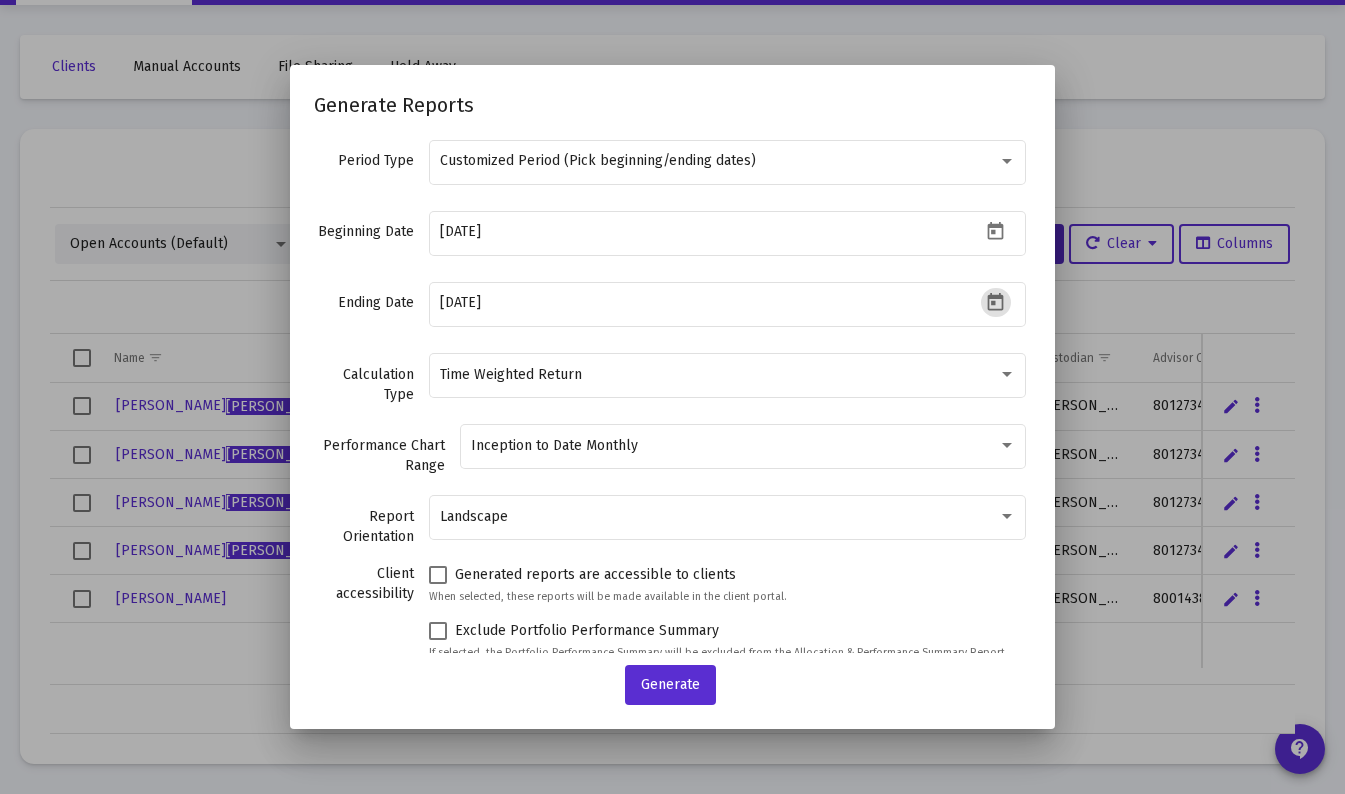 scroll, scrollTop: 180, scrollLeft: 0, axis: vertical 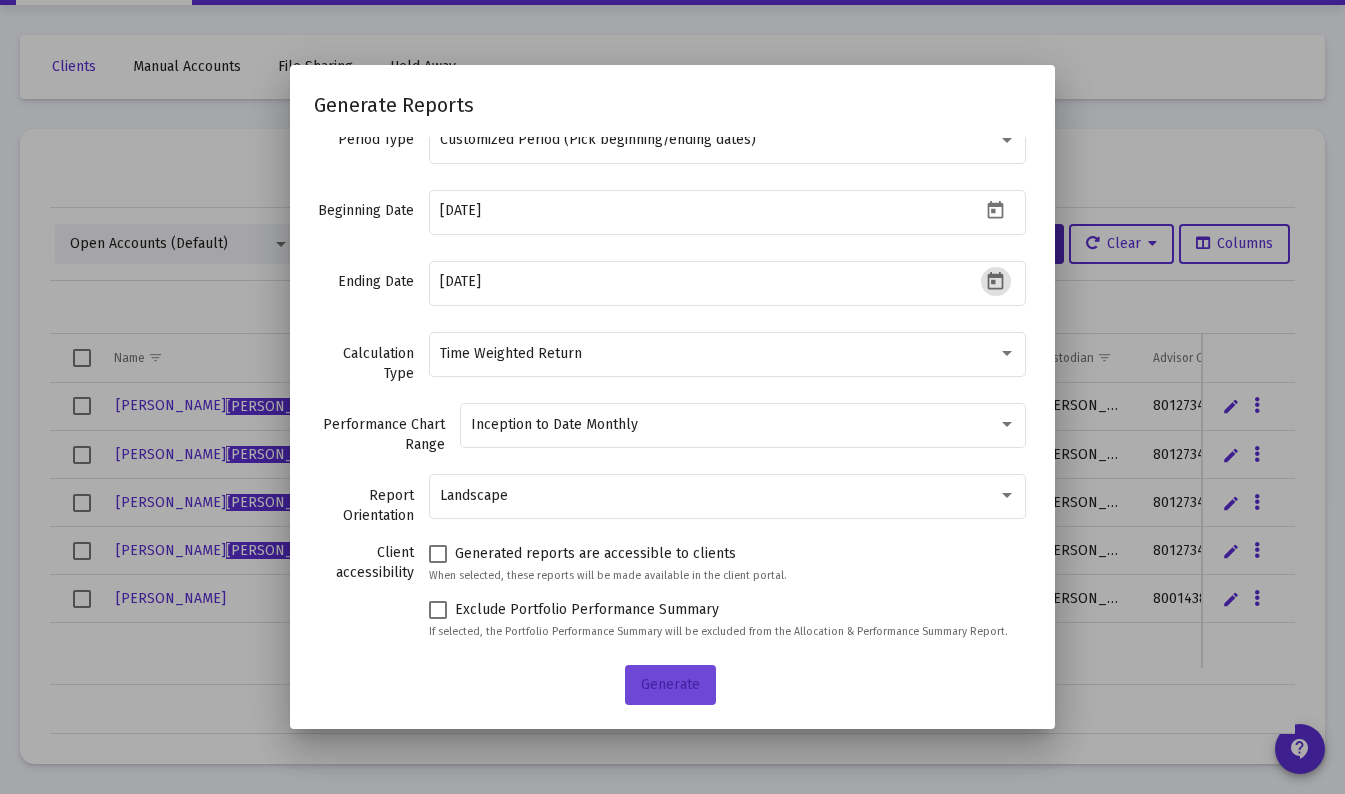 click on "Generate" at bounding box center [670, 684] 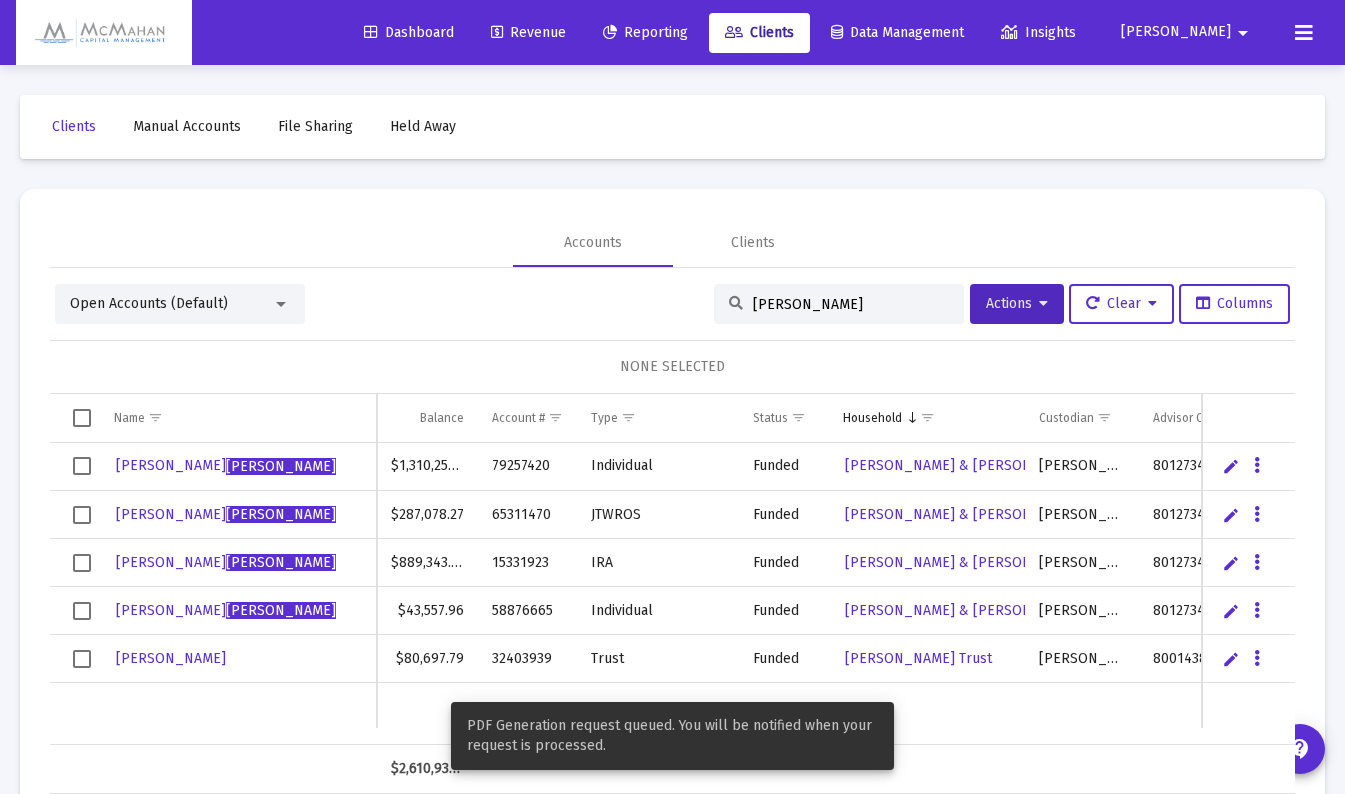 scroll, scrollTop: 60, scrollLeft: 0, axis: vertical 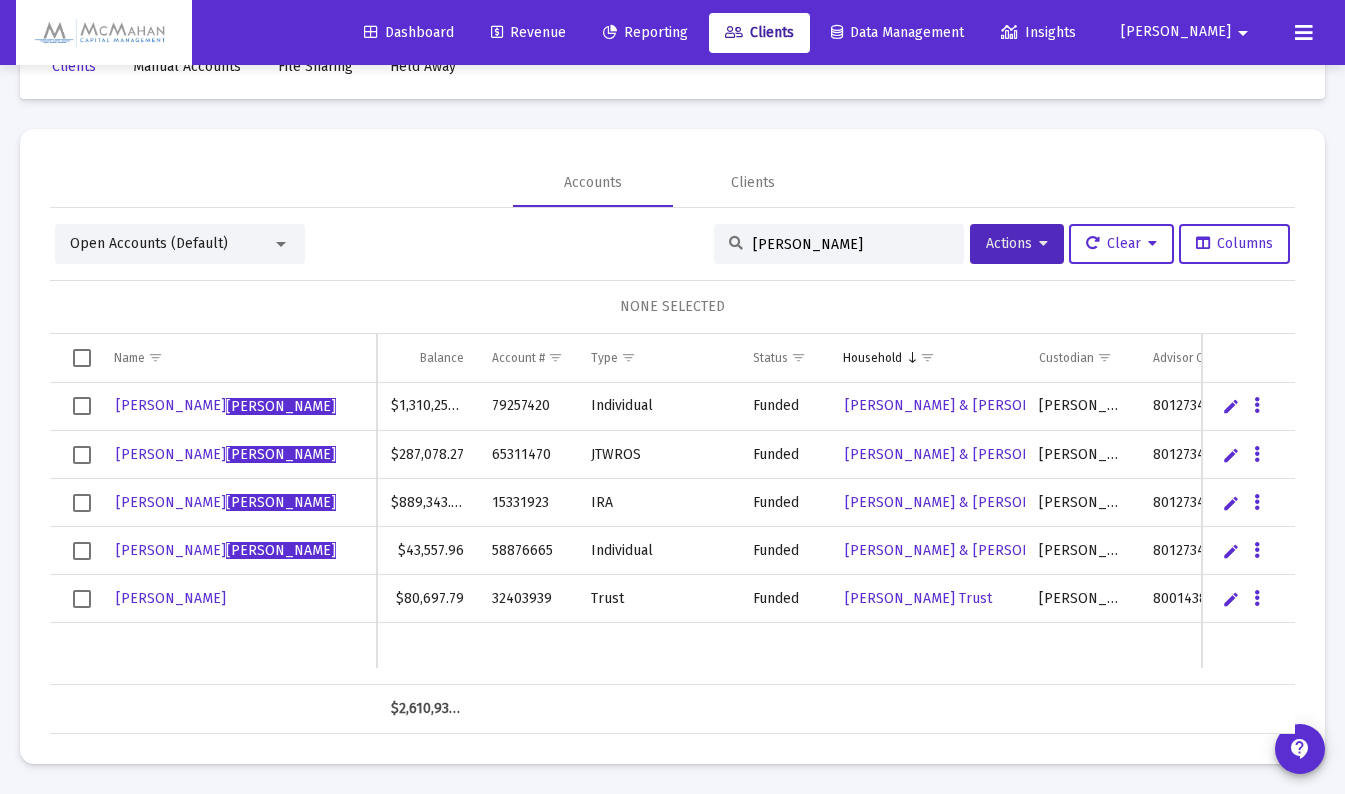 drag, startPoint x: 795, startPoint y: 237, endPoint x: 675, endPoint y: 261, distance: 122.376465 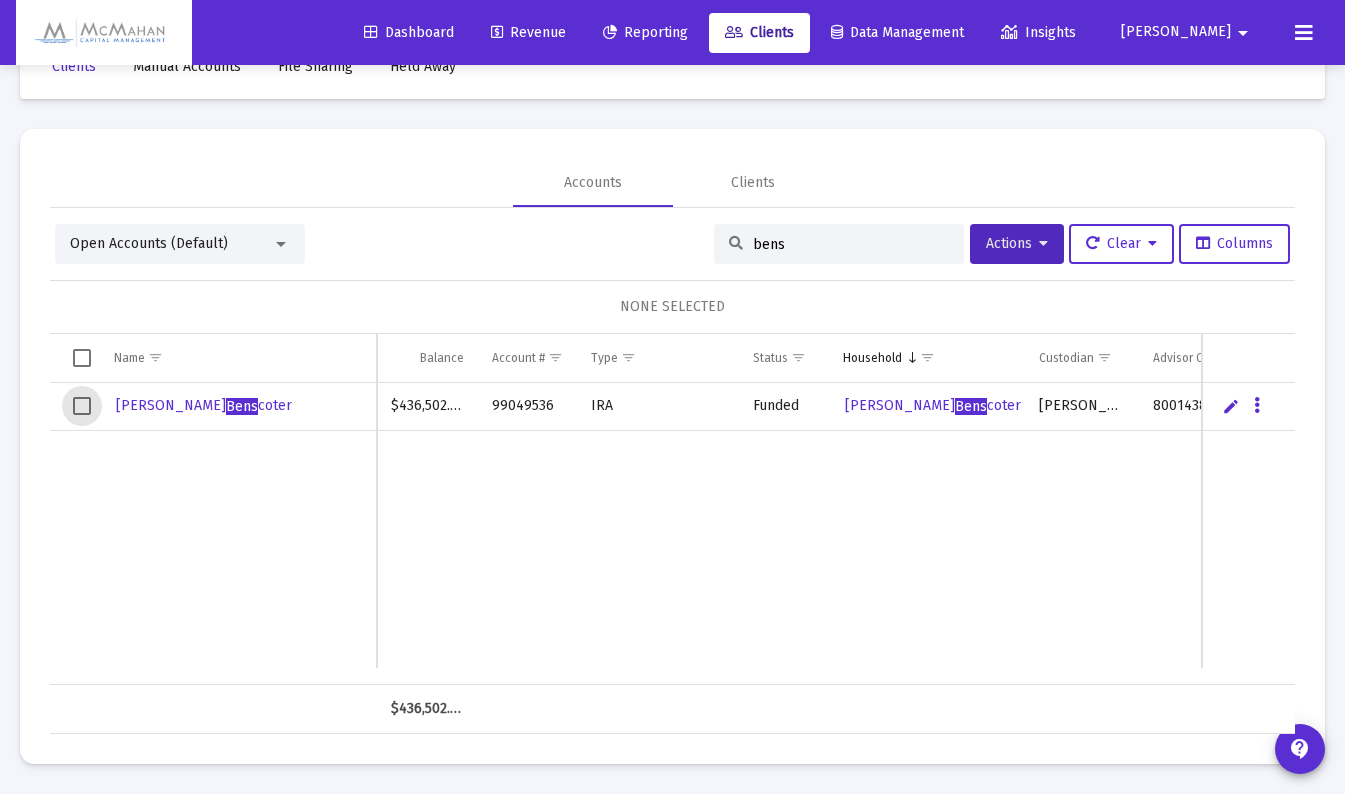 click at bounding box center (82, 406) 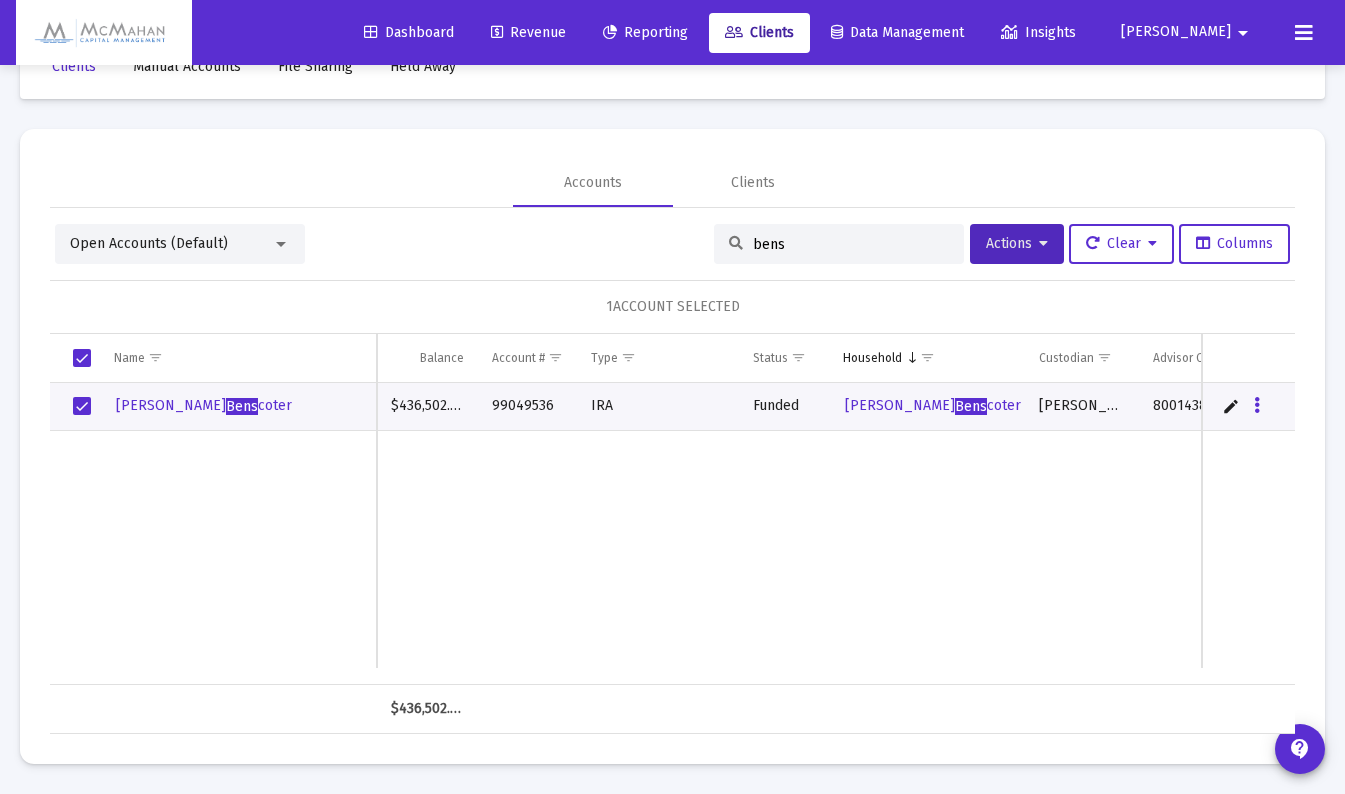 drag, startPoint x: 773, startPoint y: 241, endPoint x: 720, endPoint y: 246, distance: 53.235325 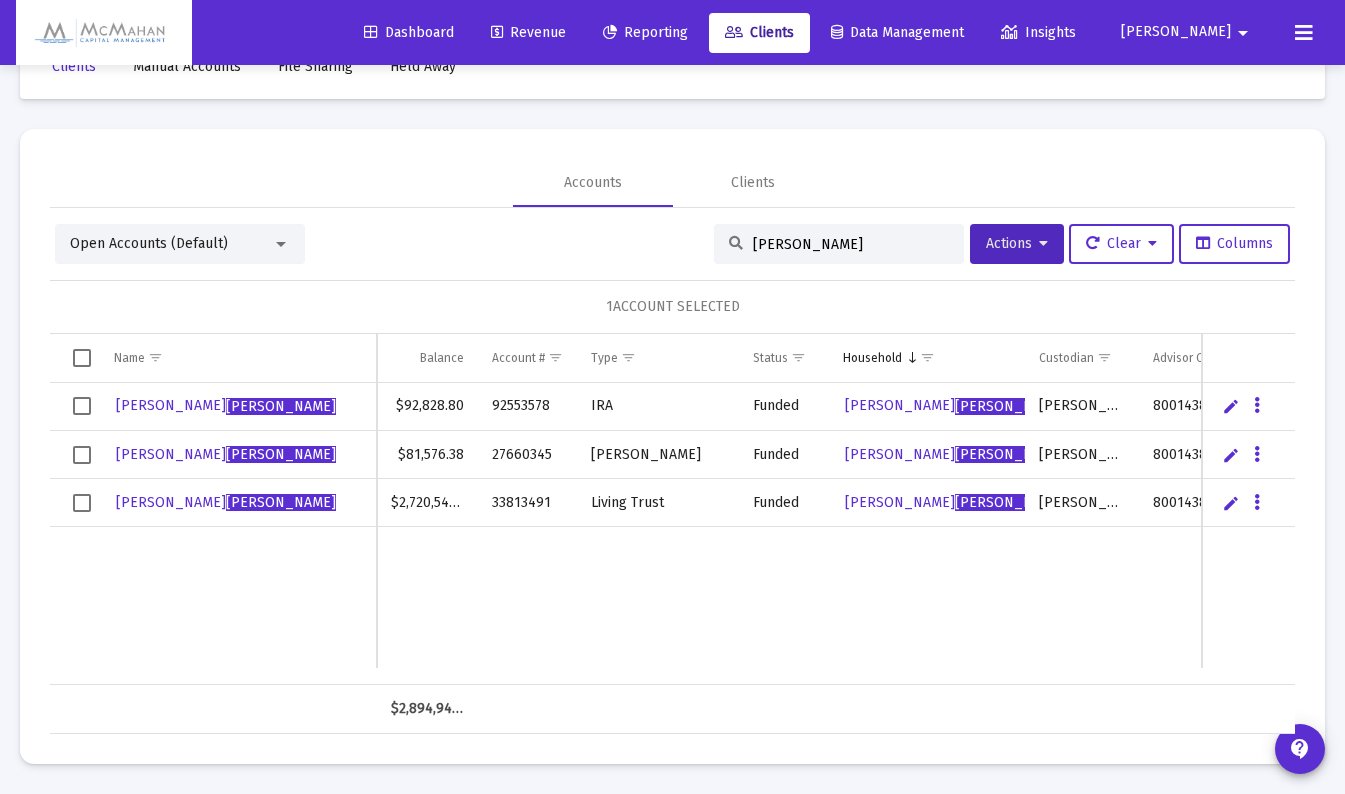 click at bounding box center (82, 406) 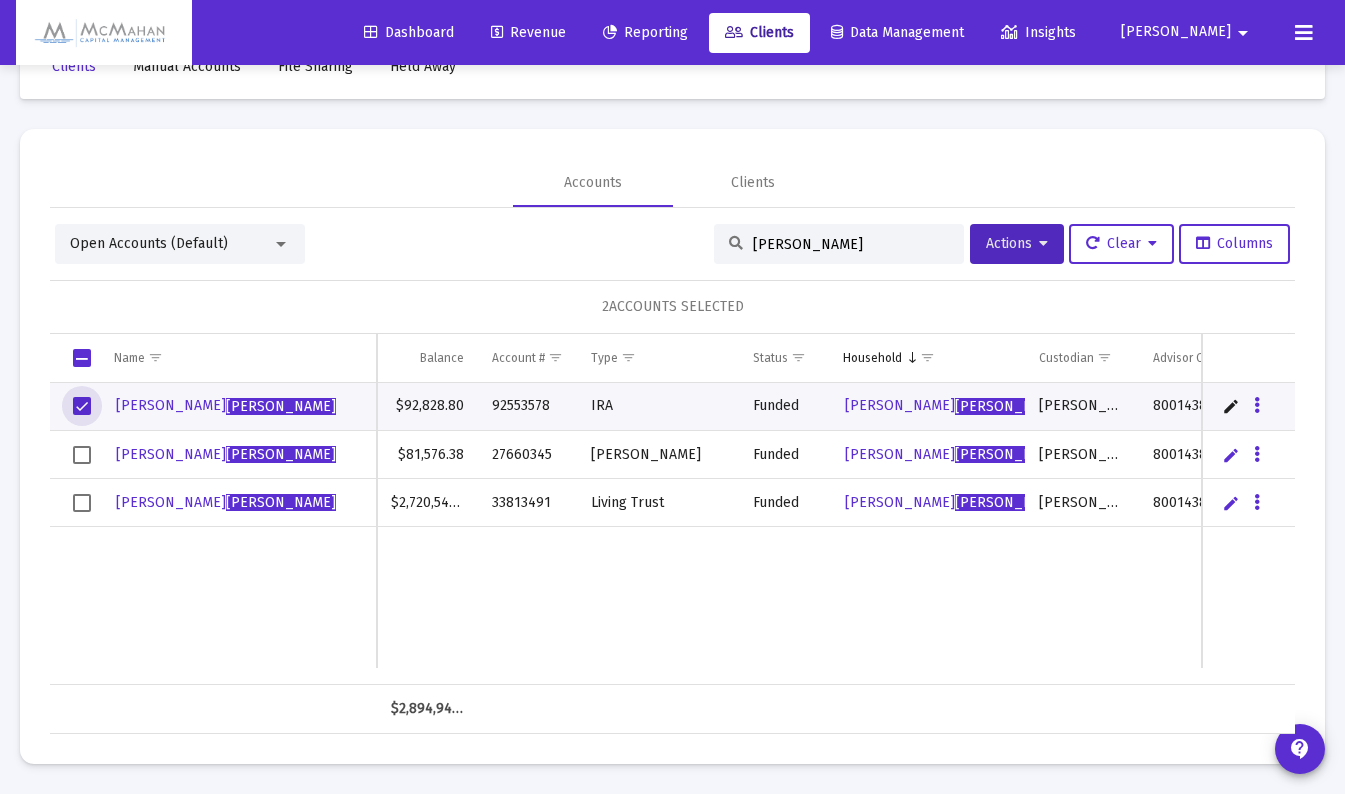 click at bounding box center [82, 455] 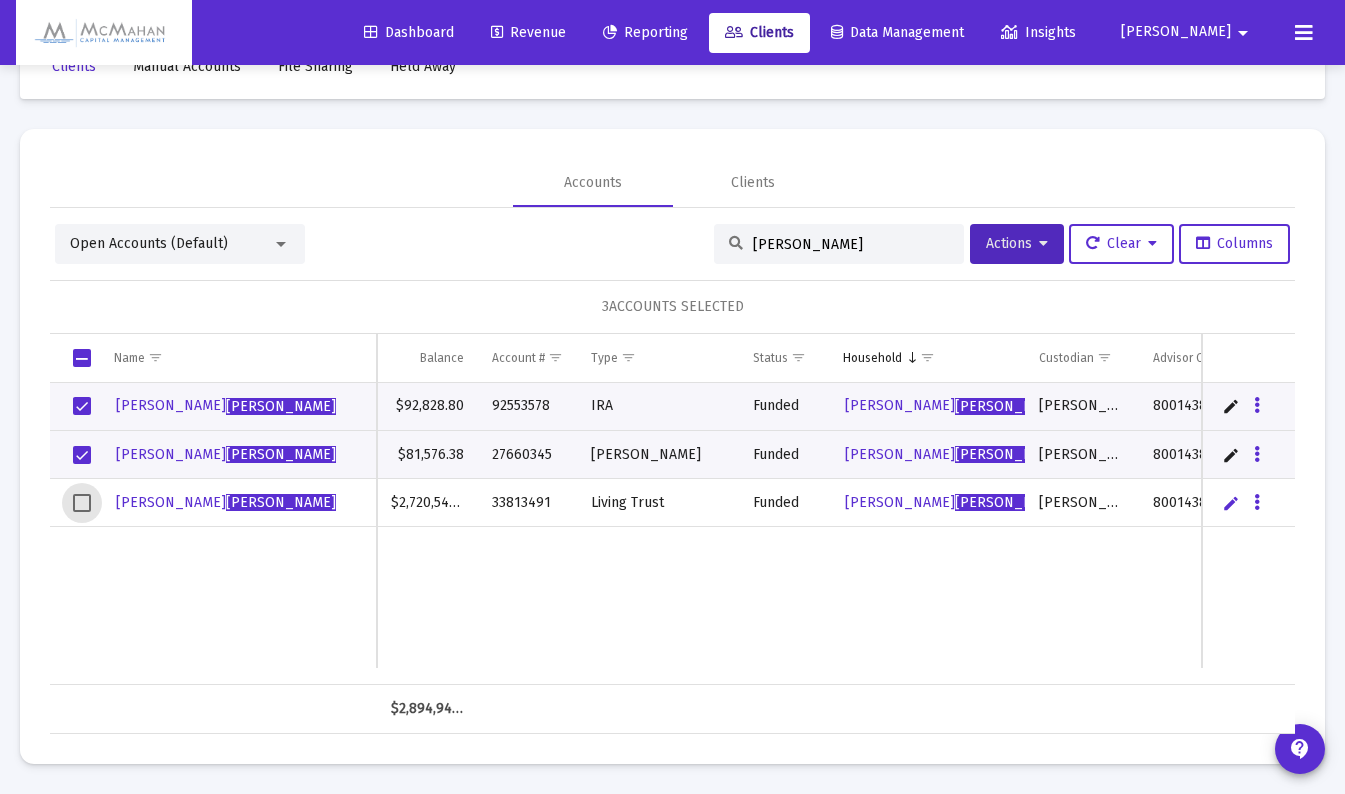 click at bounding box center (82, 503) 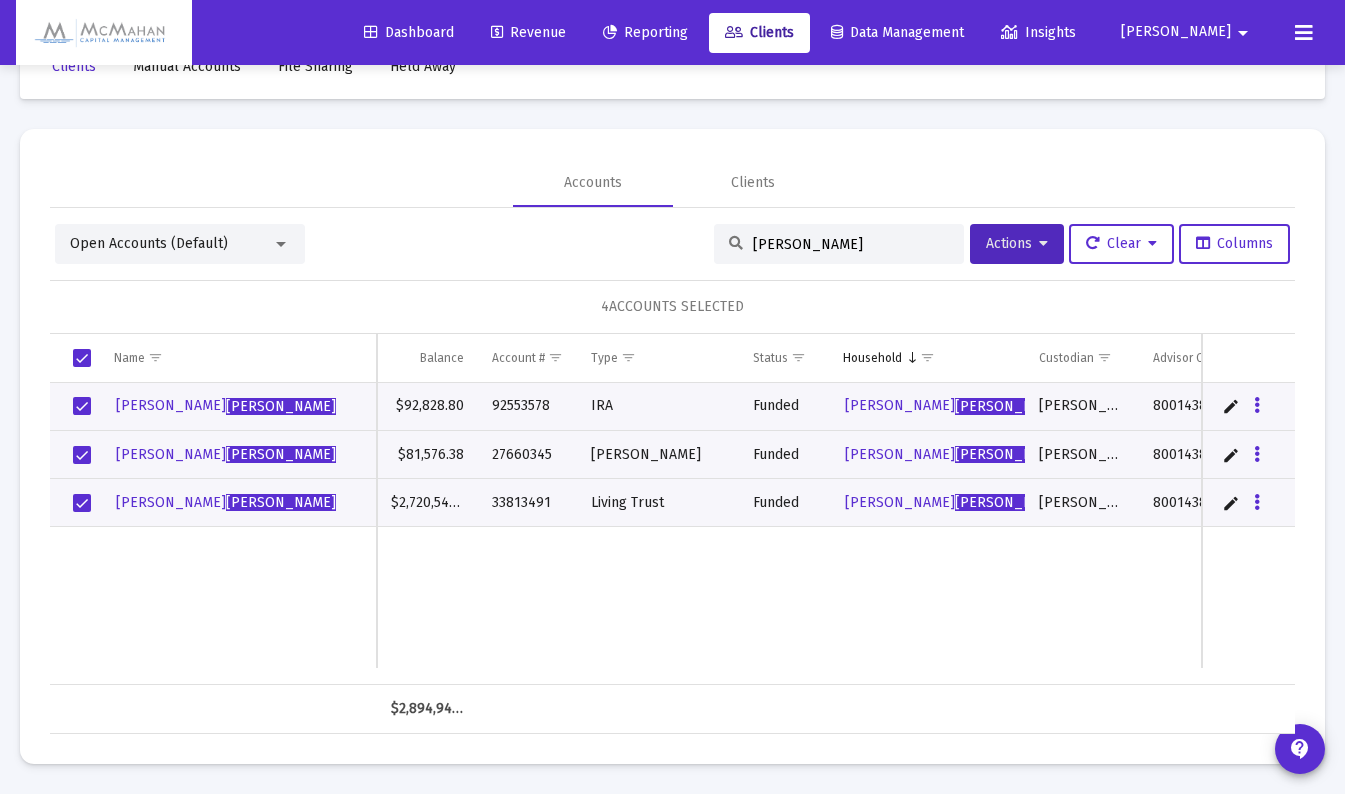 drag, startPoint x: 788, startPoint y: 245, endPoint x: 705, endPoint y: 252, distance: 83.294655 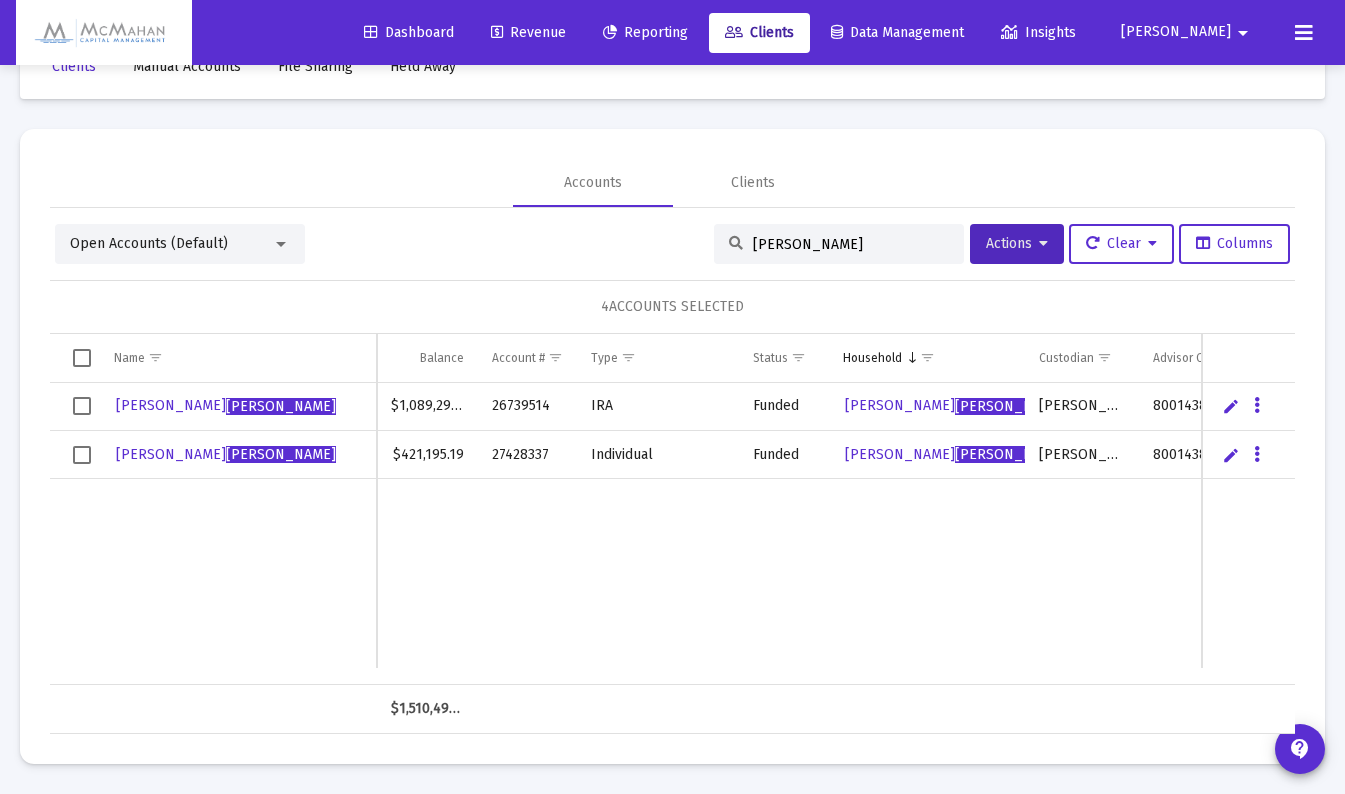 click at bounding box center (82, 406) 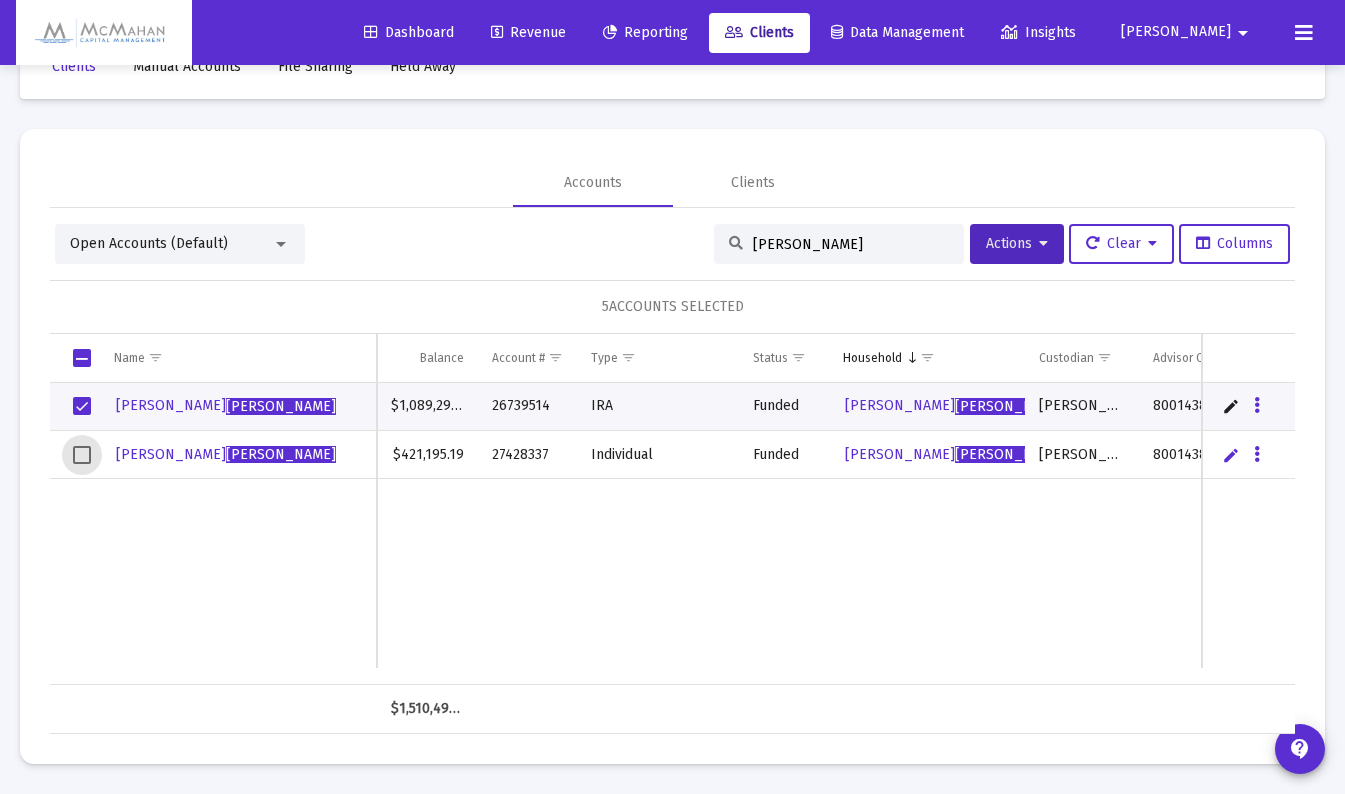drag, startPoint x: 79, startPoint y: 457, endPoint x: 193, endPoint y: 407, distance: 124.48293 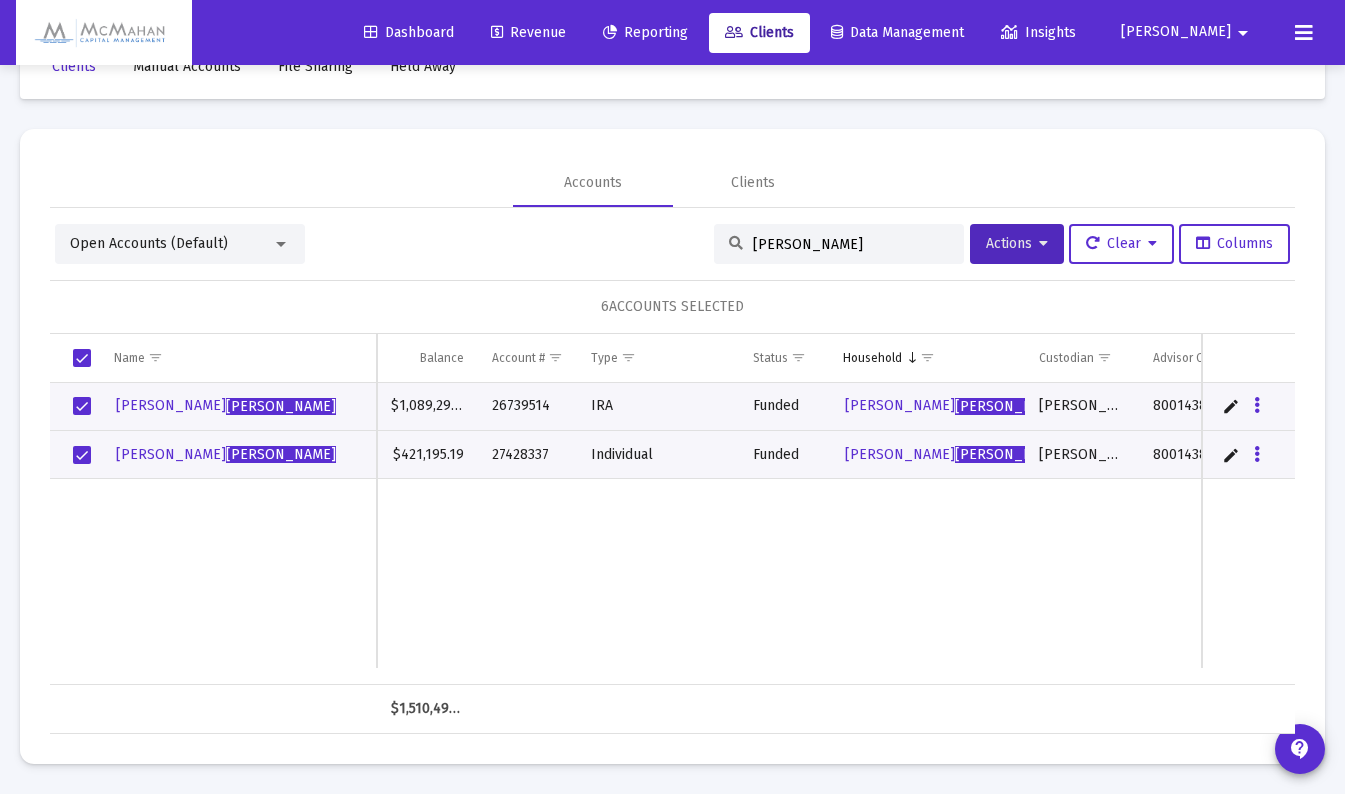drag, startPoint x: 796, startPoint y: 240, endPoint x: 718, endPoint y: 249, distance: 78.51752 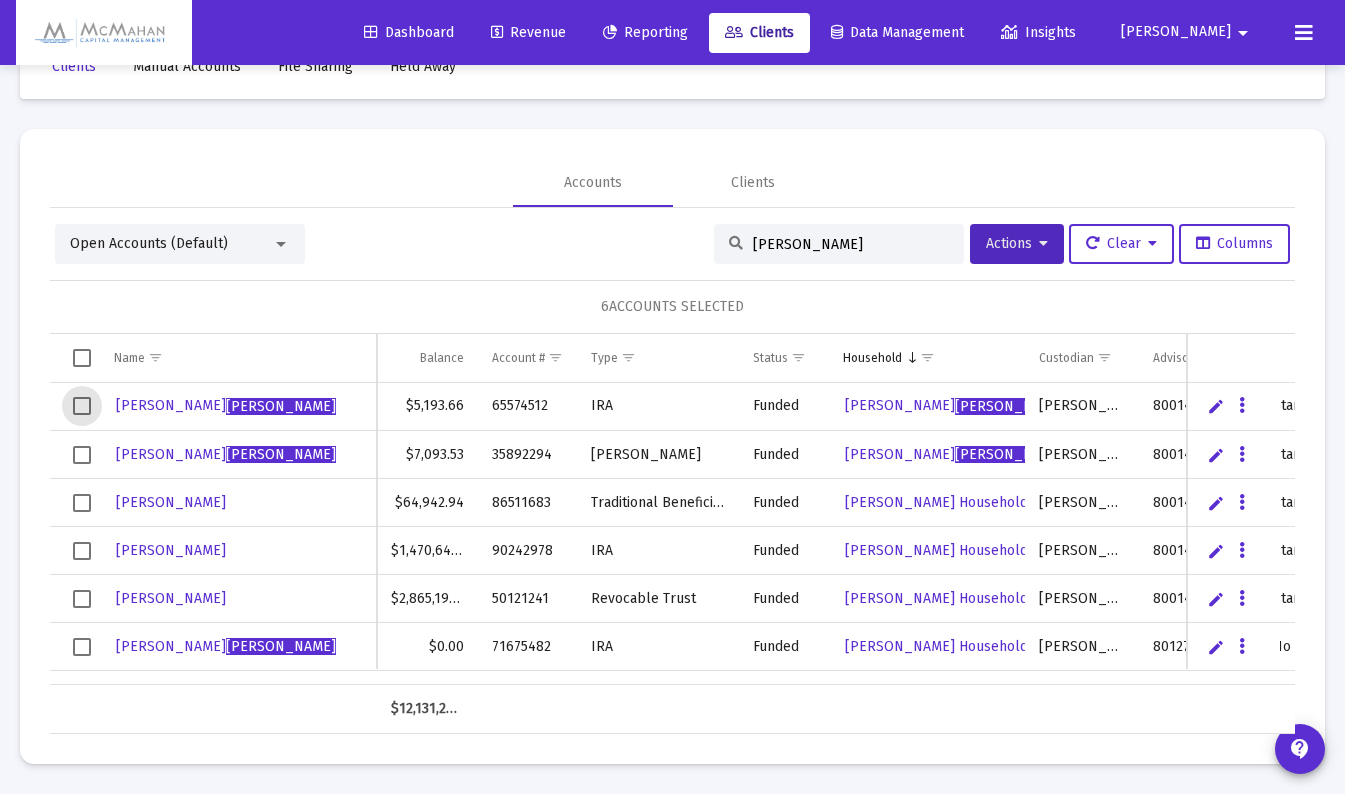 click at bounding box center [82, 406] 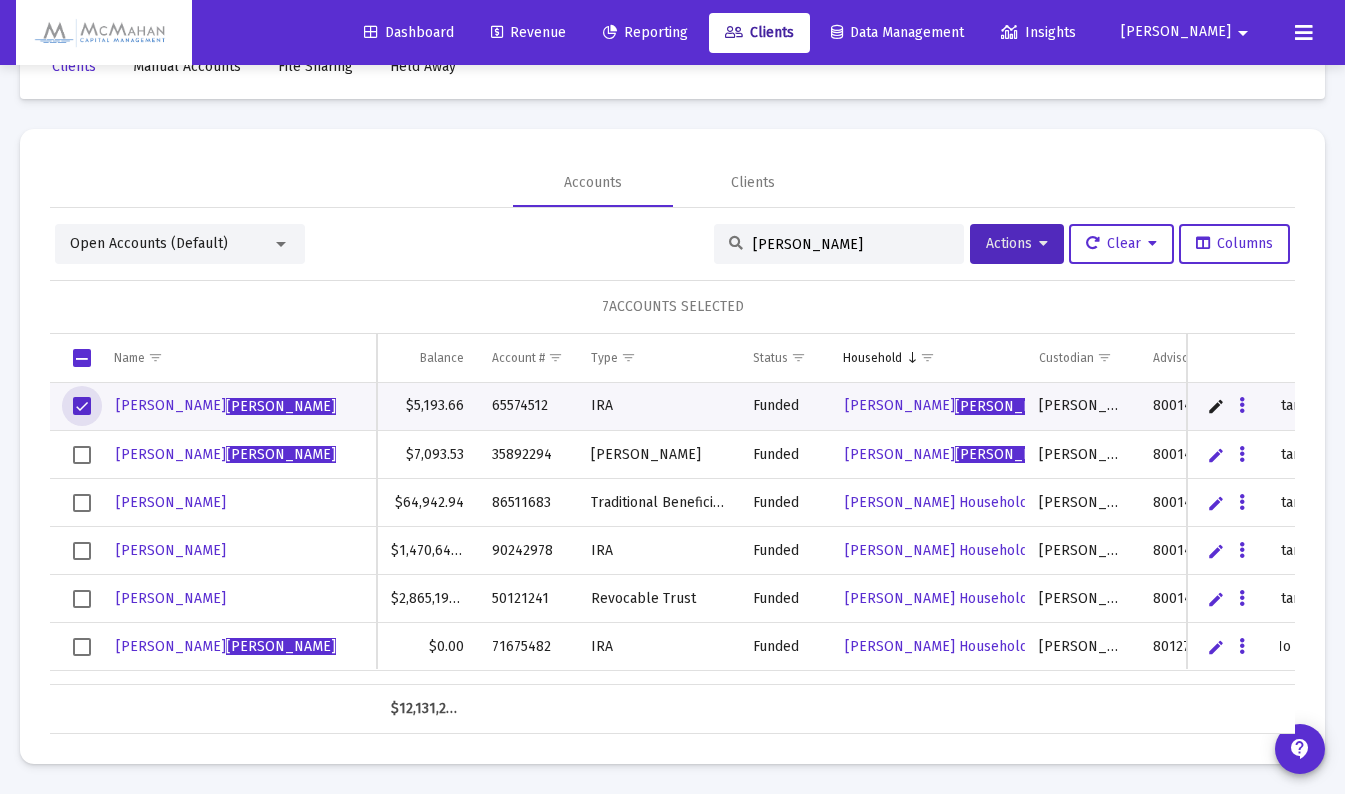 click at bounding box center (82, 455) 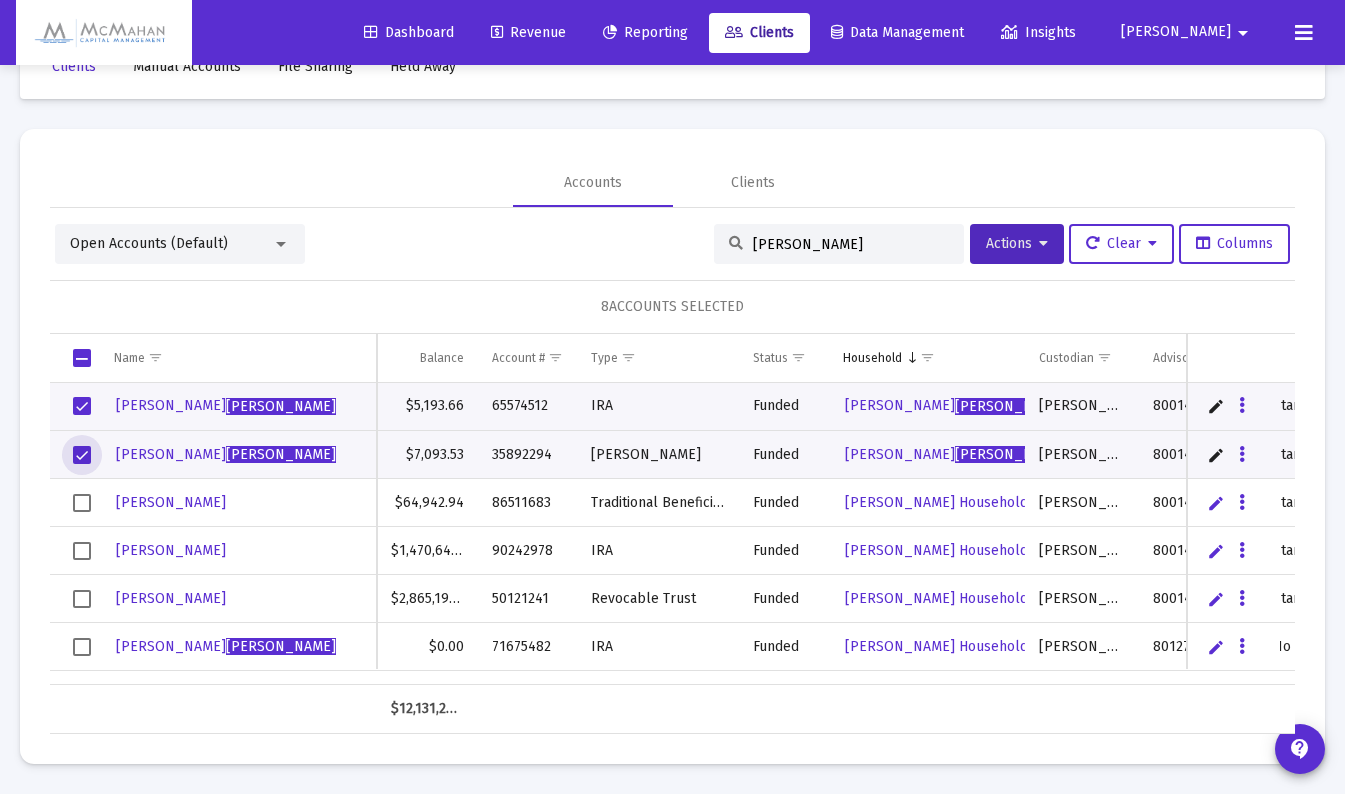 scroll, scrollTop: 100, scrollLeft: 0, axis: vertical 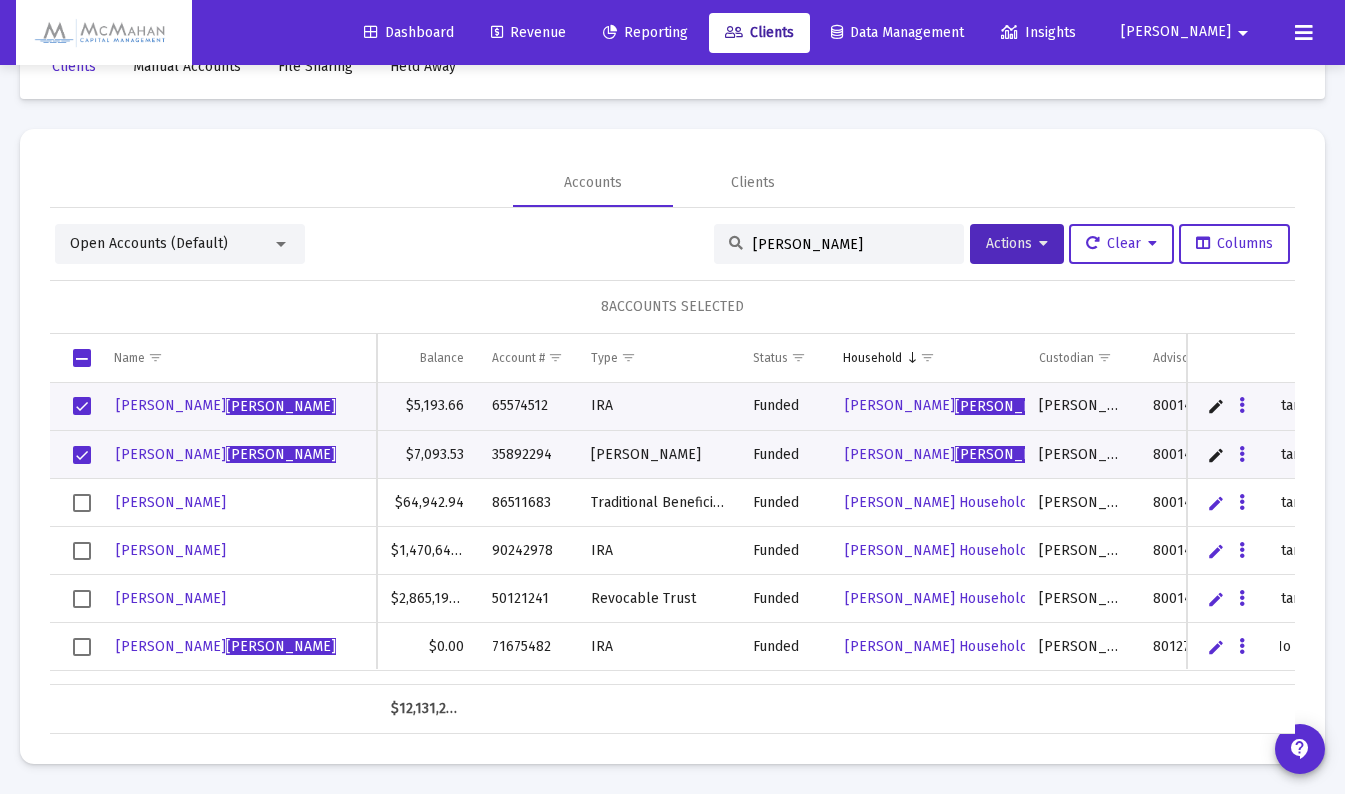 click at bounding box center [82, 503] 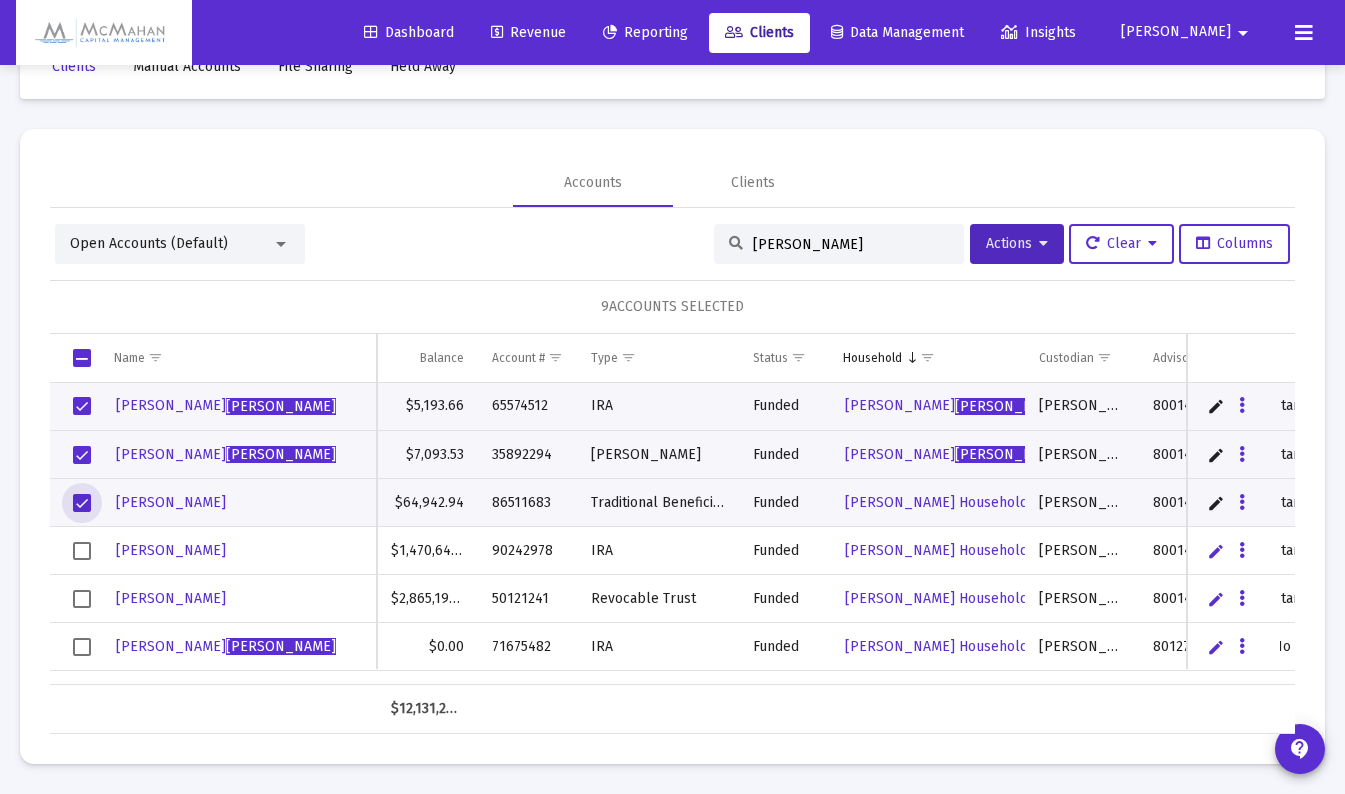 click at bounding box center (82, 551) 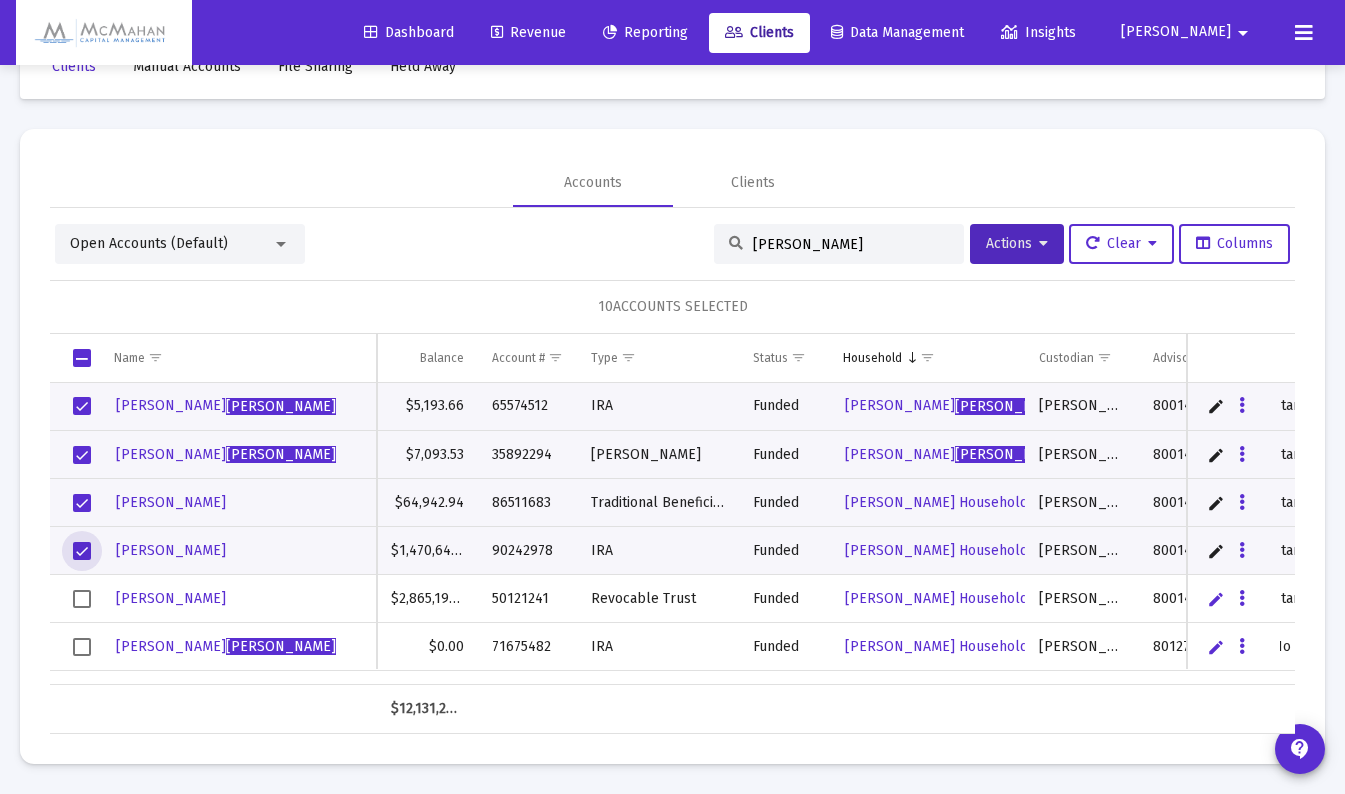 click at bounding box center (82, 599) 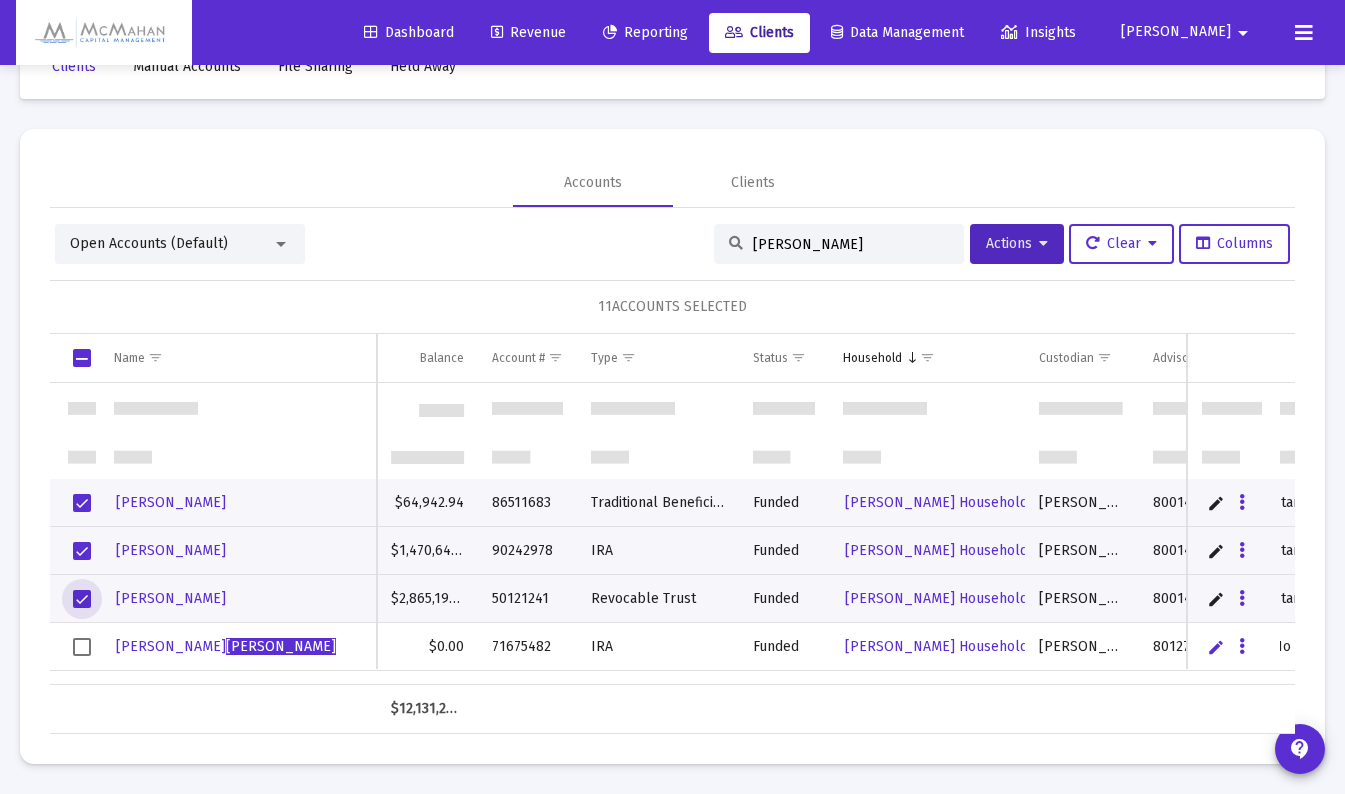 scroll, scrollTop: 100, scrollLeft: 0, axis: vertical 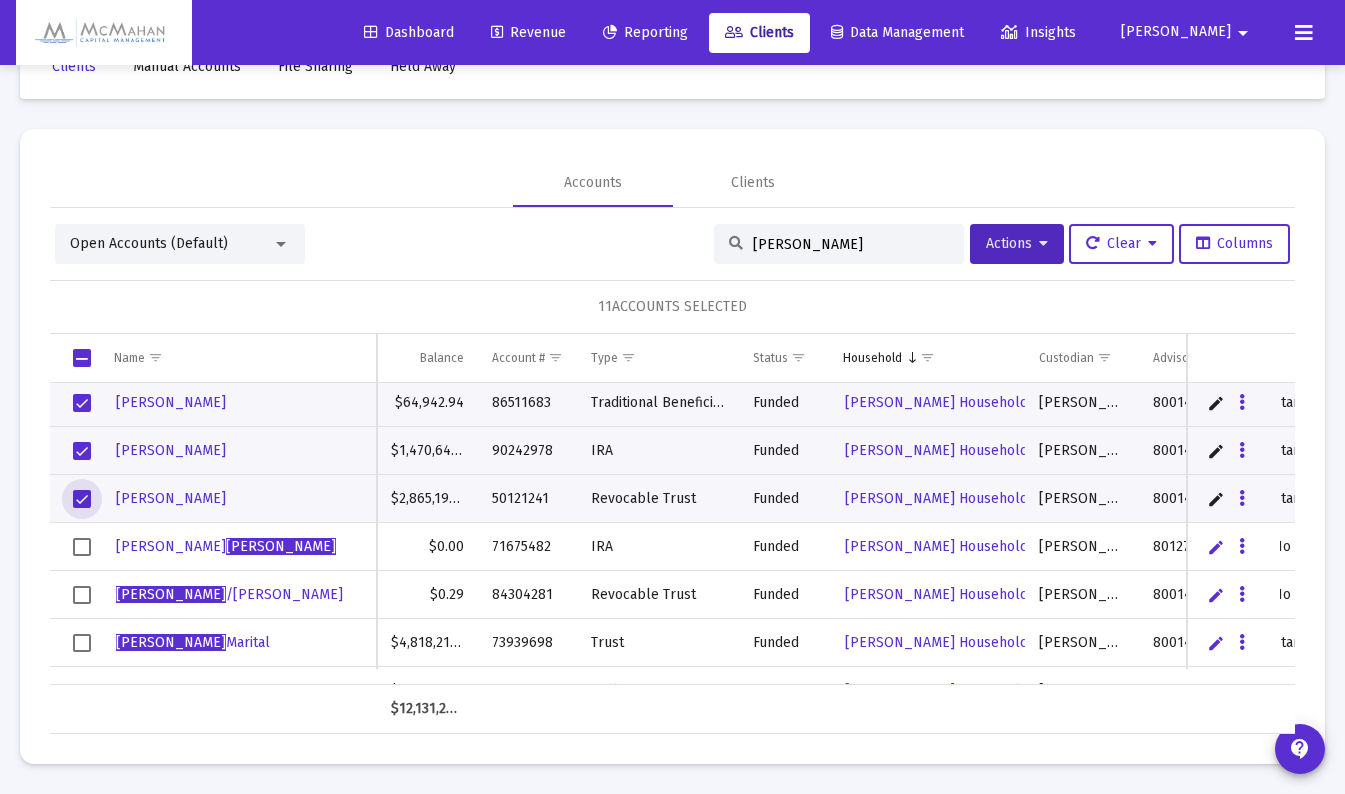 click at bounding box center (82, 643) 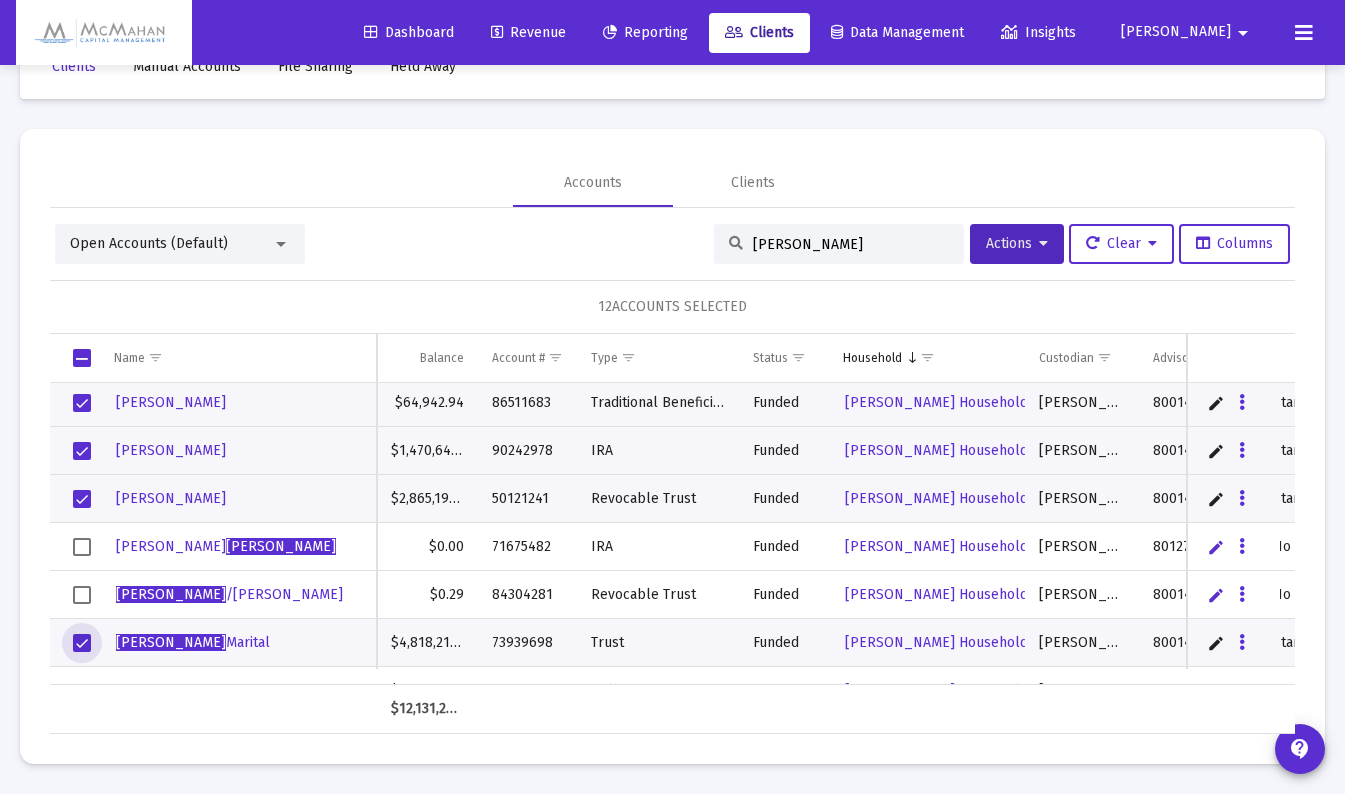 scroll, scrollTop: 146, scrollLeft: 0, axis: vertical 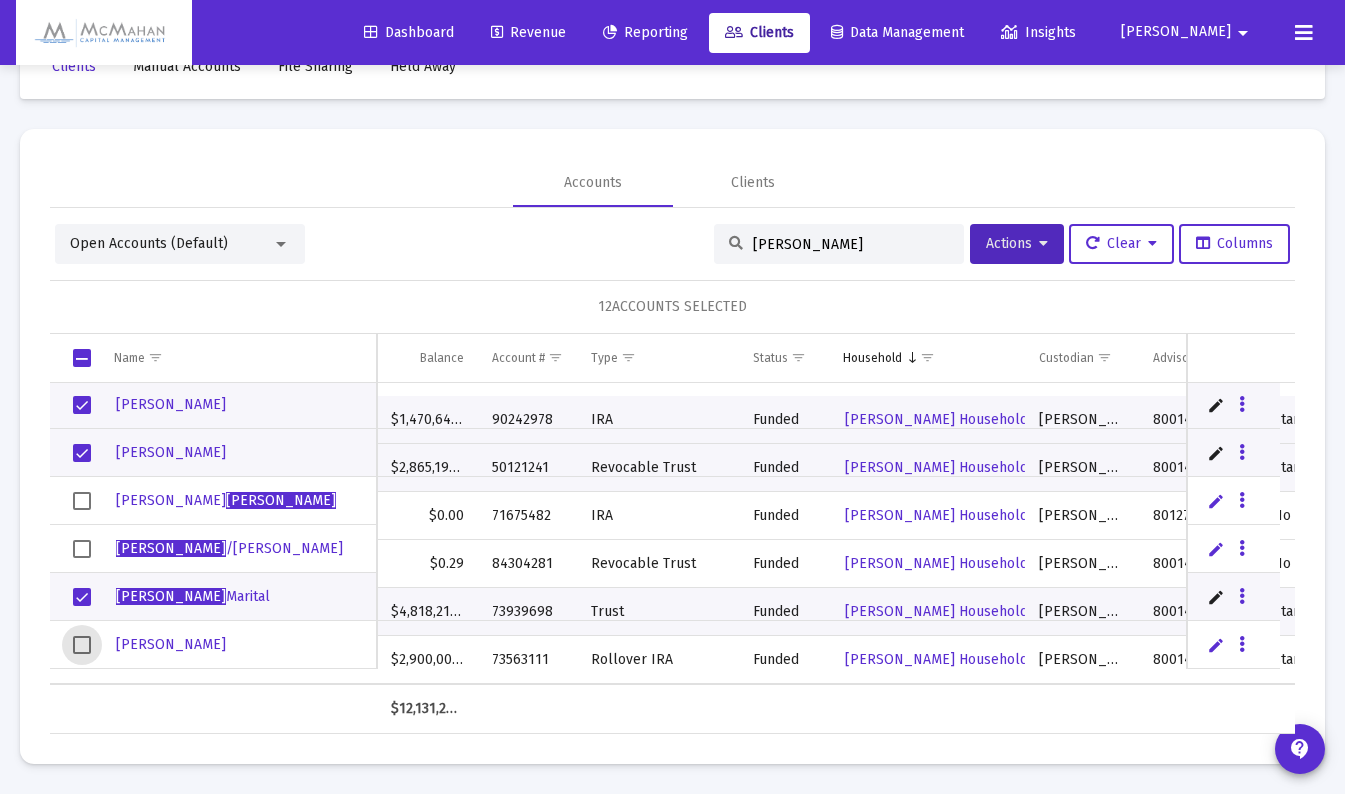 click at bounding box center [82, 645] 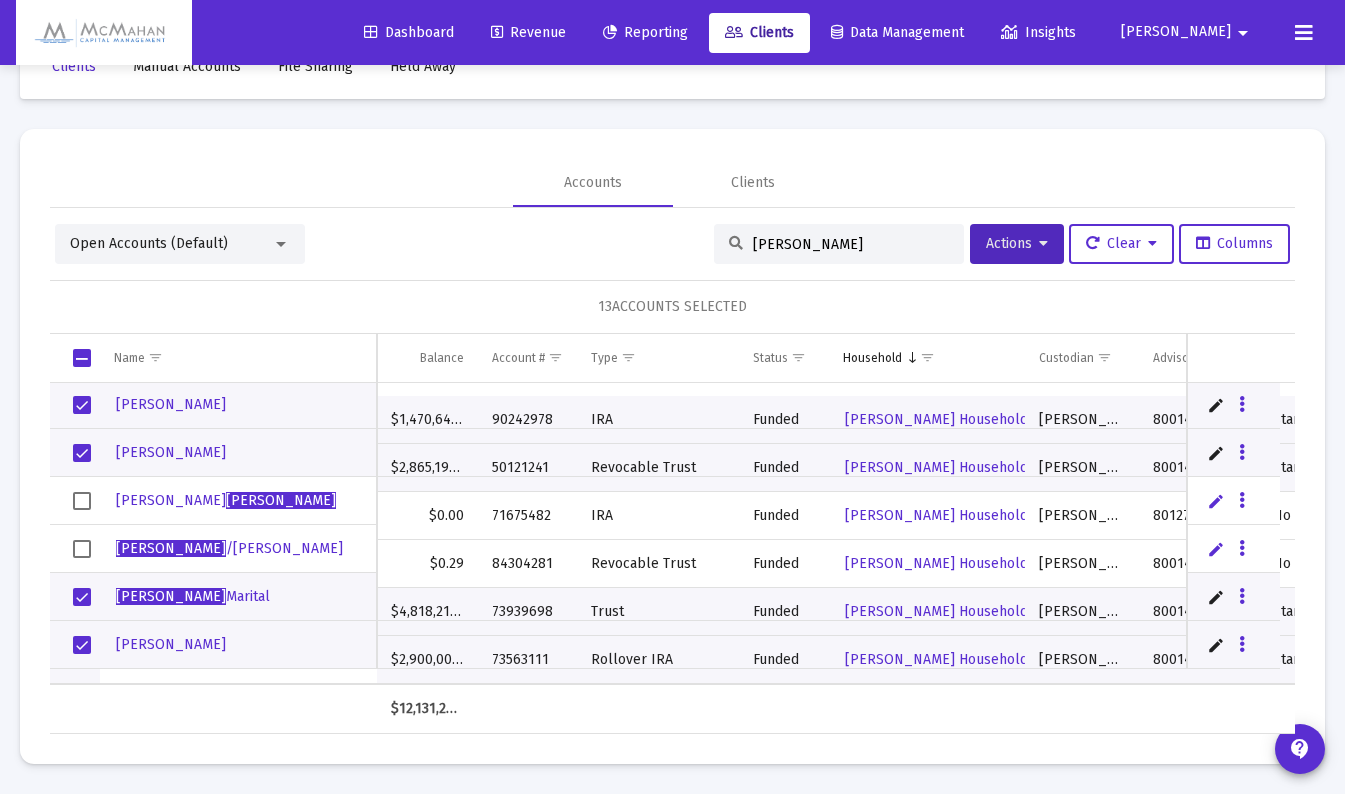 drag, startPoint x: 807, startPoint y: 243, endPoint x: 699, endPoint y: 250, distance: 108.226616 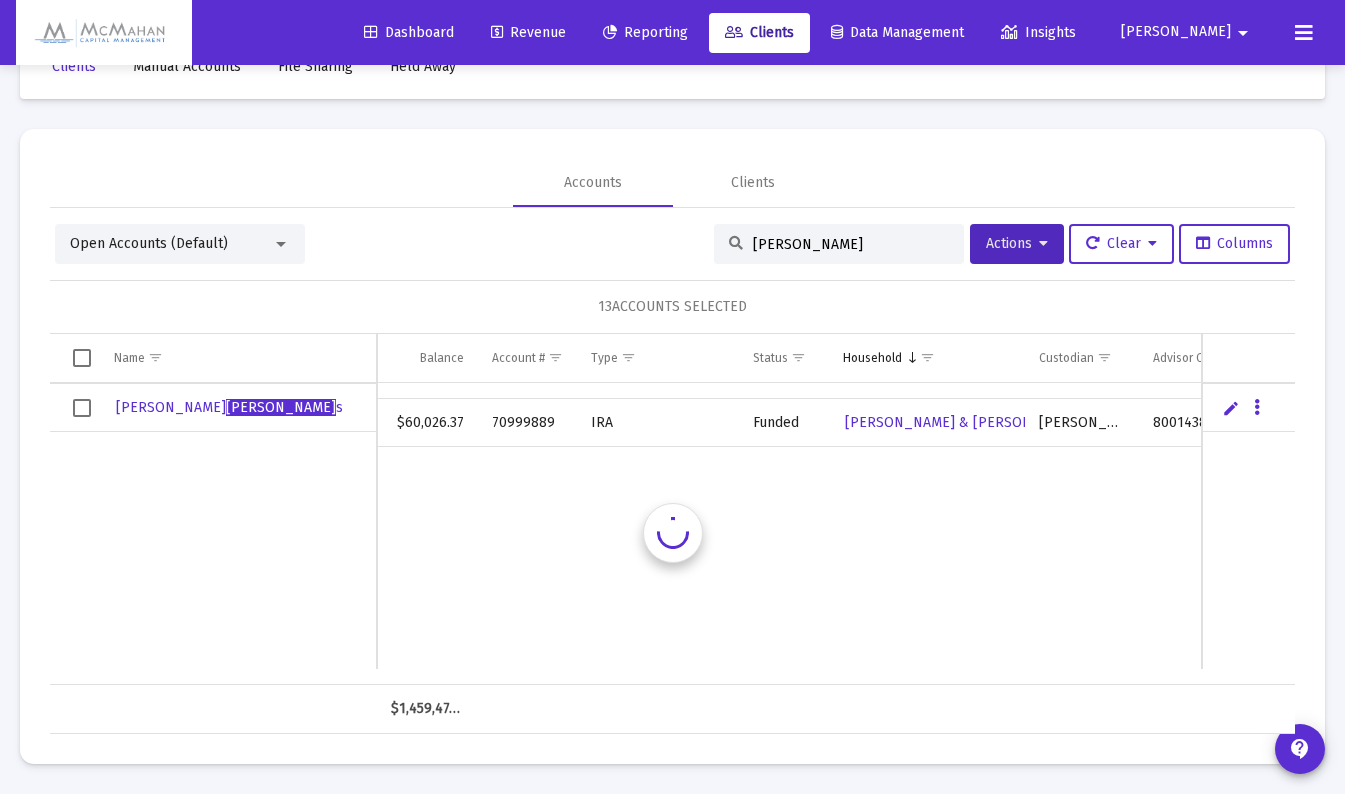 scroll, scrollTop: 0, scrollLeft: 0, axis: both 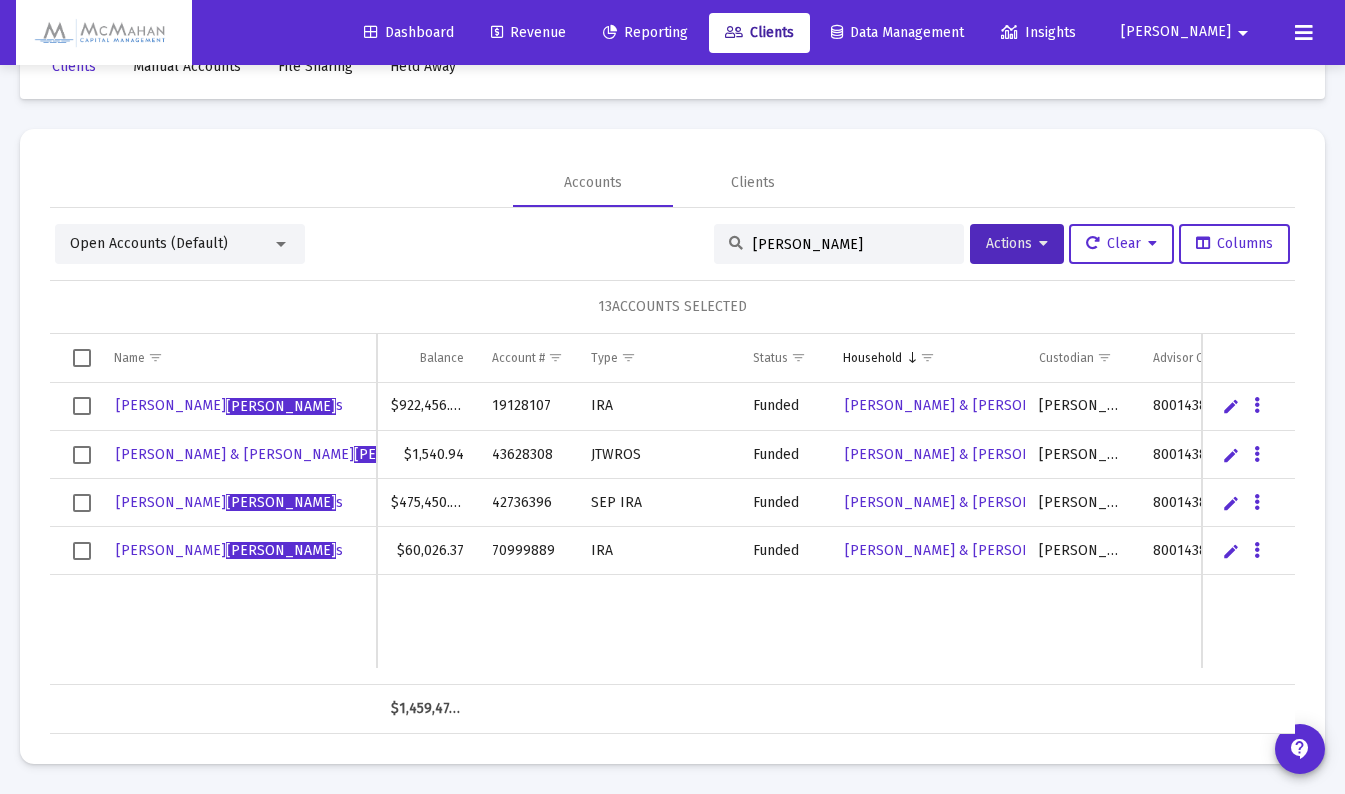drag, startPoint x: 80, startPoint y: 411, endPoint x: 77, endPoint y: 424, distance: 13.341664 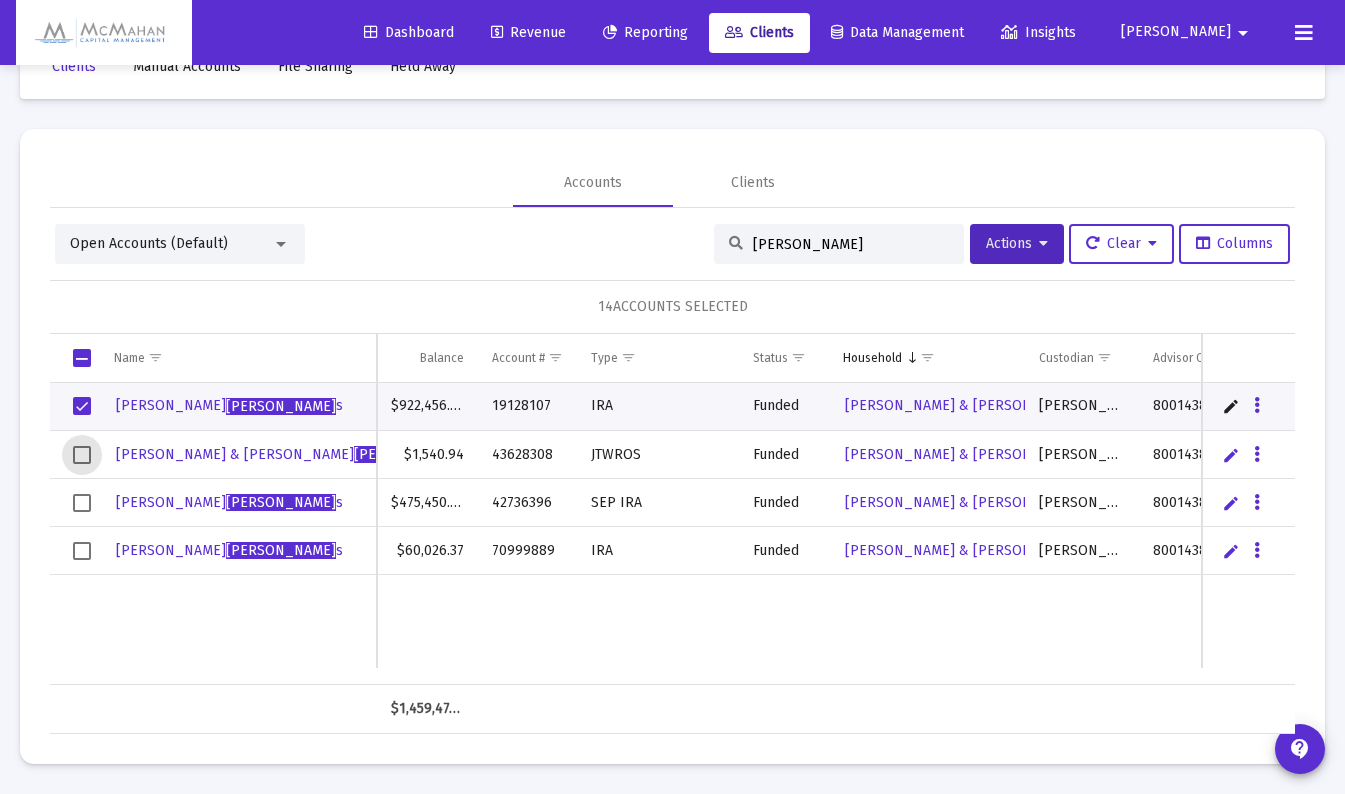 click at bounding box center (82, 455) 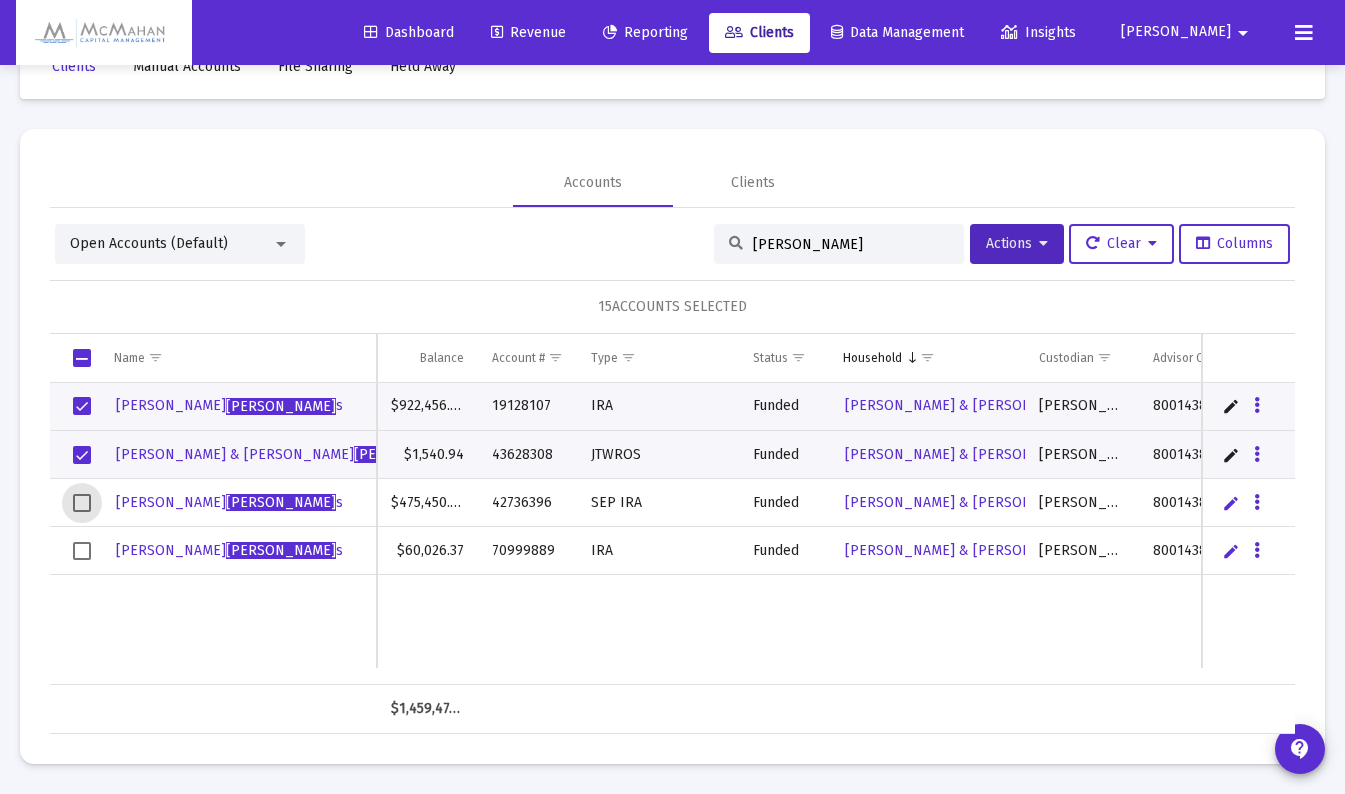 click at bounding box center [82, 503] 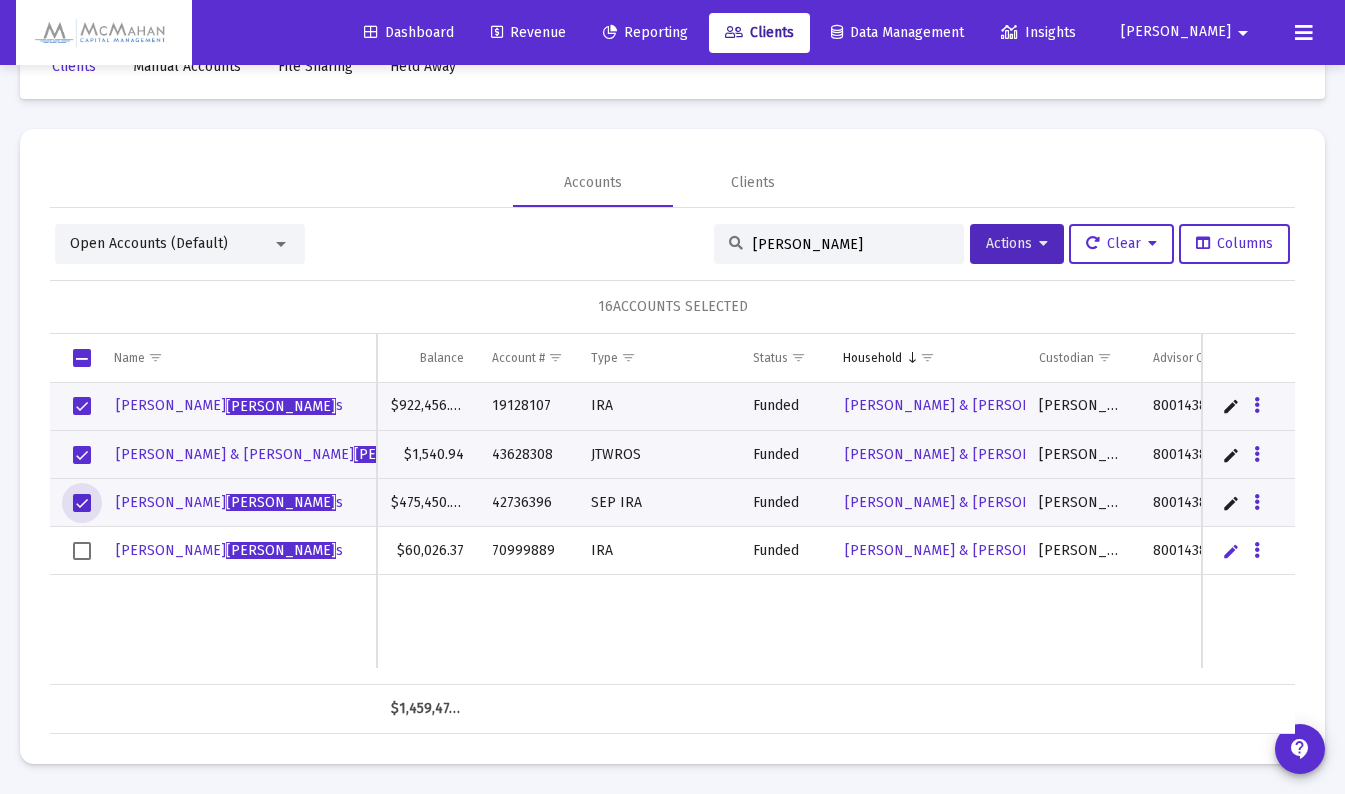 click at bounding box center (82, 551) 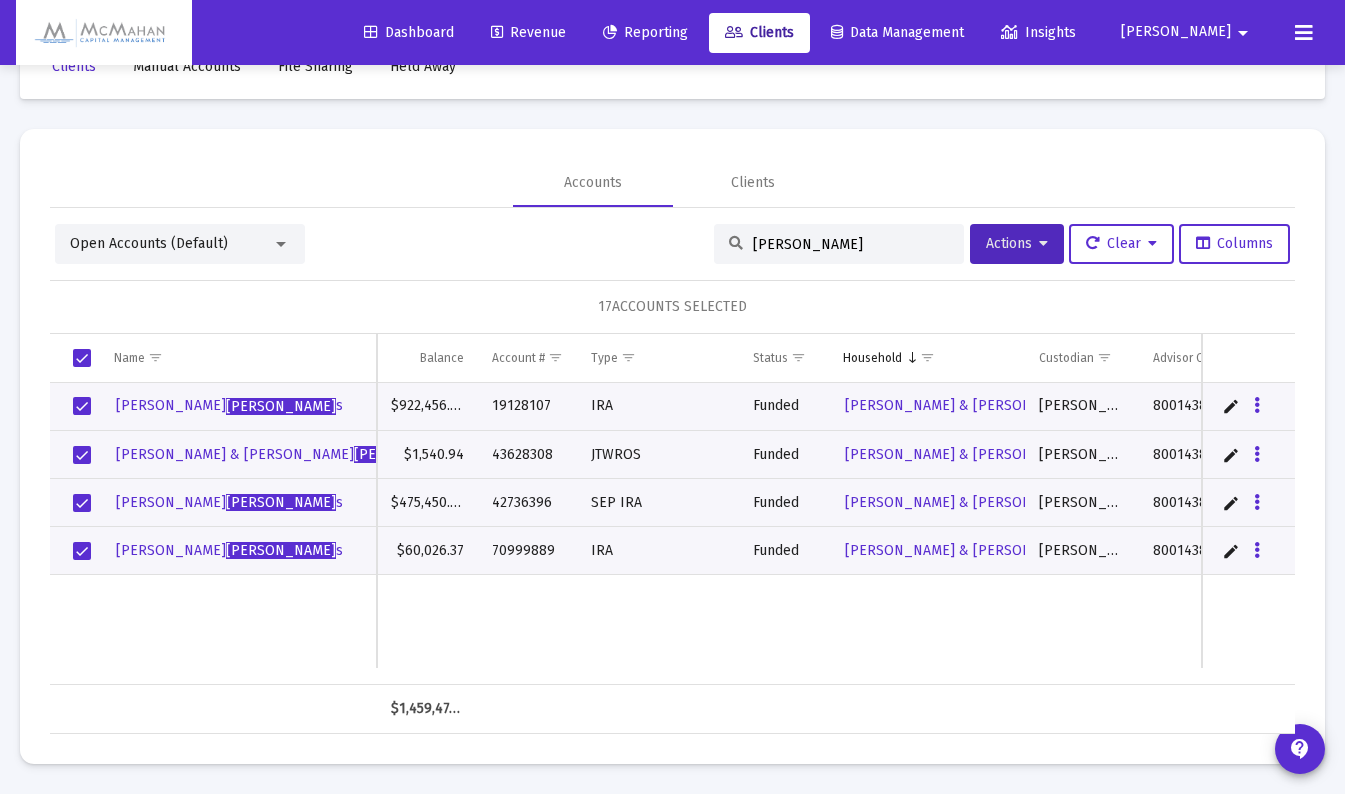 drag, startPoint x: 813, startPoint y: 247, endPoint x: 706, endPoint y: 255, distance: 107.298645 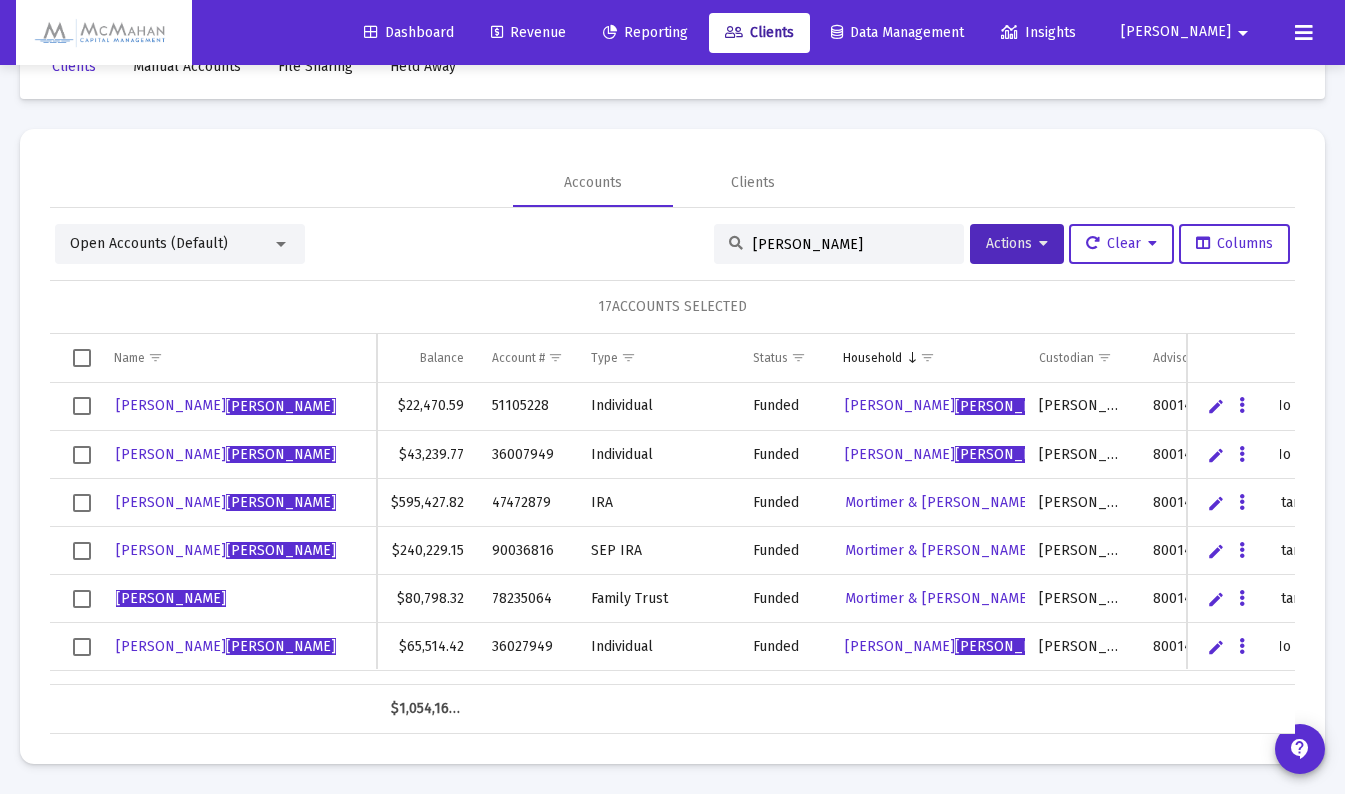 type on "[PERSON_NAME]" 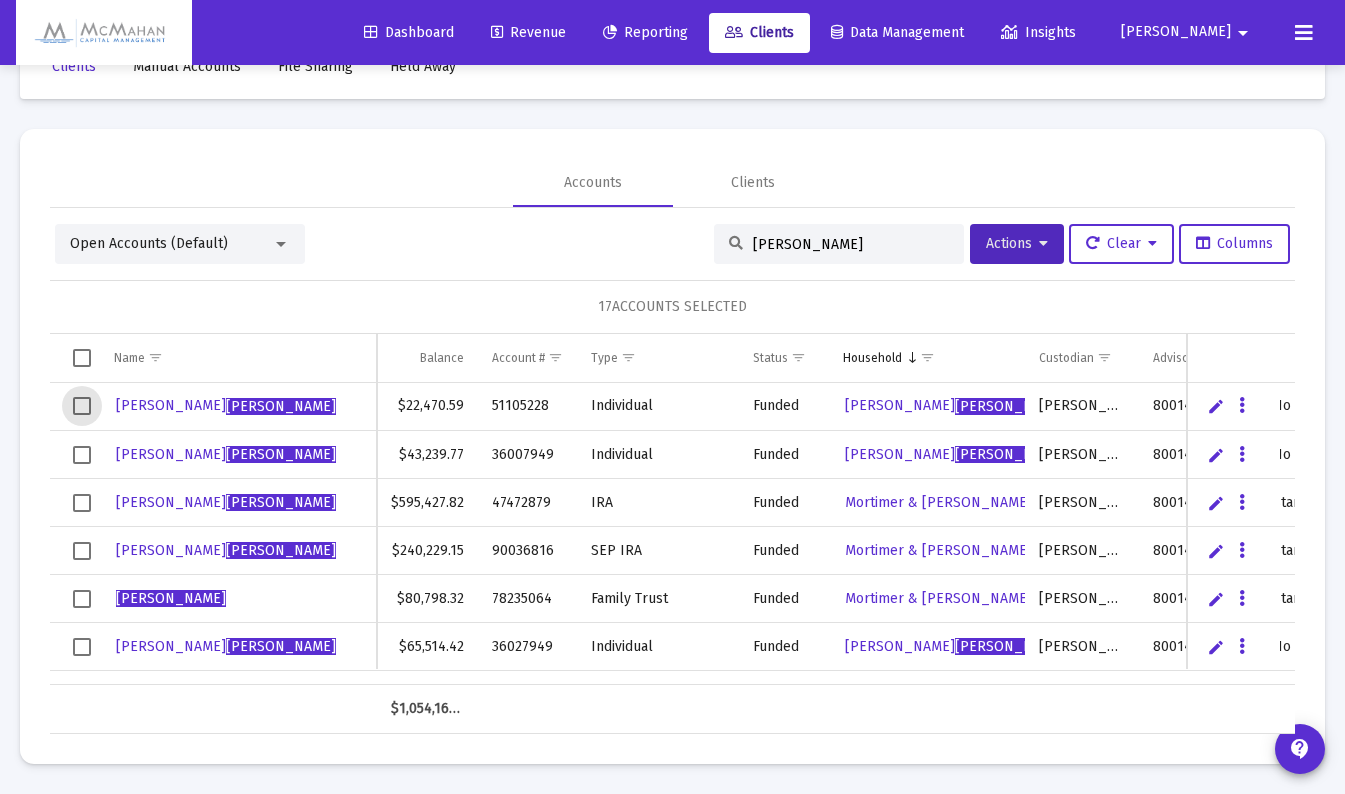 click at bounding box center [82, 406] 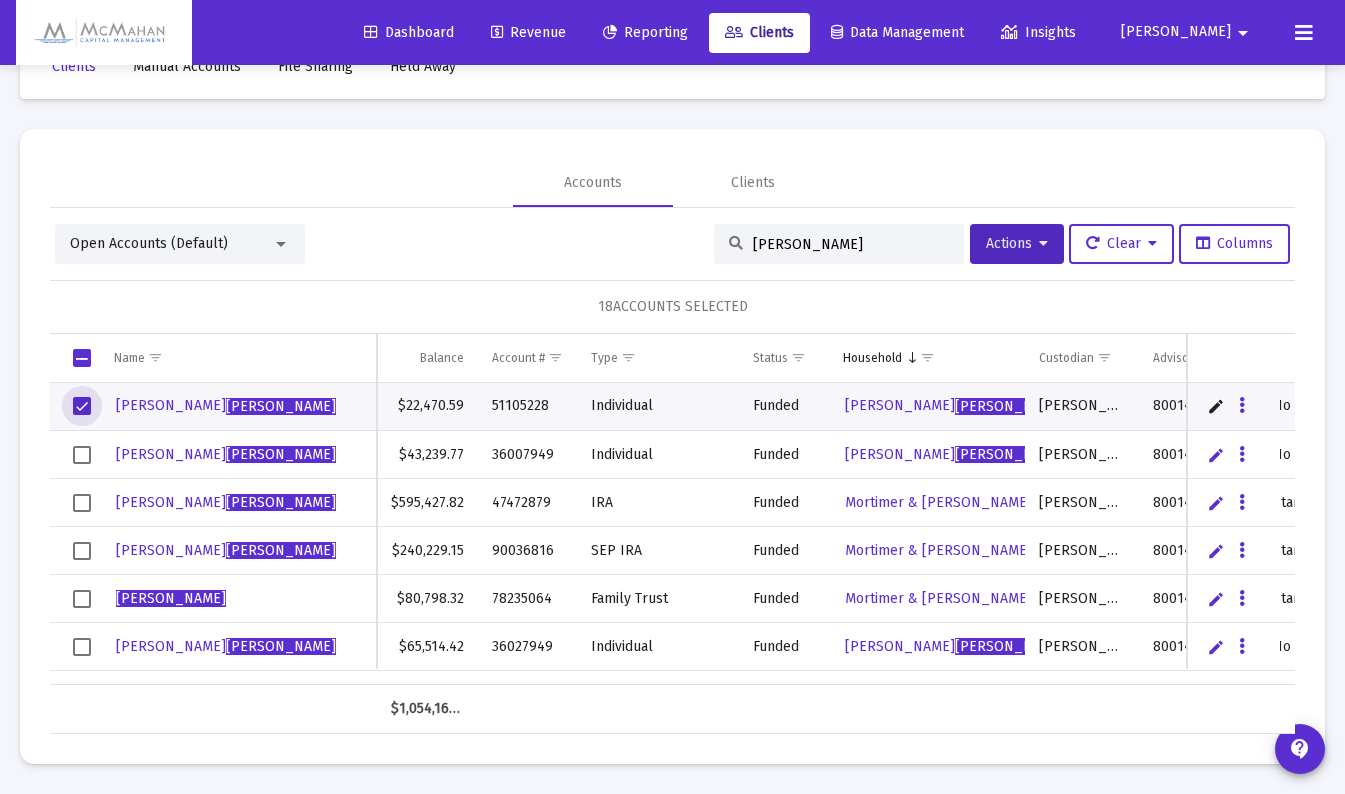click at bounding box center (82, 455) 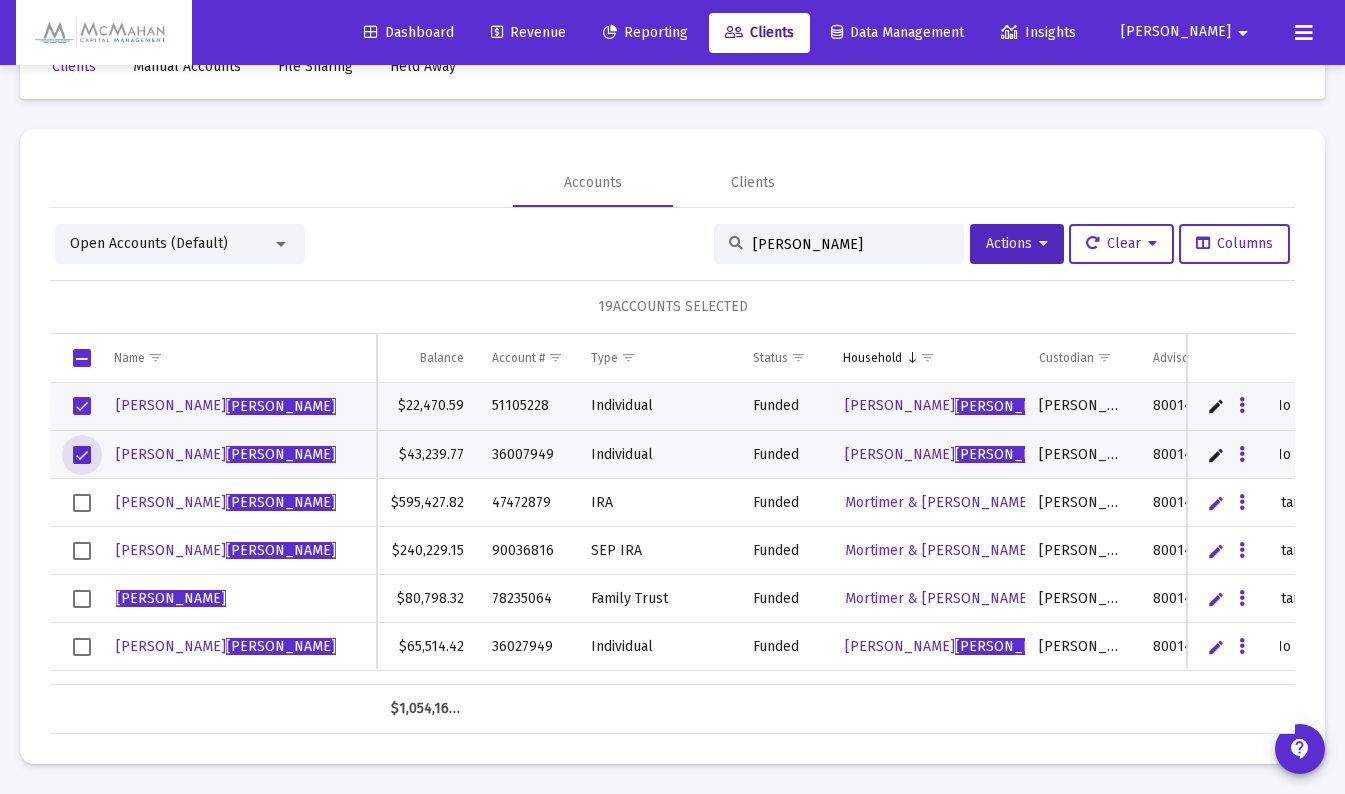 click at bounding box center [82, 503] 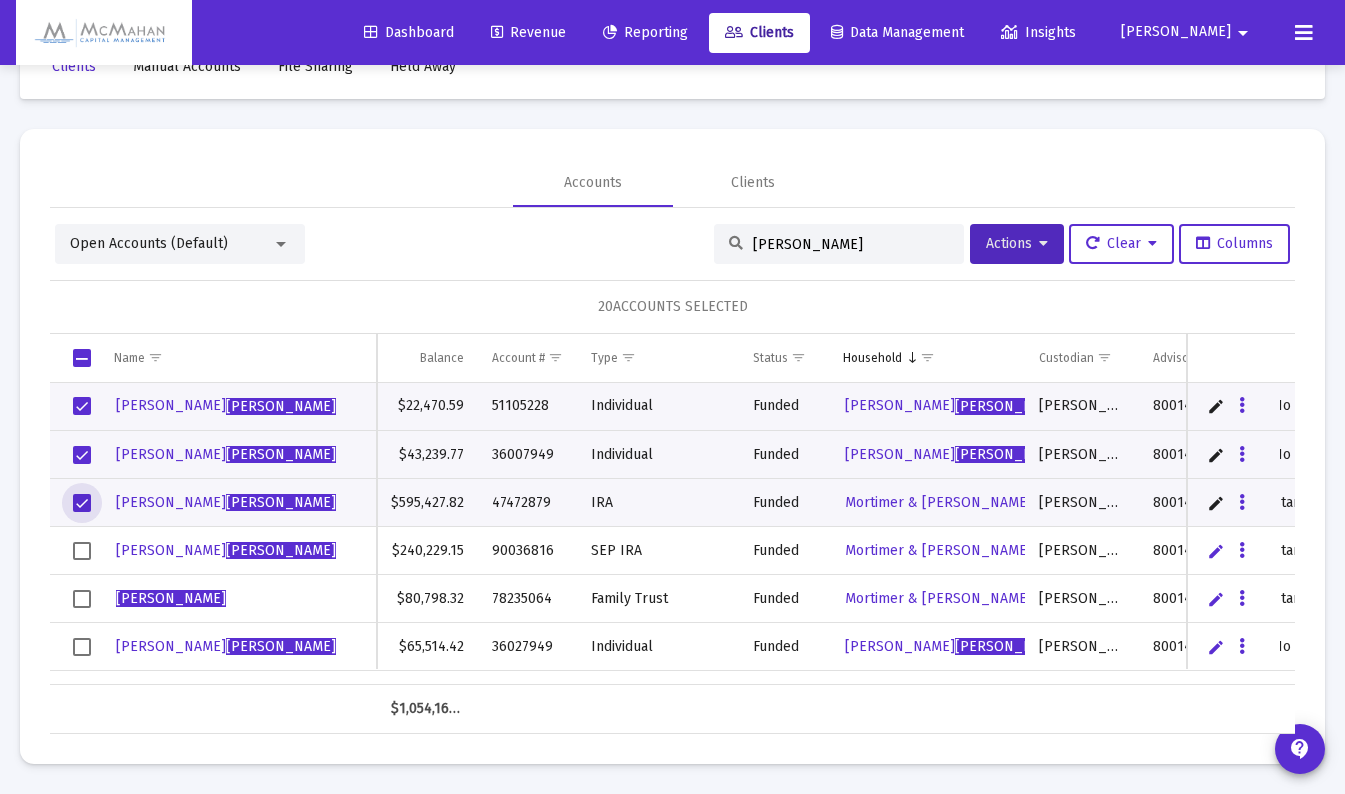 click at bounding box center [82, 551] 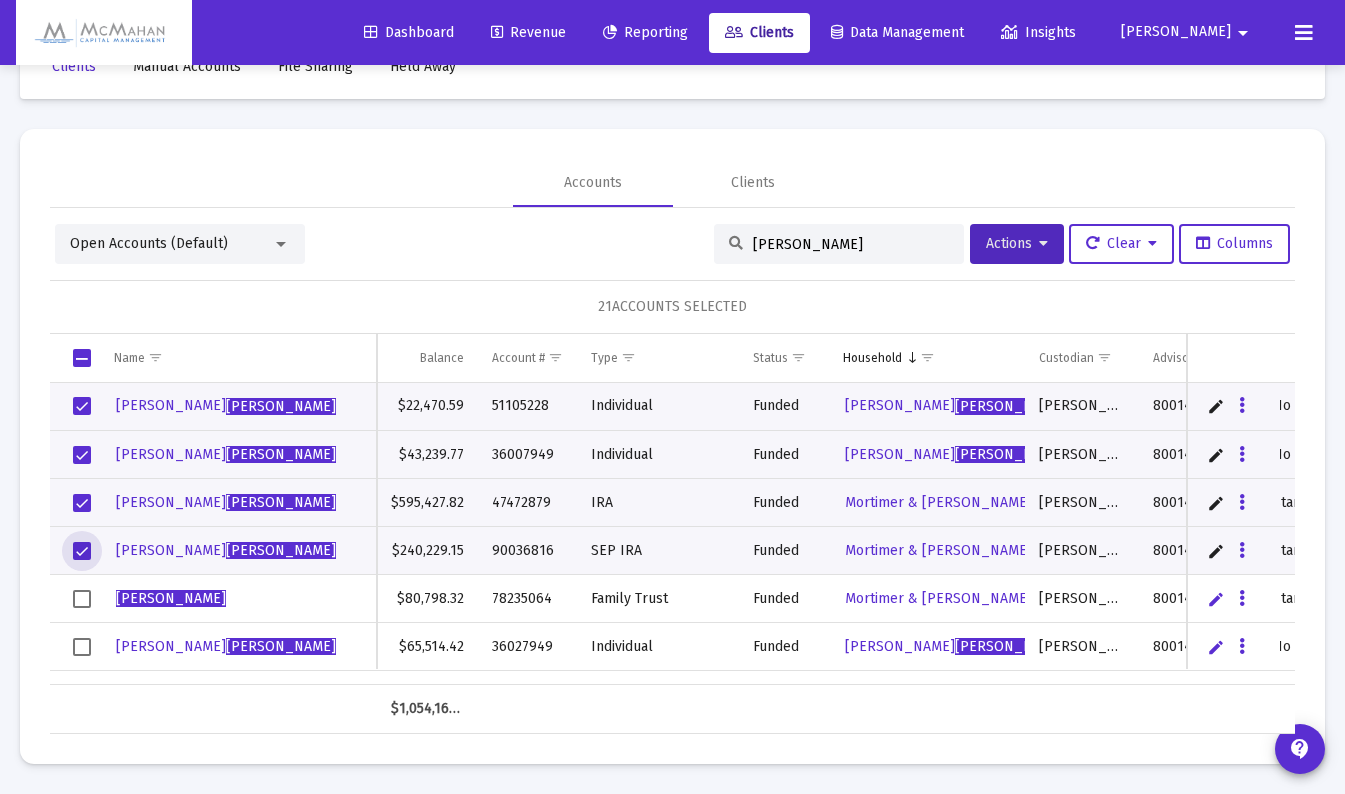 click at bounding box center [82, 599] 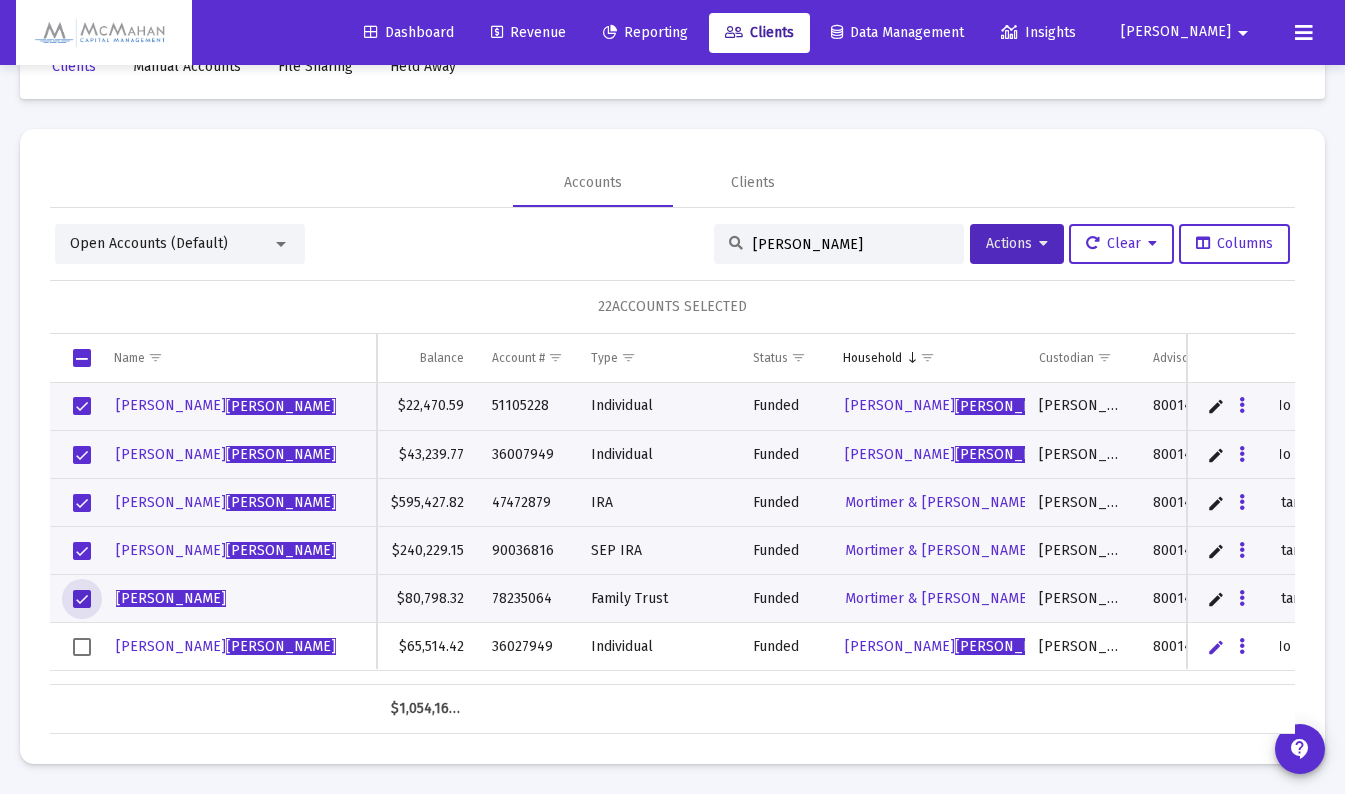 click at bounding box center [82, 647] 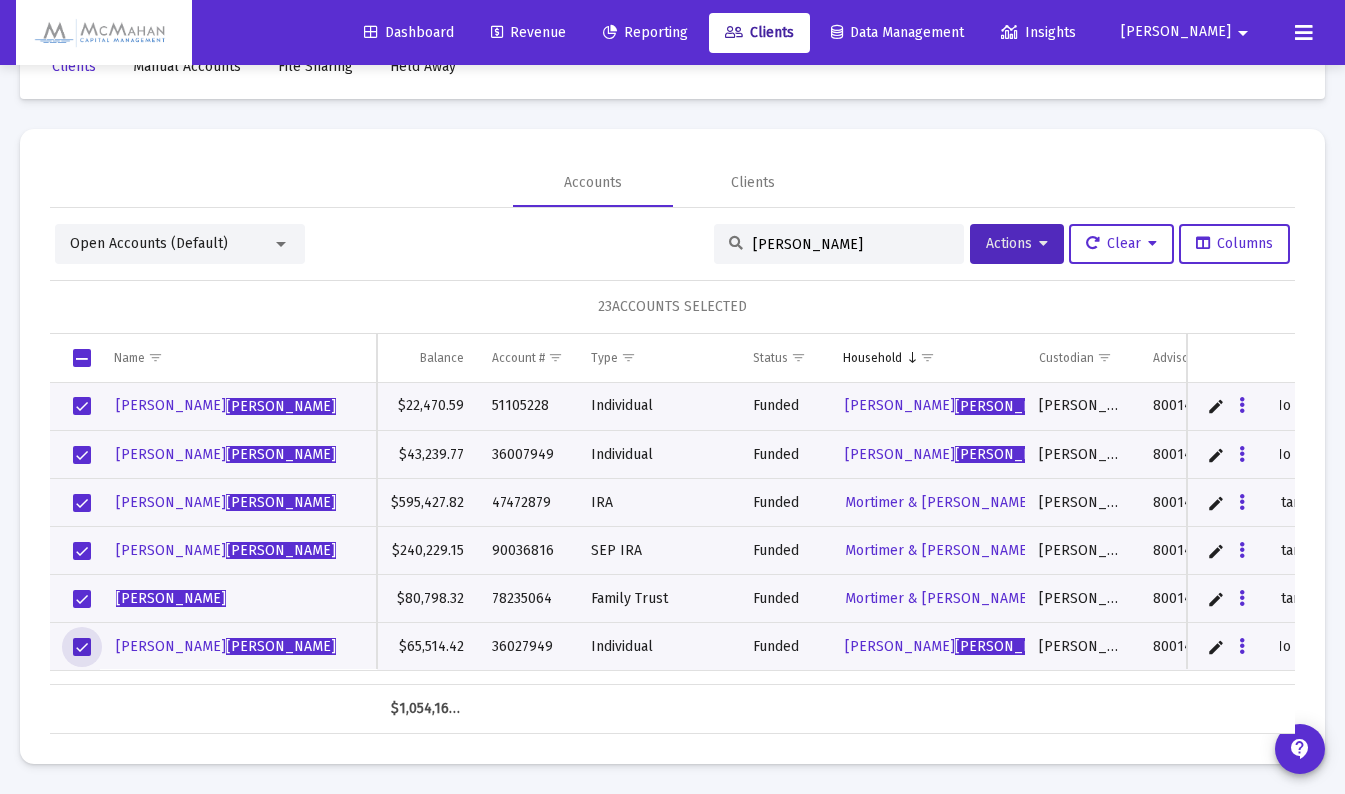 scroll, scrollTop: 50, scrollLeft: 0, axis: vertical 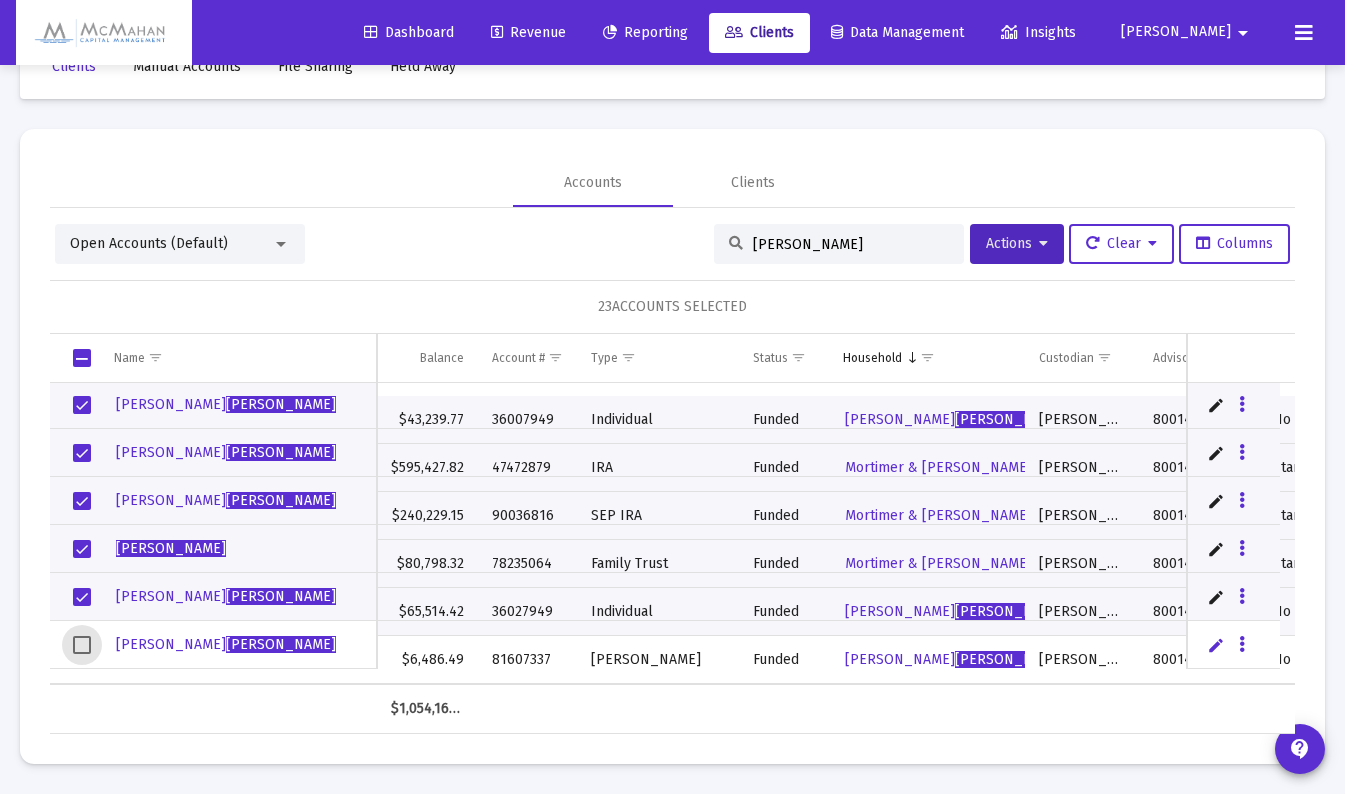 click at bounding box center (82, 645) 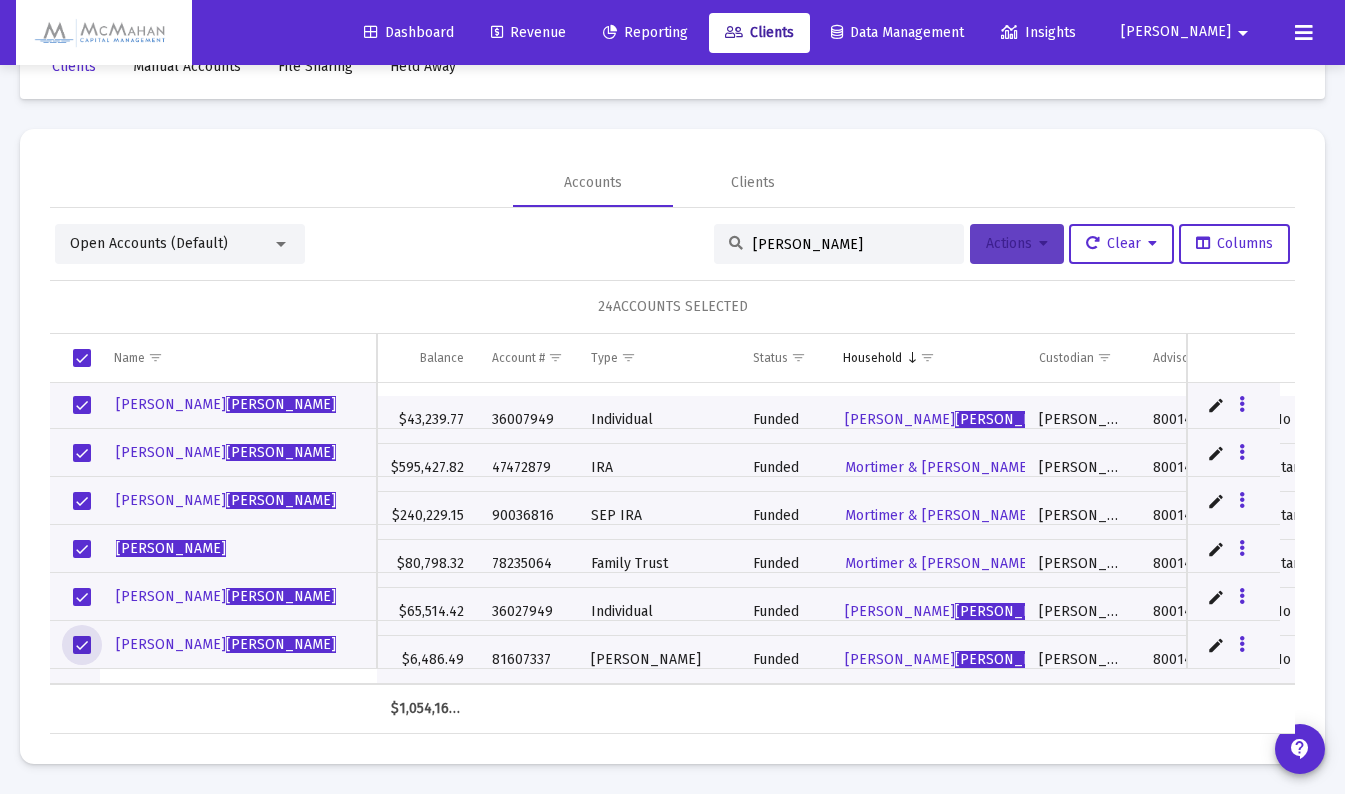 click on "Actions" at bounding box center (1017, 244) 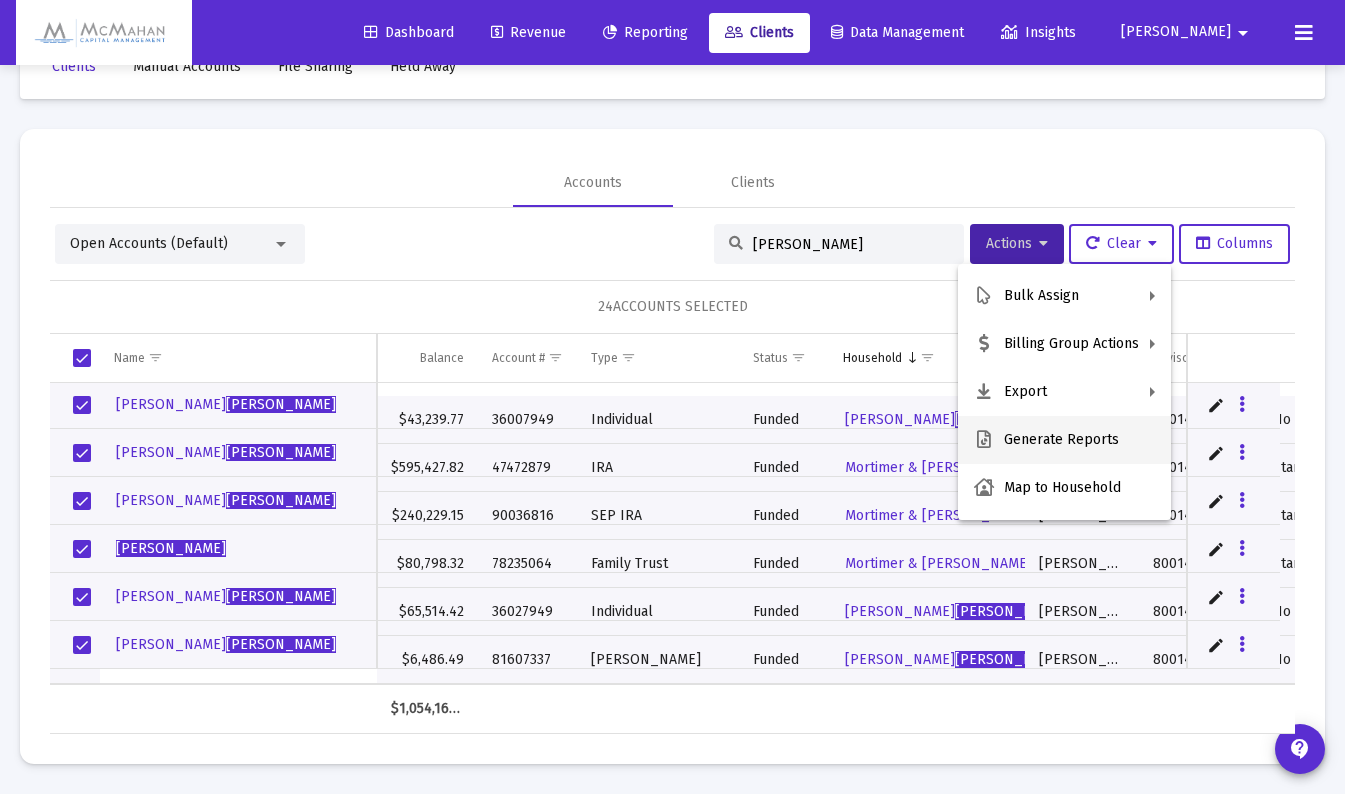 click on "Generate Reports" at bounding box center [1064, 440] 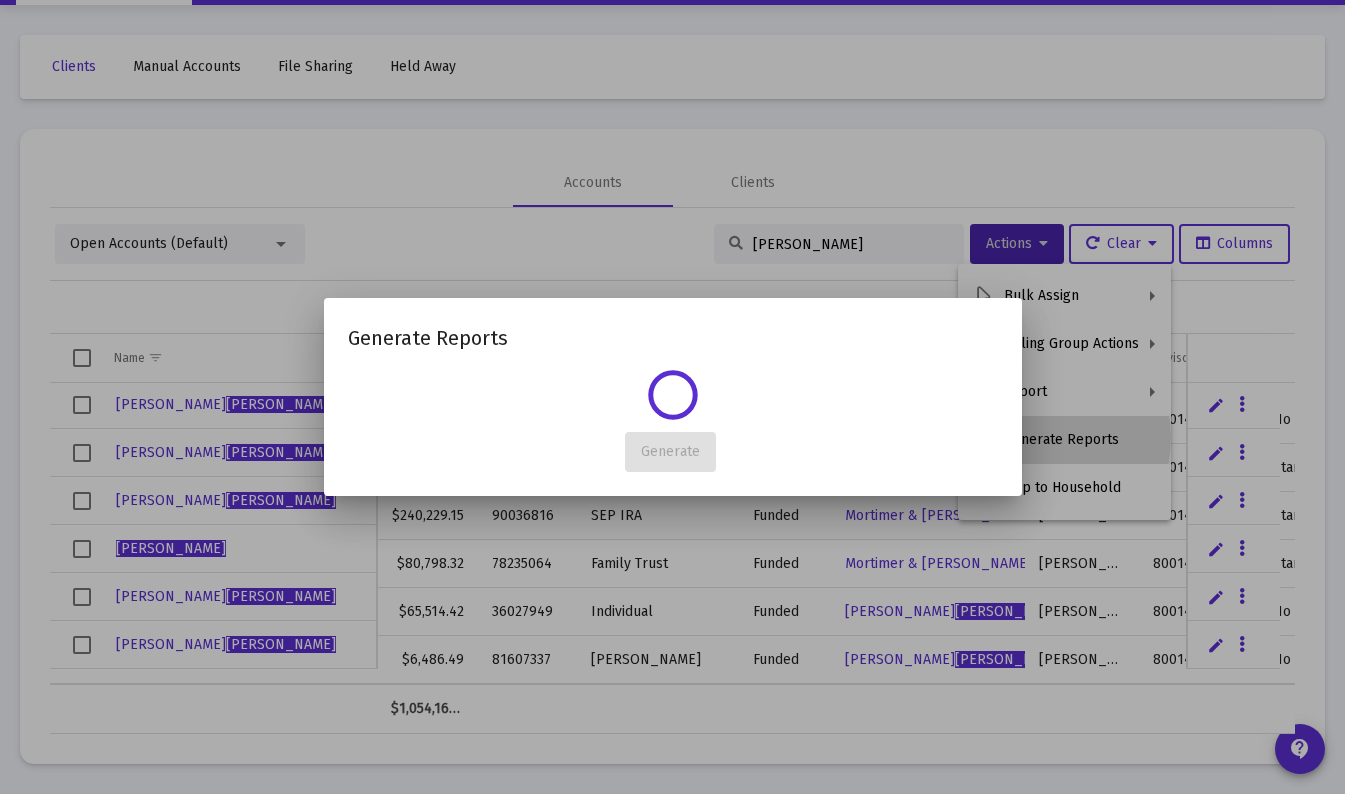 scroll, scrollTop: 0, scrollLeft: 0, axis: both 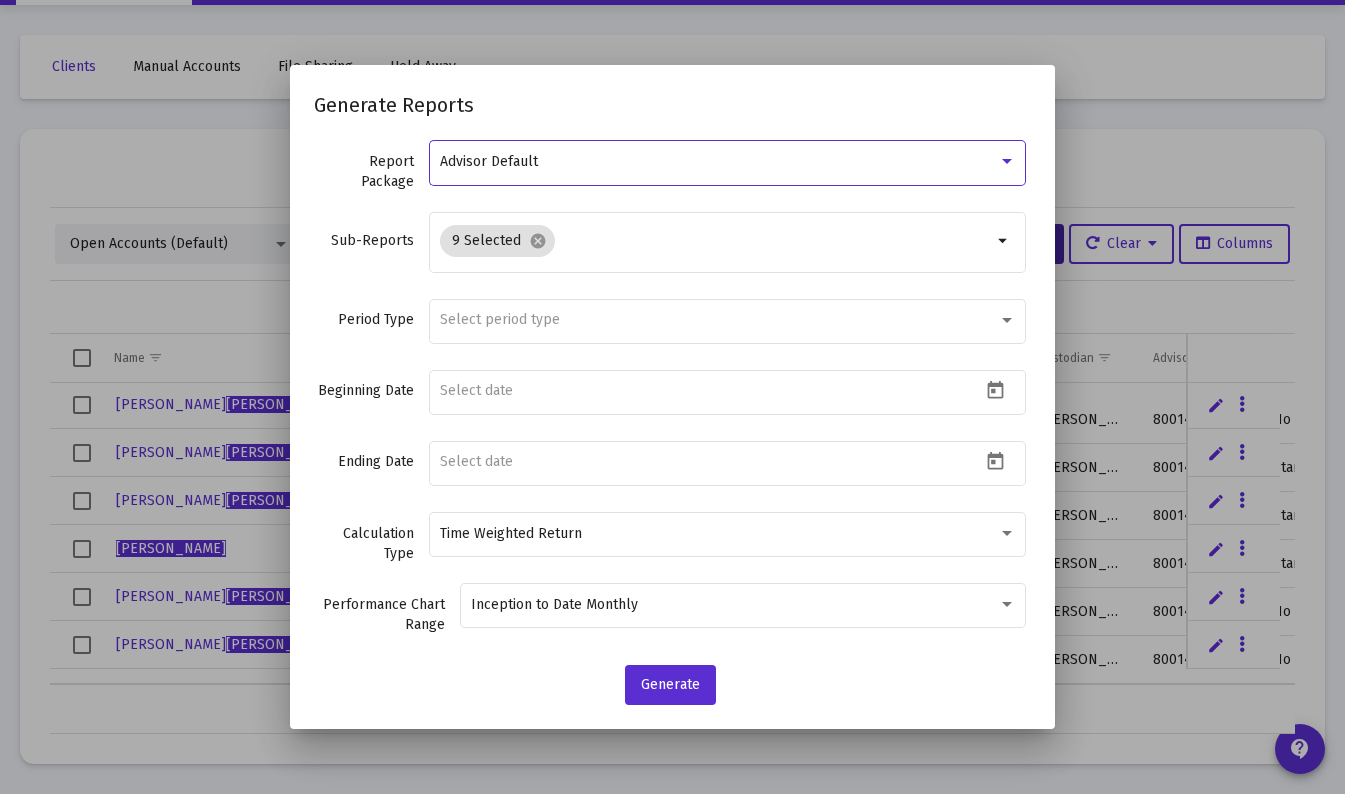 click at bounding box center (1007, 161) 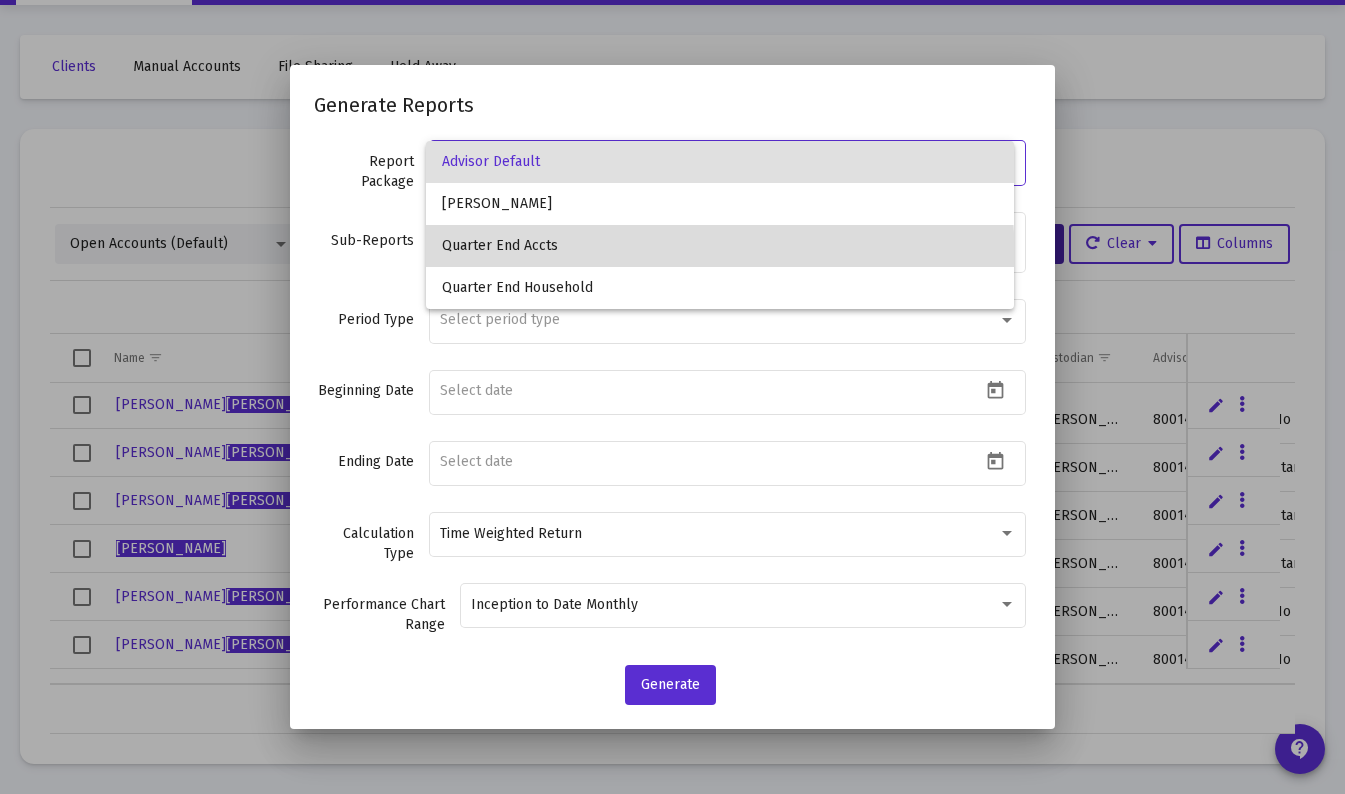 click on "Quarter End Accts" at bounding box center (719, 246) 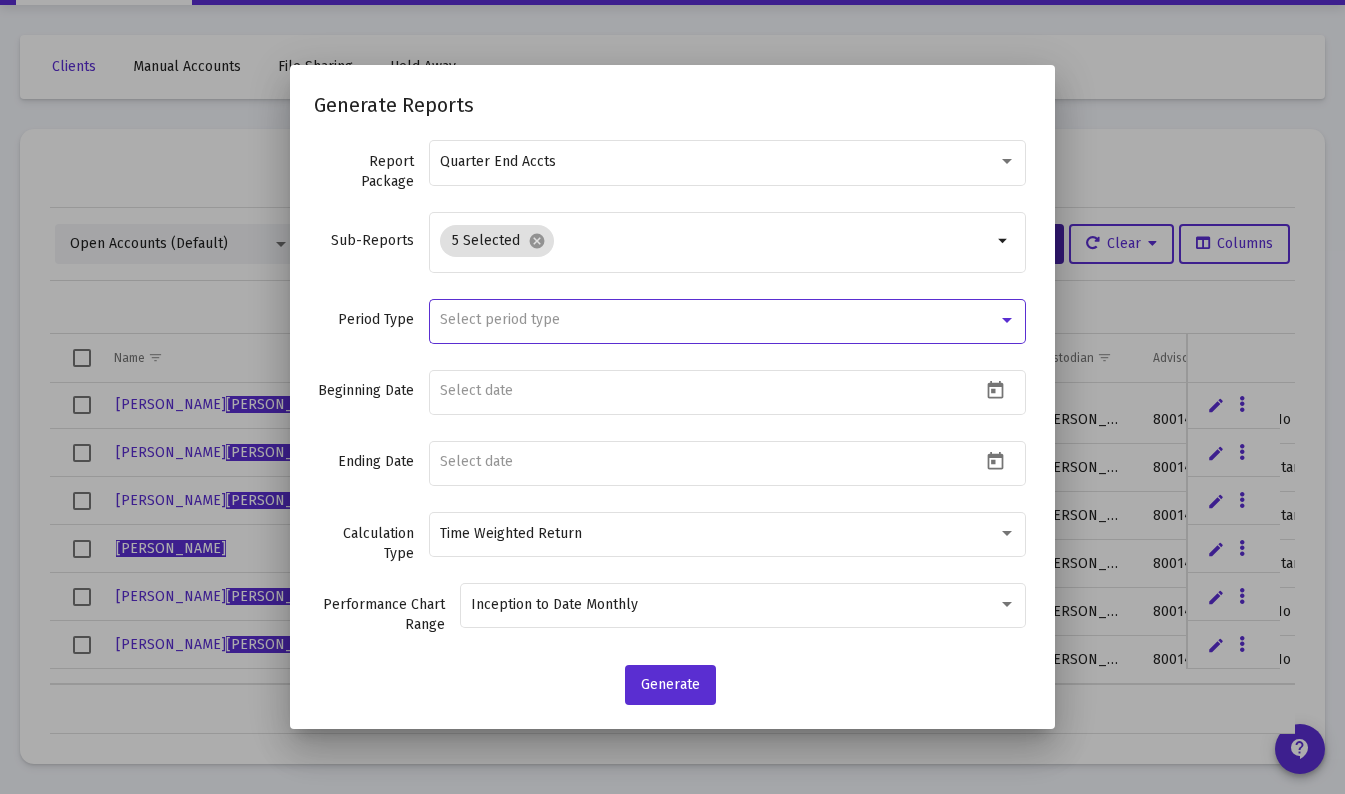 click at bounding box center (1007, 320) 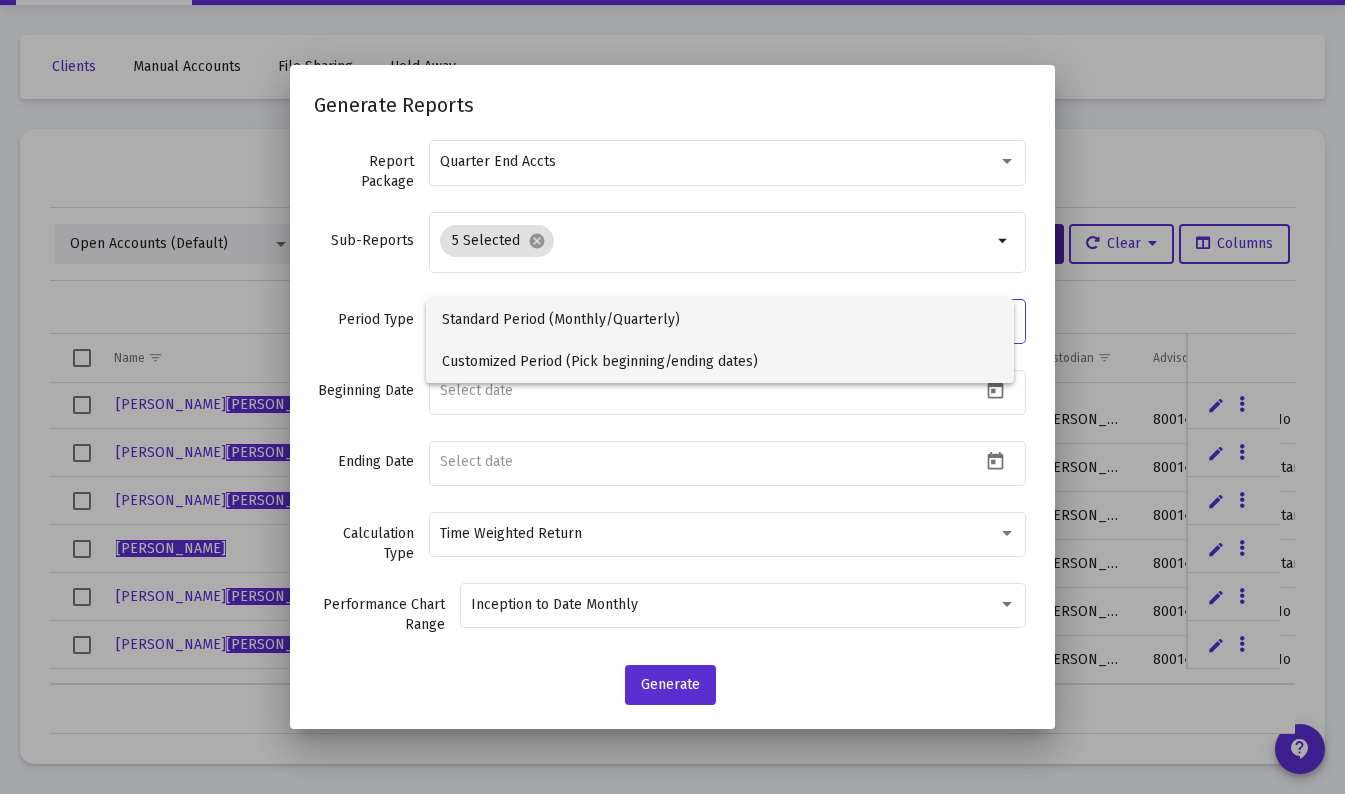 click on "Customized Period (Pick beginning/ending dates)" at bounding box center [719, 362] 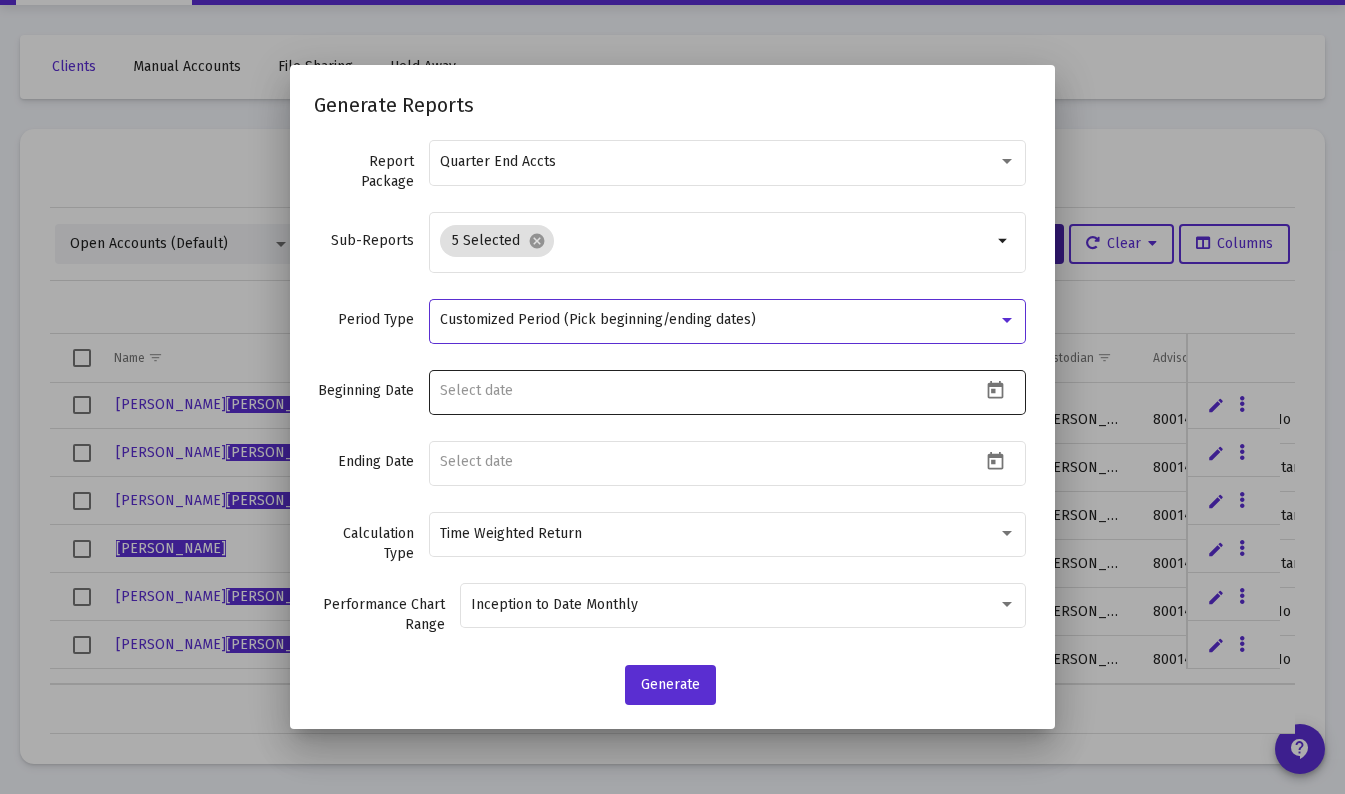 click 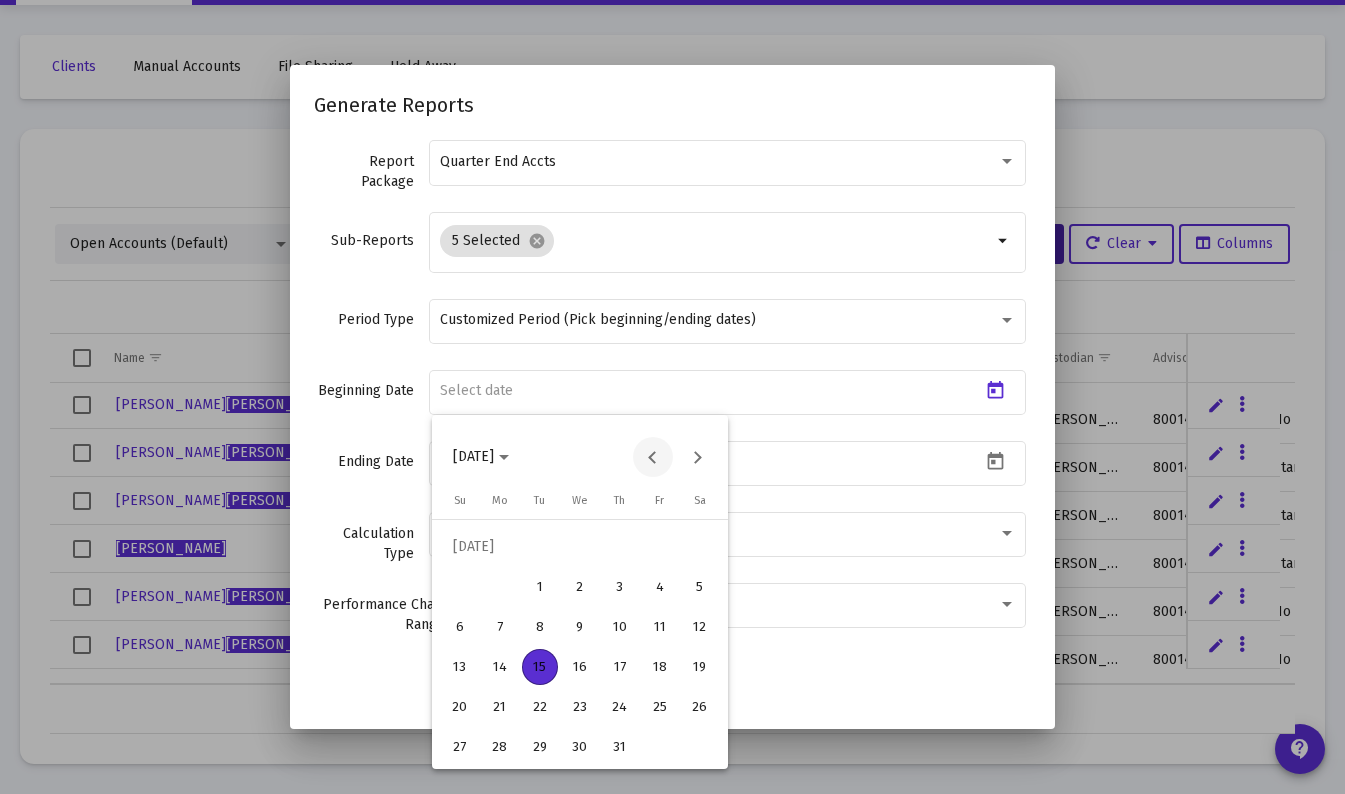 click at bounding box center [653, 457] 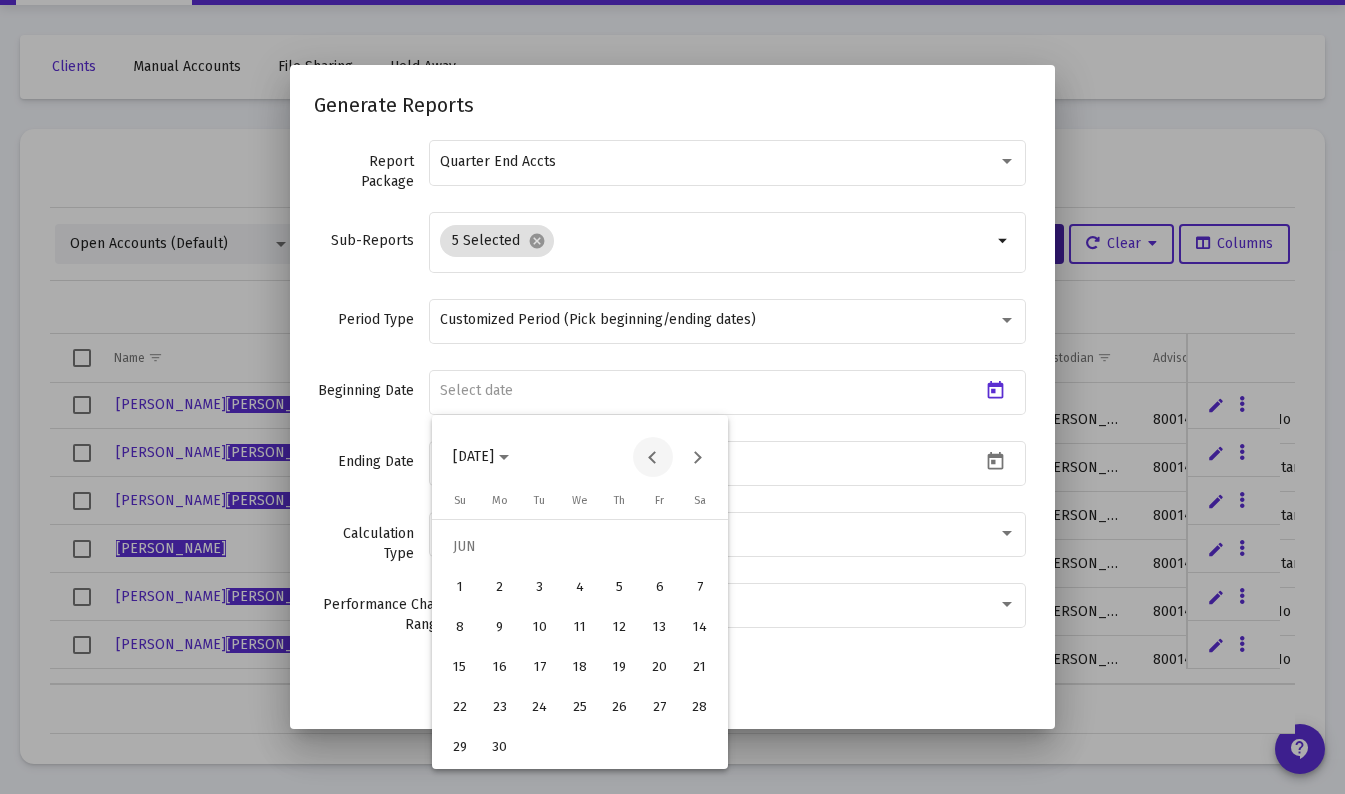 click at bounding box center (653, 457) 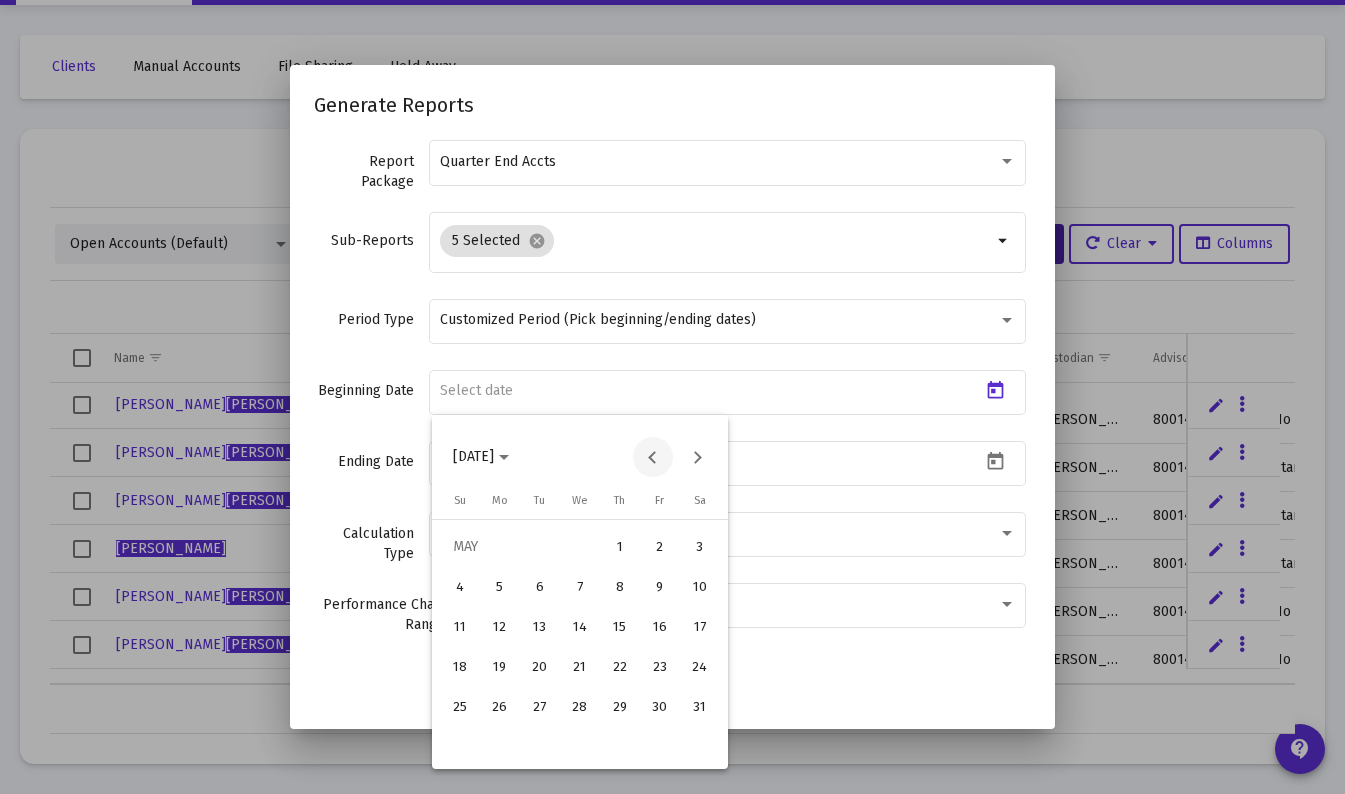 click at bounding box center [653, 457] 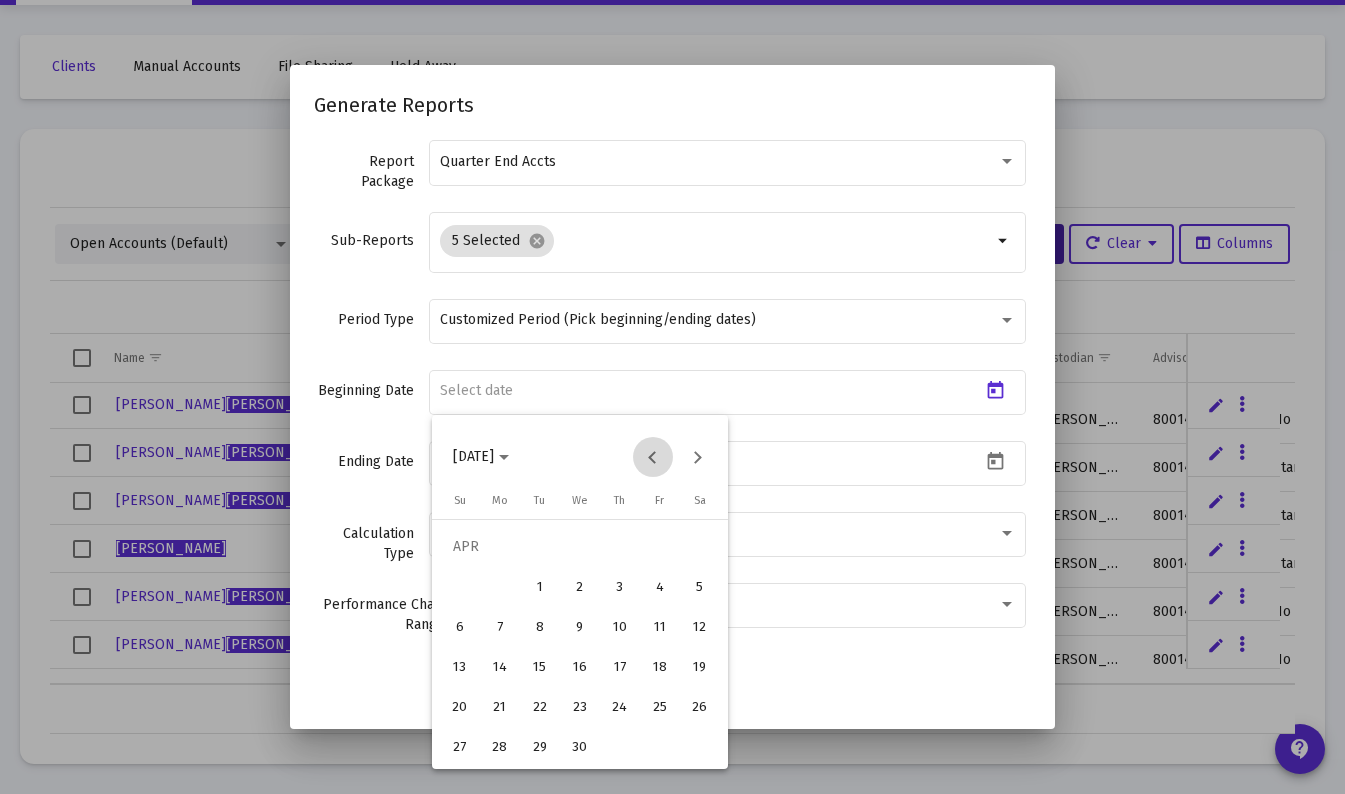 click at bounding box center [653, 457] 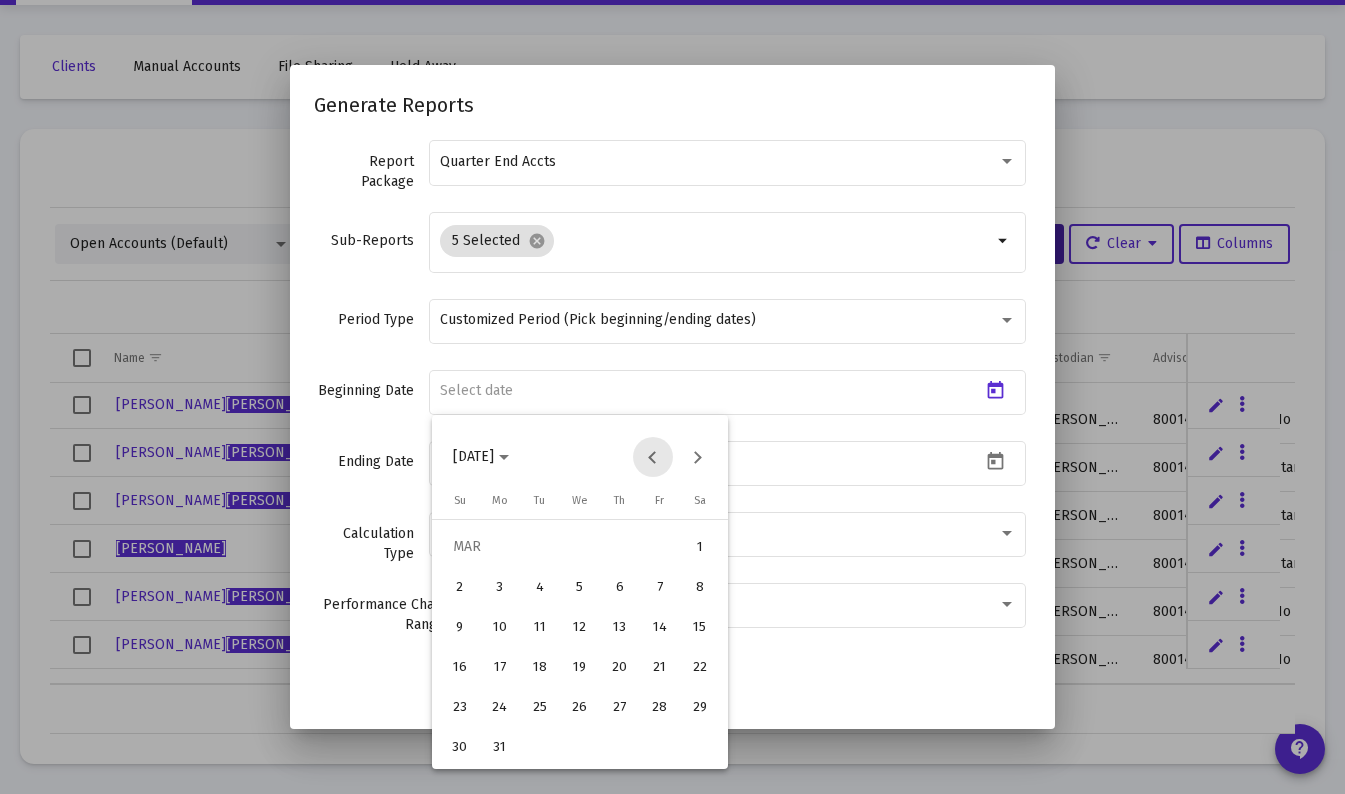 click at bounding box center (653, 457) 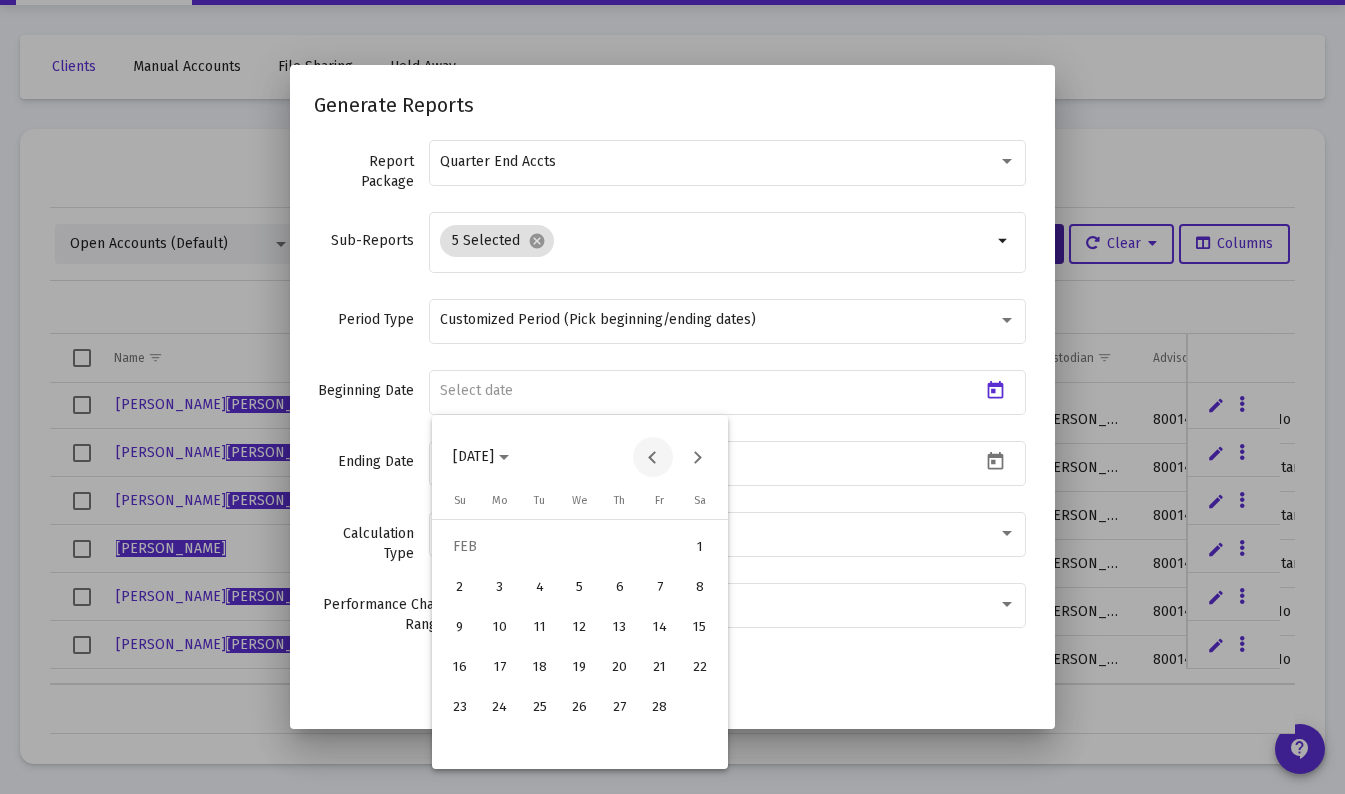click at bounding box center [653, 457] 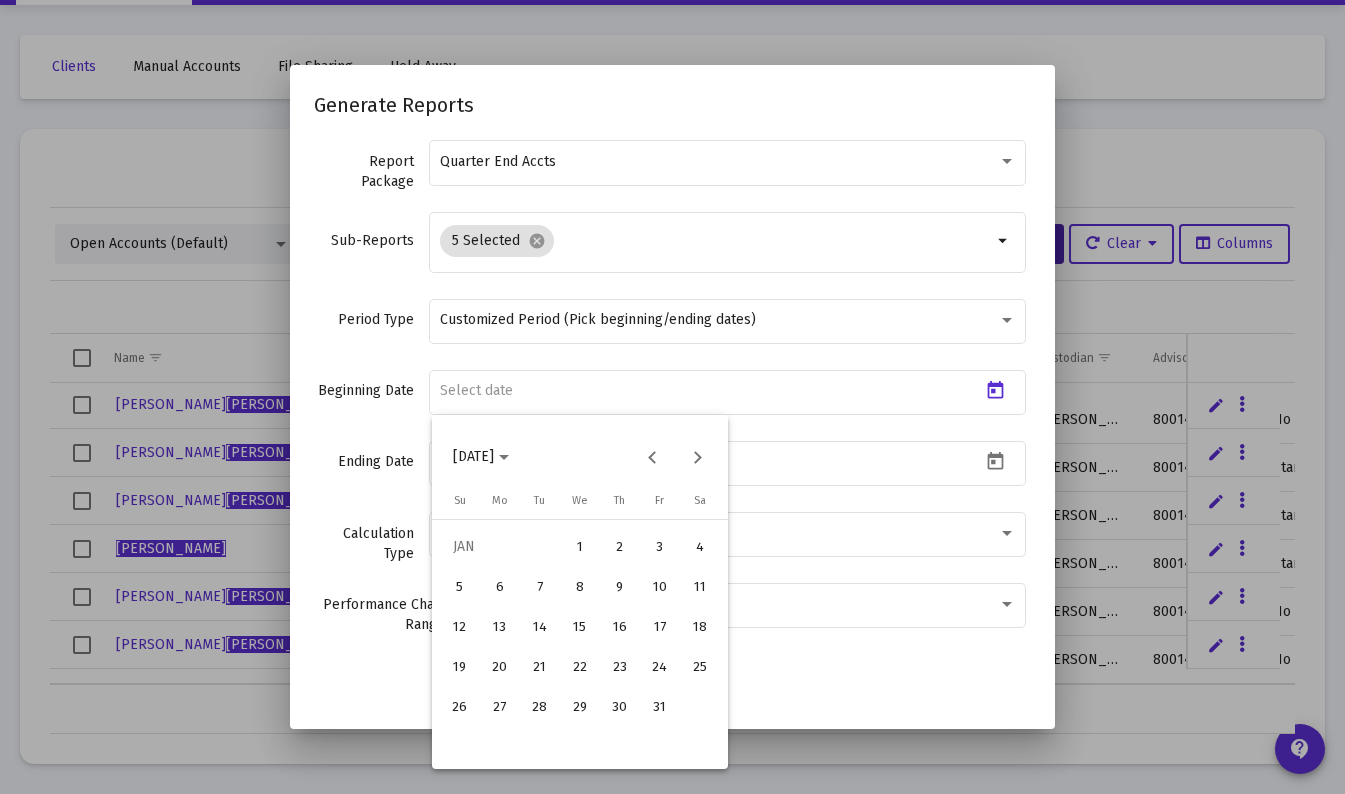 click on "1" at bounding box center (580, 547) 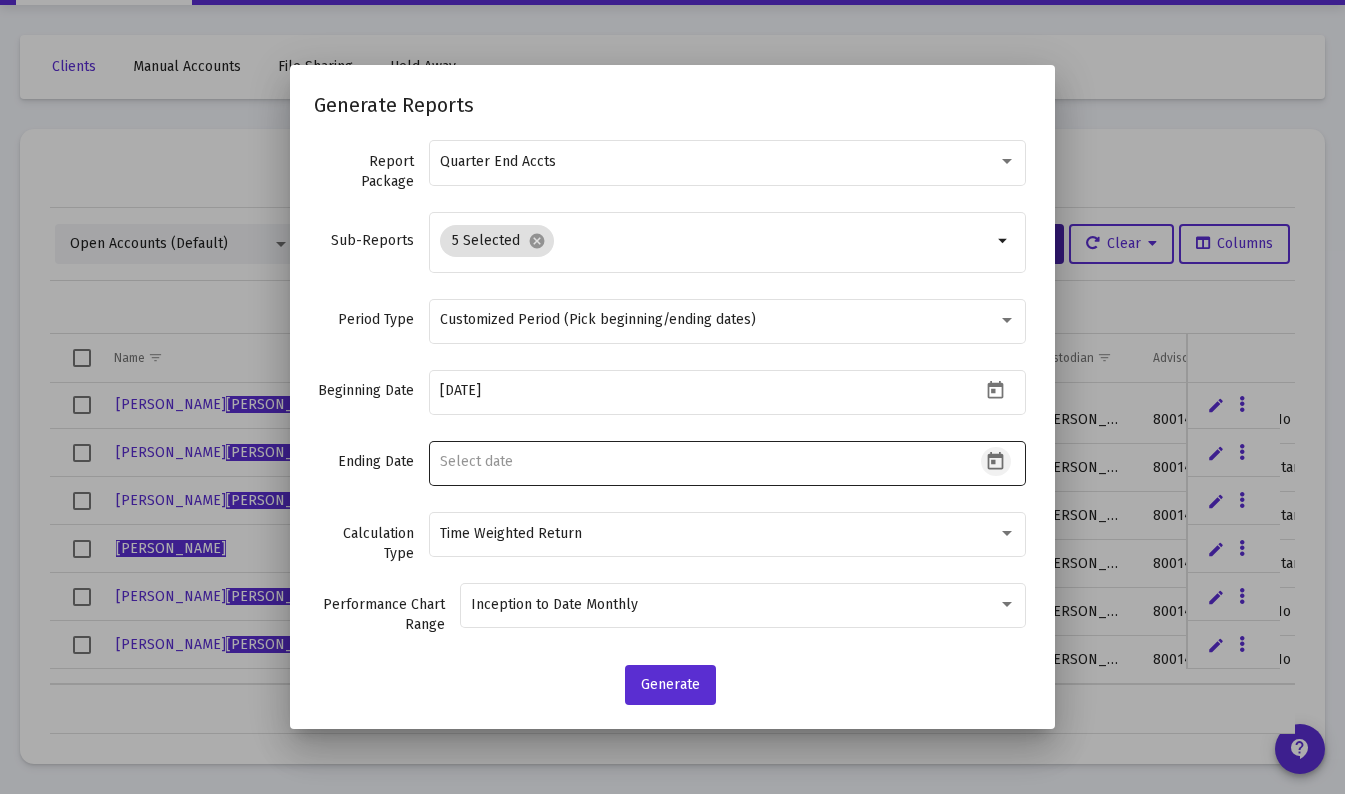 click 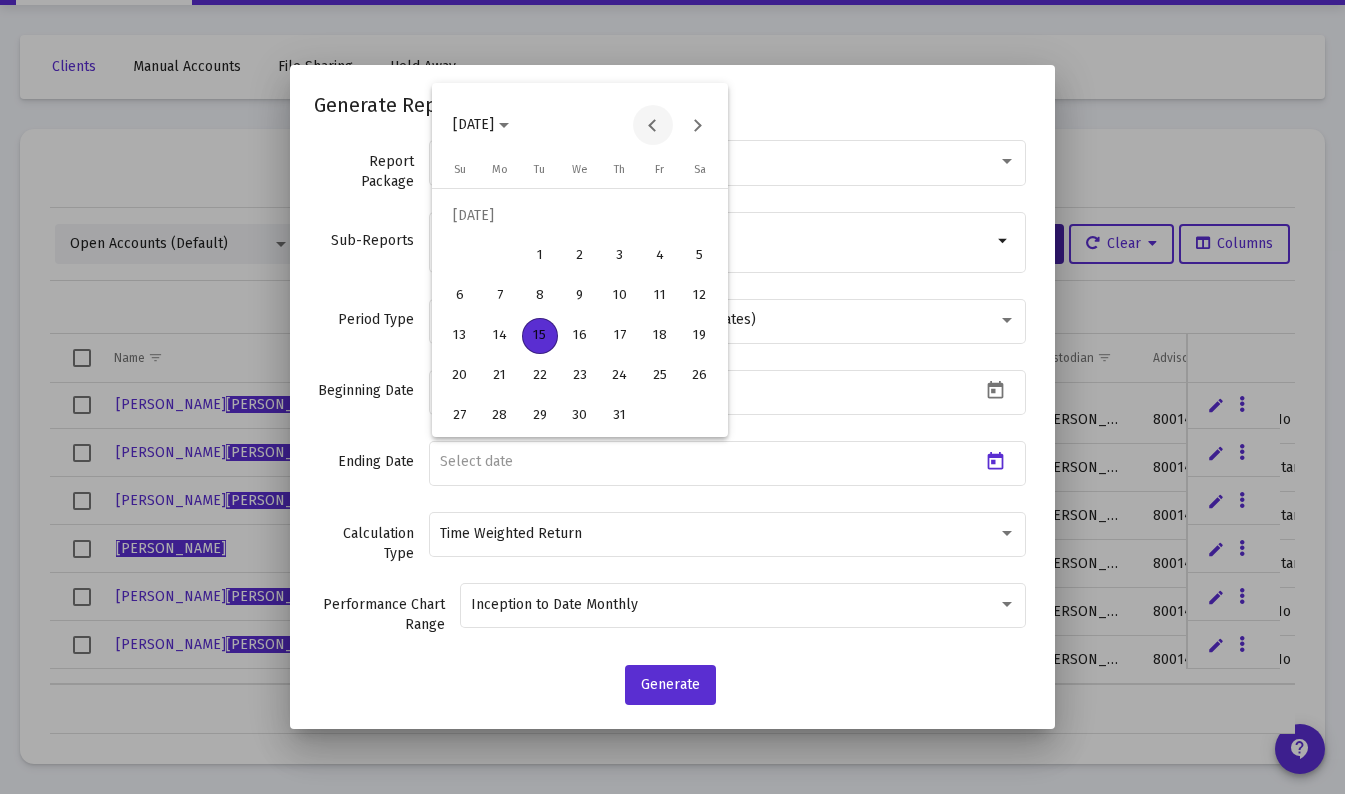 click at bounding box center [653, 125] 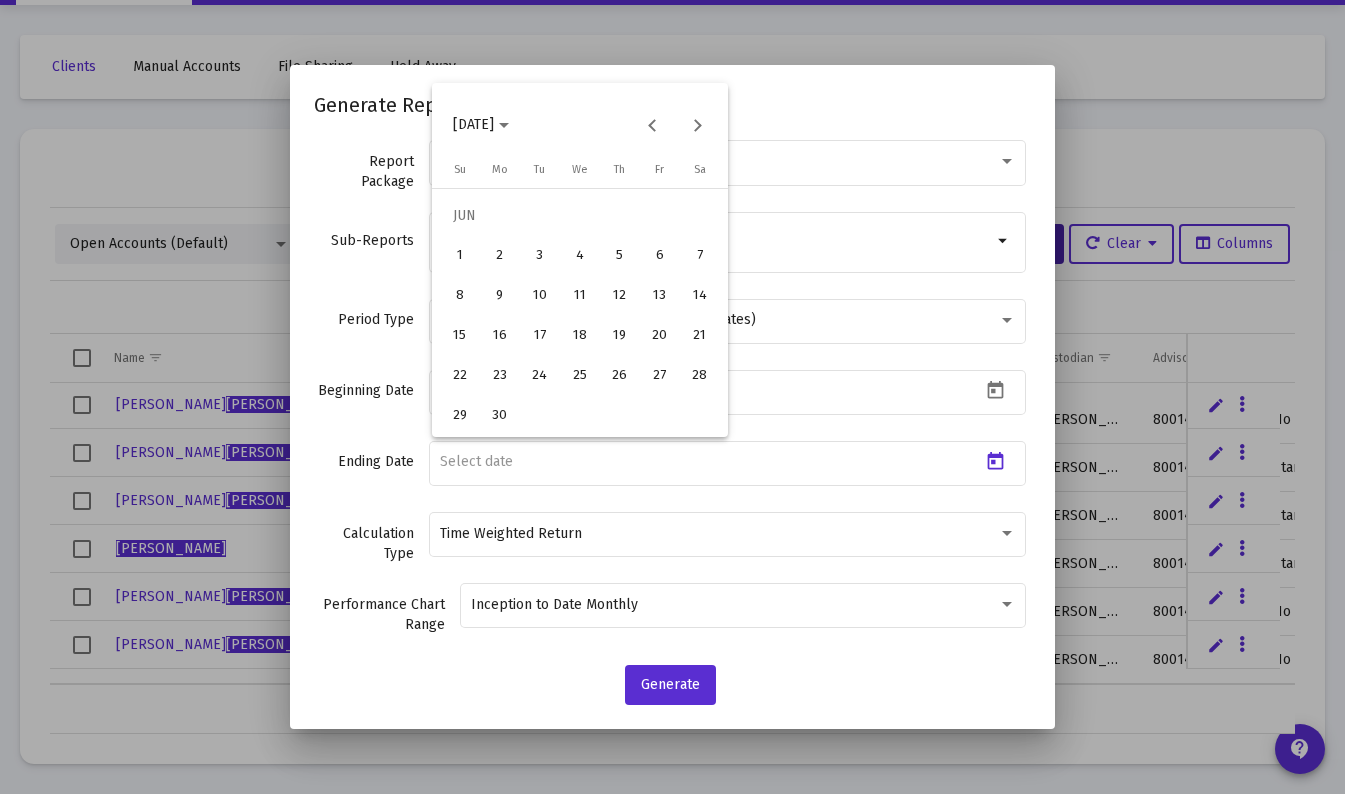 click on "30" at bounding box center [500, 416] 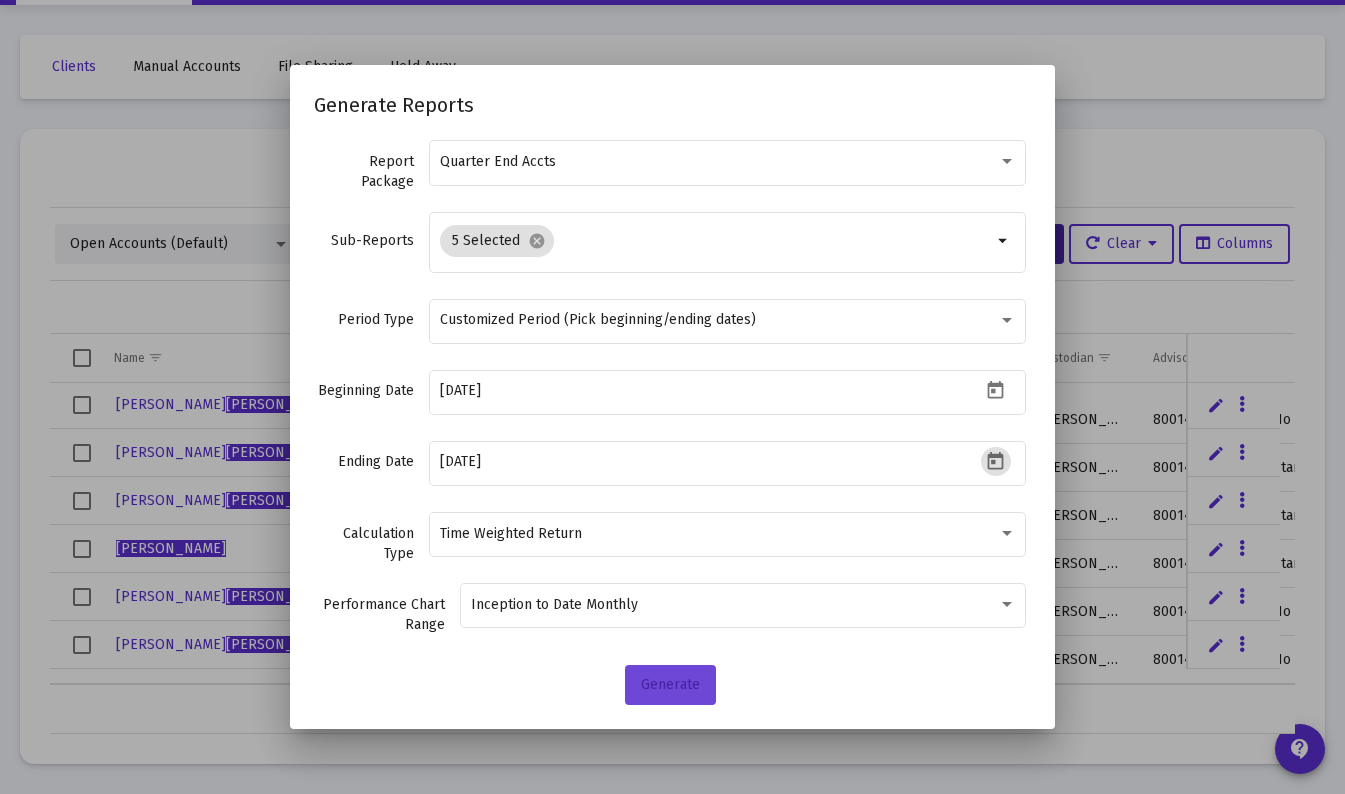 click on "Generate" at bounding box center [670, 684] 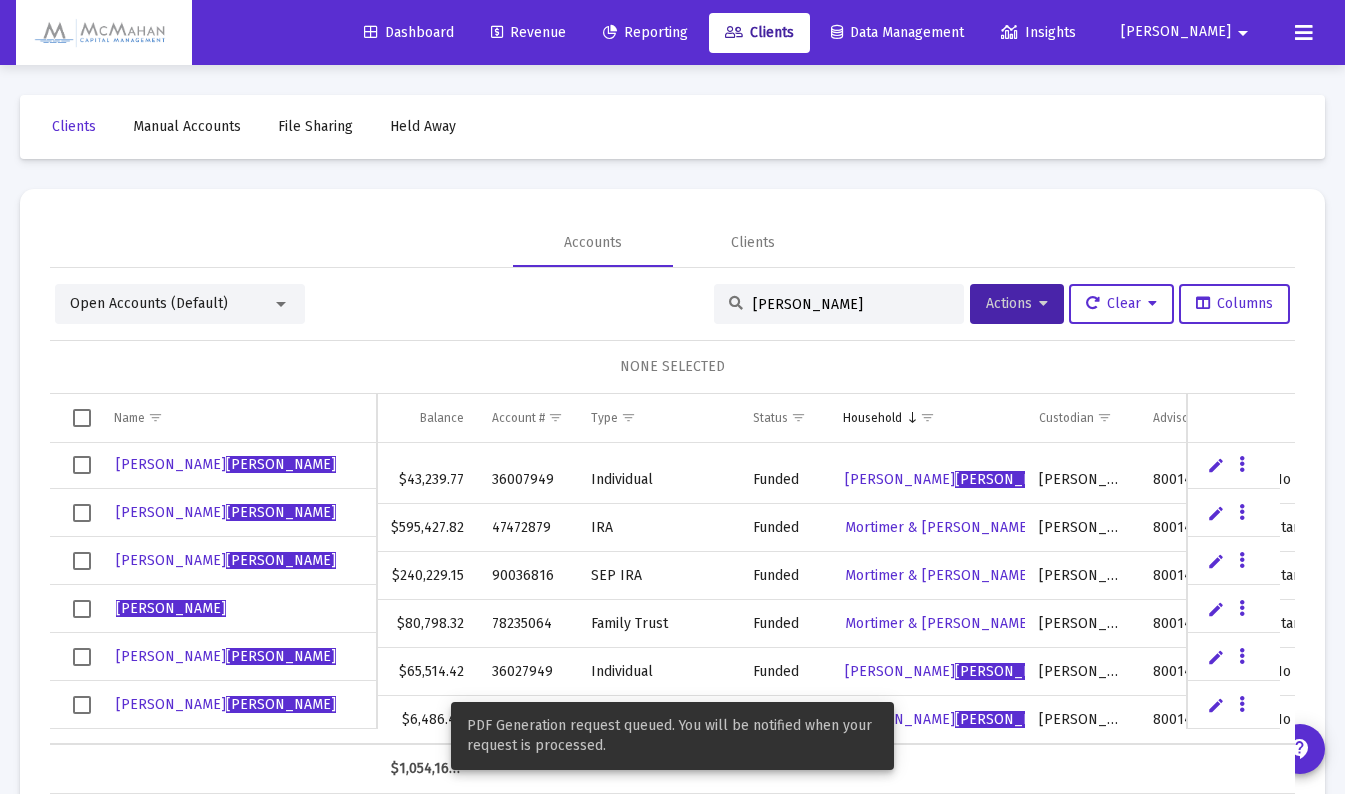 scroll, scrollTop: 60, scrollLeft: 0, axis: vertical 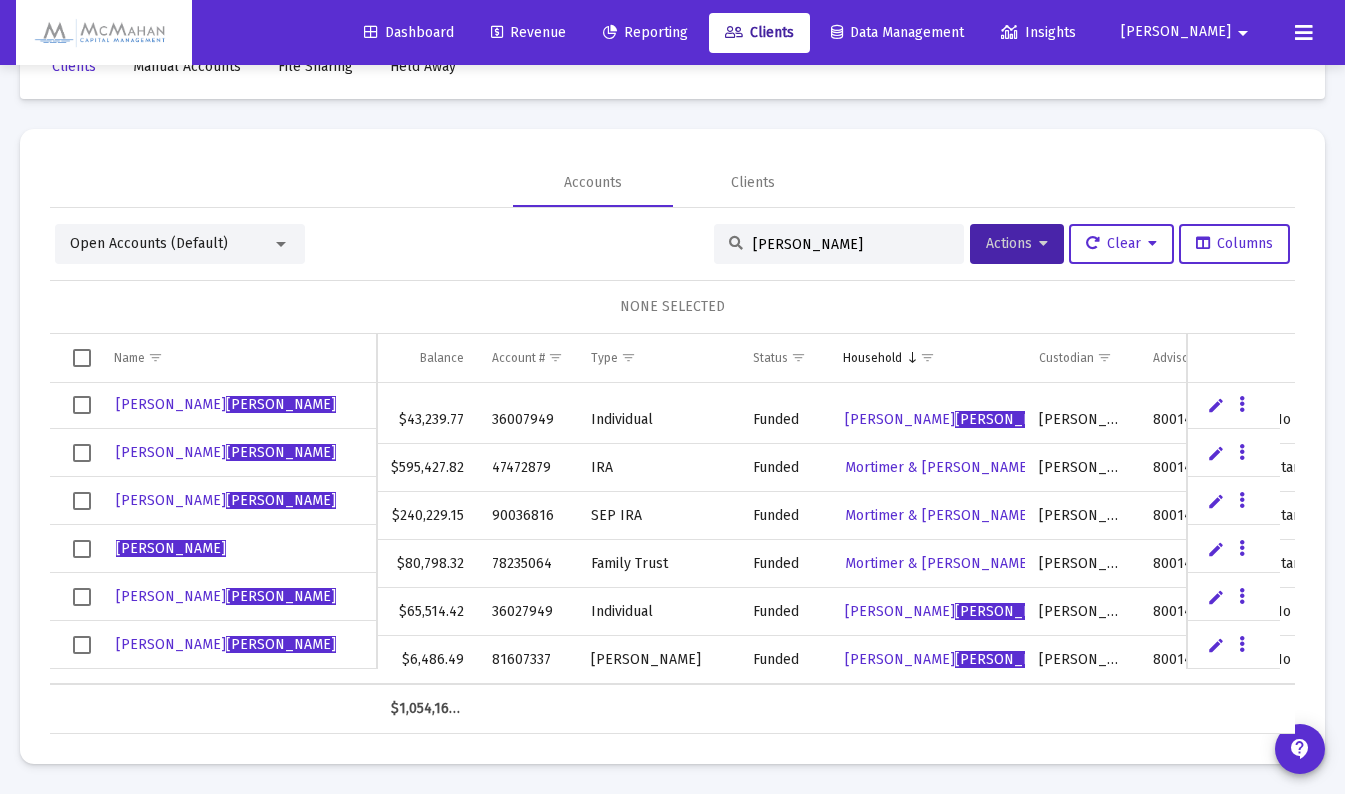 drag, startPoint x: 805, startPoint y: 247, endPoint x: 679, endPoint y: 253, distance: 126.14278 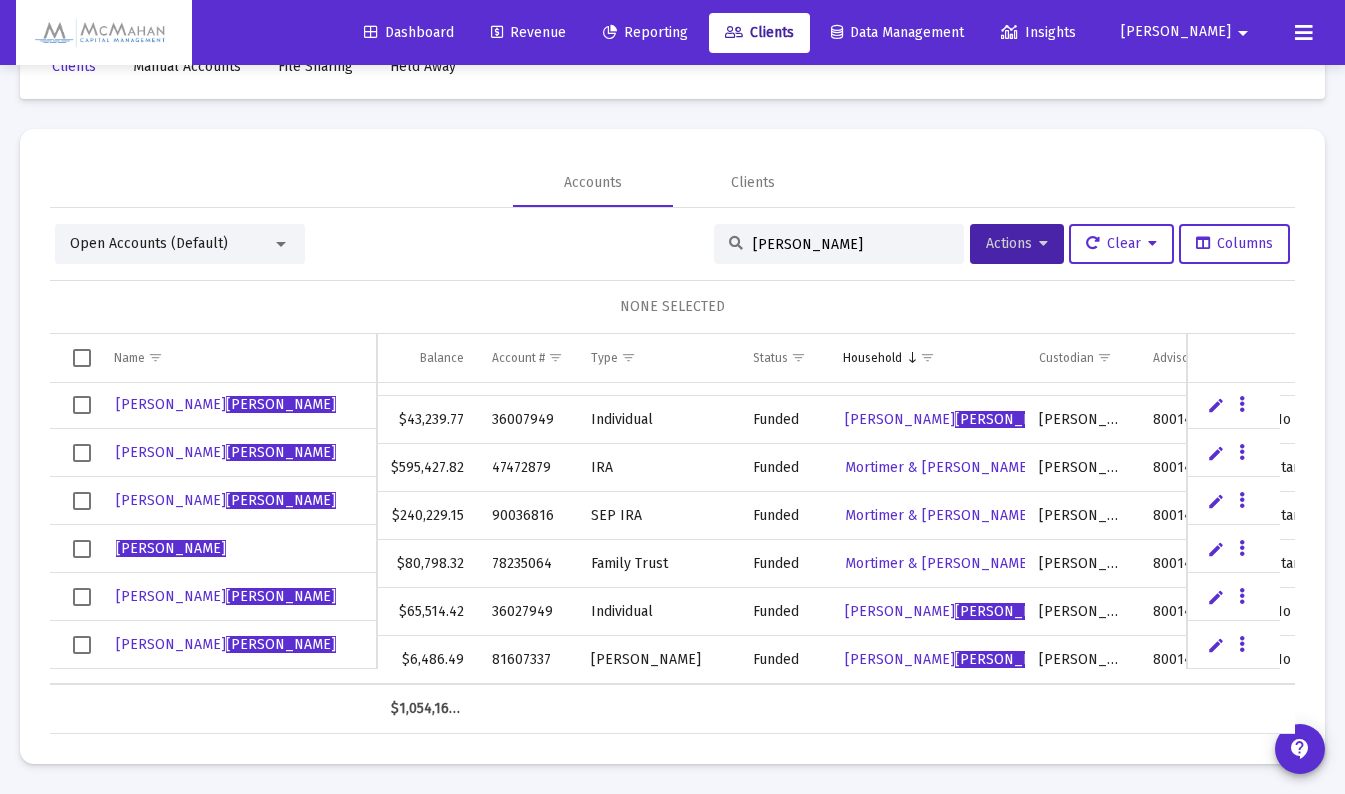 scroll, scrollTop: 6, scrollLeft: 0, axis: vertical 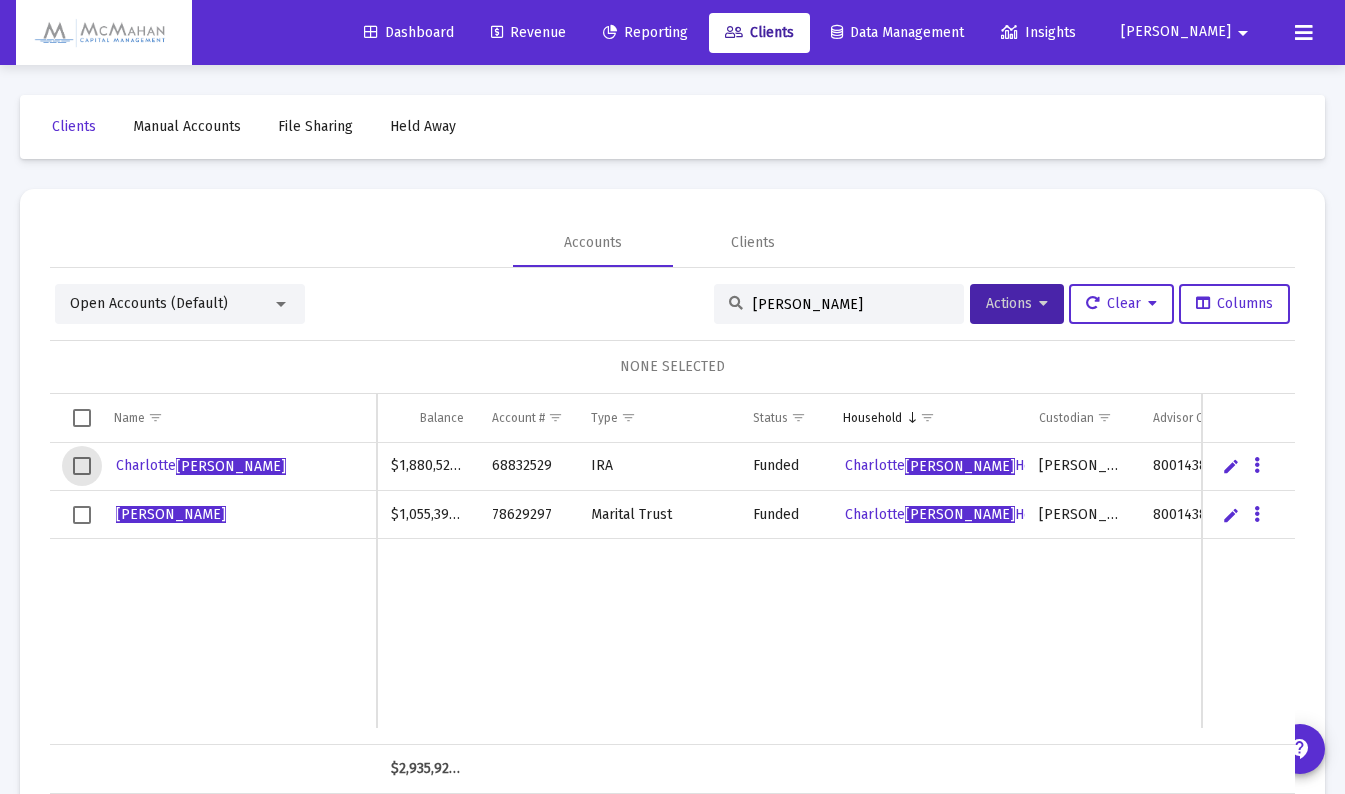 click at bounding box center (82, 466) 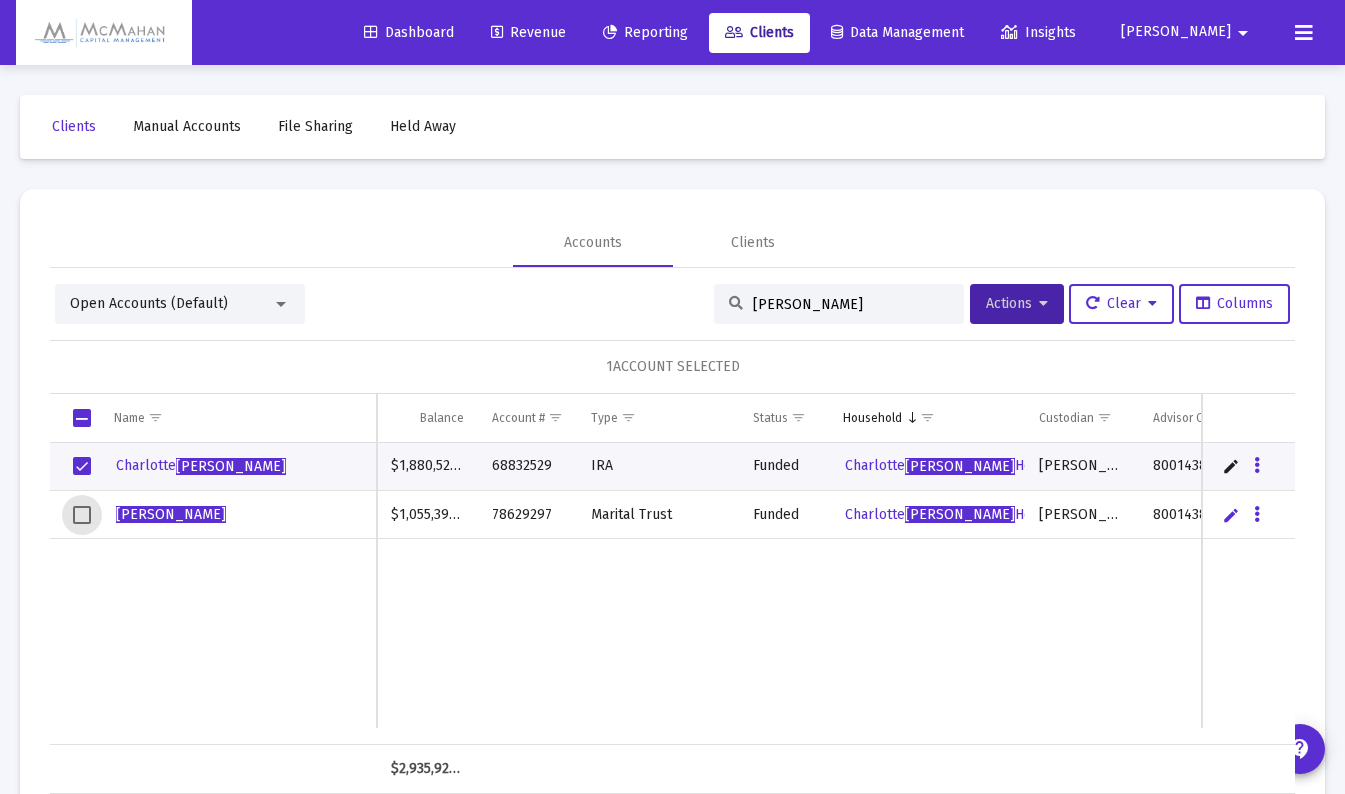 click at bounding box center [82, 515] 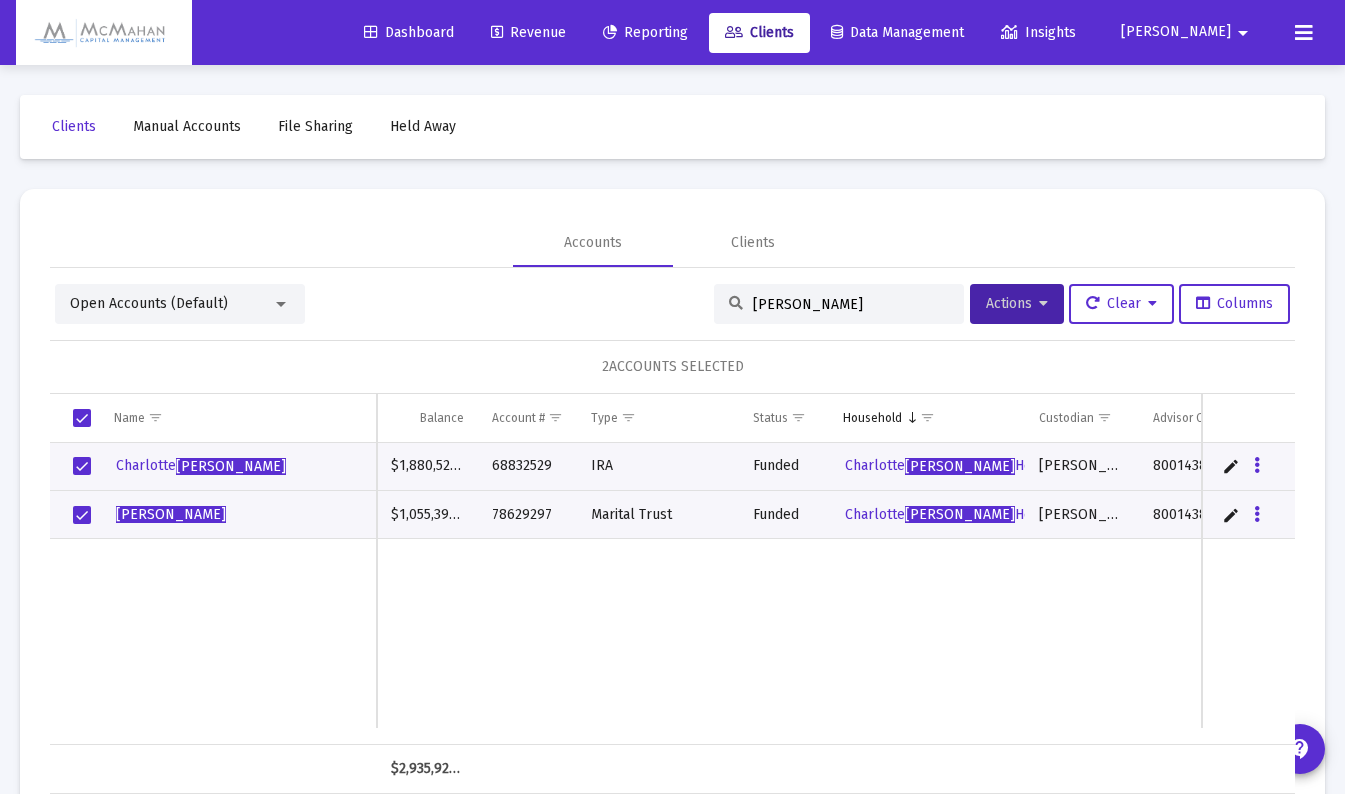 drag, startPoint x: 788, startPoint y: 307, endPoint x: 721, endPoint y: 312, distance: 67.18631 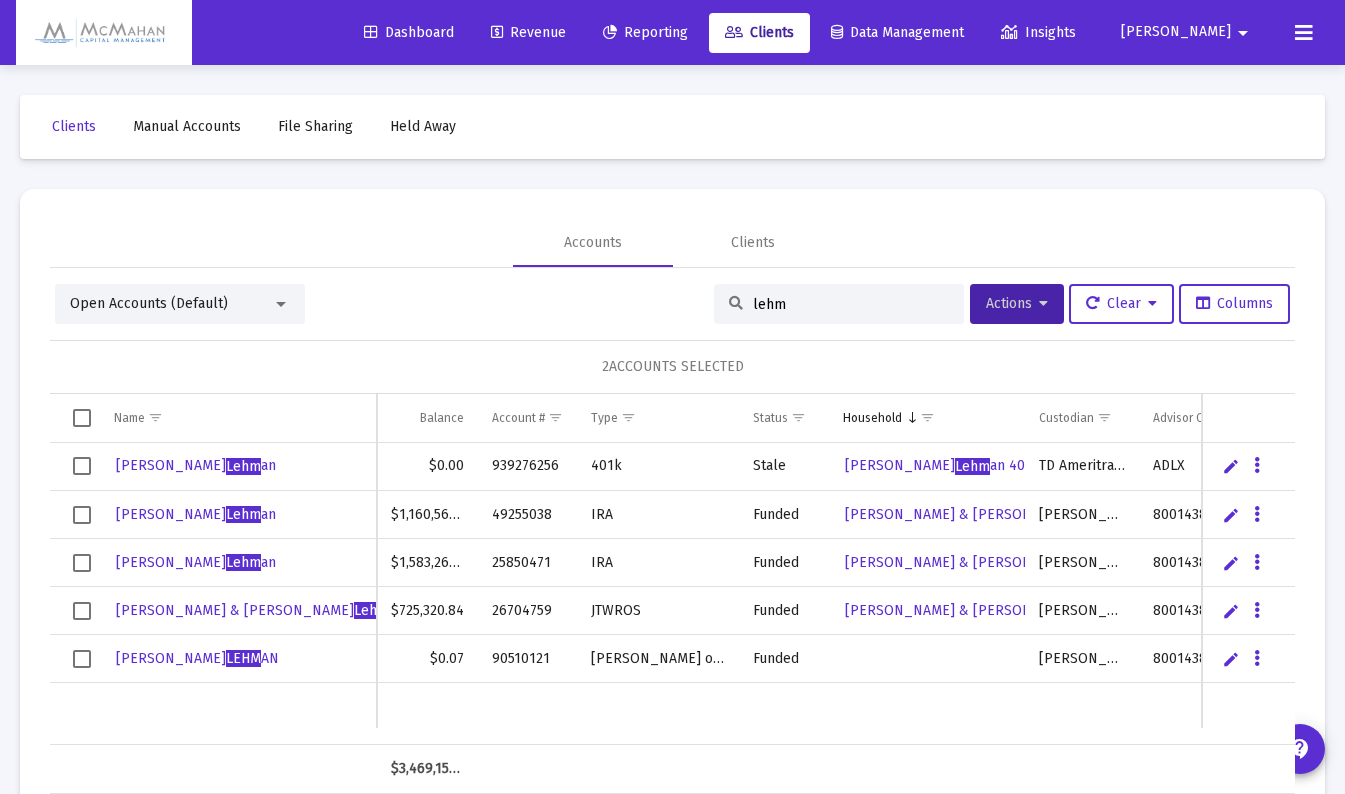click at bounding box center [82, 515] 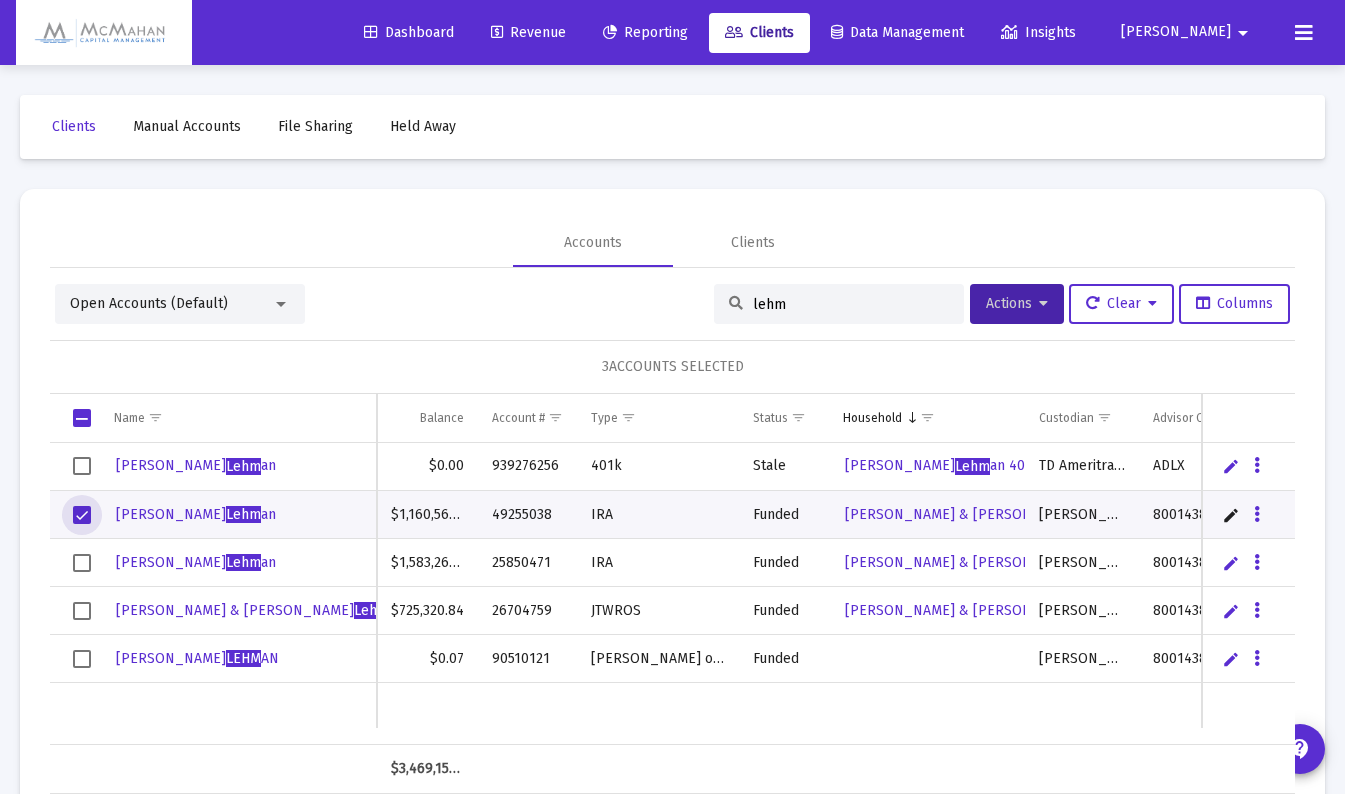 click at bounding box center [82, 563] 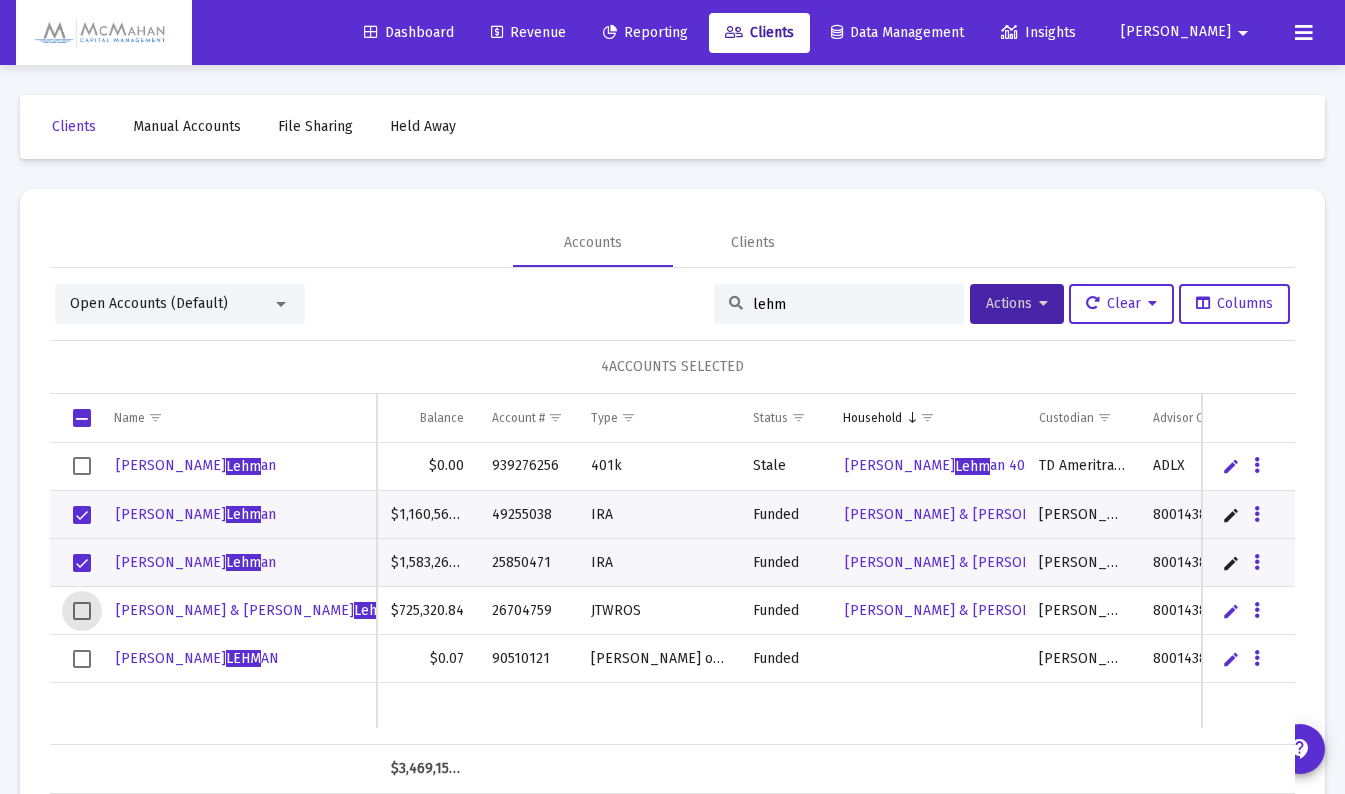 click at bounding box center (82, 611) 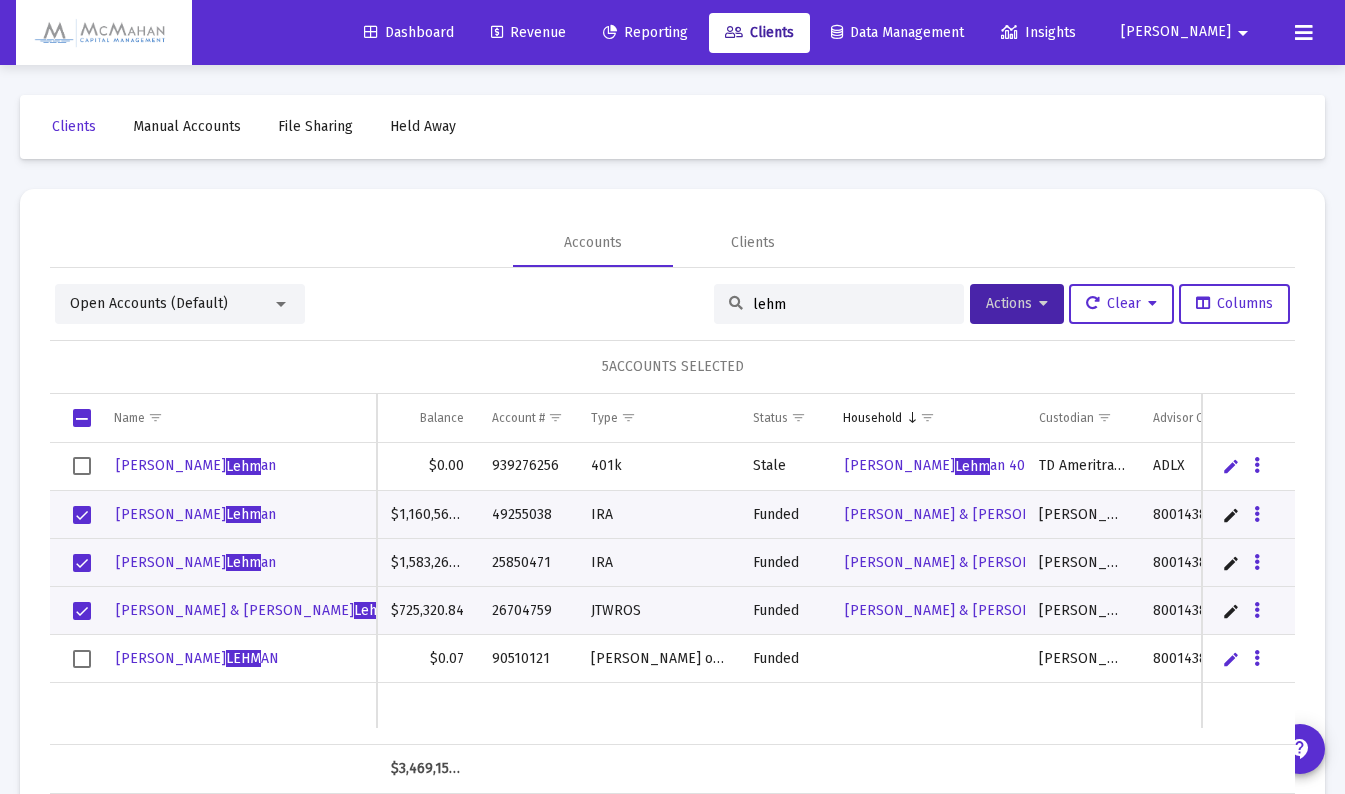 drag, startPoint x: 791, startPoint y: 308, endPoint x: 711, endPoint y: 318, distance: 80.622574 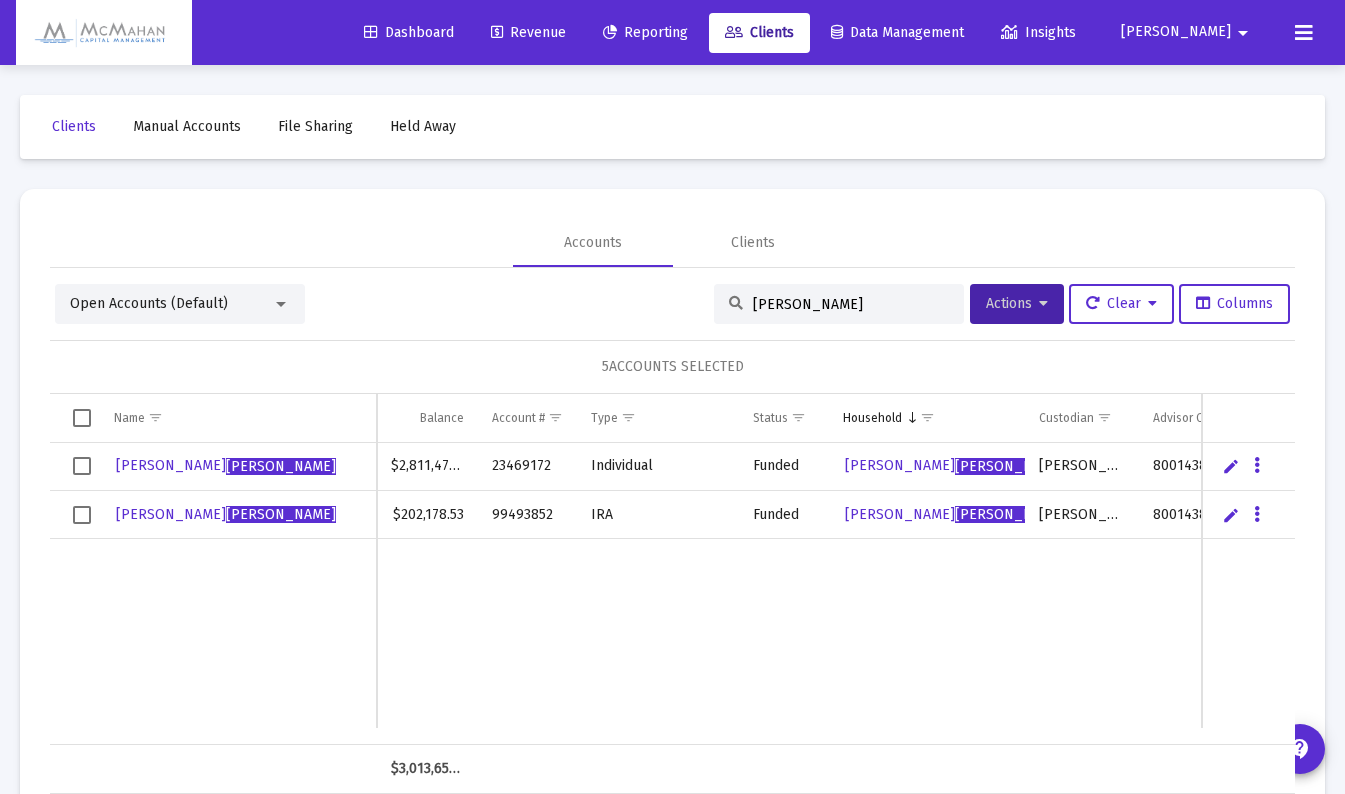 click at bounding box center (82, 466) 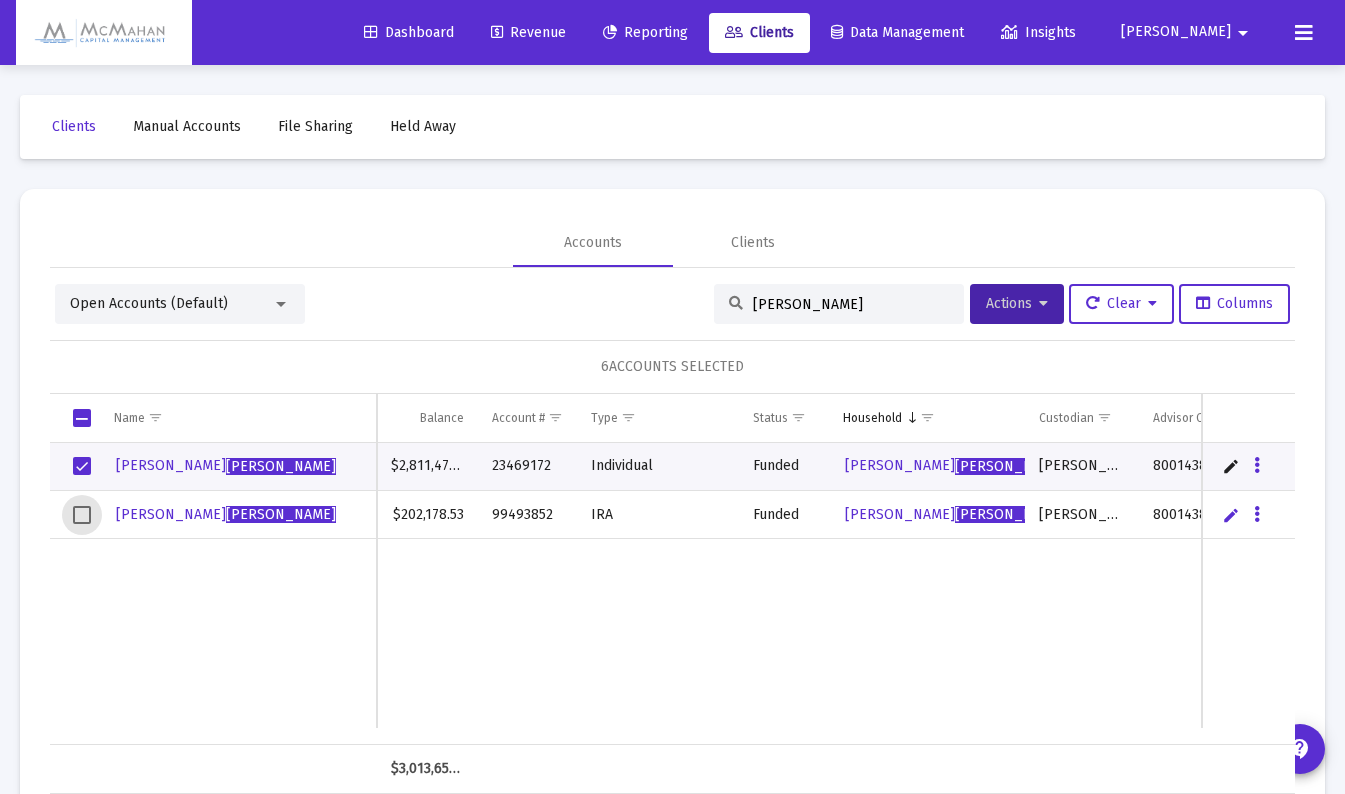 click at bounding box center (82, 515) 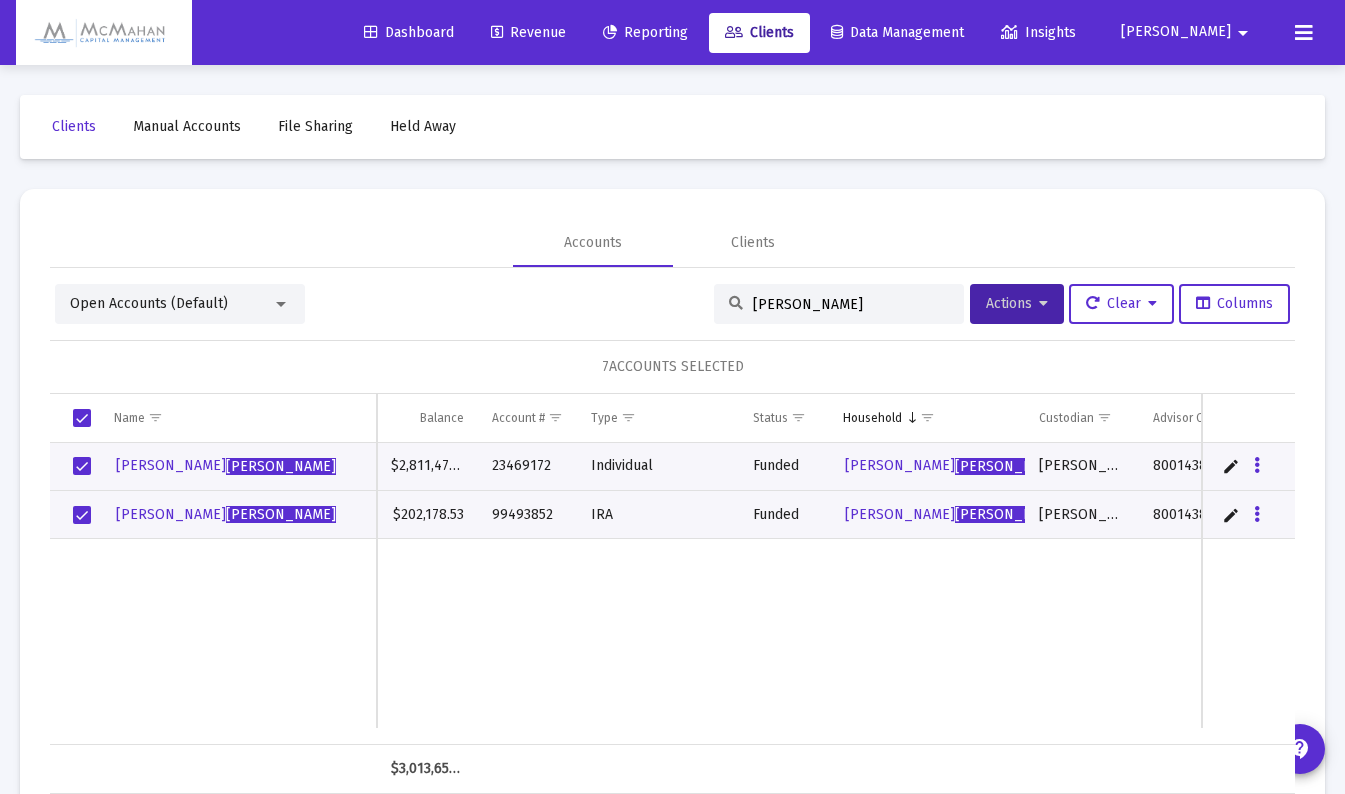 drag, startPoint x: 800, startPoint y: 299, endPoint x: 720, endPoint y: 302, distance: 80.05623 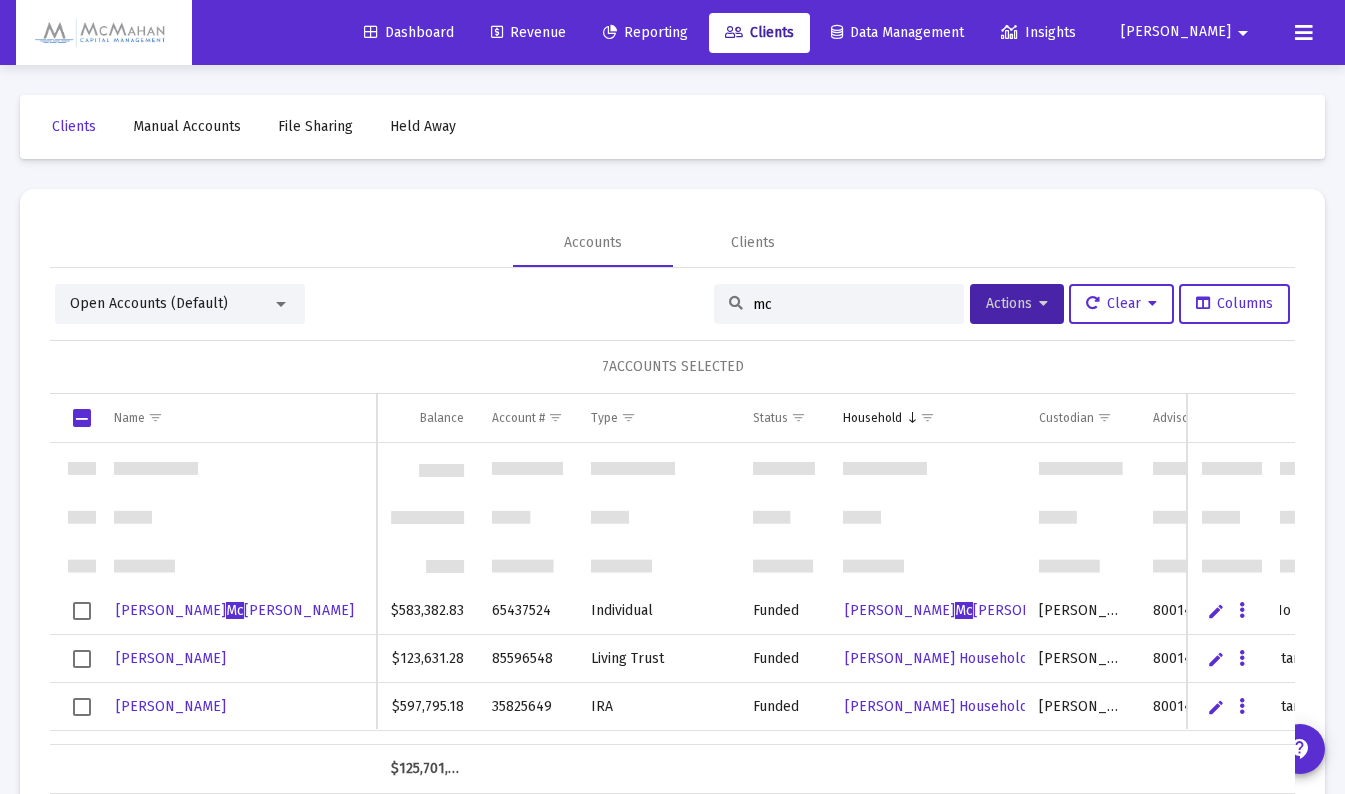 scroll, scrollTop: 200, scrollLeft: 0, axis: vertical 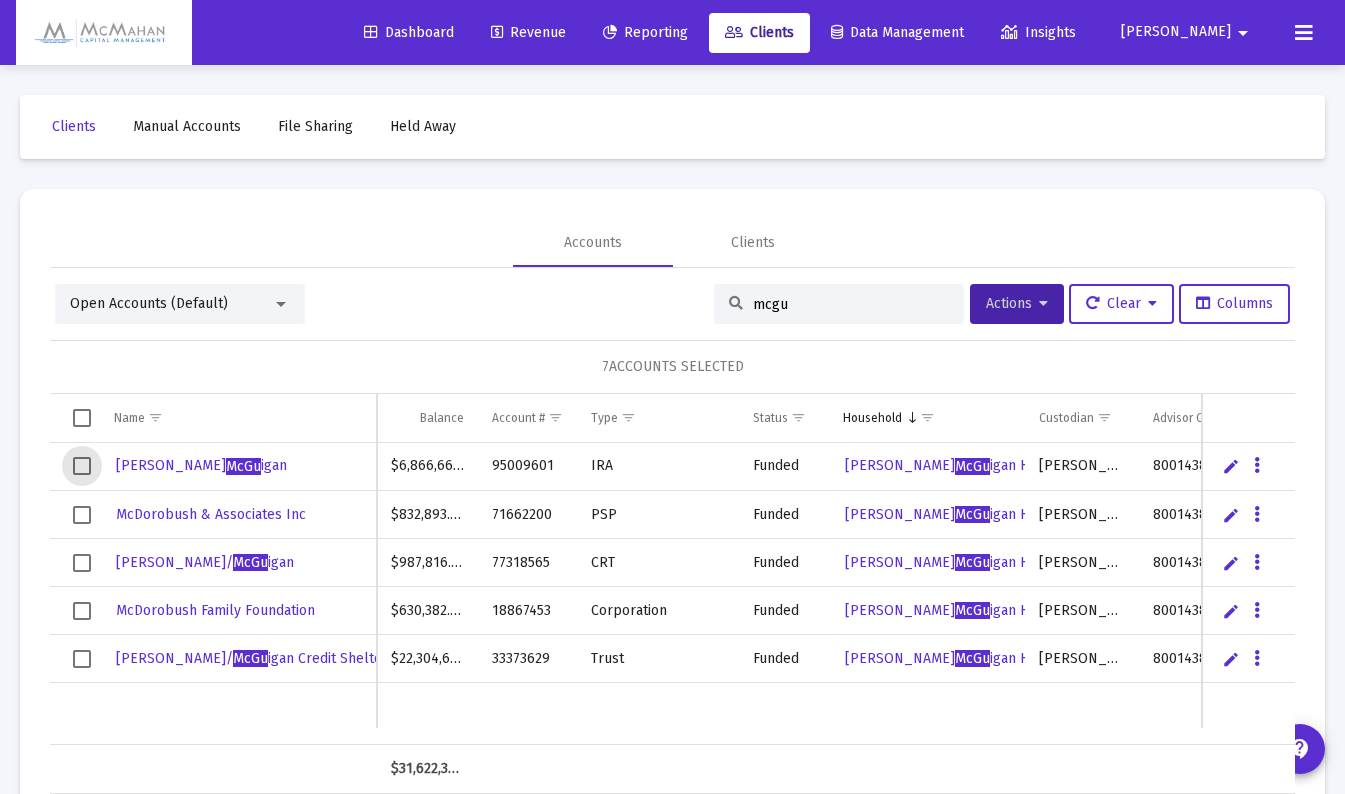 click at bounding box center (82, 466) 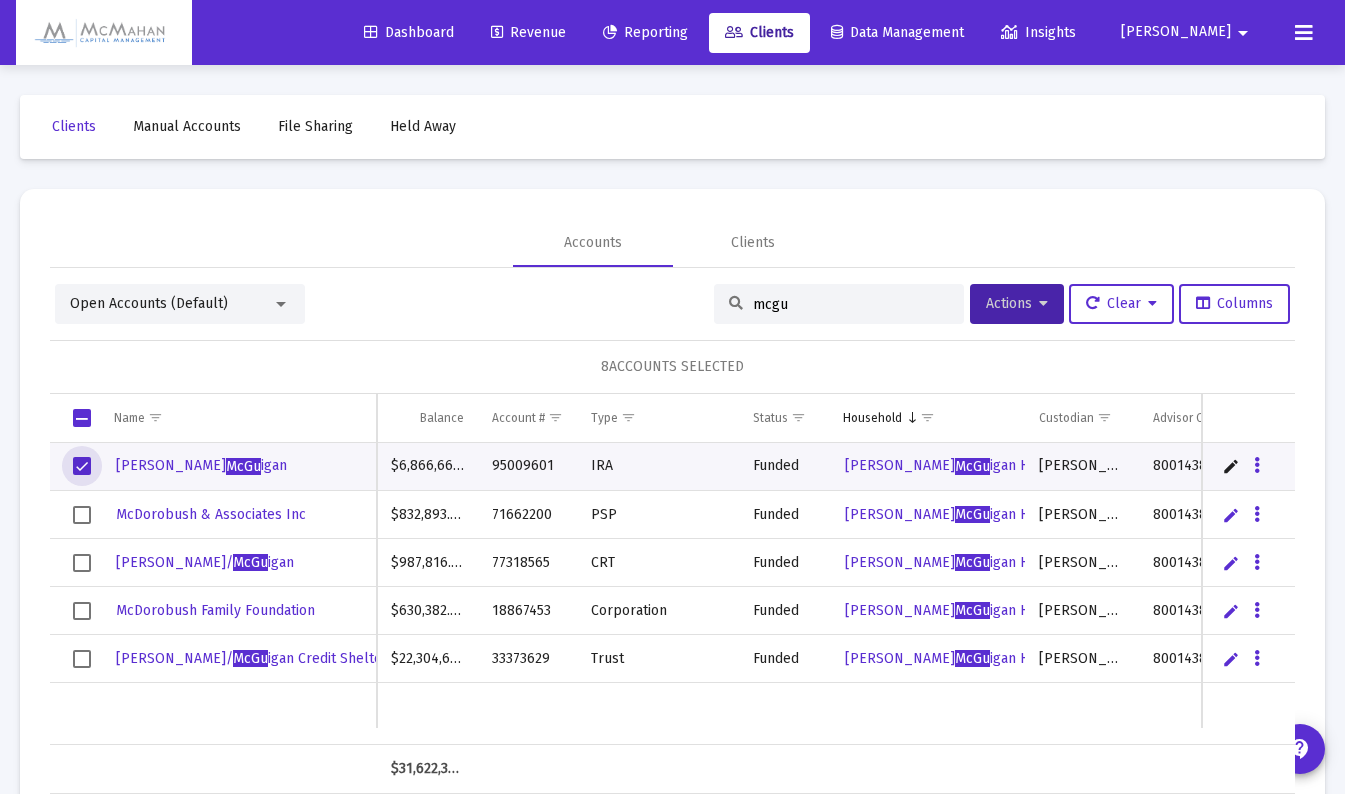 click at bounding box center [82, 515] 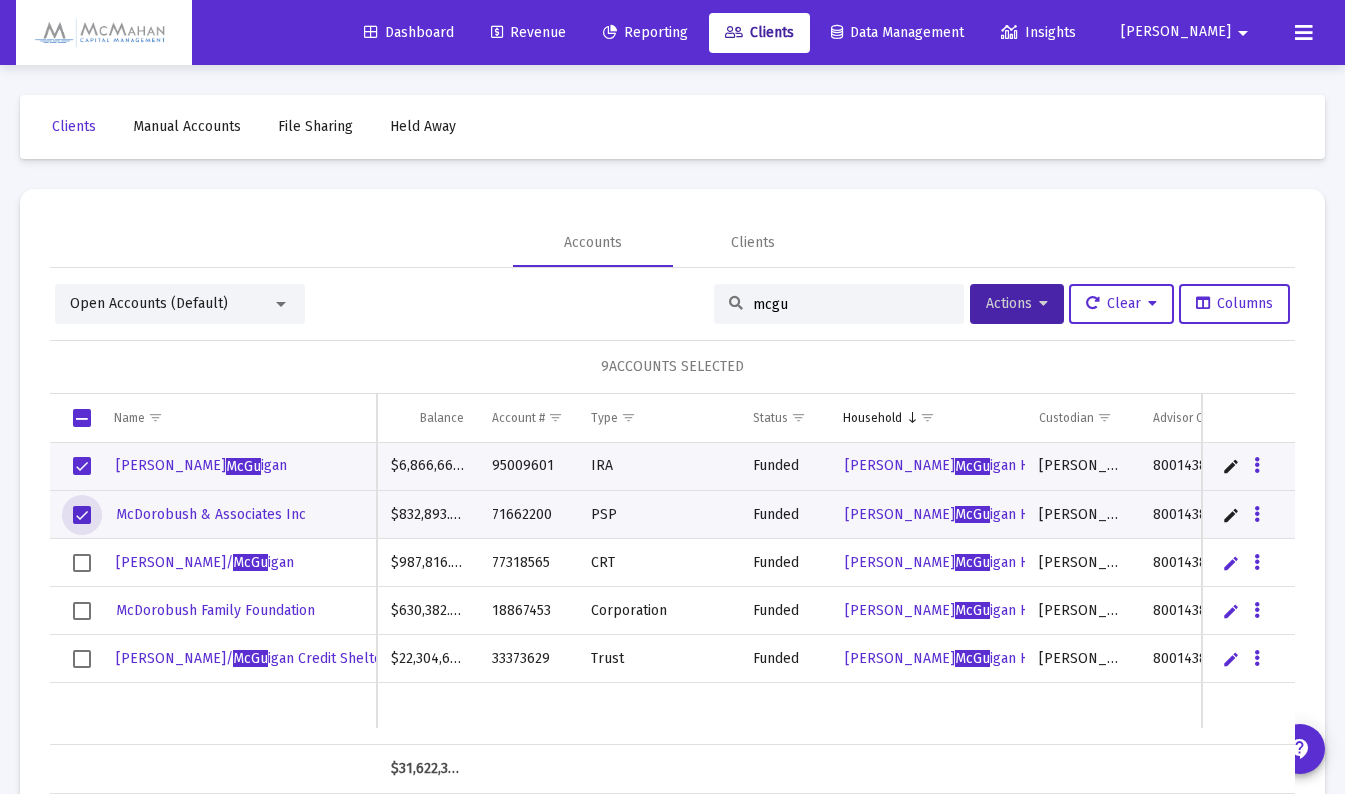 click at bounding box center [82, 563] 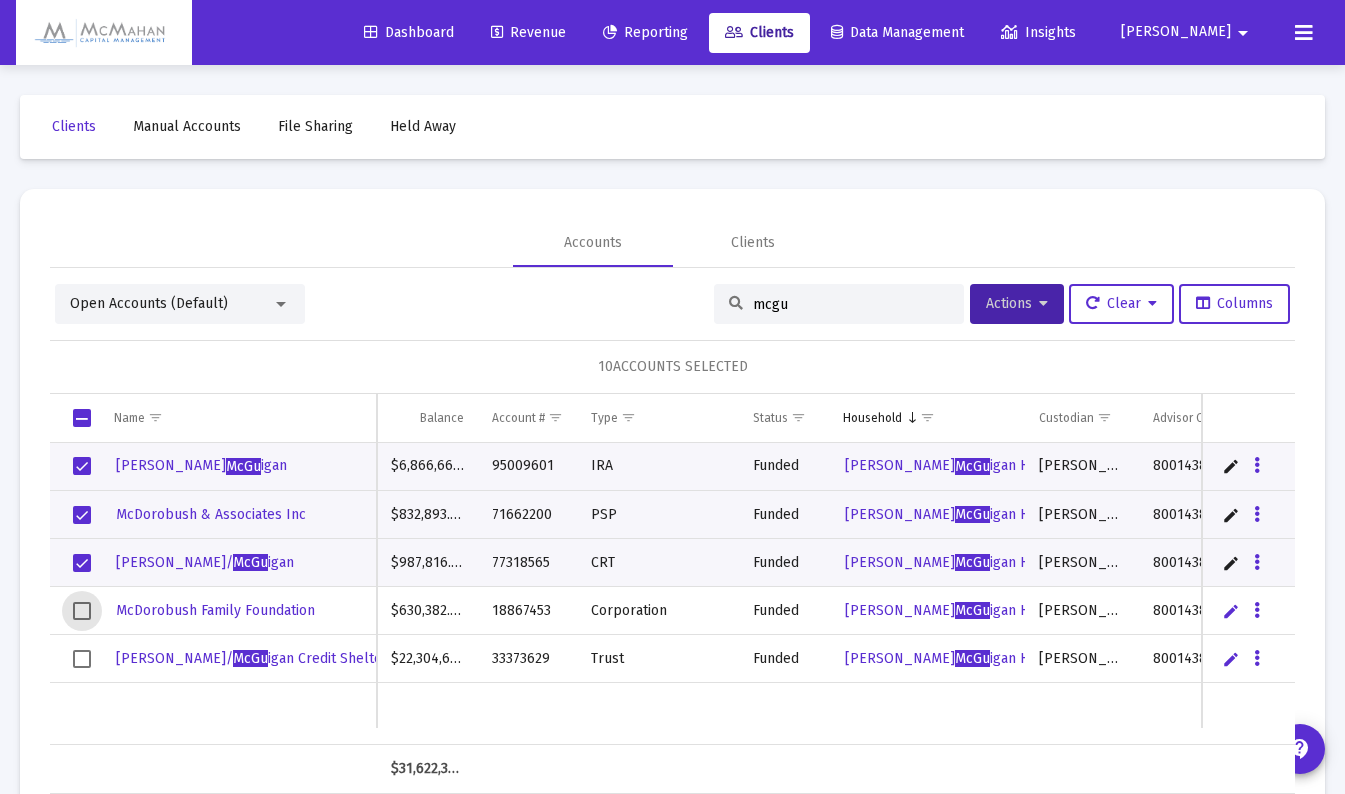 click at bounding box center (82, 611) 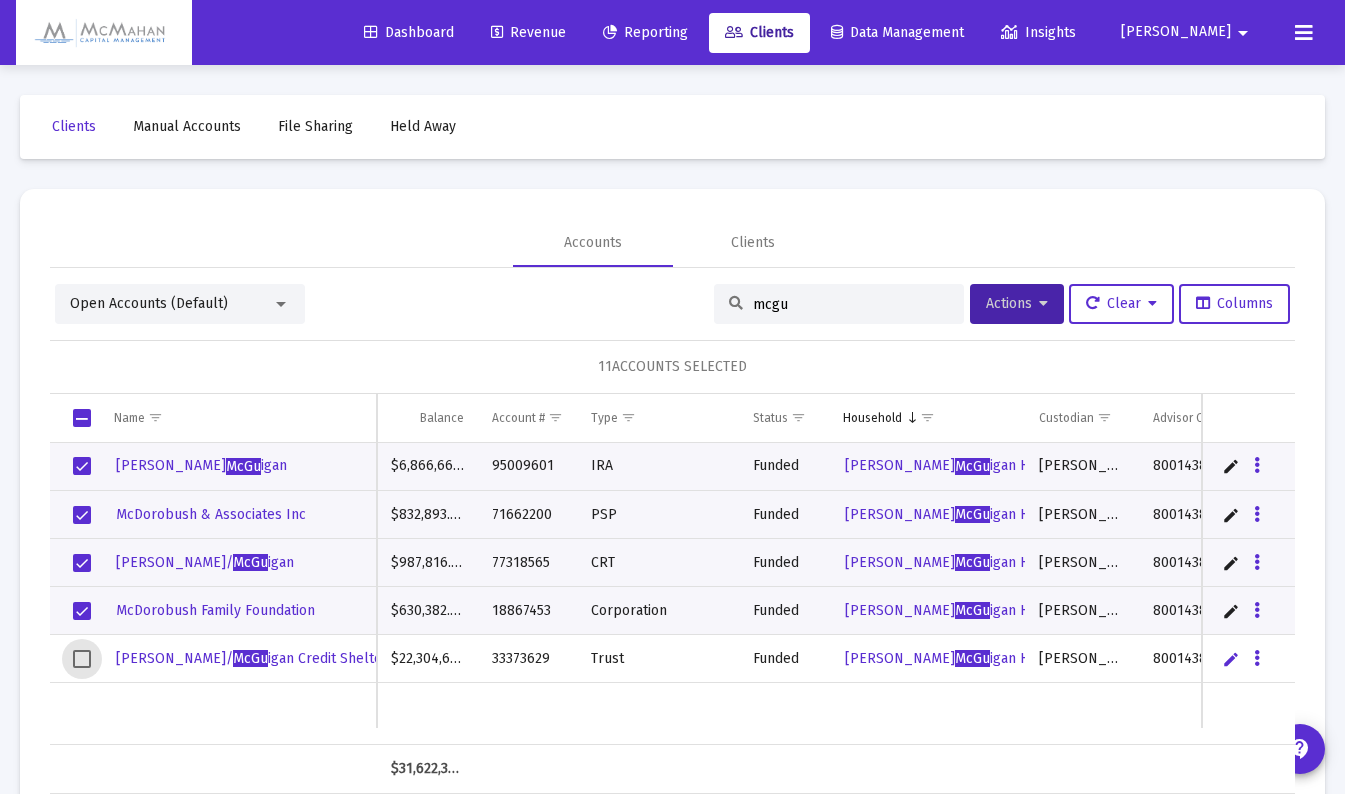 click at bounding box center [82, 659] 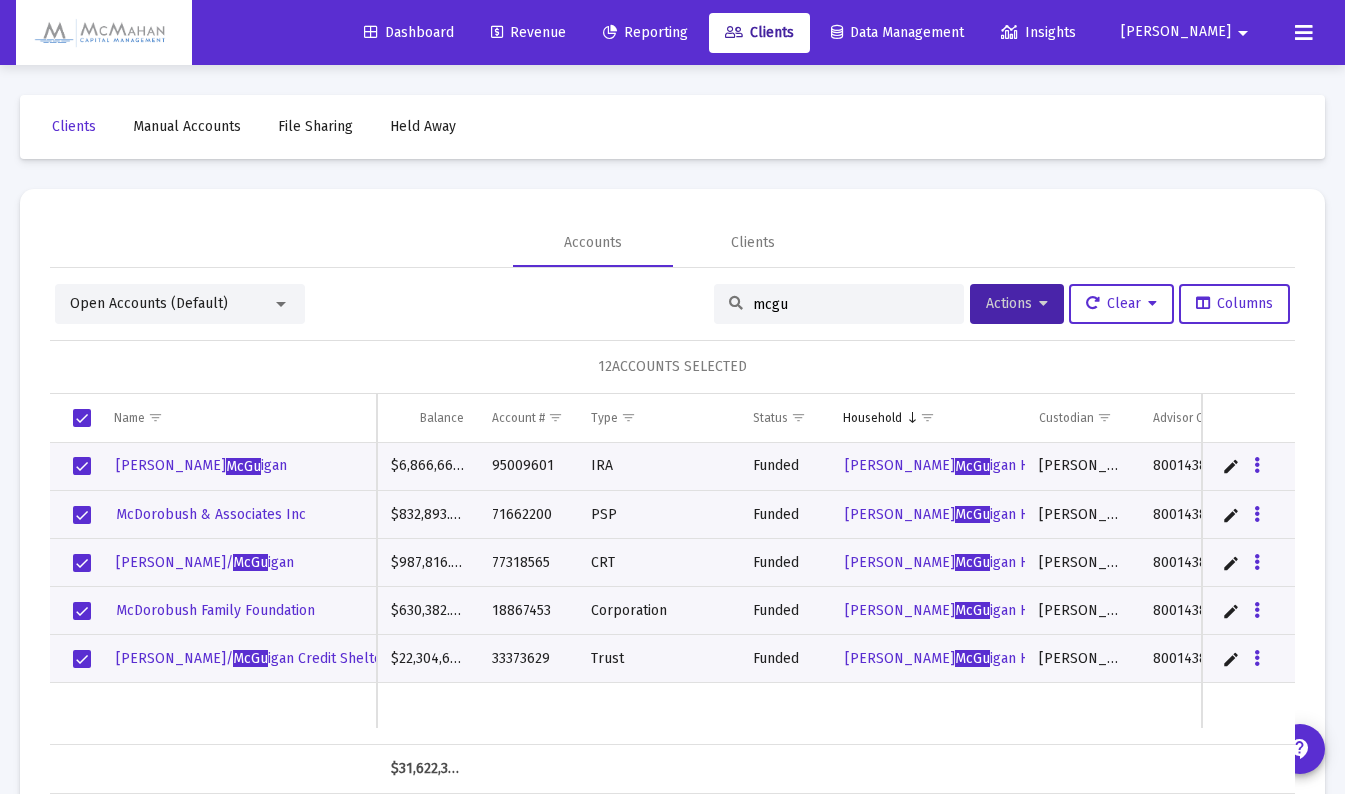 drag, startPoint x: 799, startPoint y: 312, endPoint x: 722, endPoint y: 310, distance: 77.02597 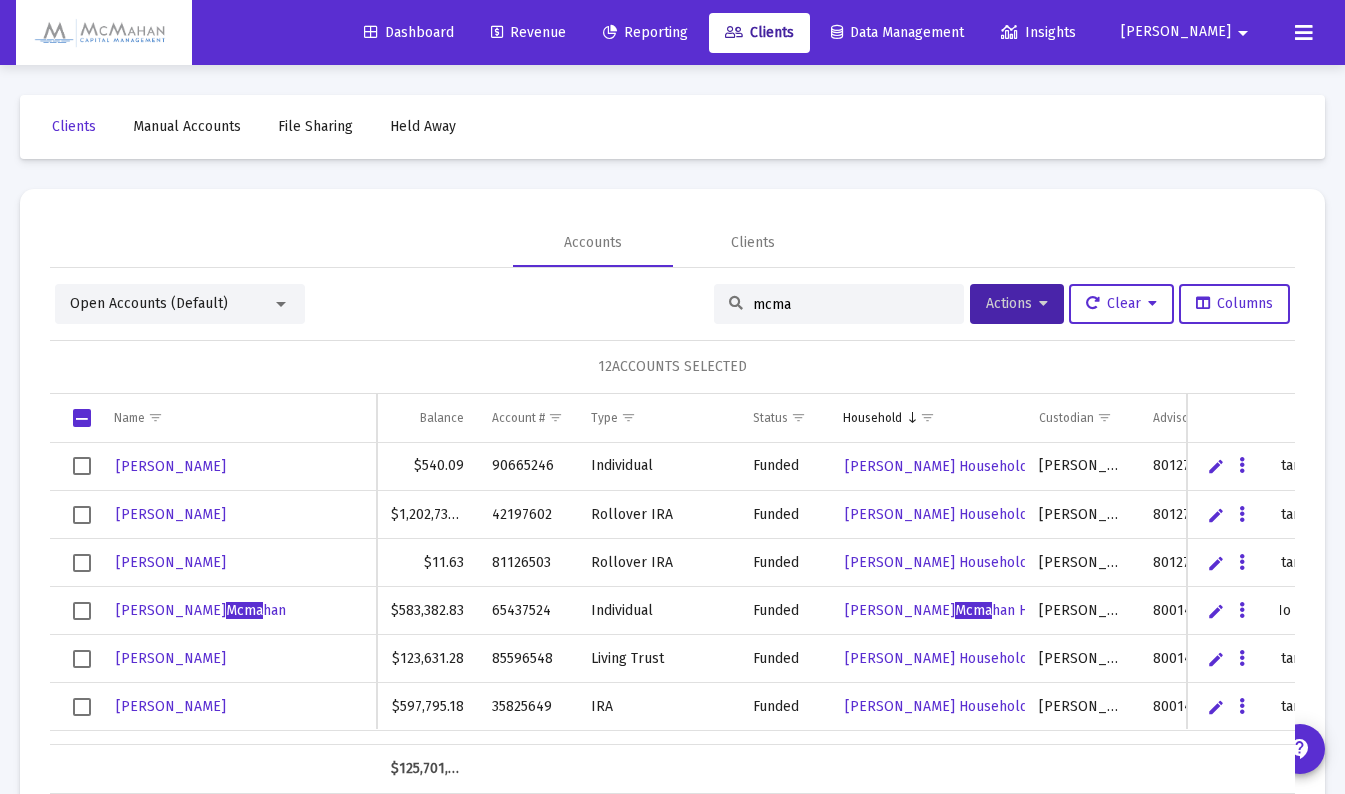type on "mcma" 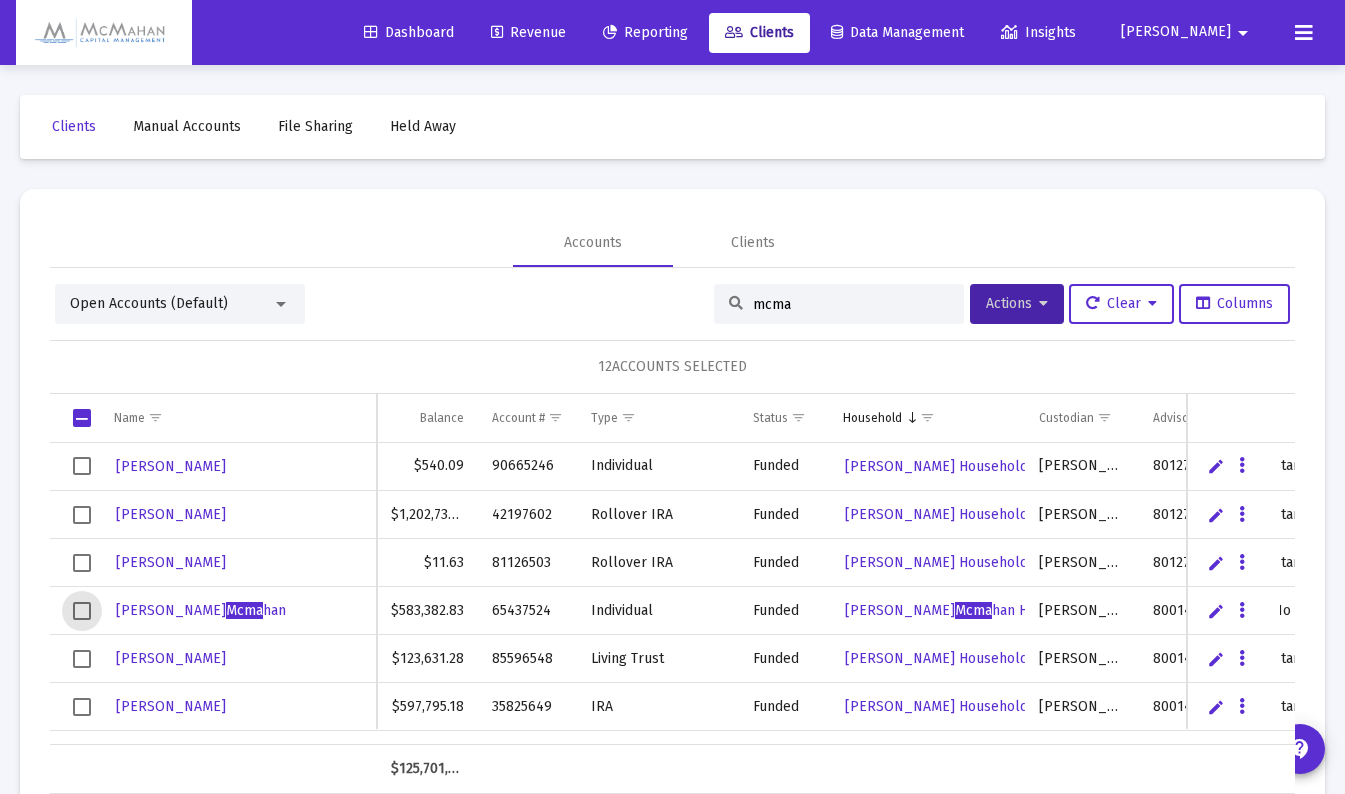 click at bounding box center [82, 611] 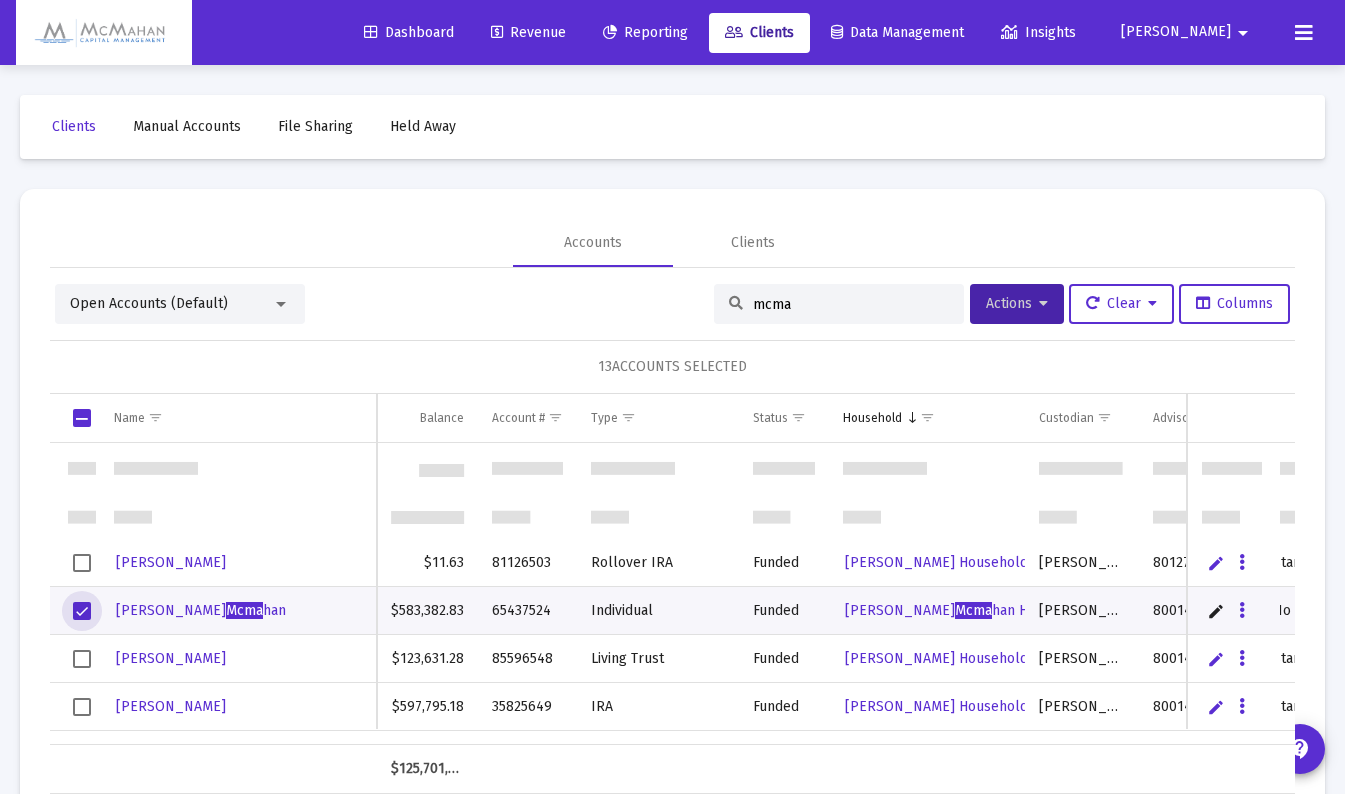 scroll, scrollTop: 100, scrollLeft: 0, axis: vertical 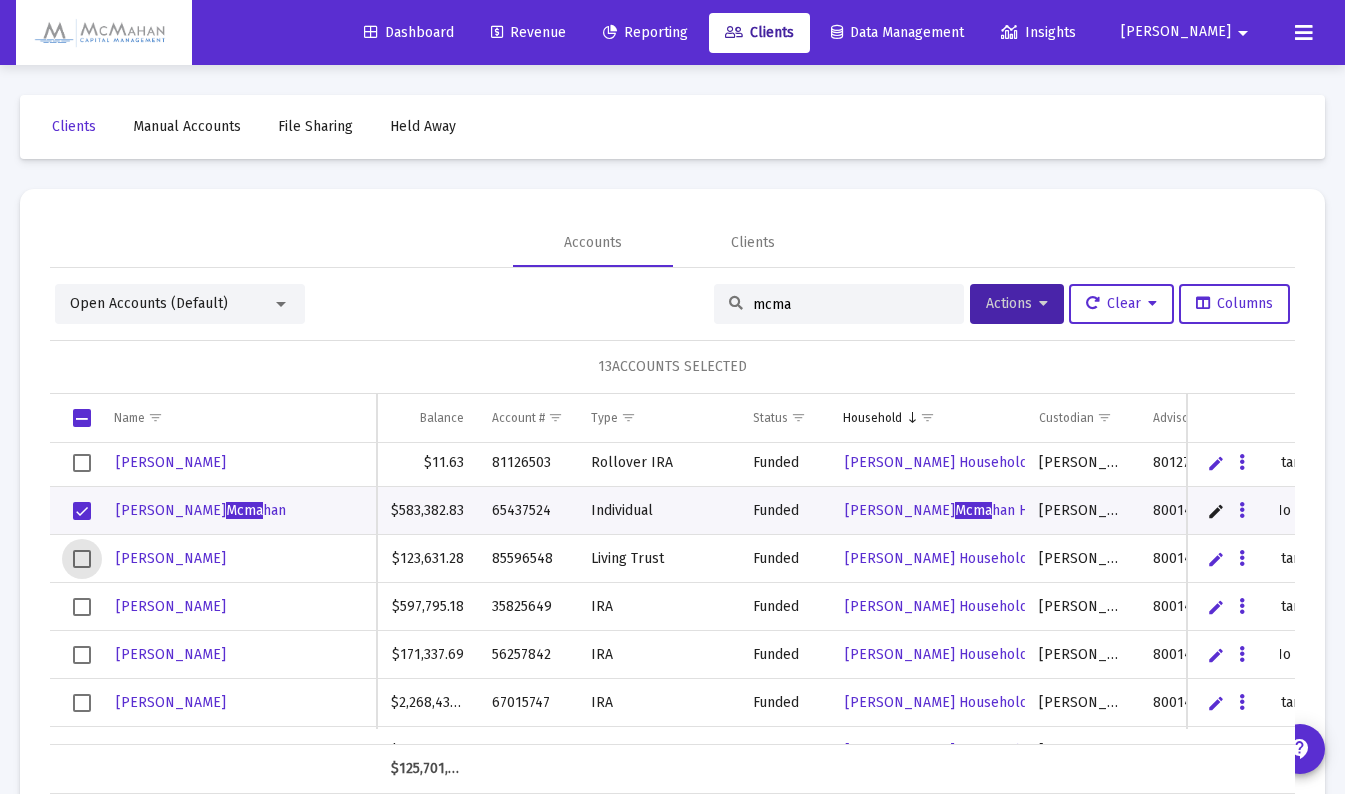 click at bounding box center (82, 559) 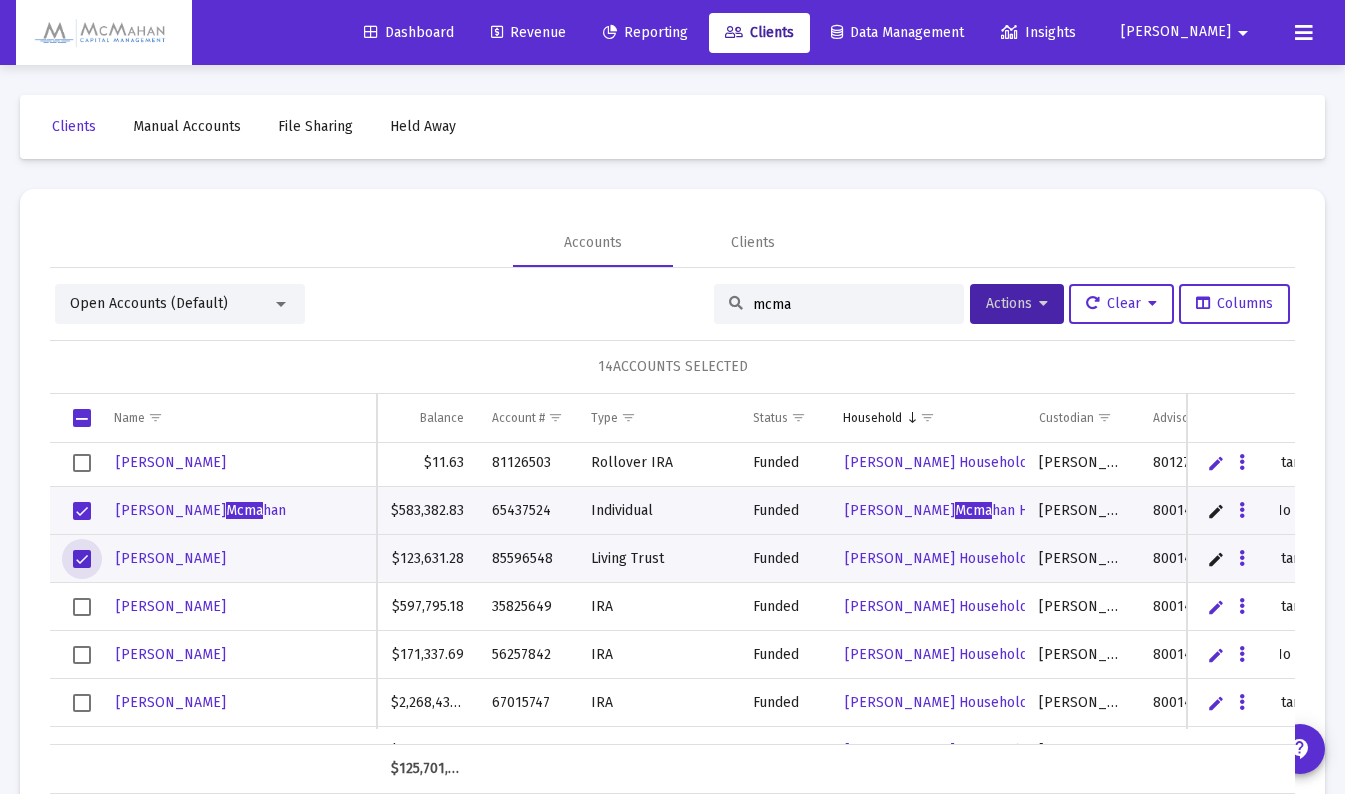 click at bounding box center (82, 607) 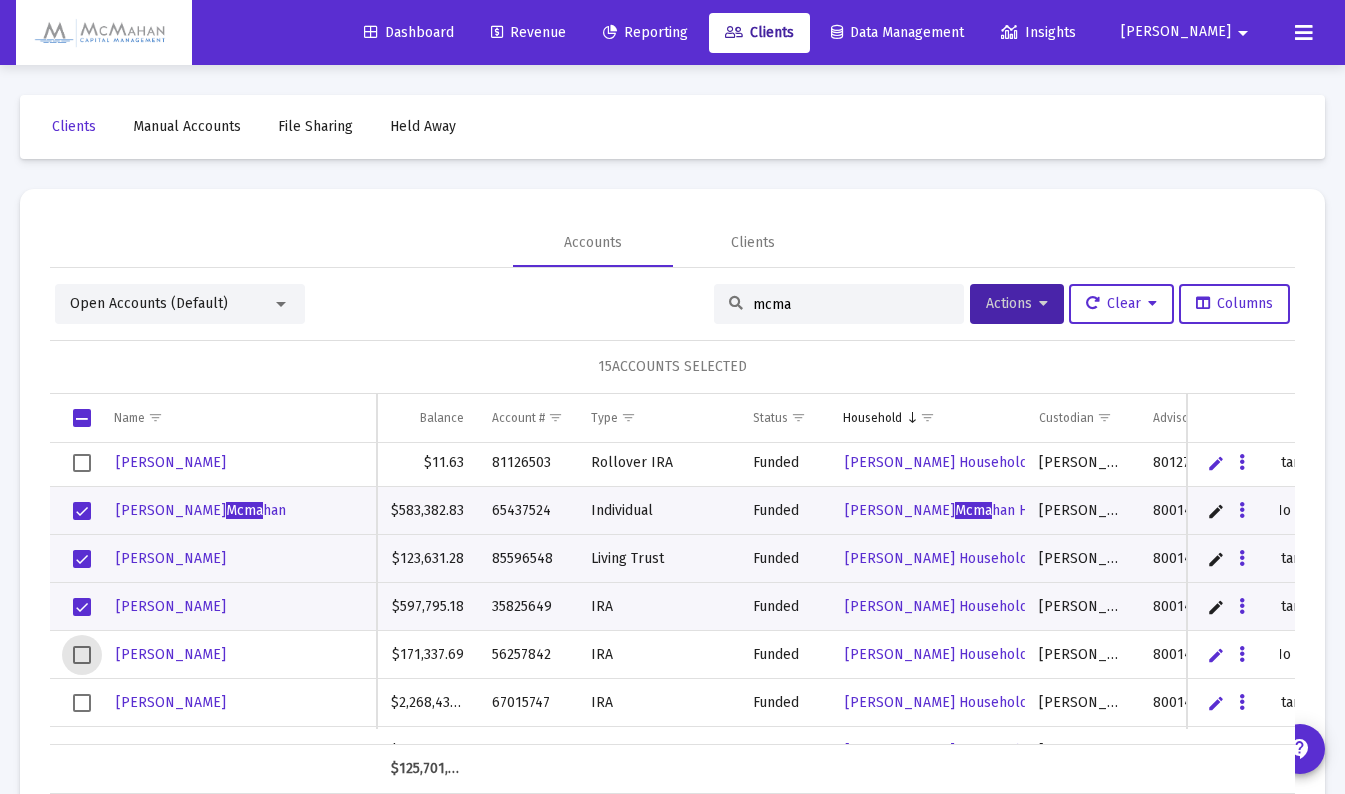 click at bounding box center (82, 655) 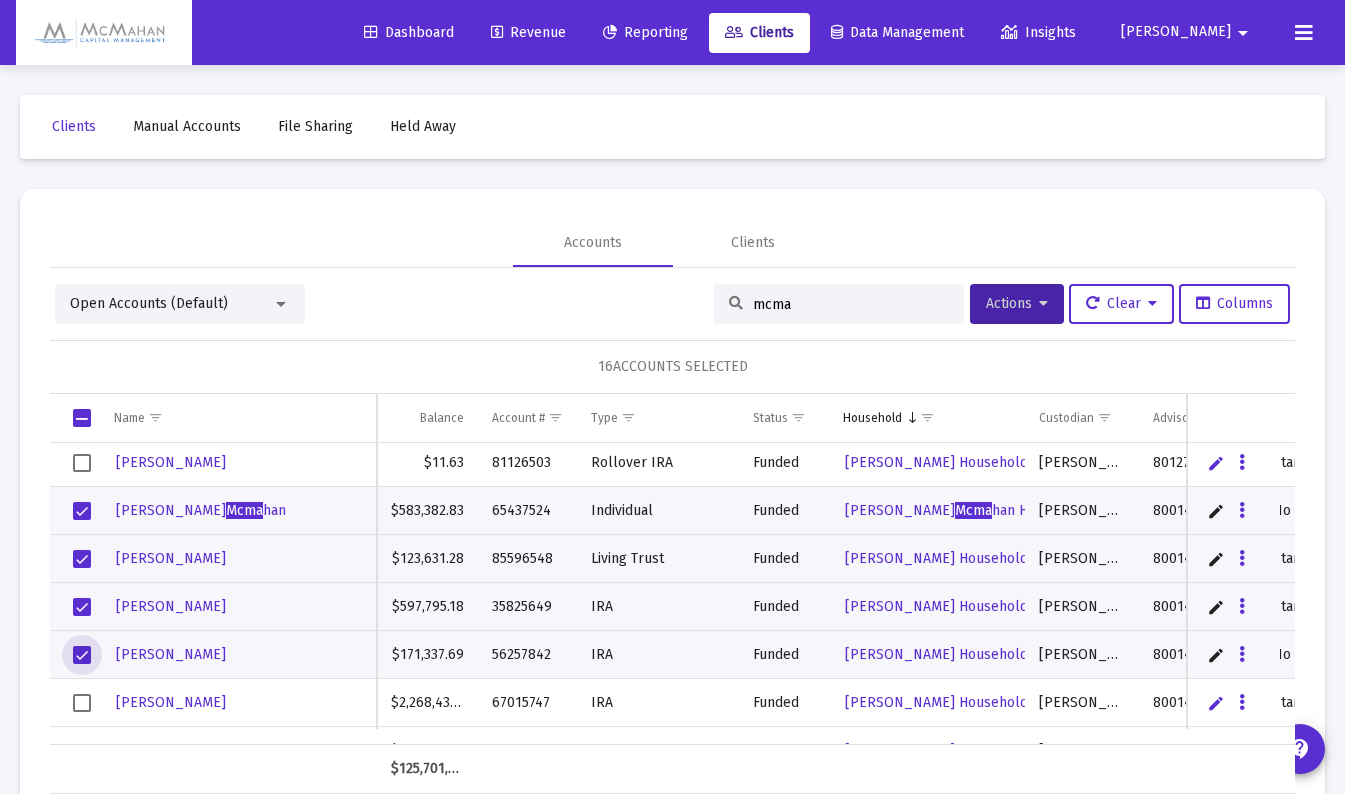 scroll, scrollTop: 200, scrollLeft: 0, axis: vertical 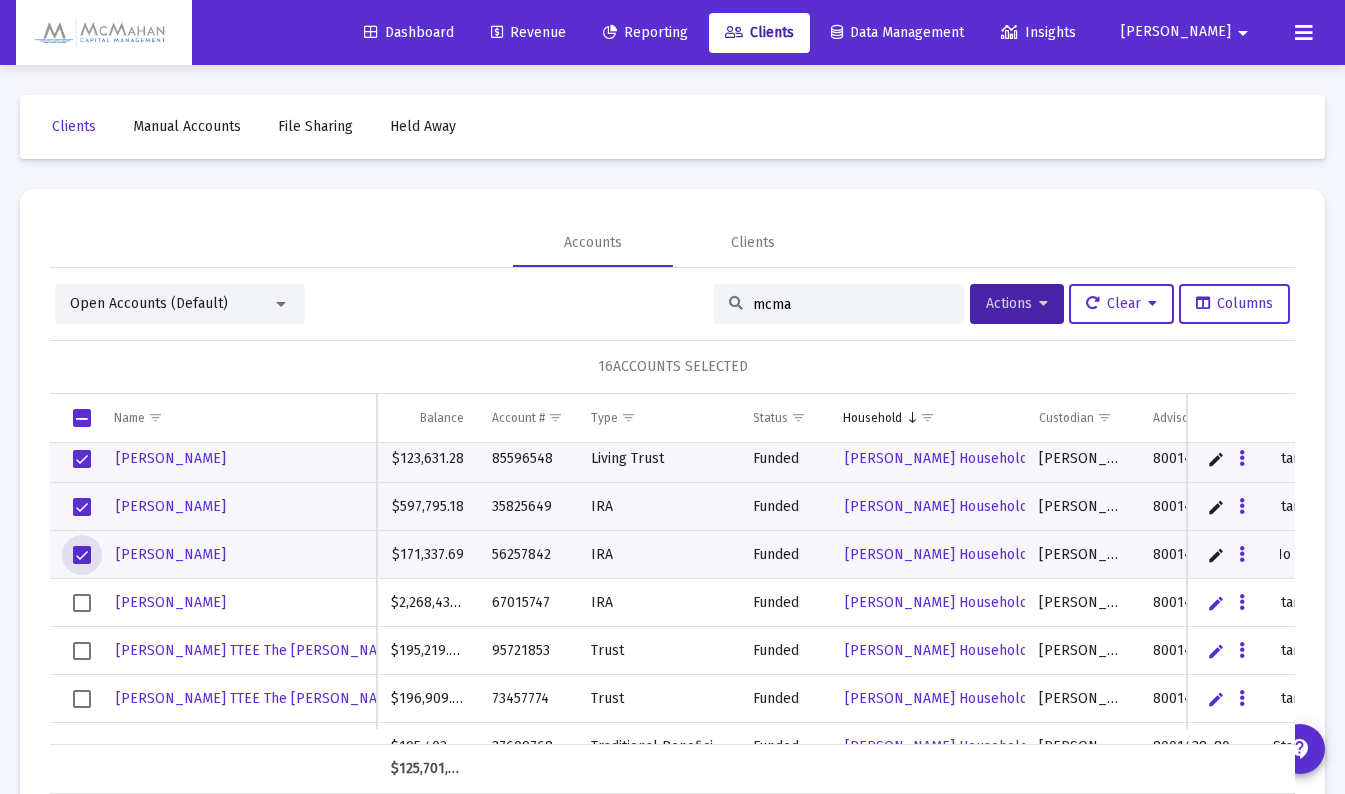 click at bounding box center [82, 603] 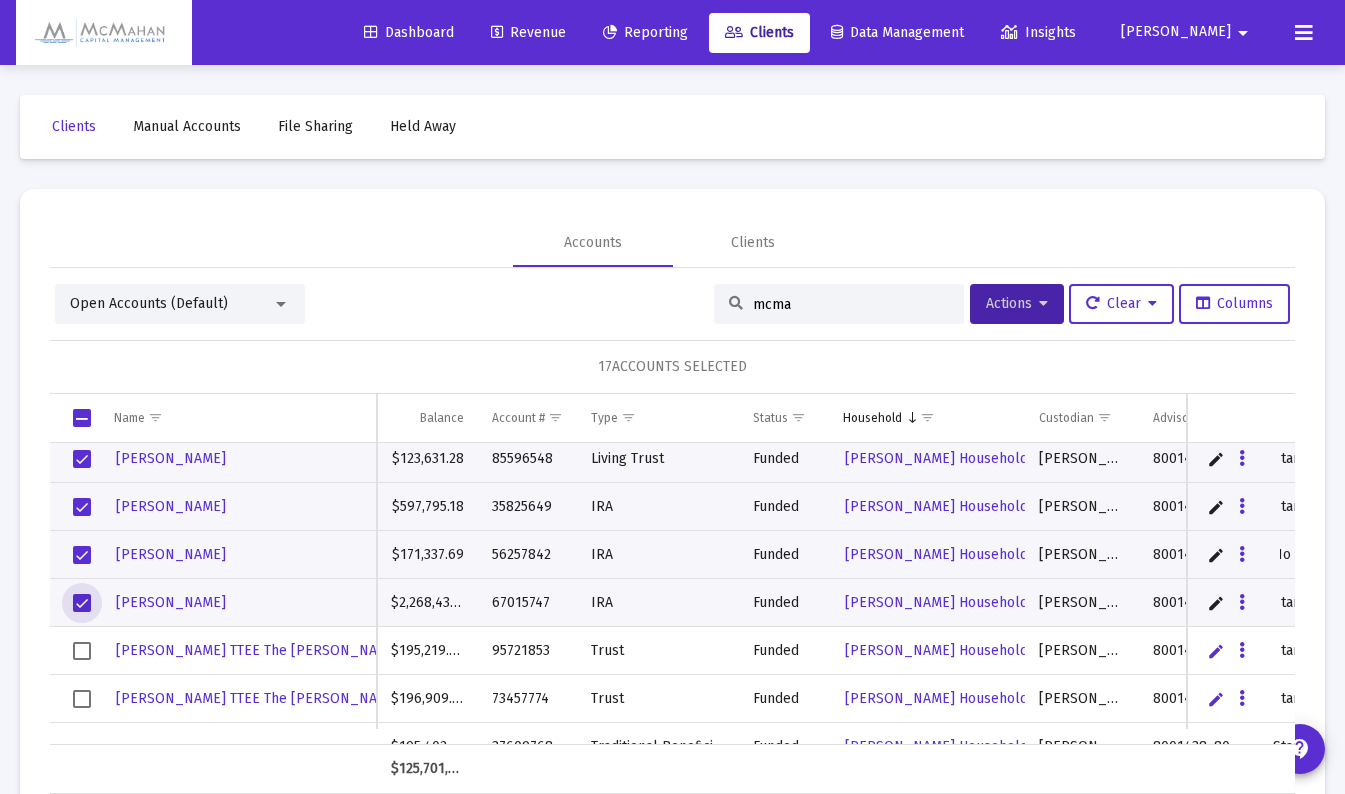 click at bounding box center (82, 651) 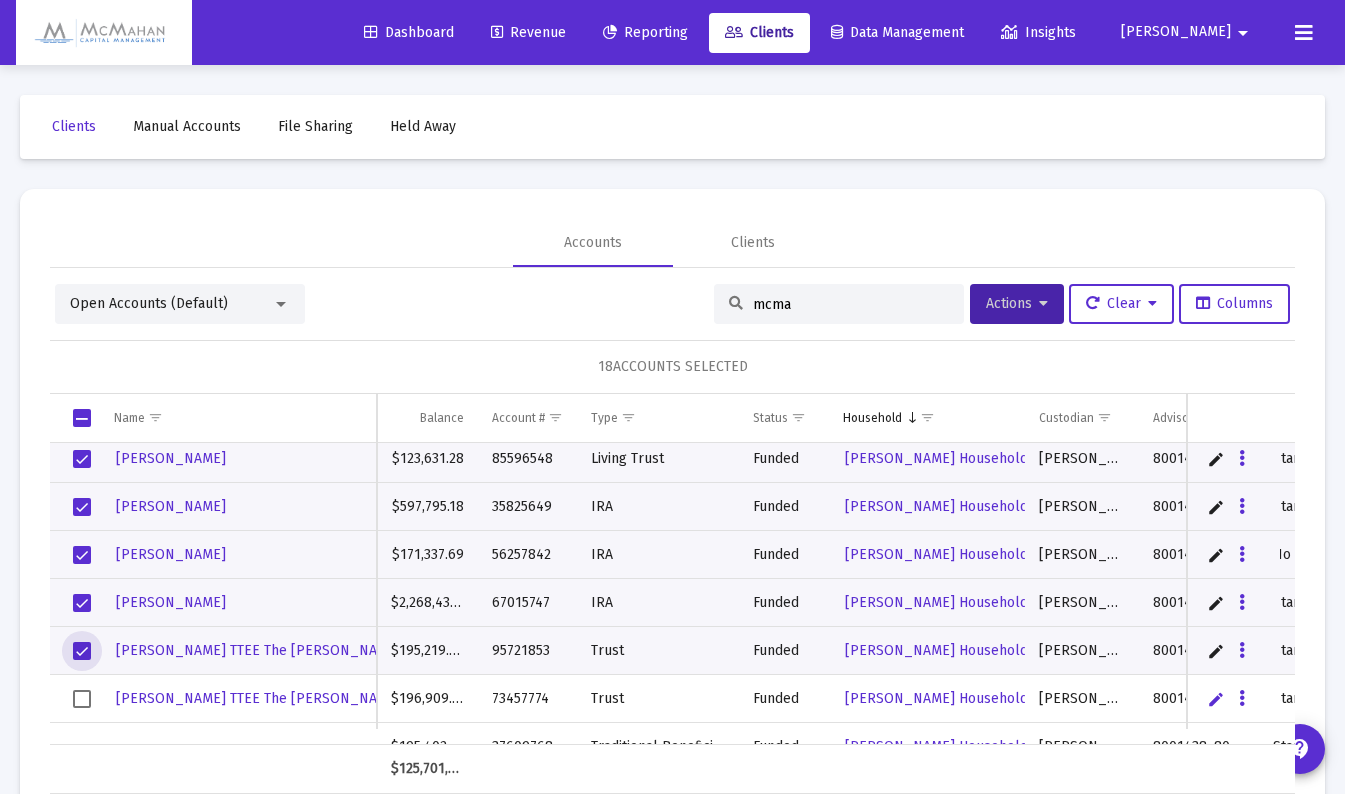 click at bounding box center (82, 699) 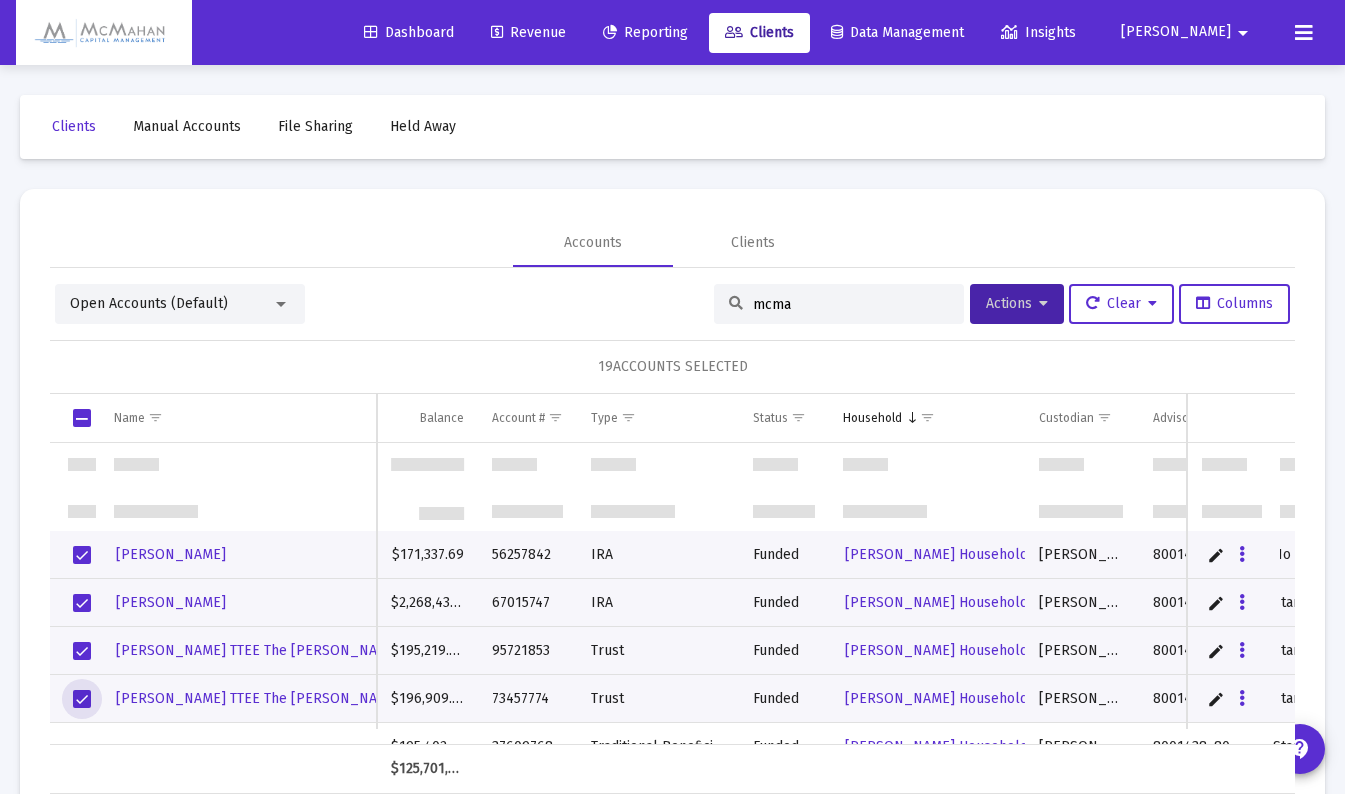 scroll, scrollTop: 300, scrollLeft: 0, axis: vertical 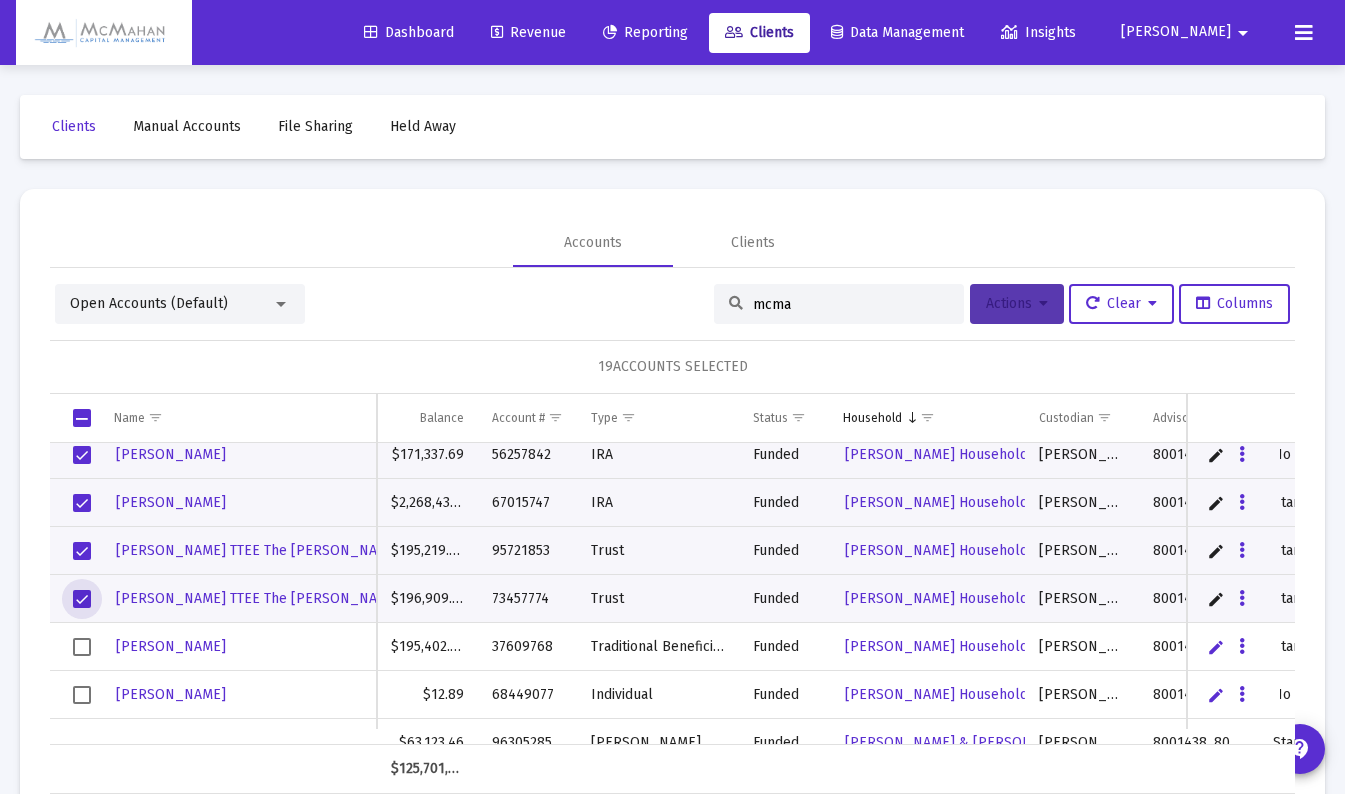 click on "Actions" at bounding box center [1017, 304] 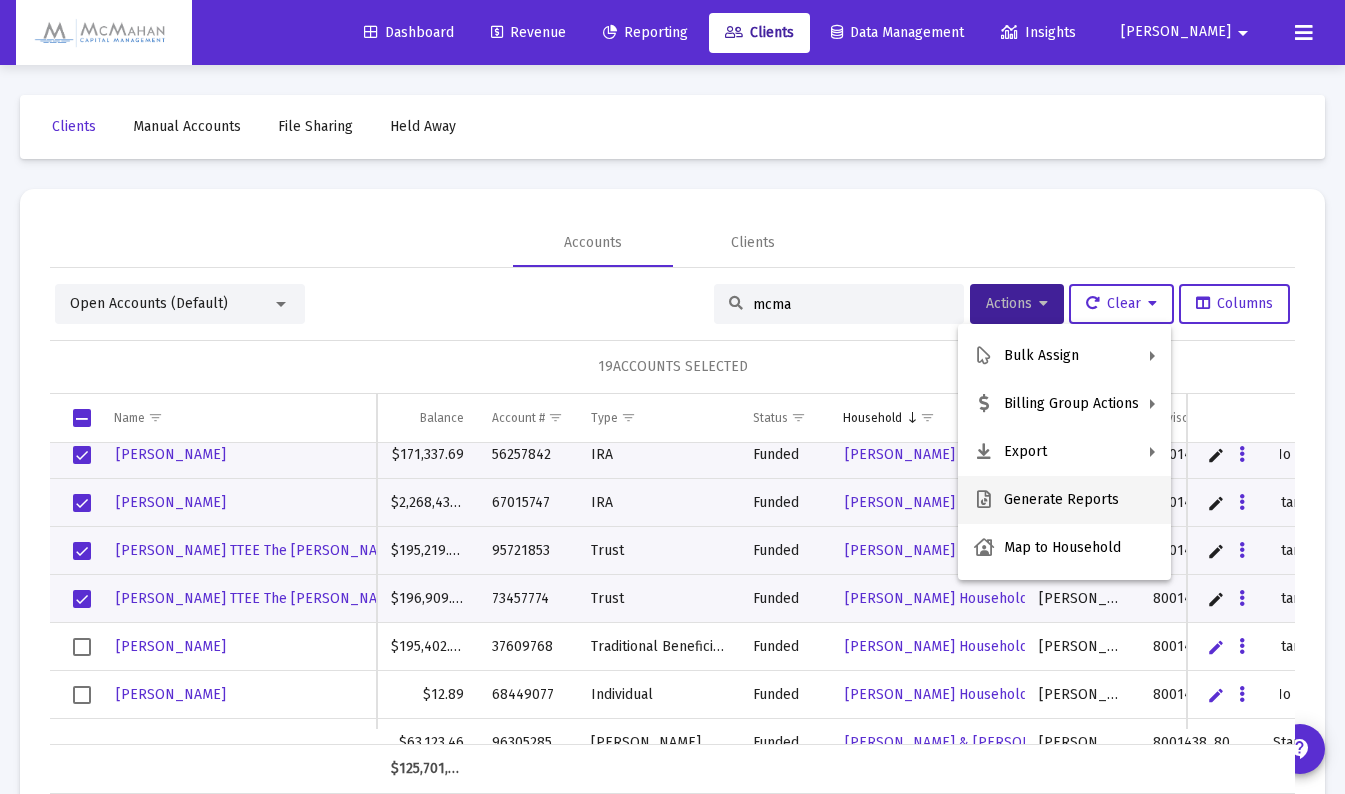 click on "Generate Reports" at bounding box center [1064, 500] 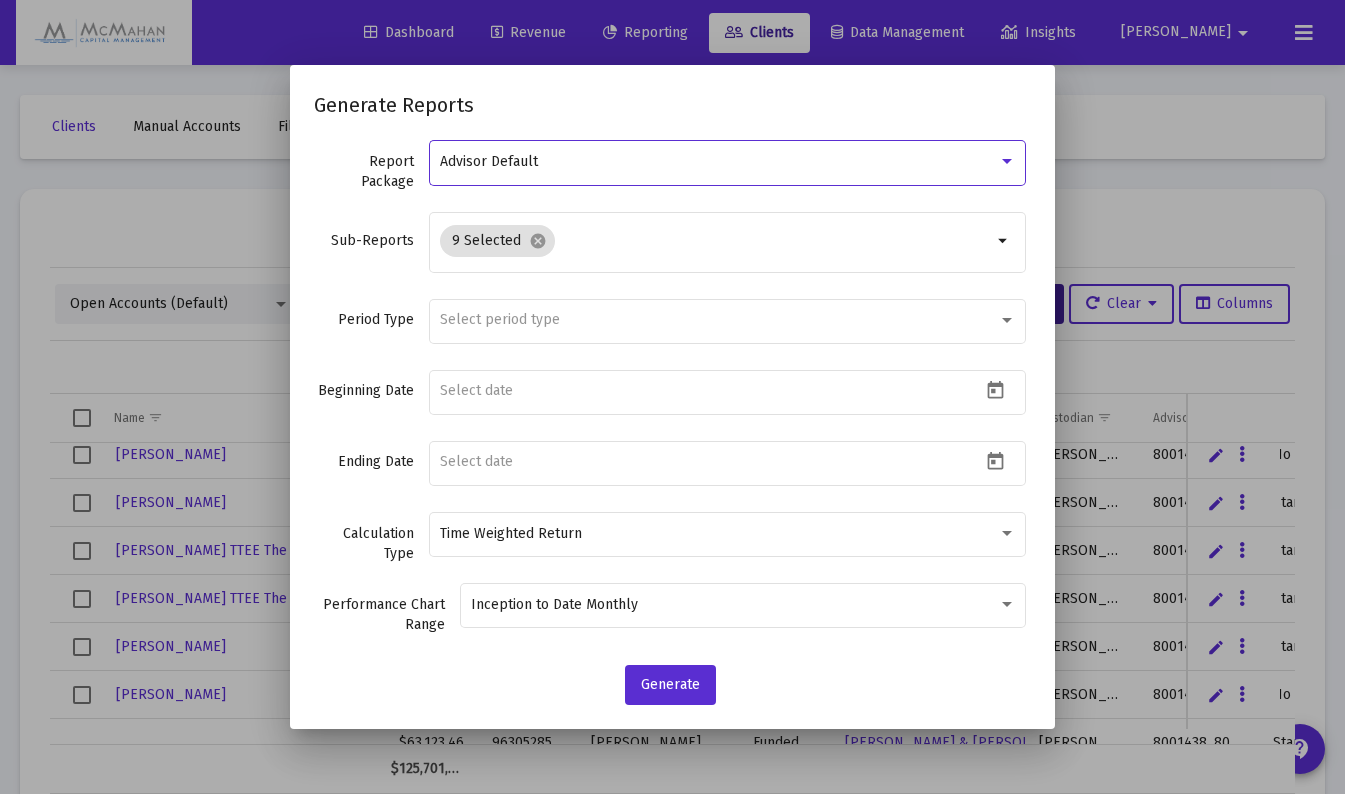 click at bounding box center [1007, 162] 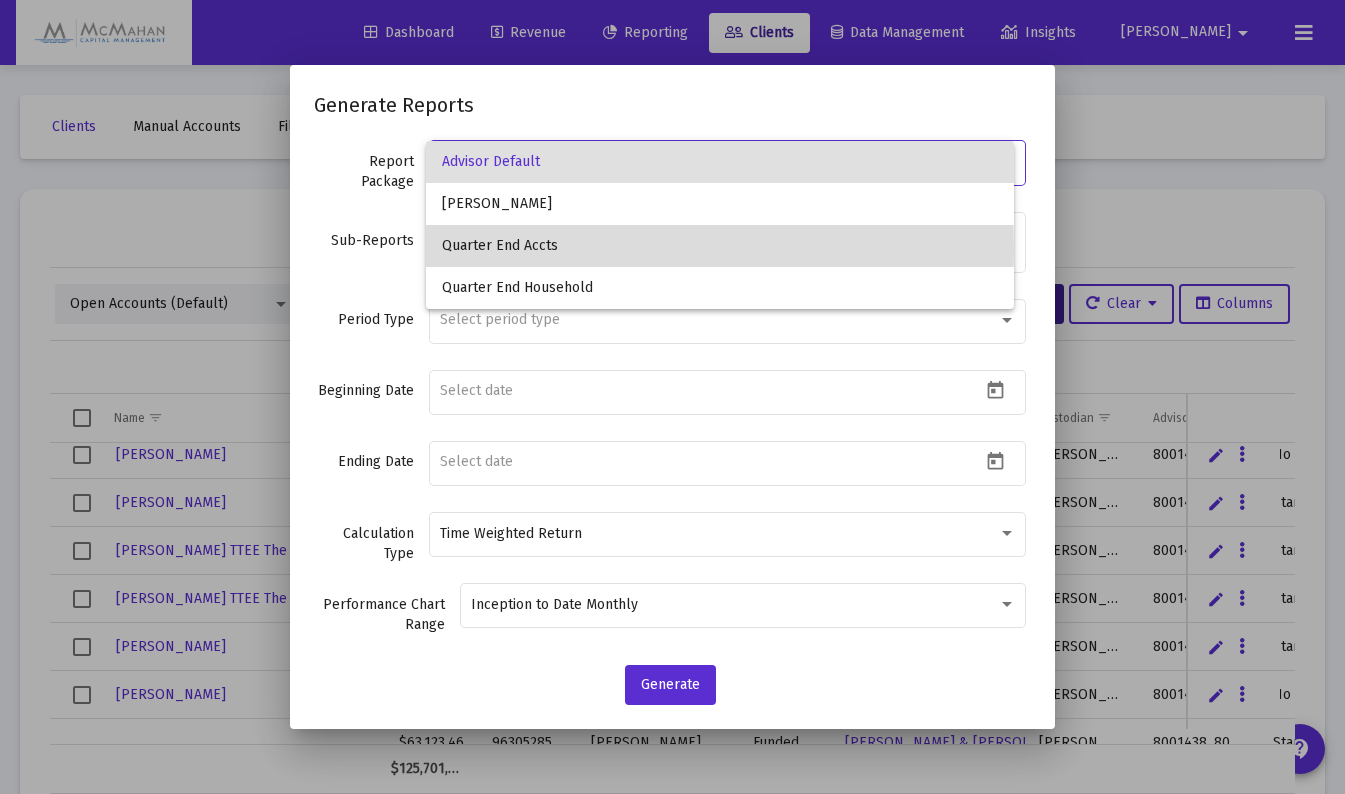 click on "Quarter End Accts" at bounding box center [719, 246] 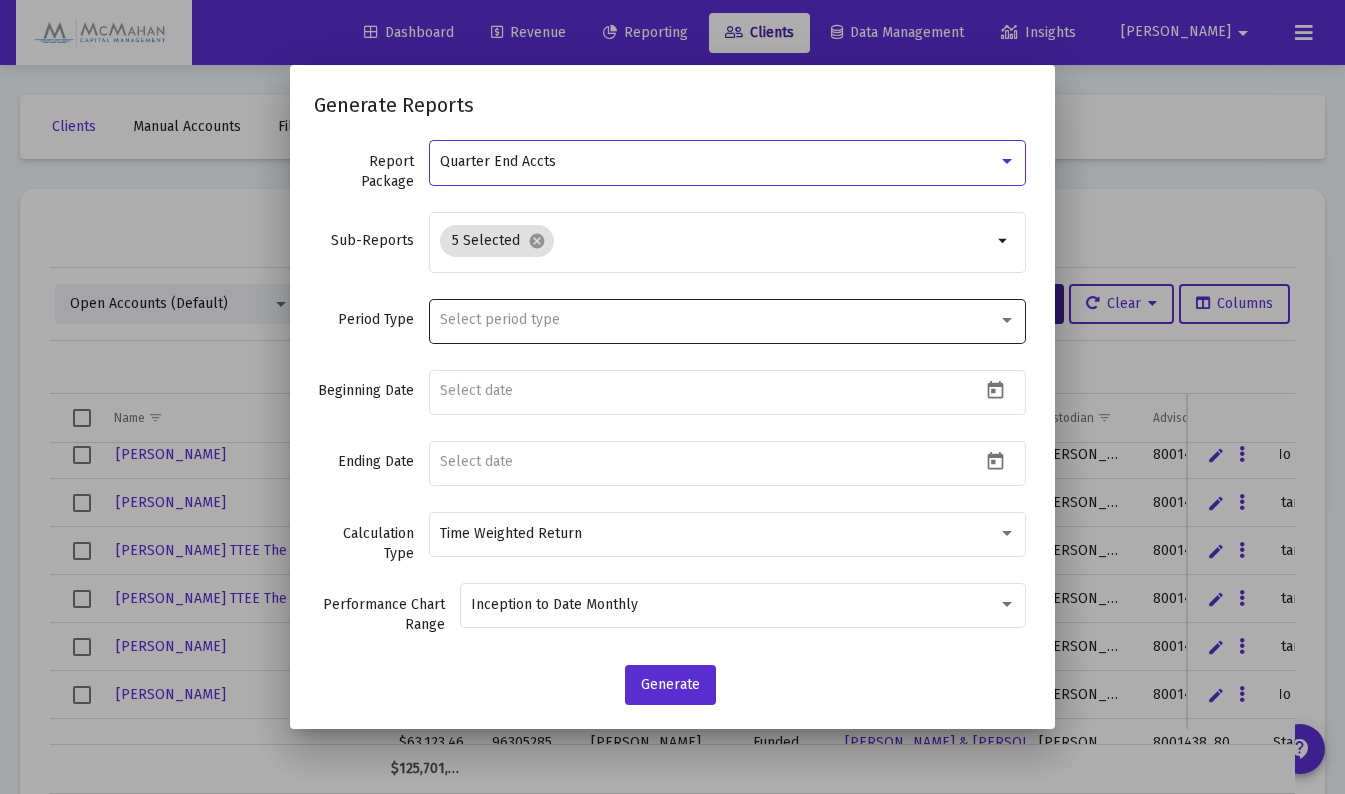 click at bounding box center [1007, 320] 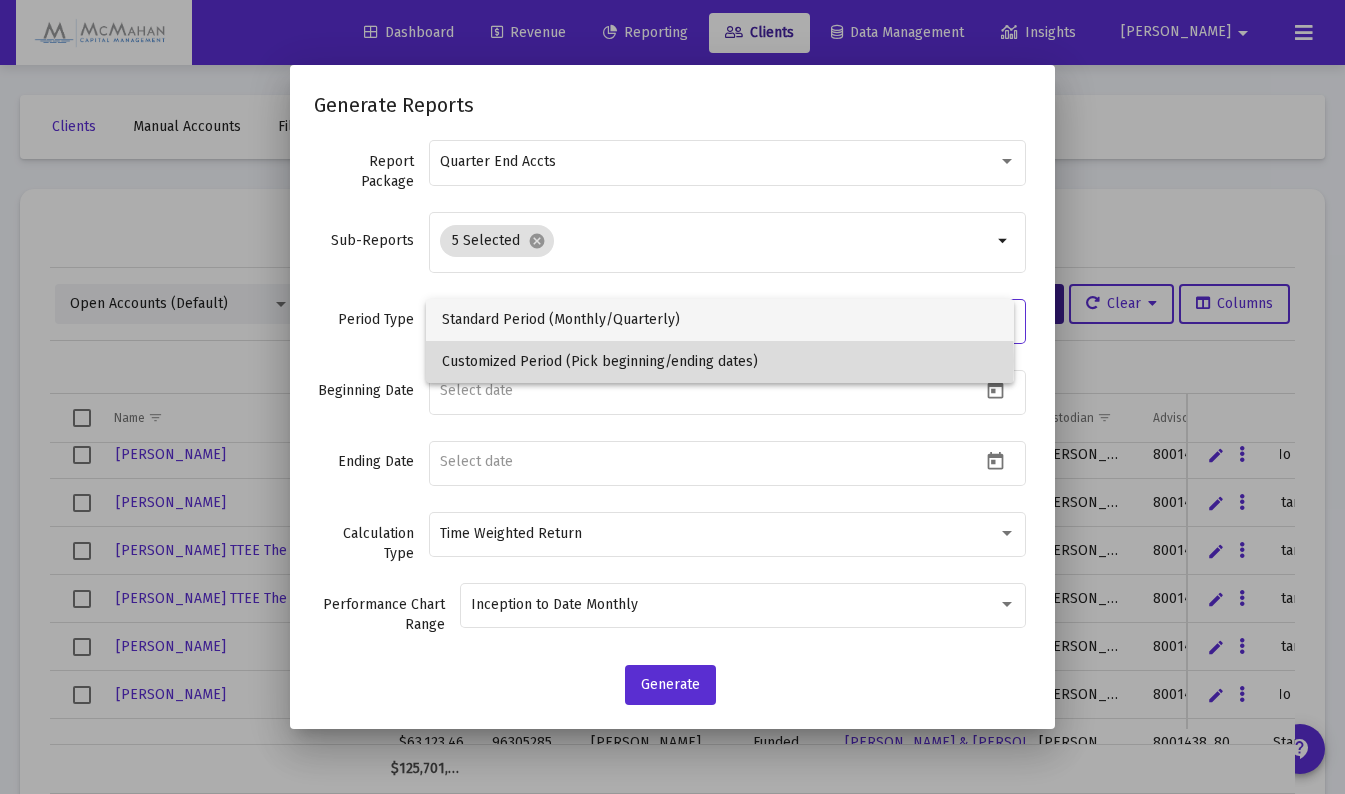 click on "Customized Period (Pick beginning/ending dates)" at bounding box center [719, 362] 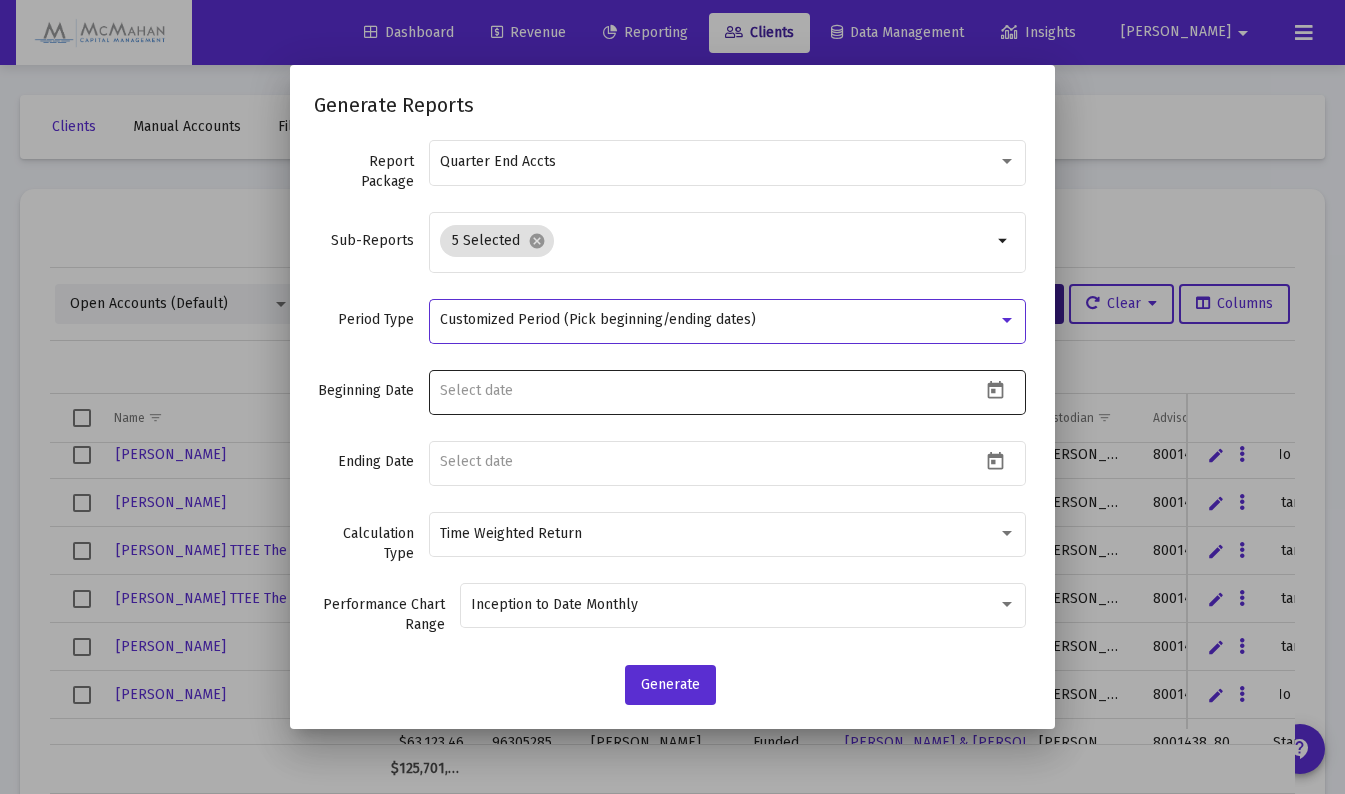 click 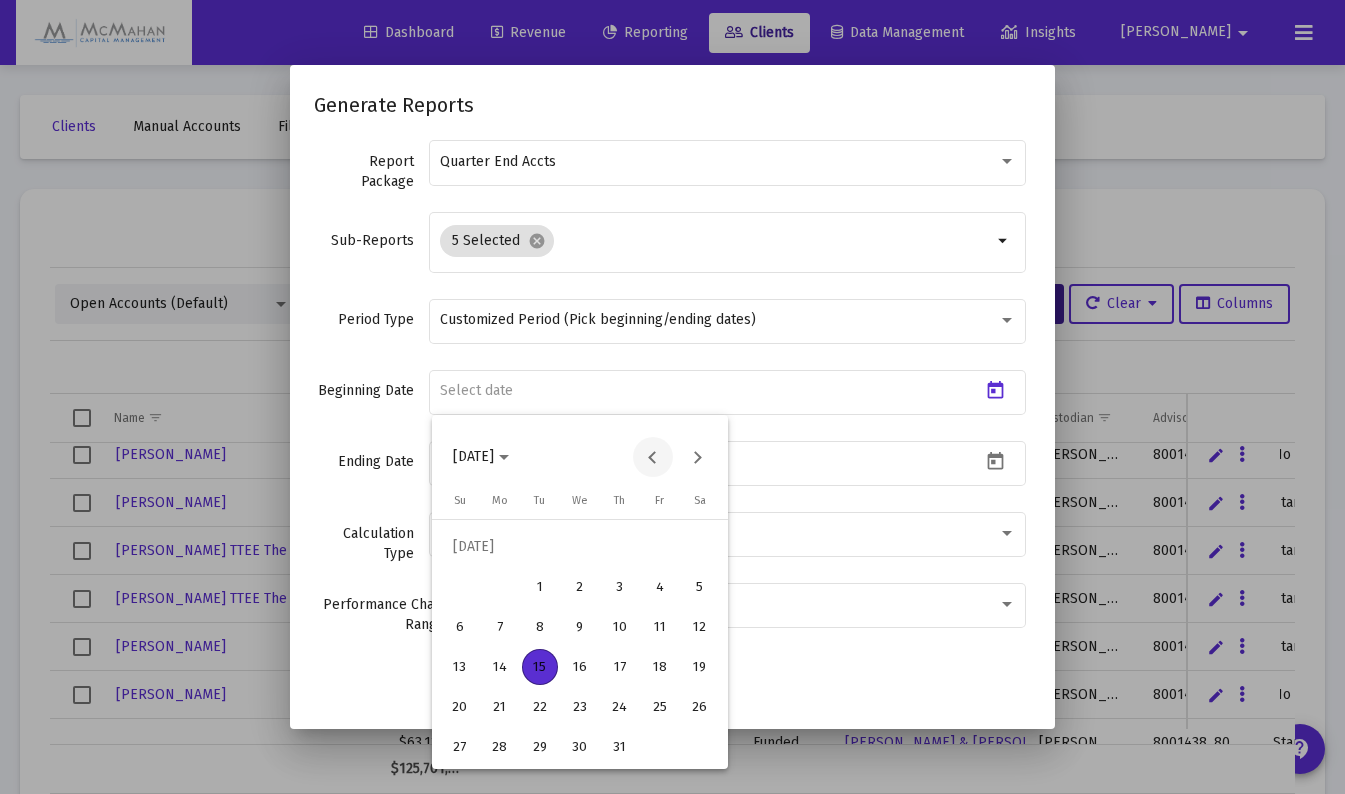 click at bounding box center (653, 457) 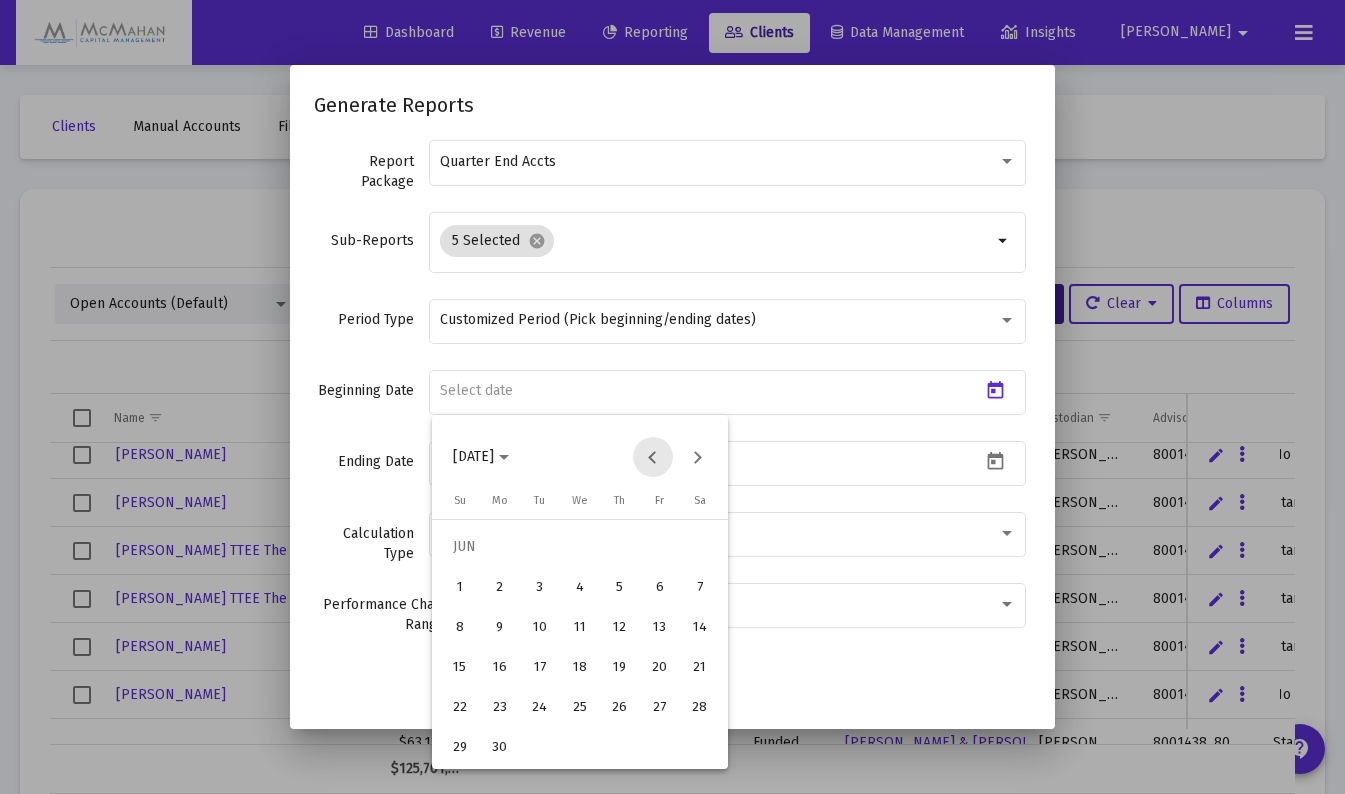 click at bounding box center [653, 457] 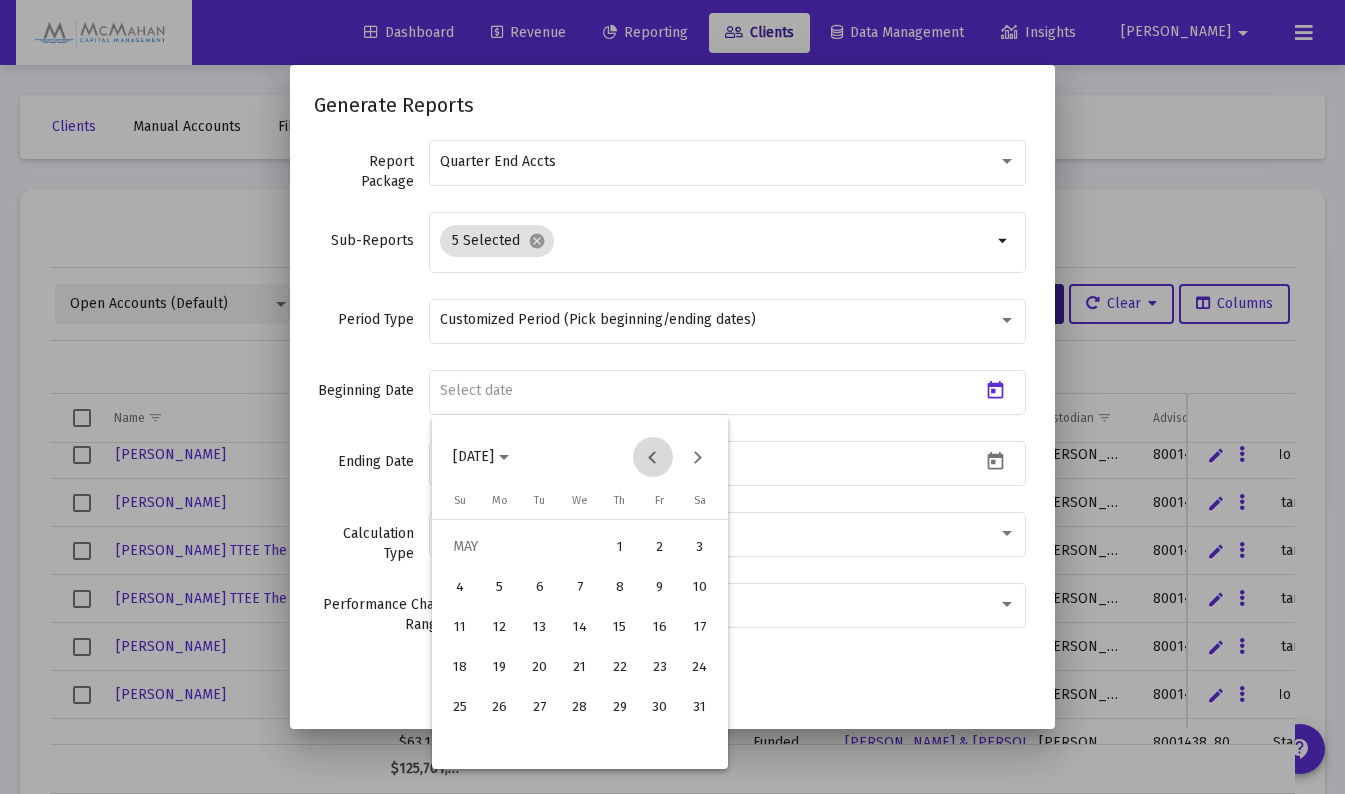 click at bounding box center [653, 457] 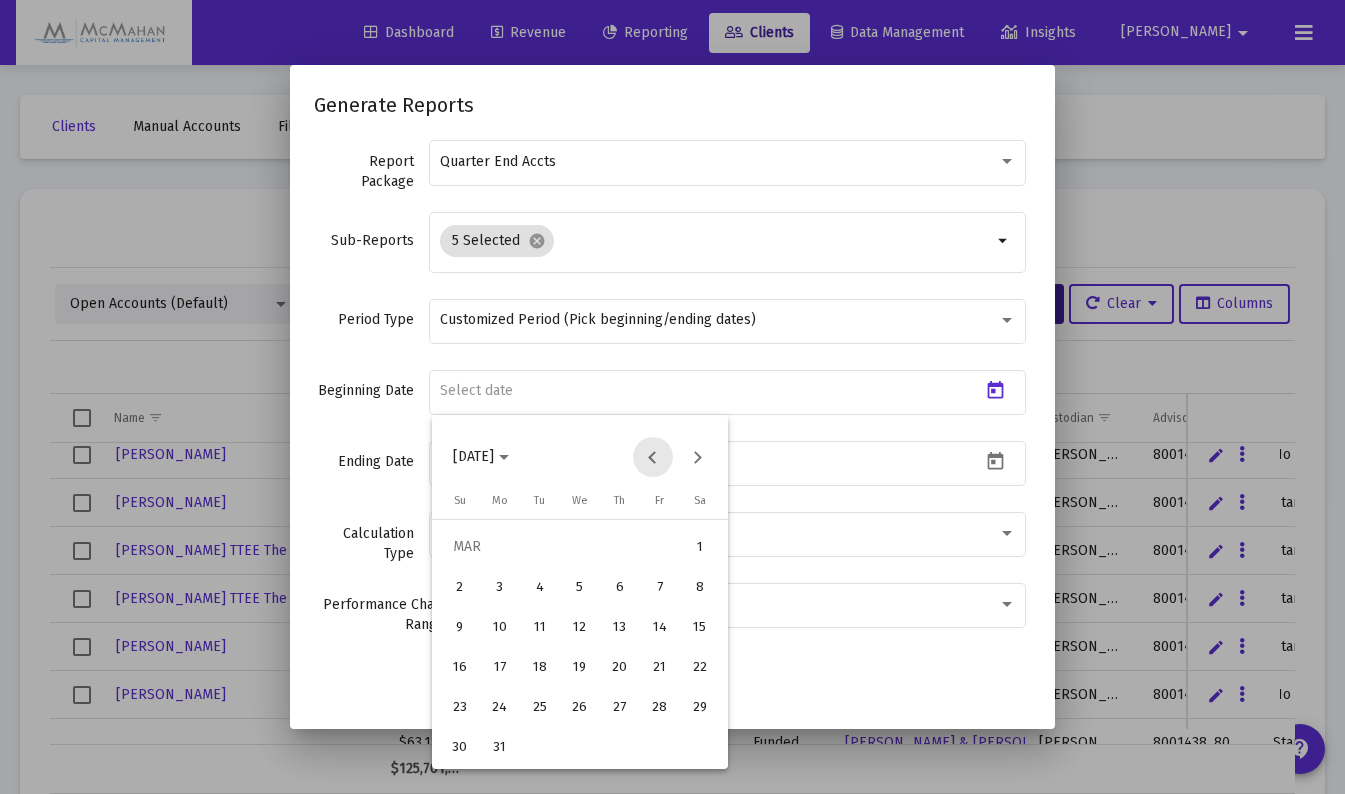 click at bounding box center (653, 457) 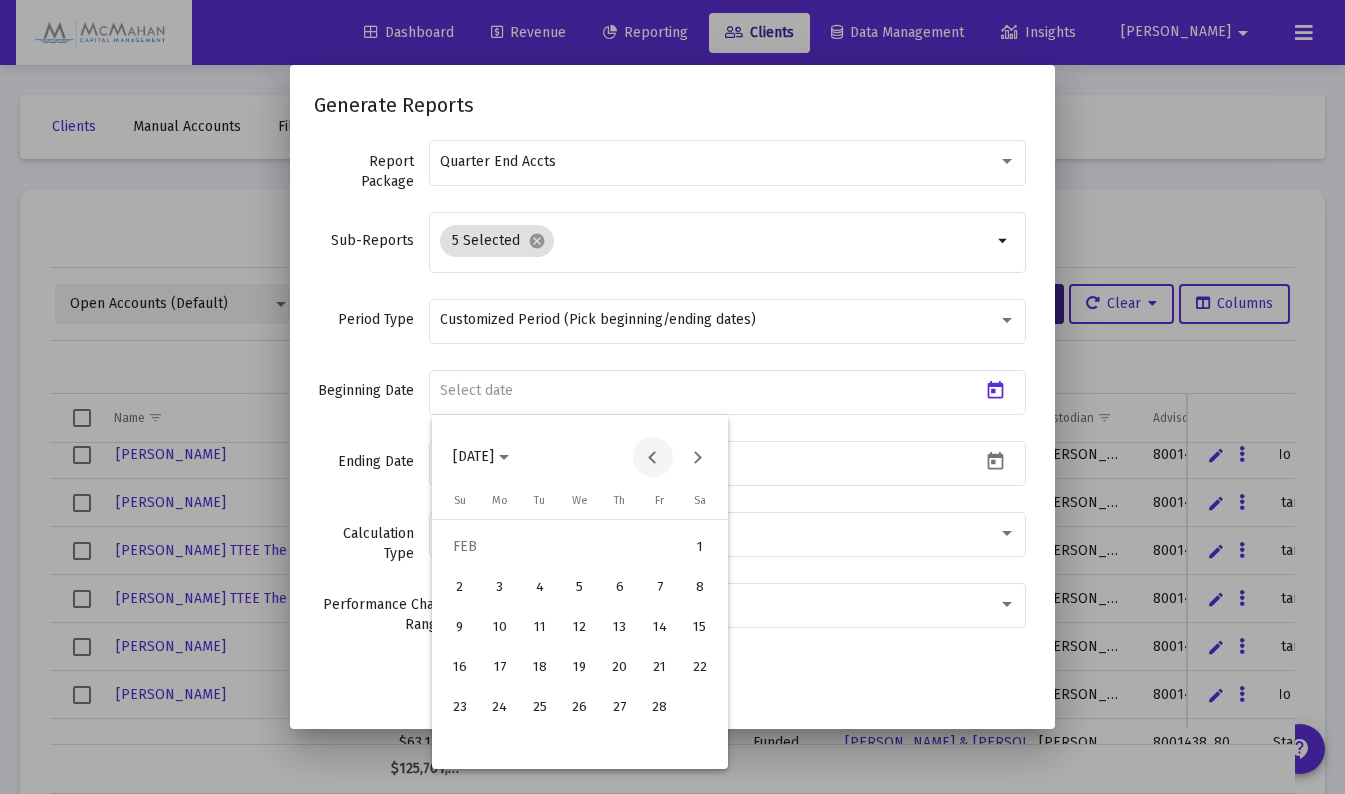 click at bounding box center [653, 457] 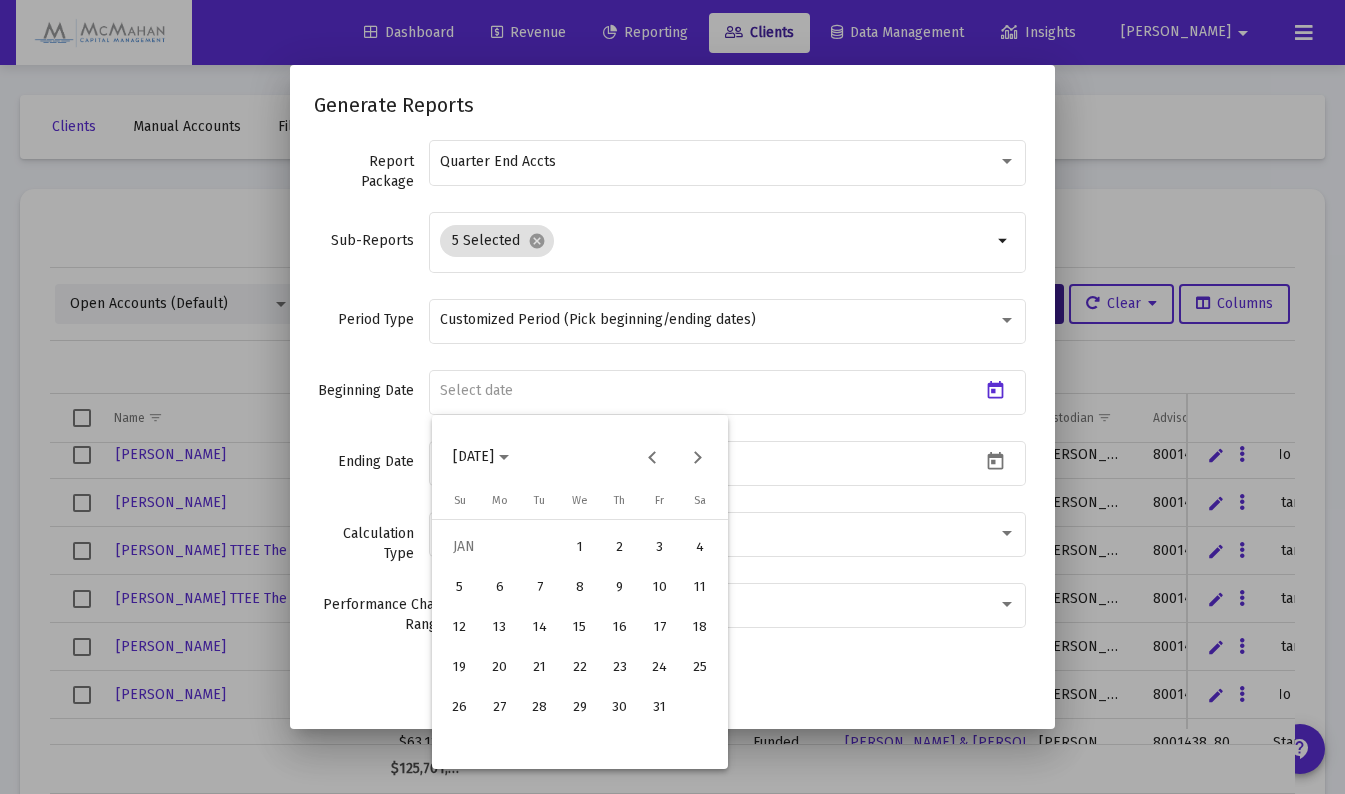 click on "1" at bounding box center (580, 547) 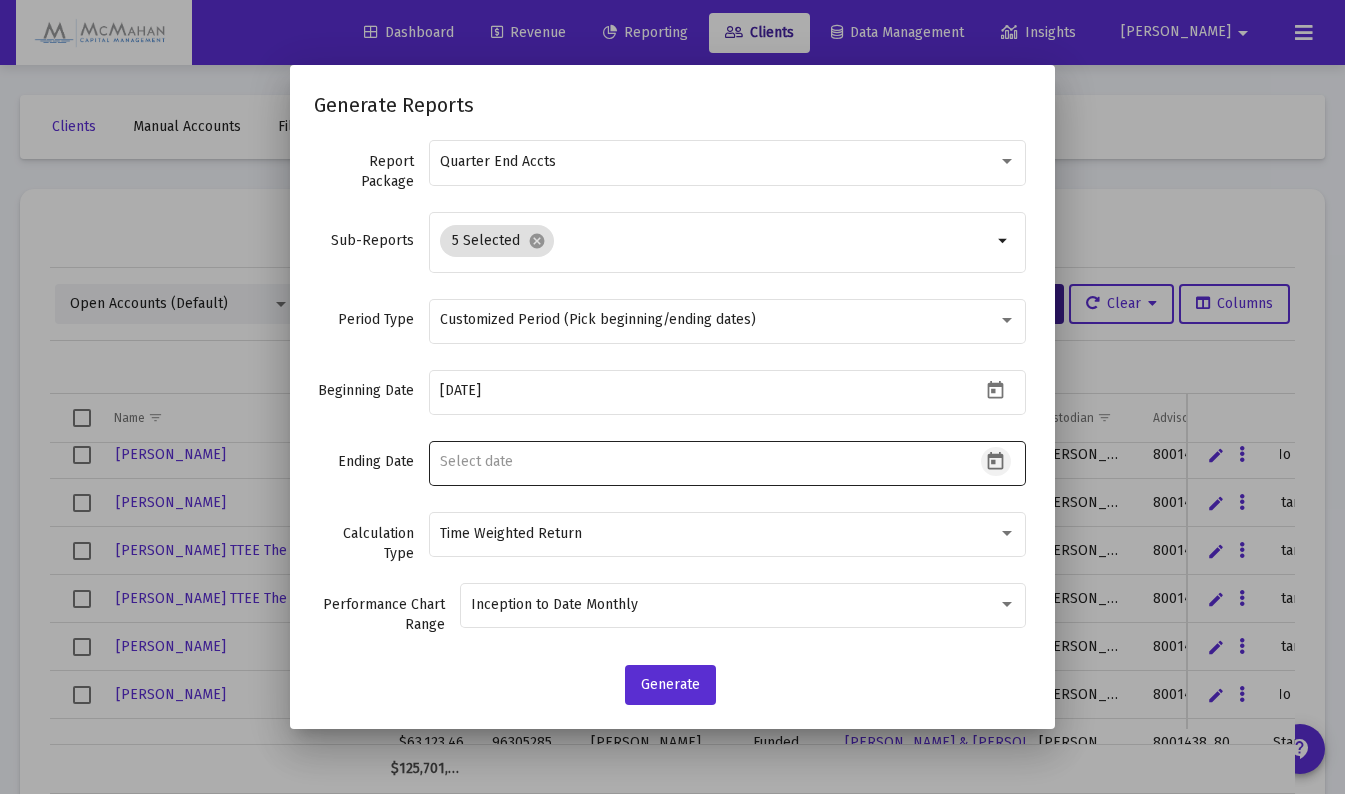 click 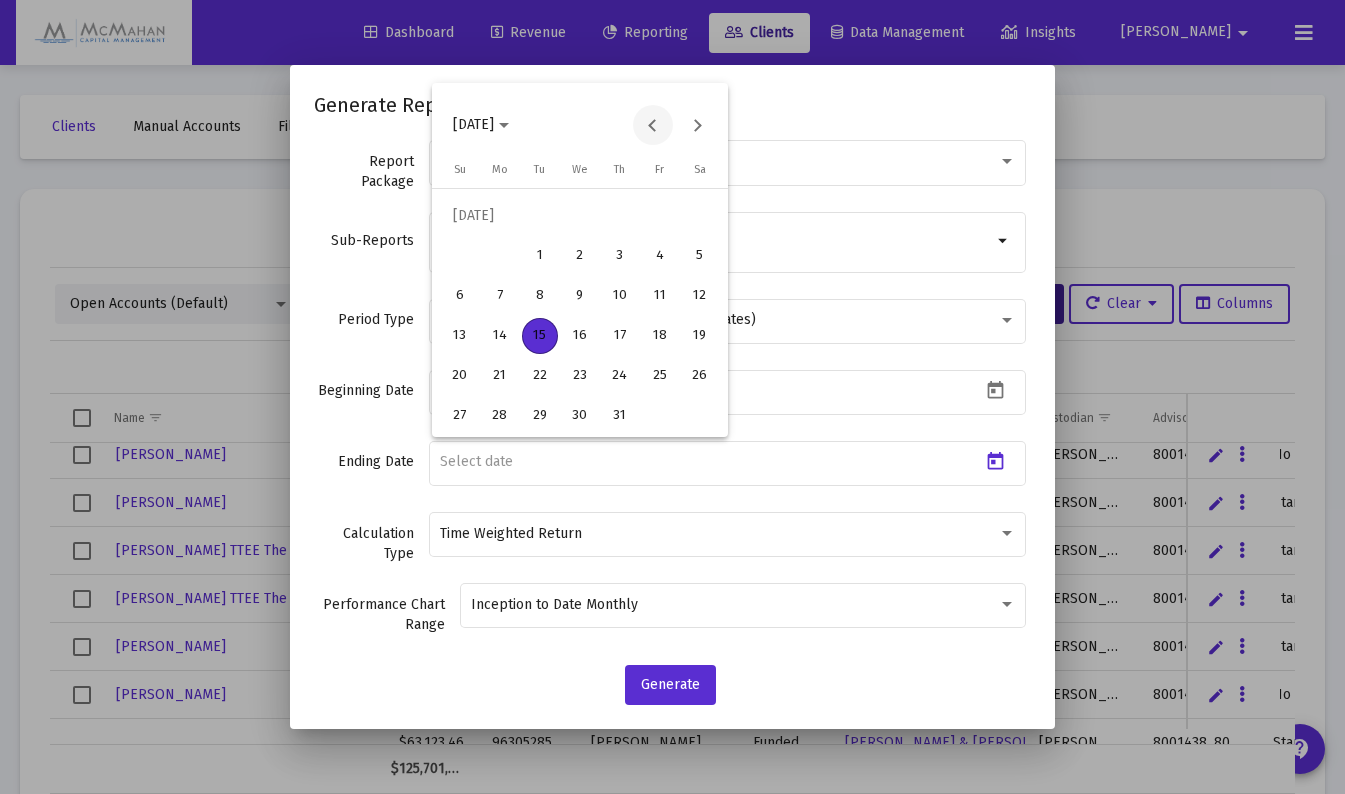 click at bounding box center [653, 125] 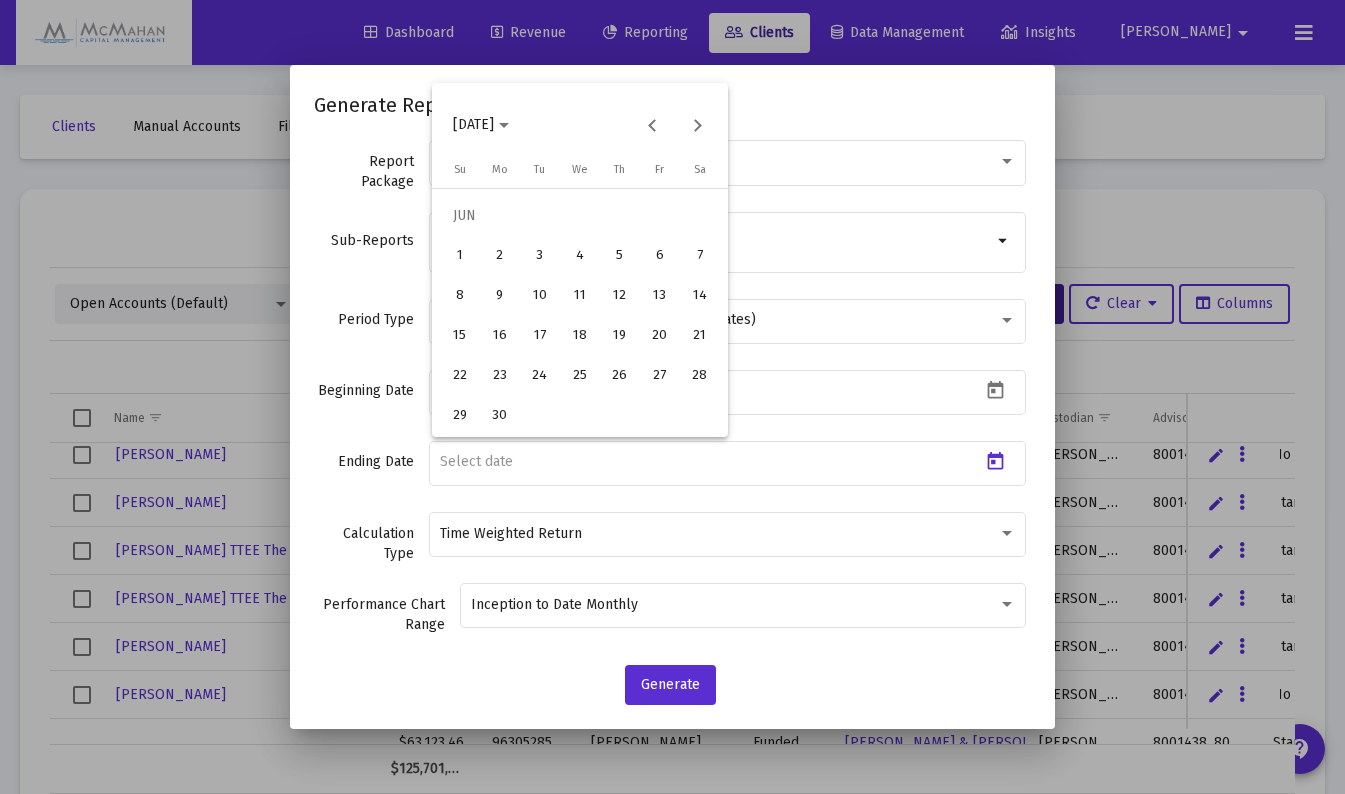 click on "30" at bounding box center (500, 416) 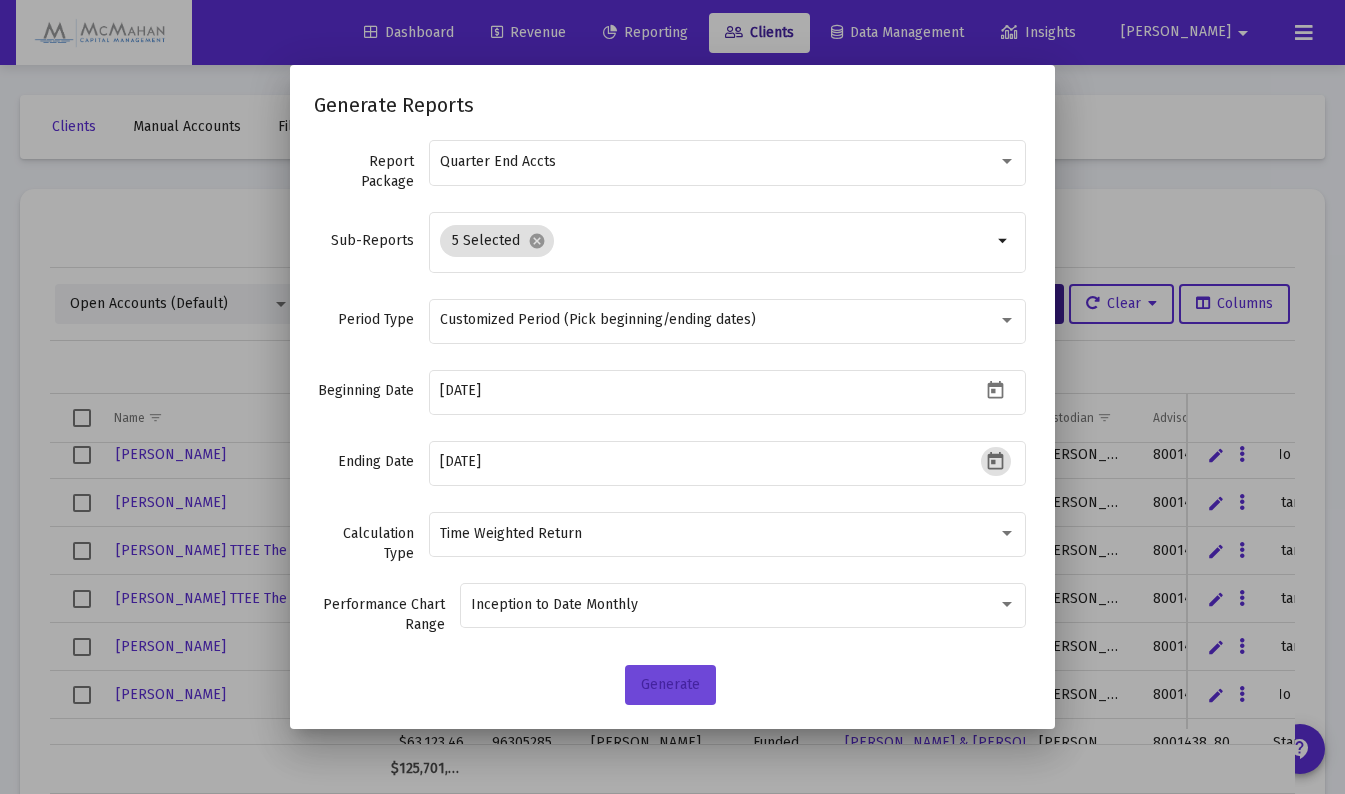 click on "Generate" at bounding box center [670, 684] 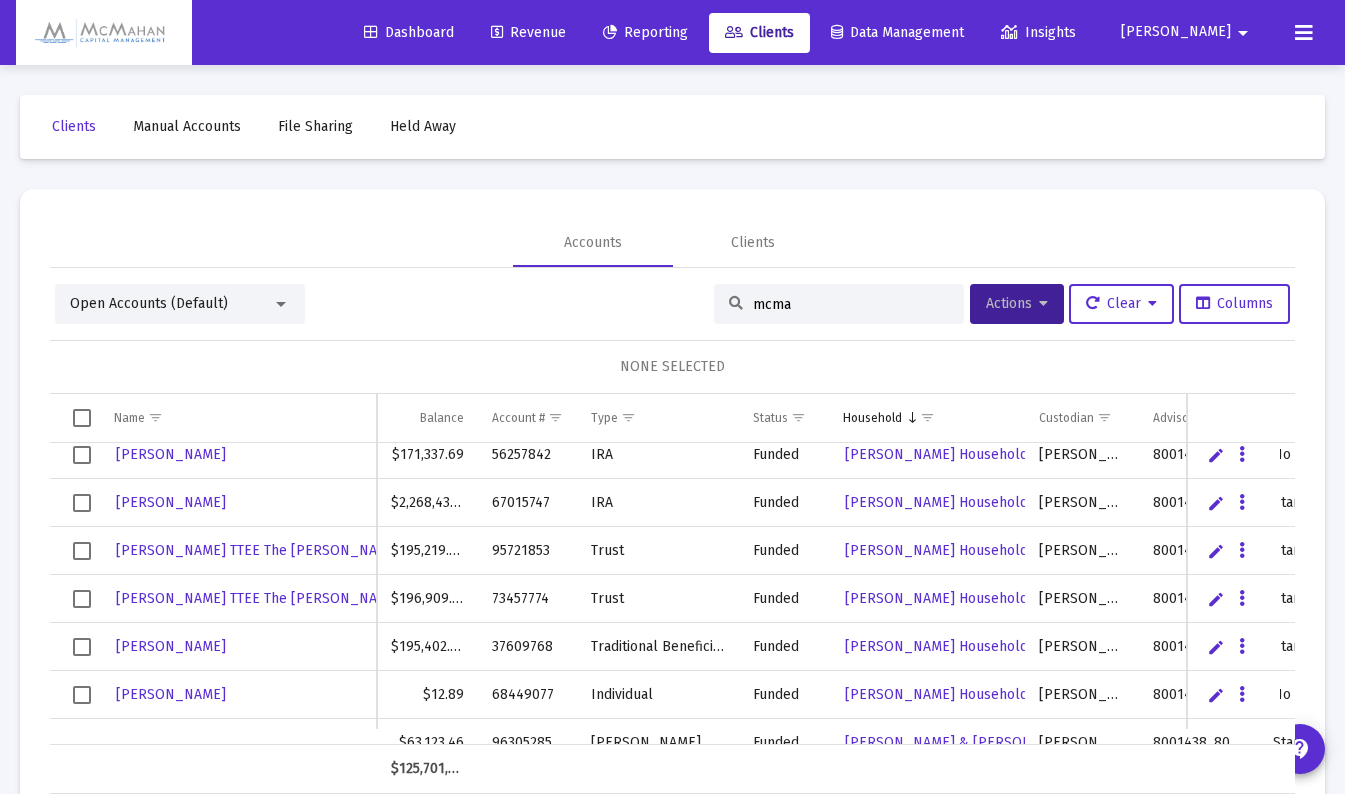 drag, startPoint x: 789, startPoint y: 301, endPoint x: 709, endPoint y: 307, distance: 80.224686 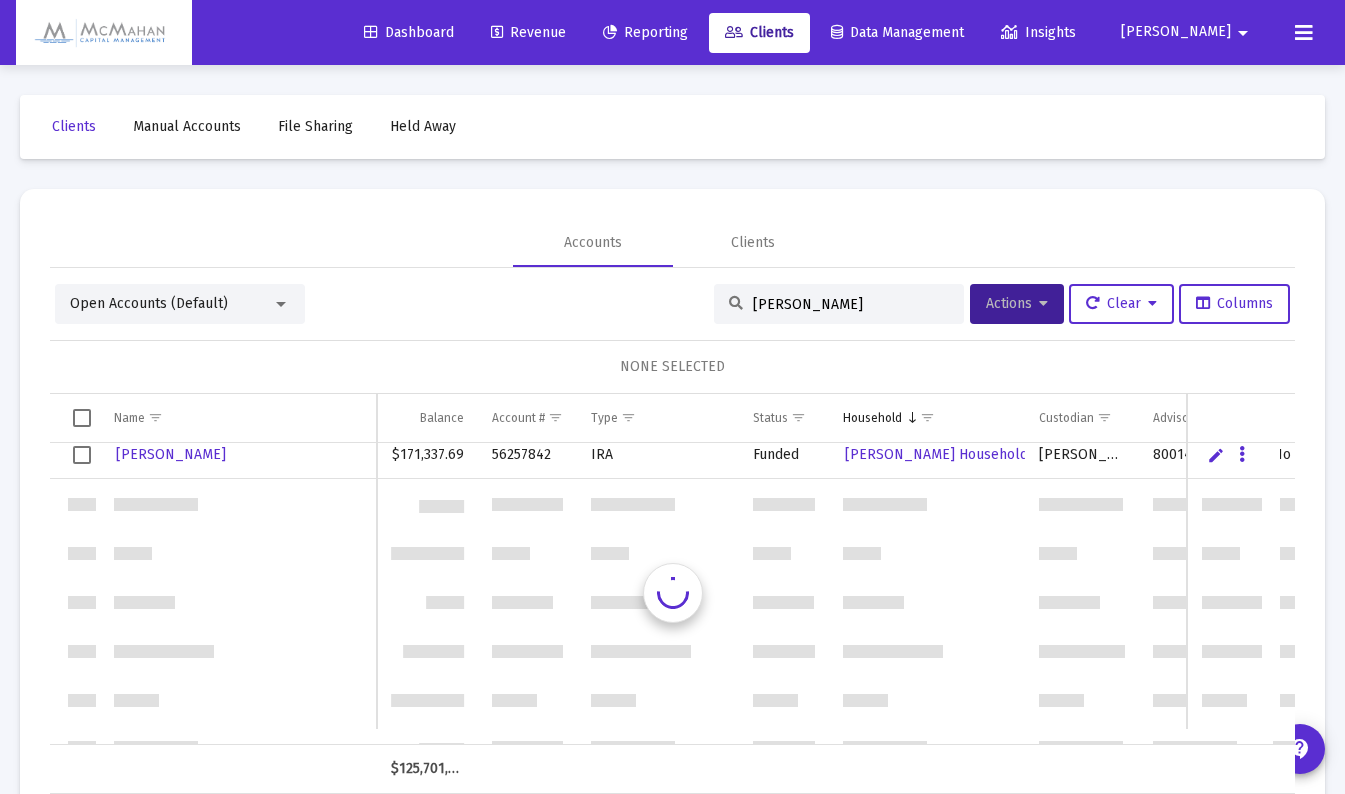 scroll, scrollTop: 0, scrollLeft: 0, axis: both 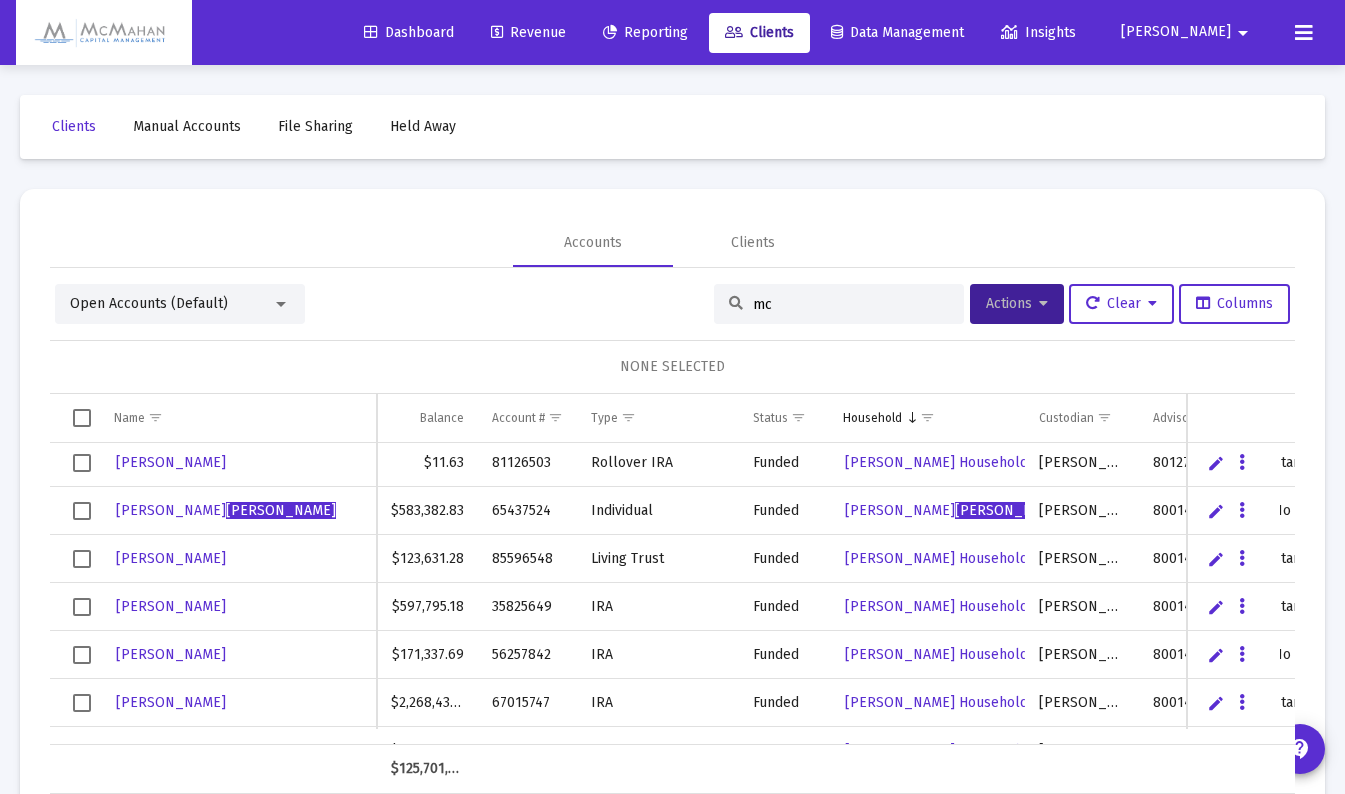type on "m" 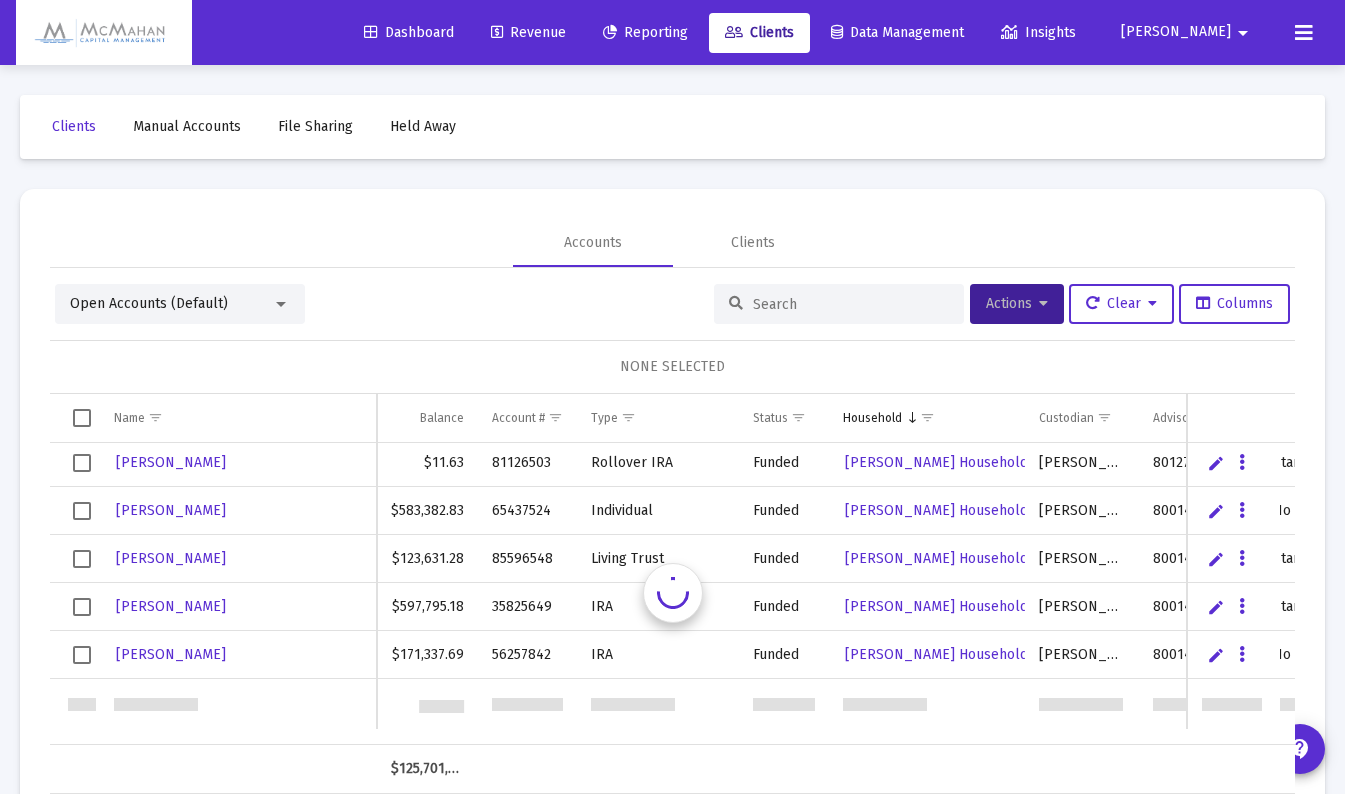 scroll, scrollTop: 0, scrollLeft: 0, axis: both 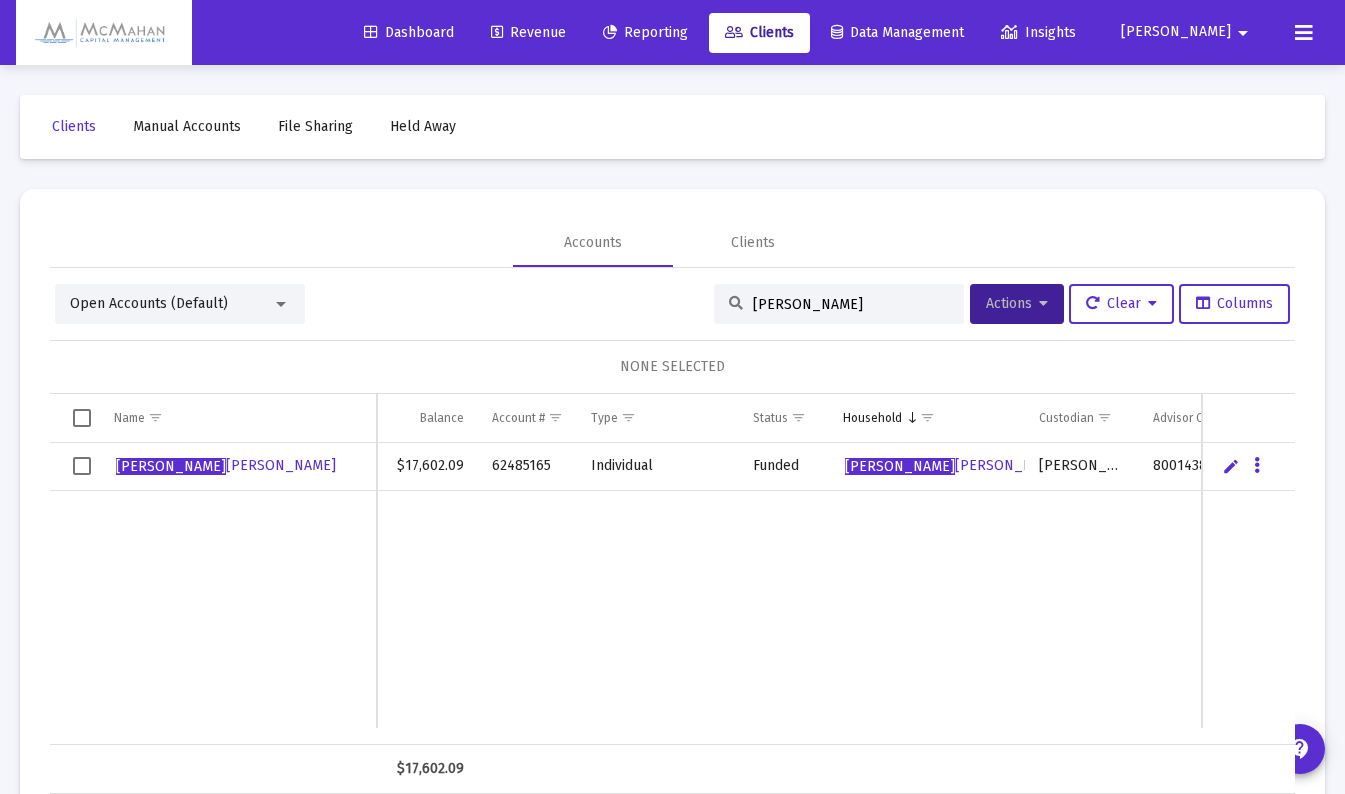 type on "[PERSON_NAME]" 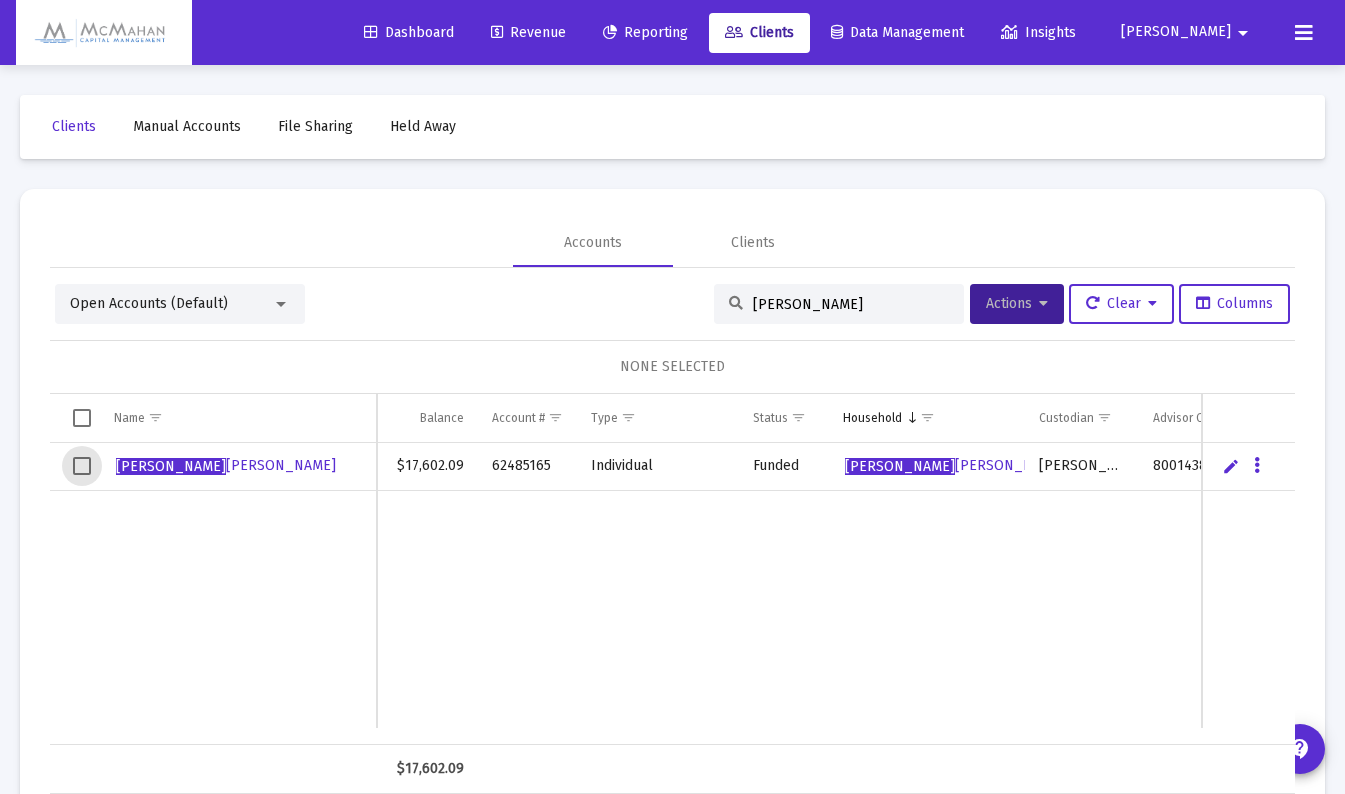 drag, startPoint x: 76, startPoint y: 467, endPoint x: 98, endPoint y: 455, distance: 25.059929 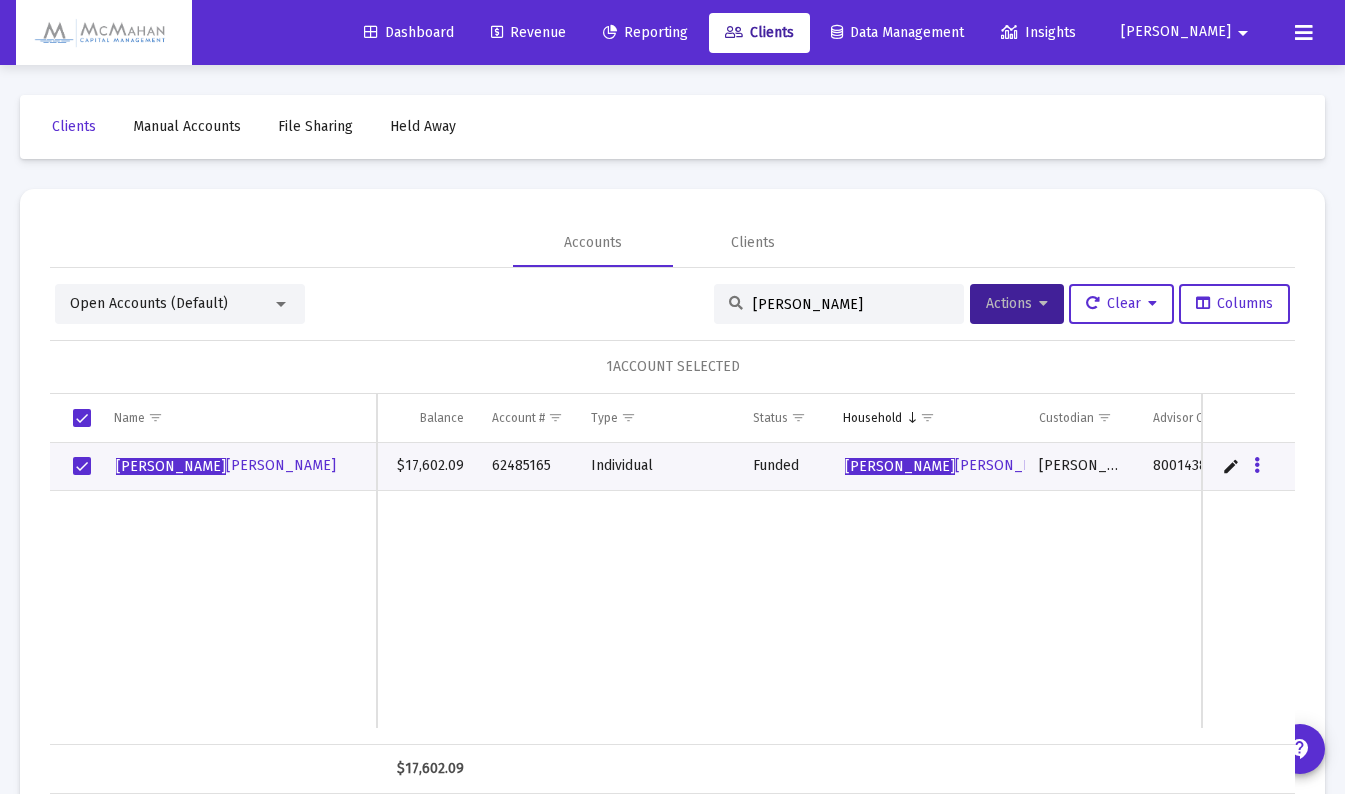 drag, startPoint x: 788, startPoint y: 311, endPoint x: 703, endPoint y: 316, distance: 85.146935 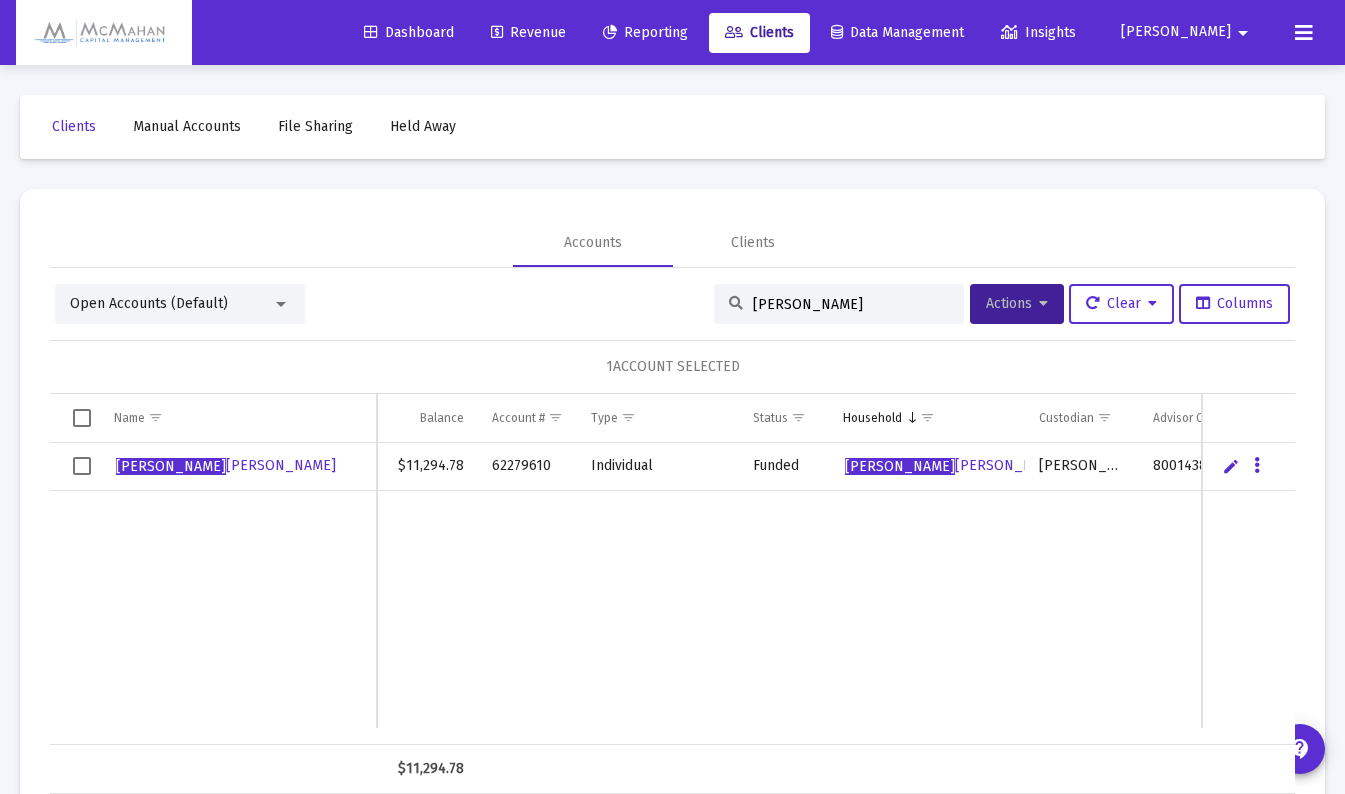 type on "[PERSON_NAME]" 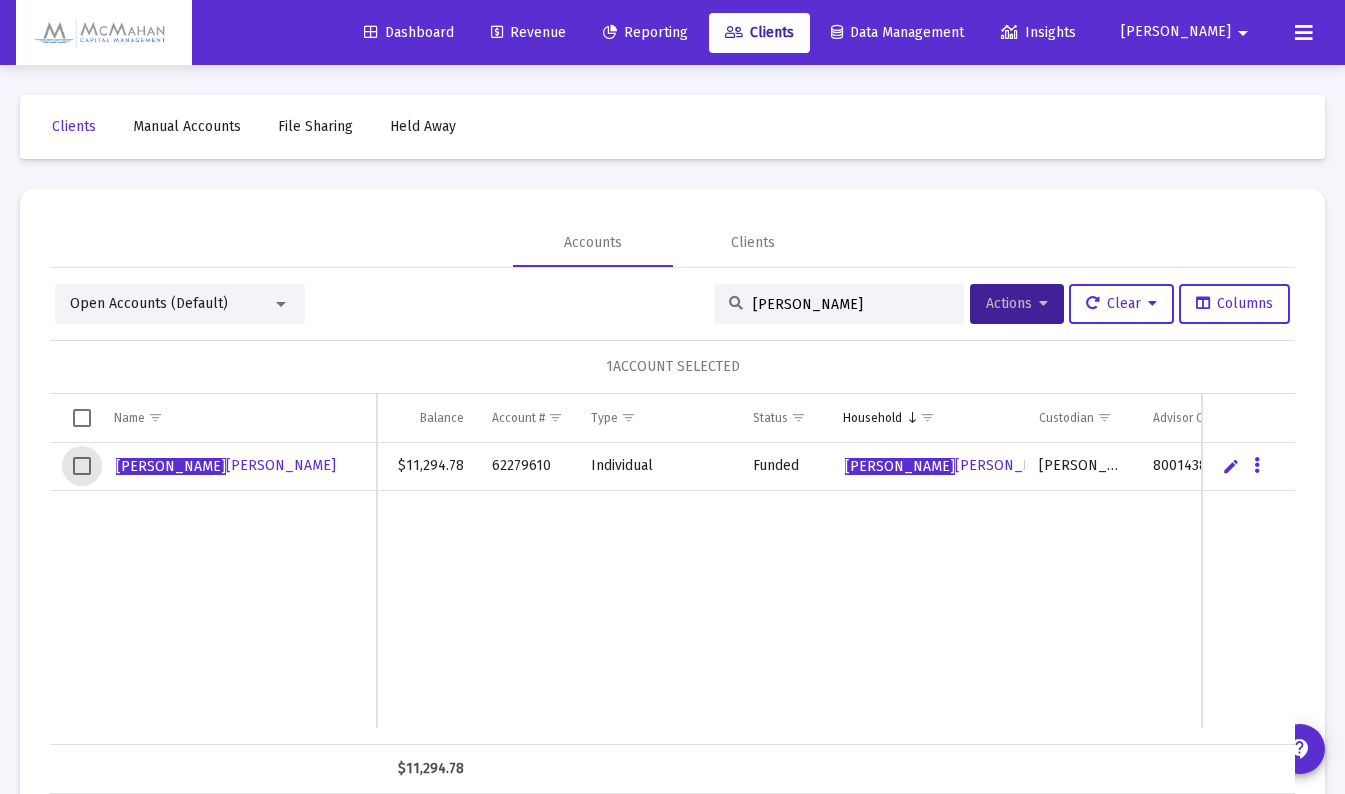 click at bounding box center (82, 466) 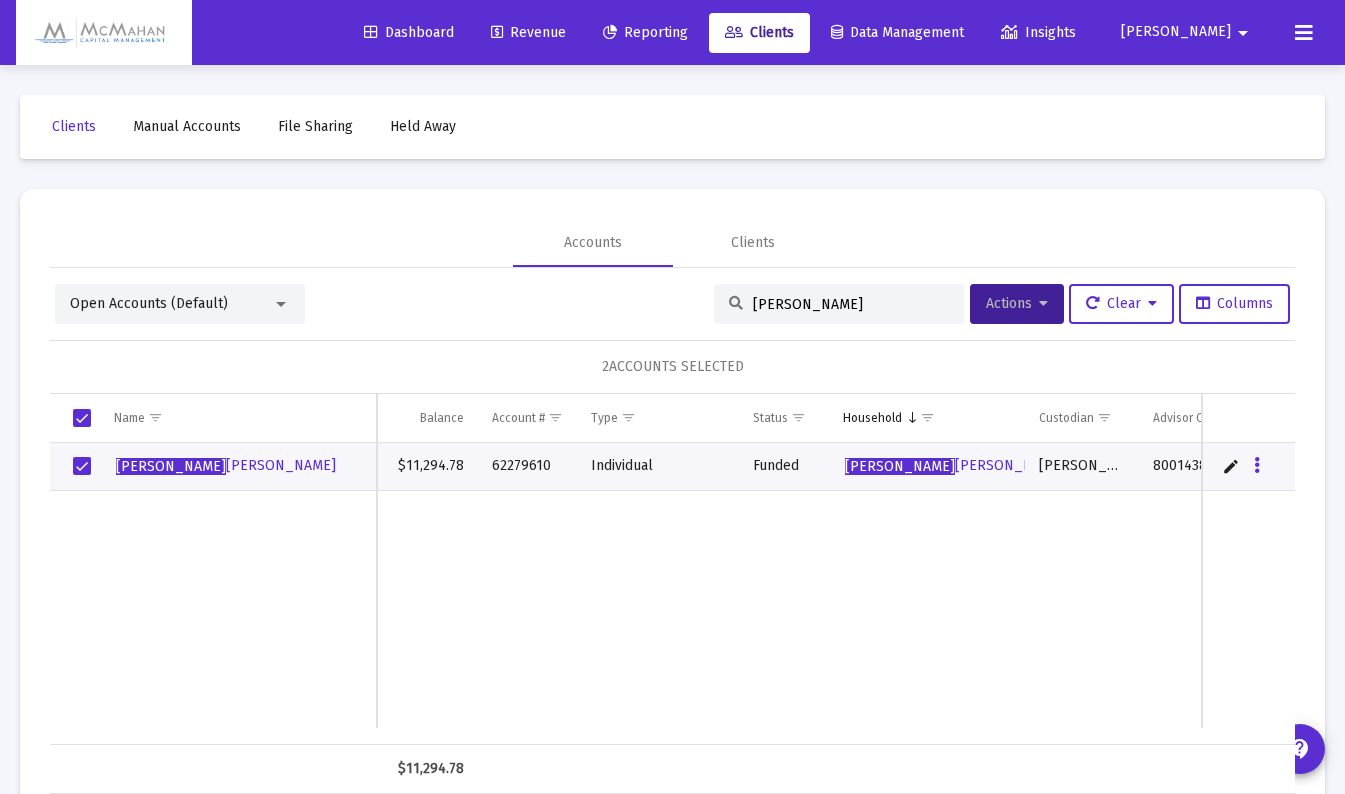 drag, startPoint x: 780, startPoint y: 304, endPoint x: 723, endPoint y: 314, distance: 57.870544 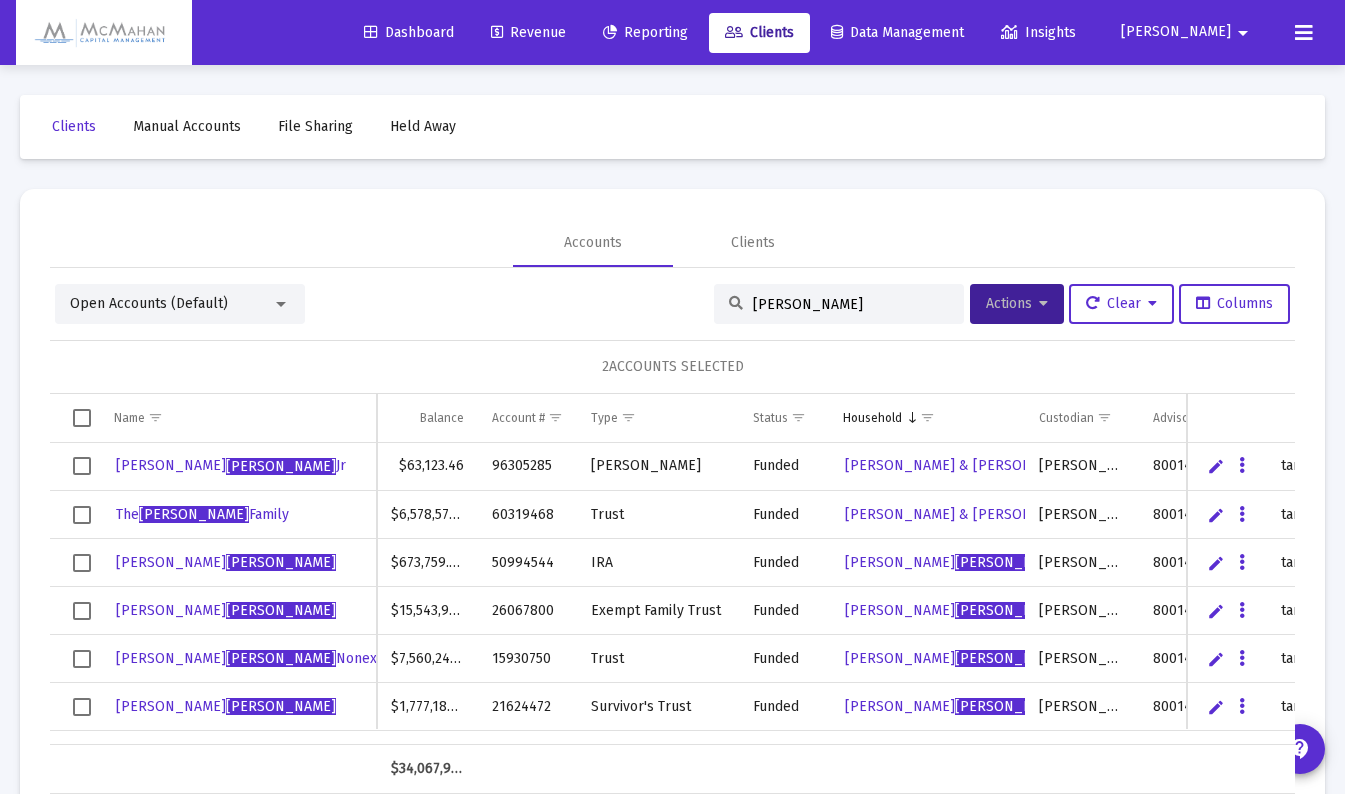 click at bounding box center (82, 466) 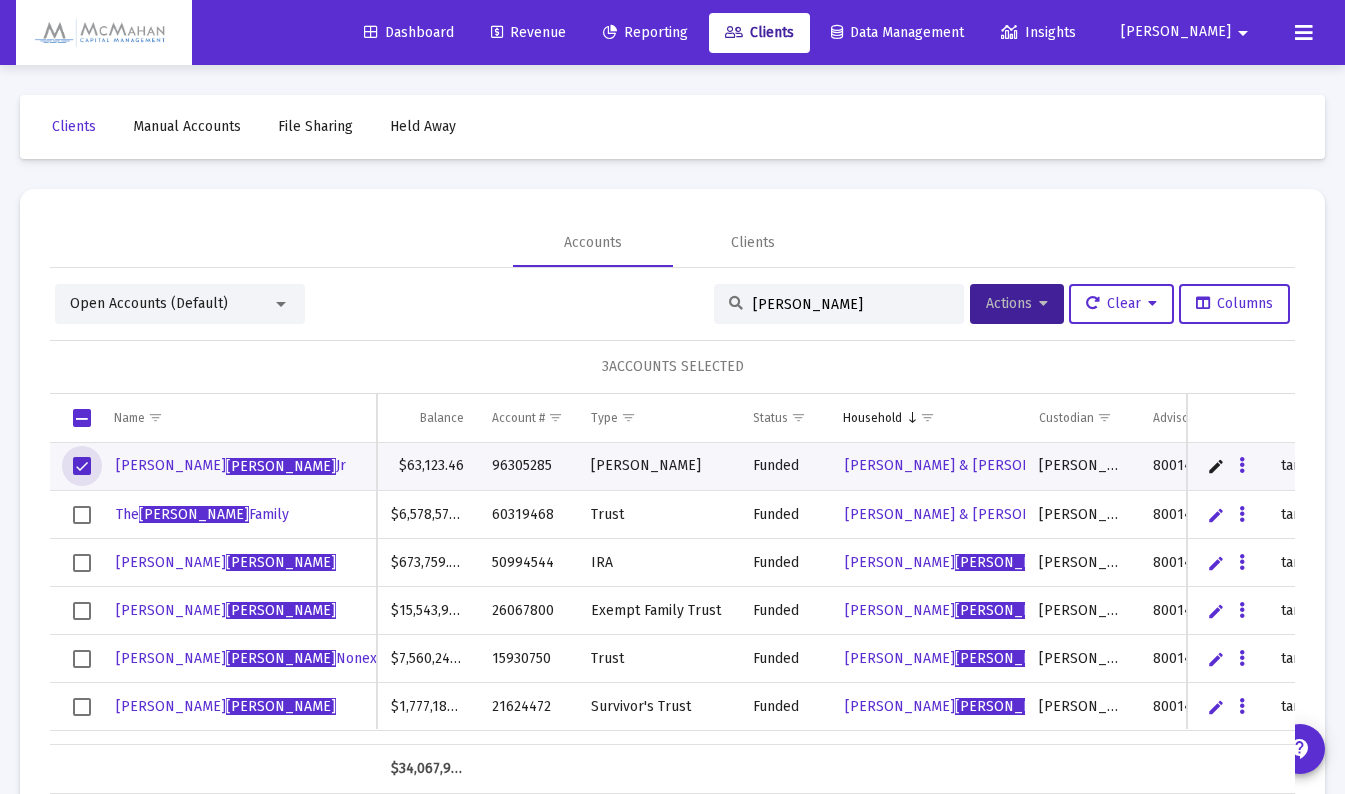click at bounding box center [82, 515] 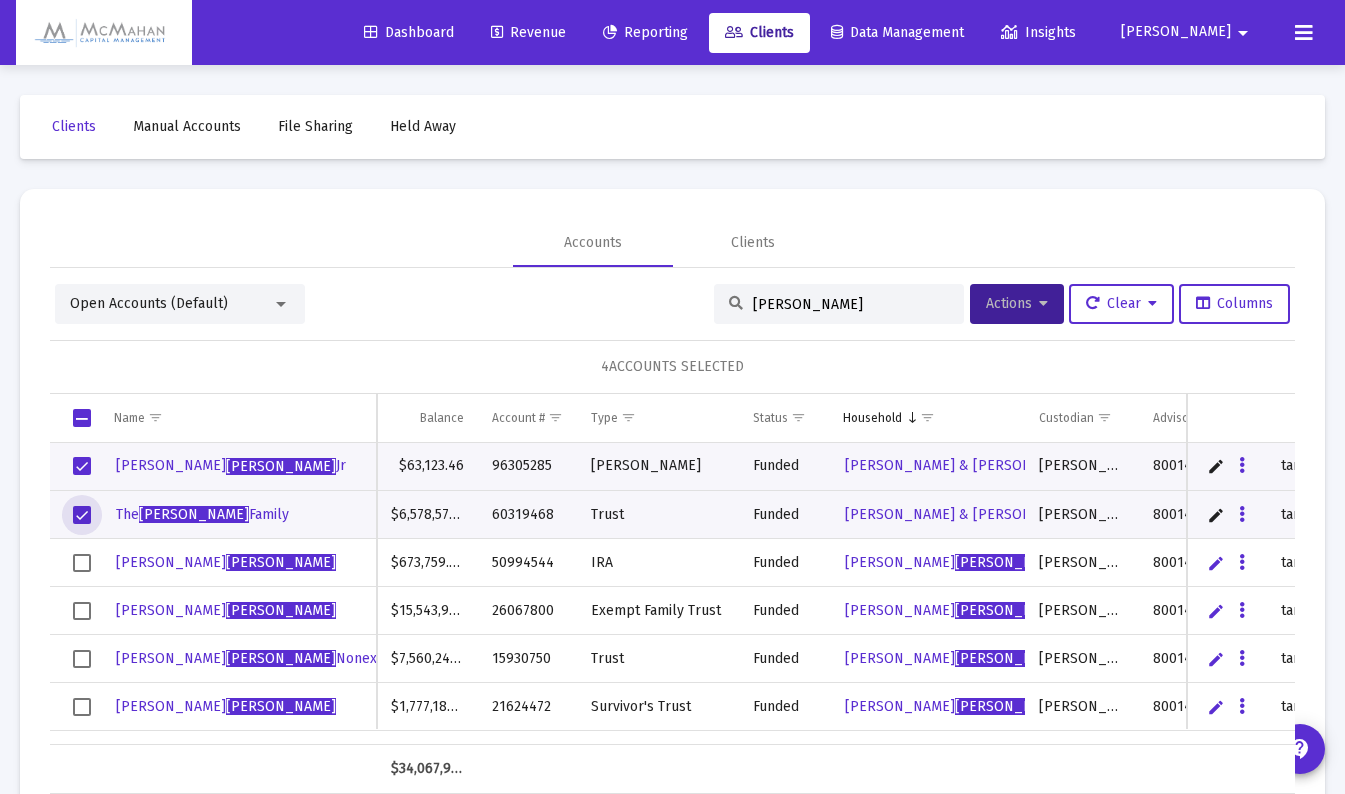 click at bounding box center [82, 563] 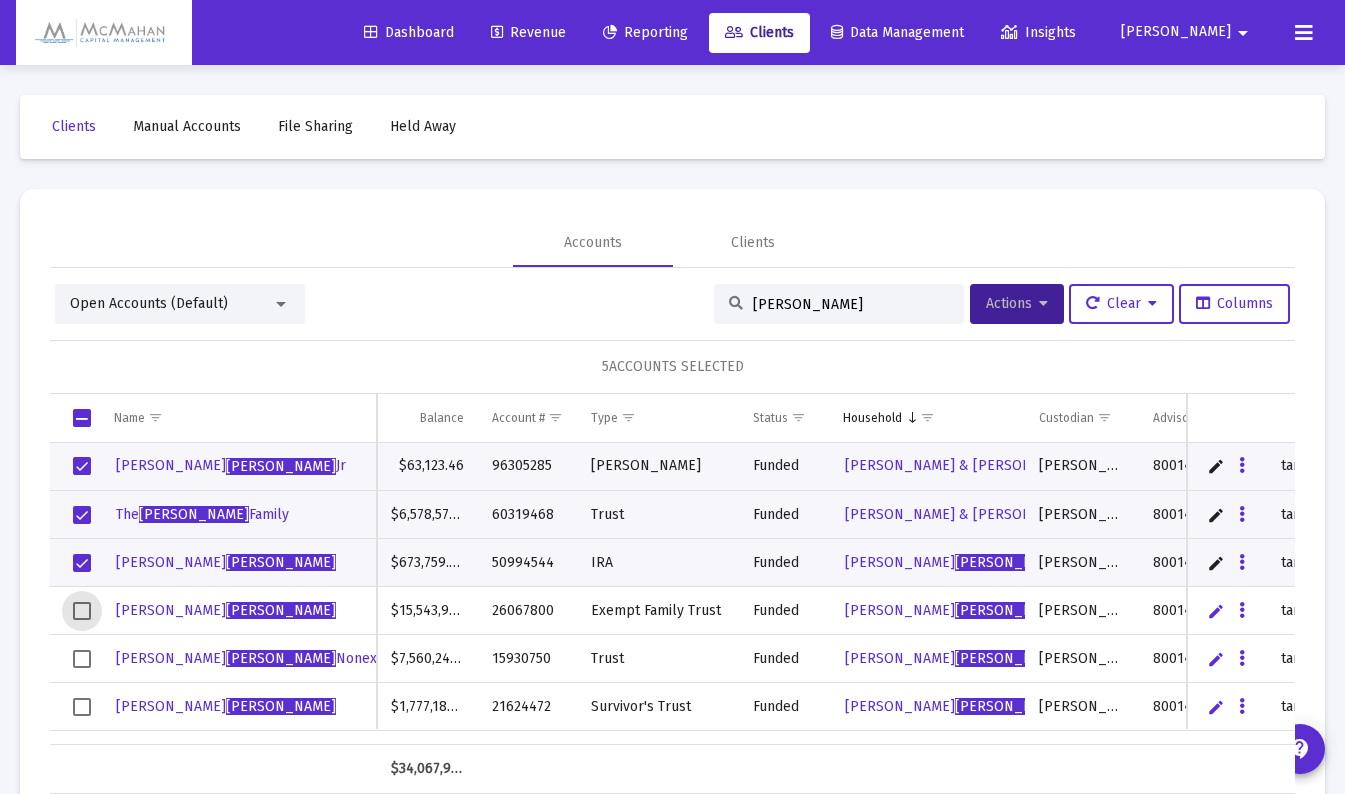 click at bounding box center [82, 611] 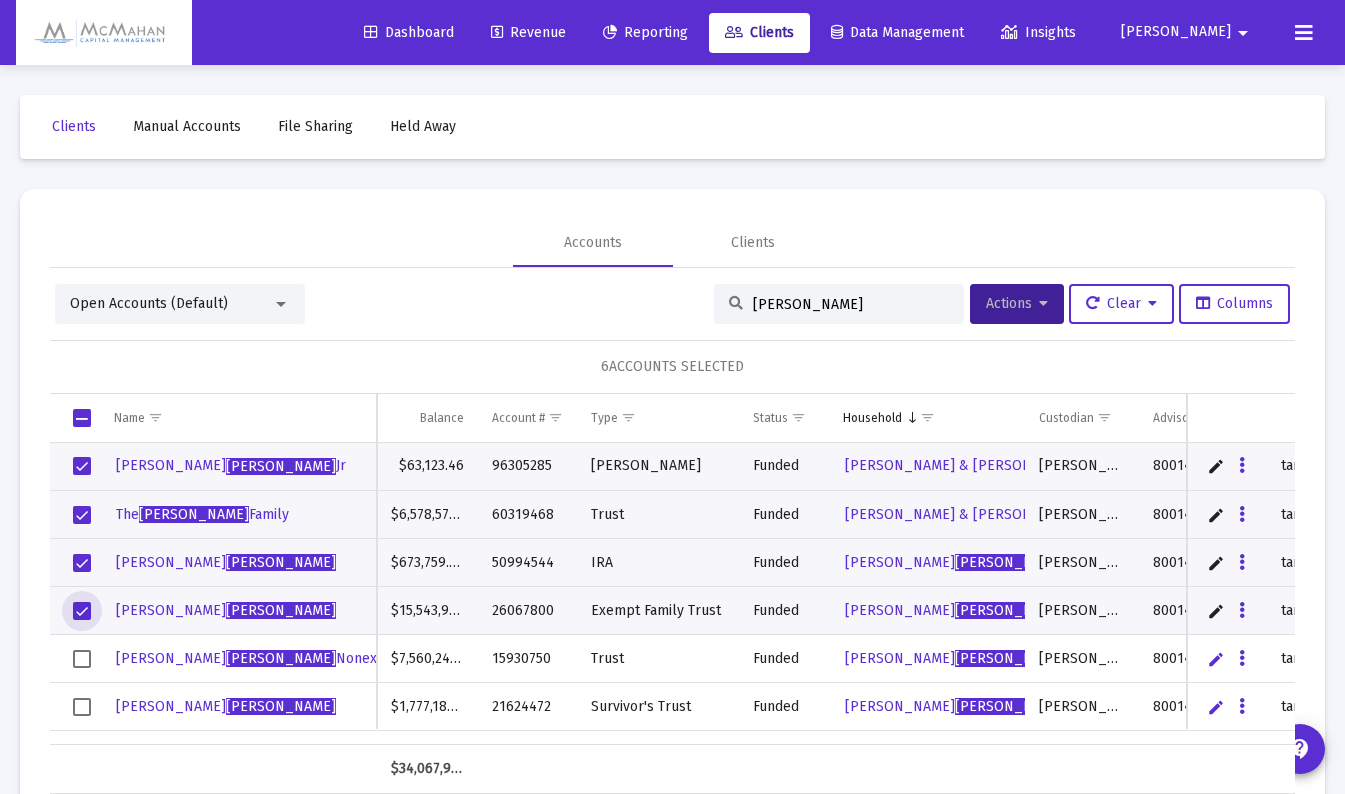 click at bounding box center [82, 659] 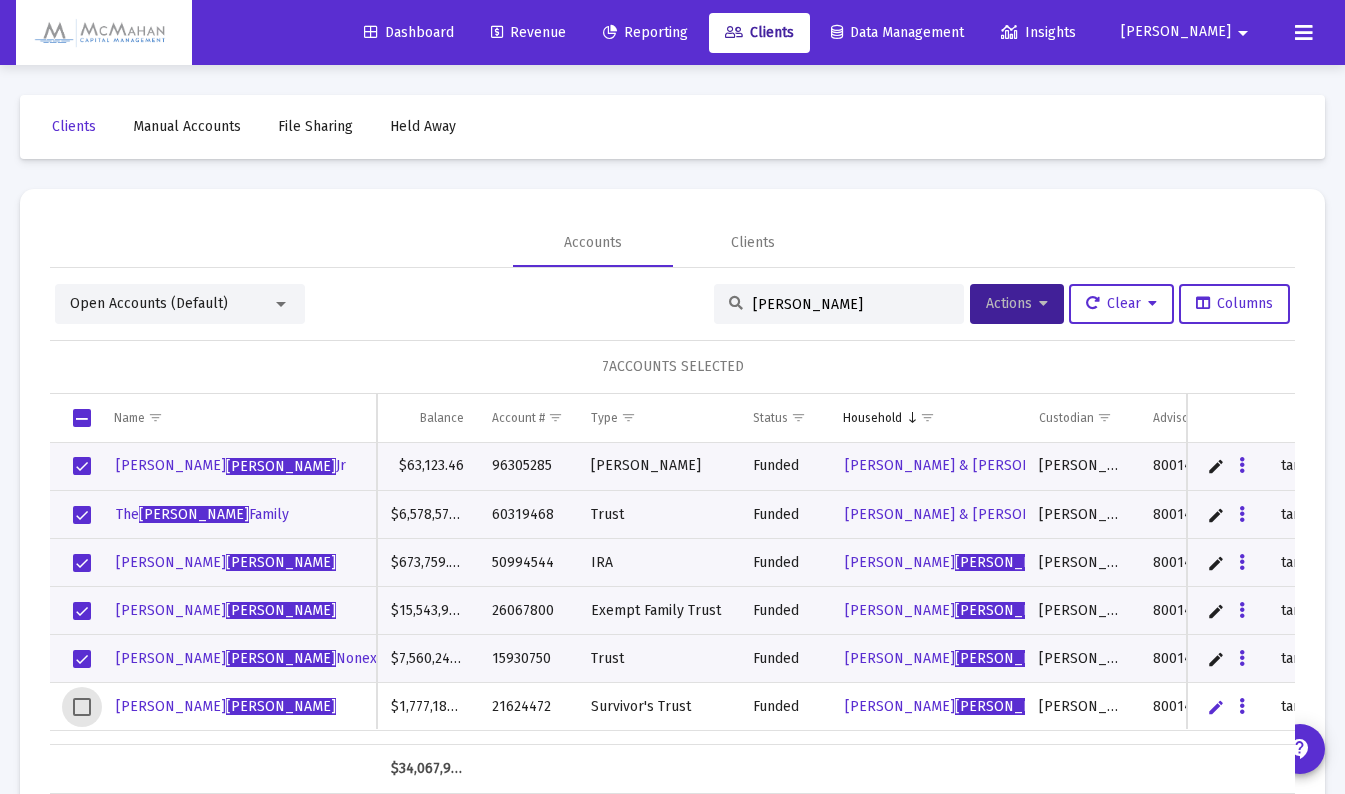 click at bounding box center (82, 707) 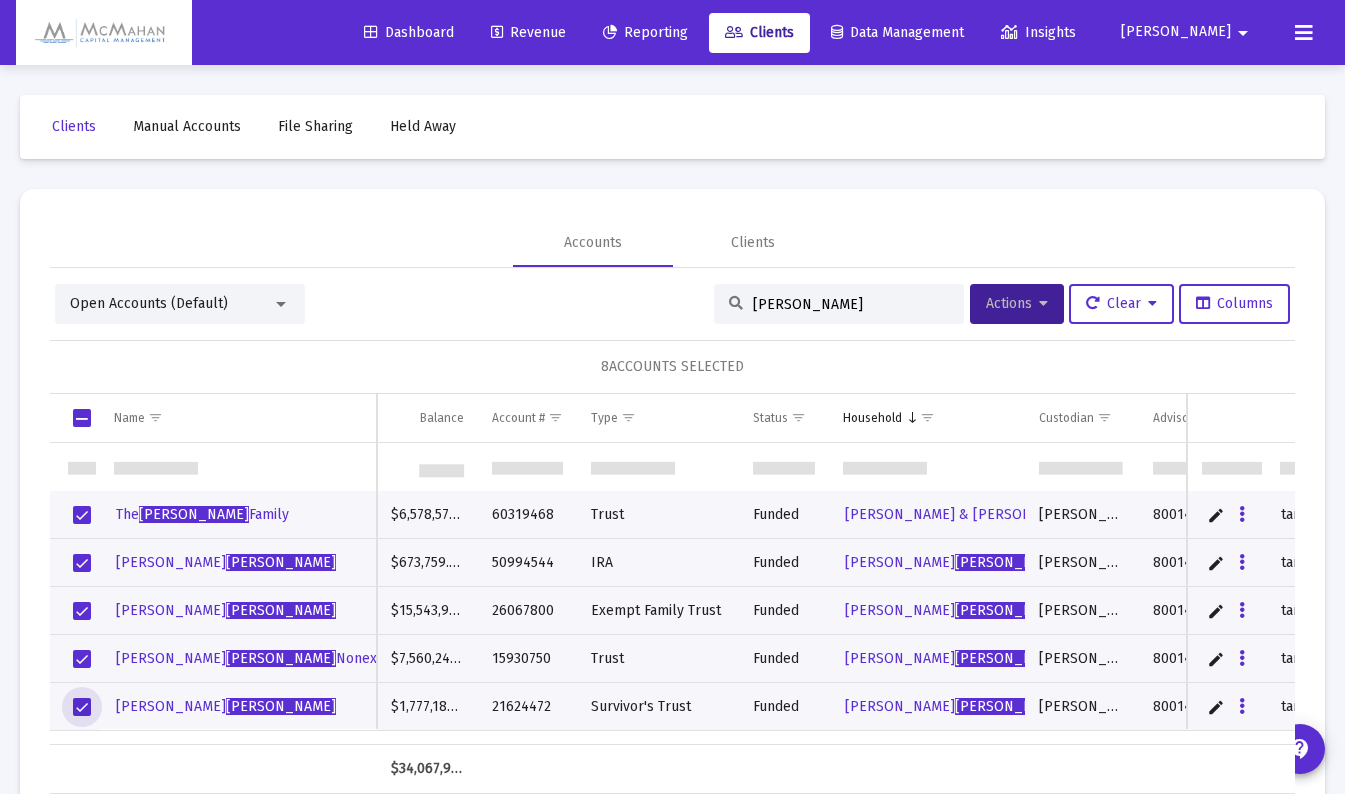 scroll, scrollTop: 60, scrollLeft: 0, axis: vertical 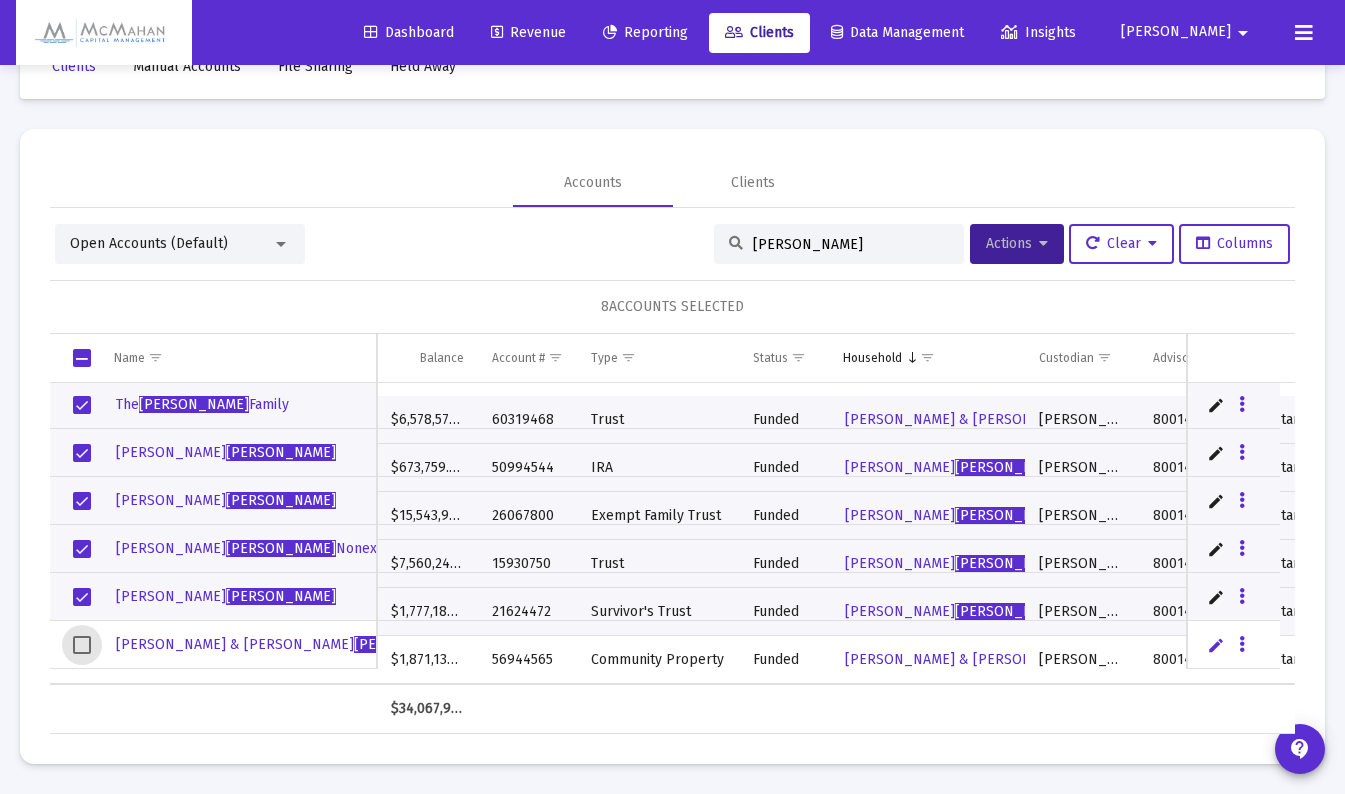 click at bounding box center (82, 645) 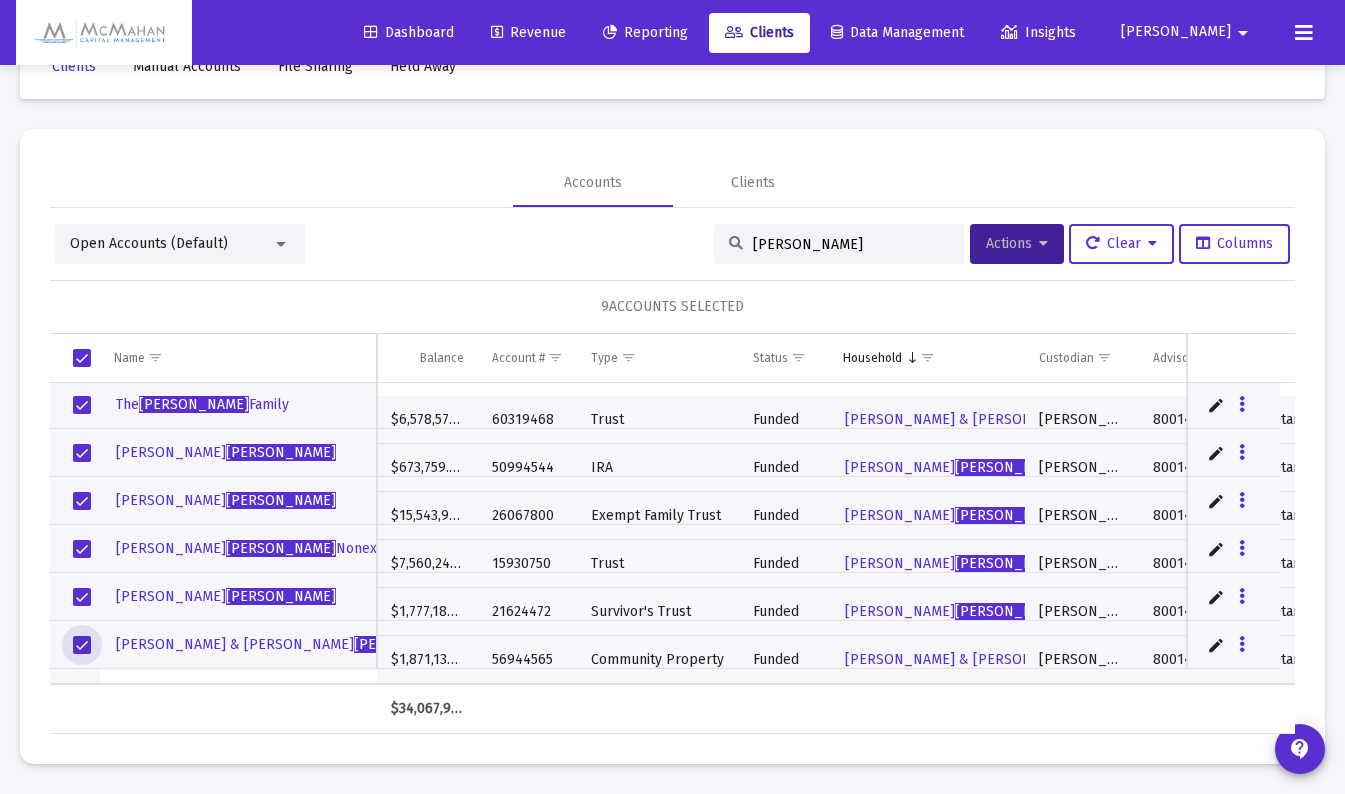 scroll, scrollTop: 0, scrollLeft: 0, axis: both 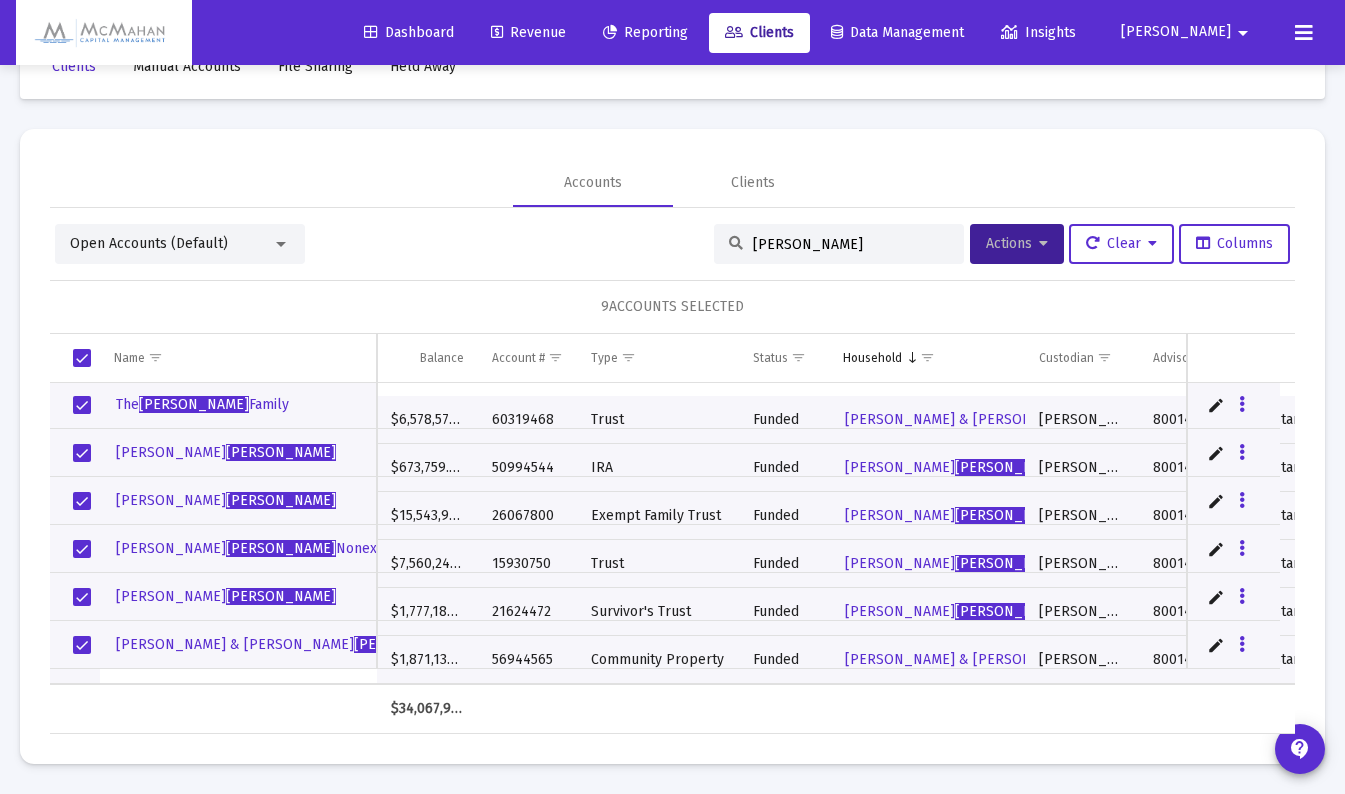drag, startPoint x: 804, startPoint y: 244, endPoint x: 687, endPoint y: 255, distance: 117.51595 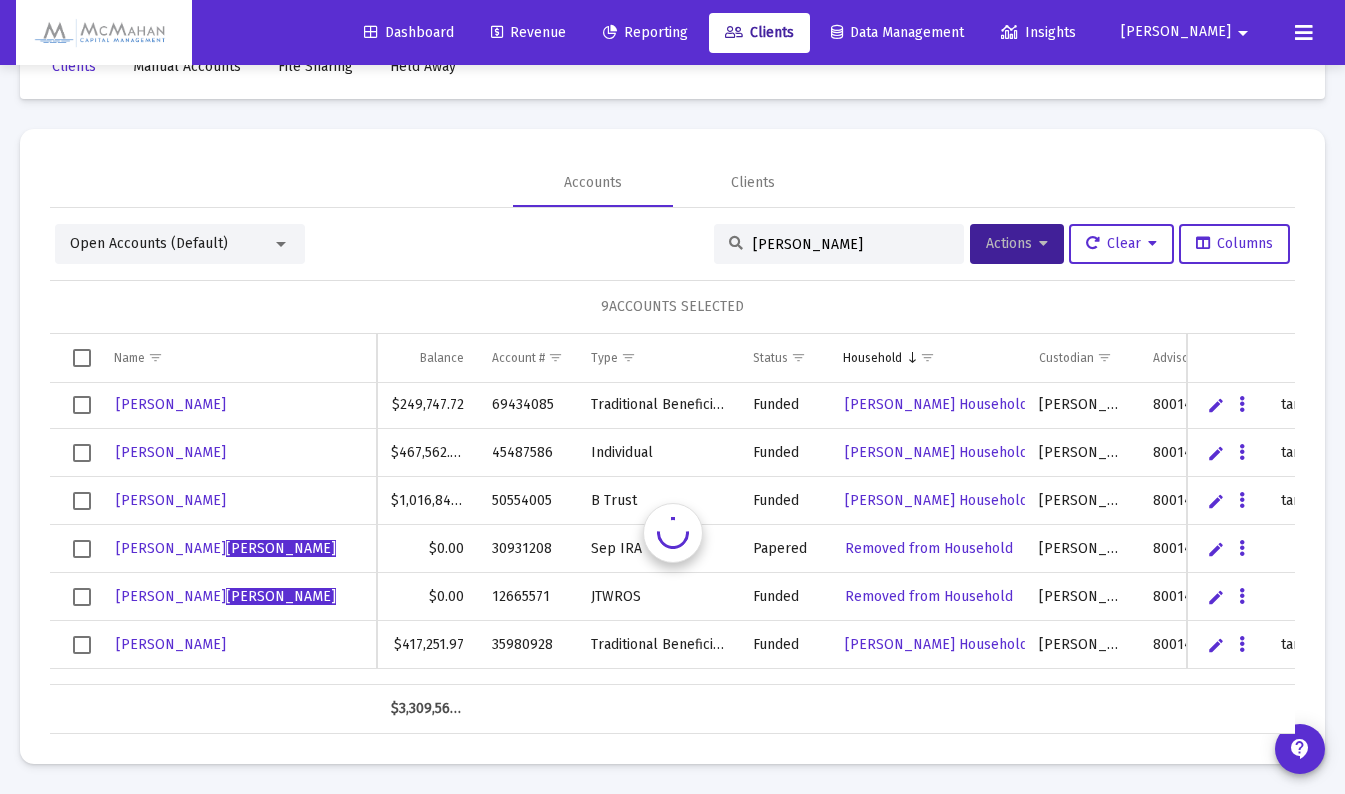scroll, scrollTop: 0, scrollLeft: 0, axis: both 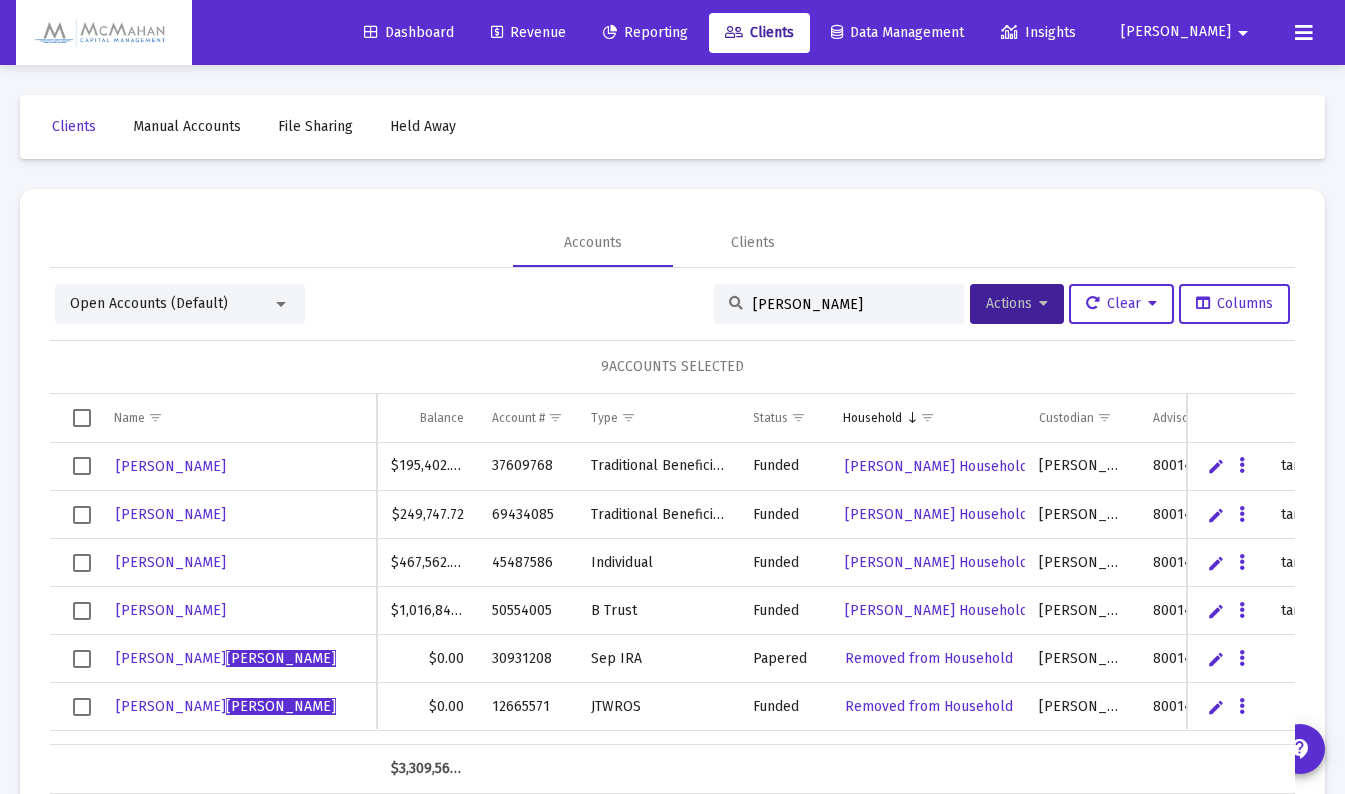 drag, startPoint x: 795, startPoint y: 305, endPoint x: 718, endPoint y: 312, distance: 77.31753 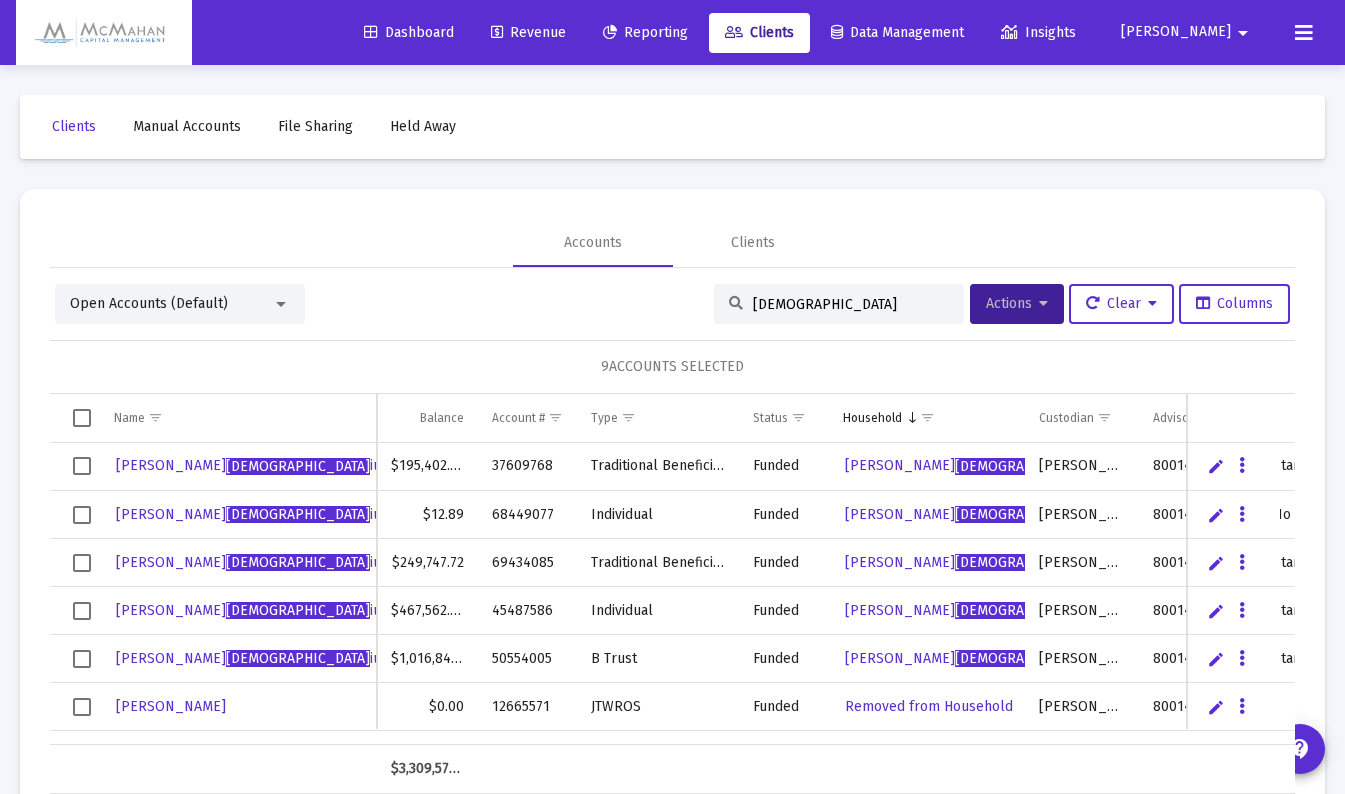 type on "[DEMOGRAPHIC_DATA]" 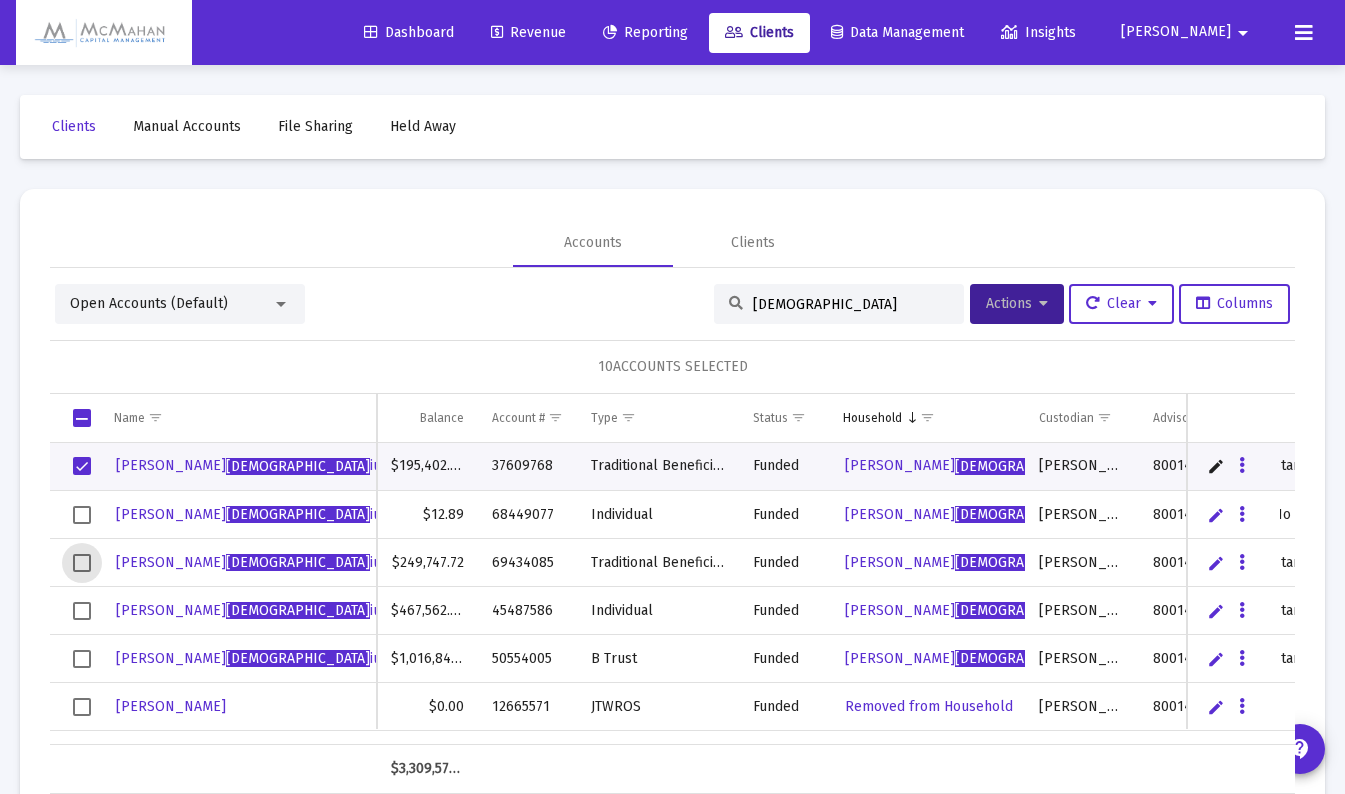 click at bounding box center [82, 563] 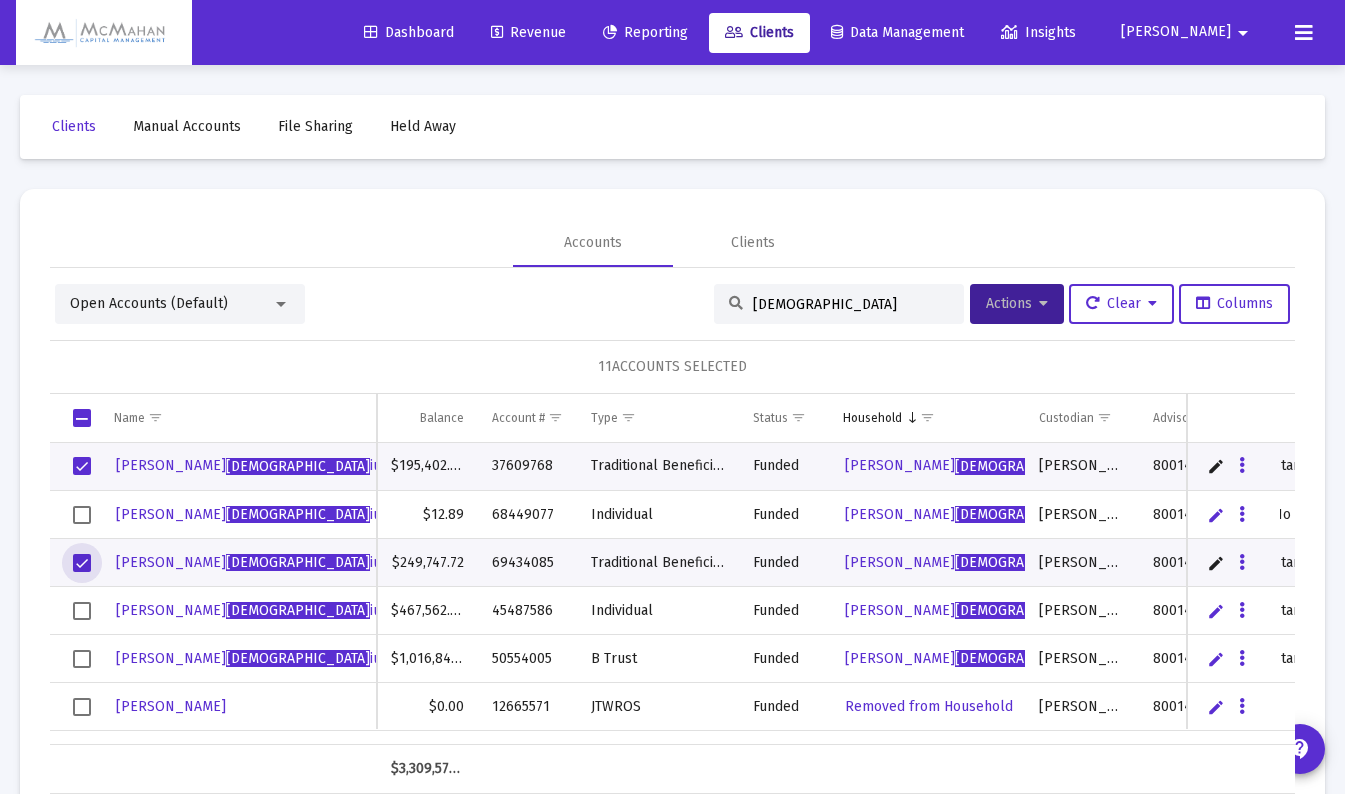 click at bounding box center [82, 611] 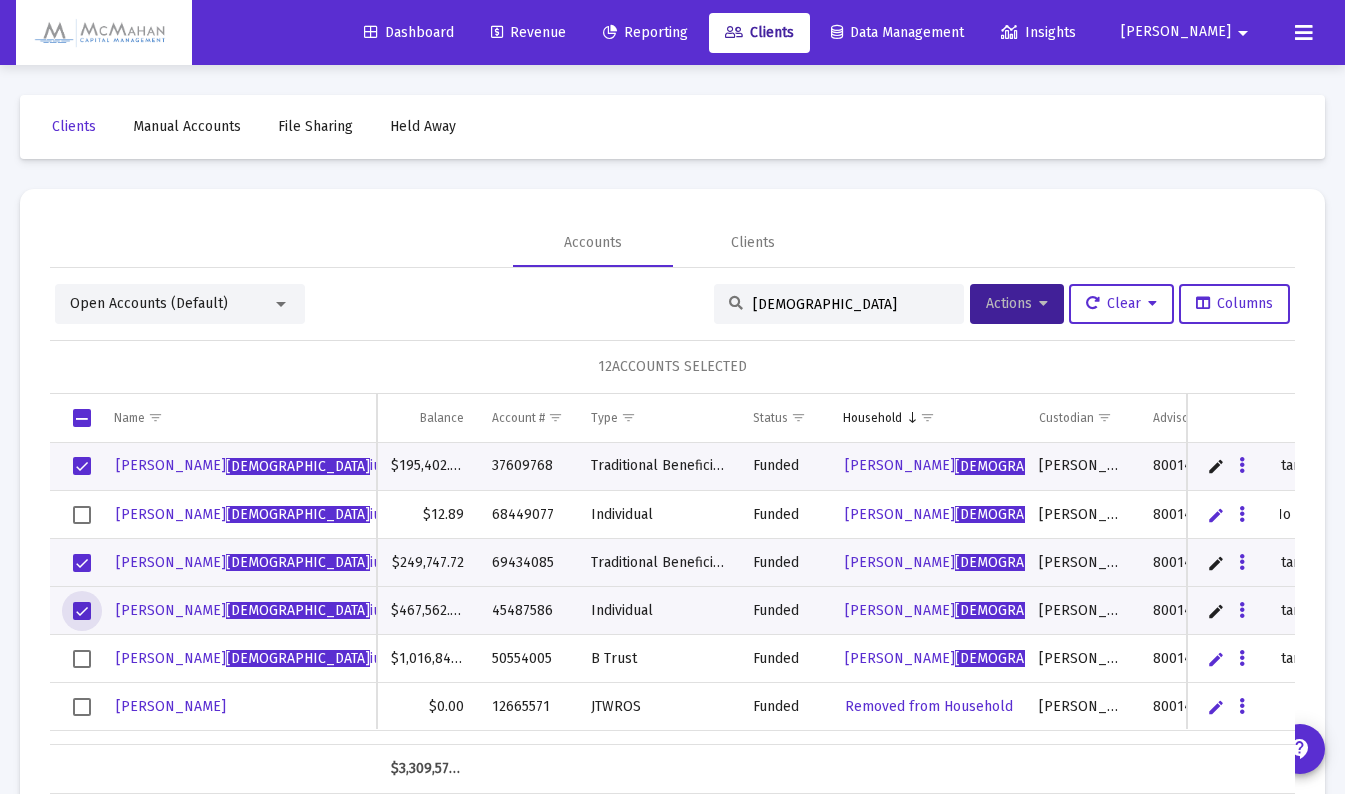click at bounding box center (75, 659) 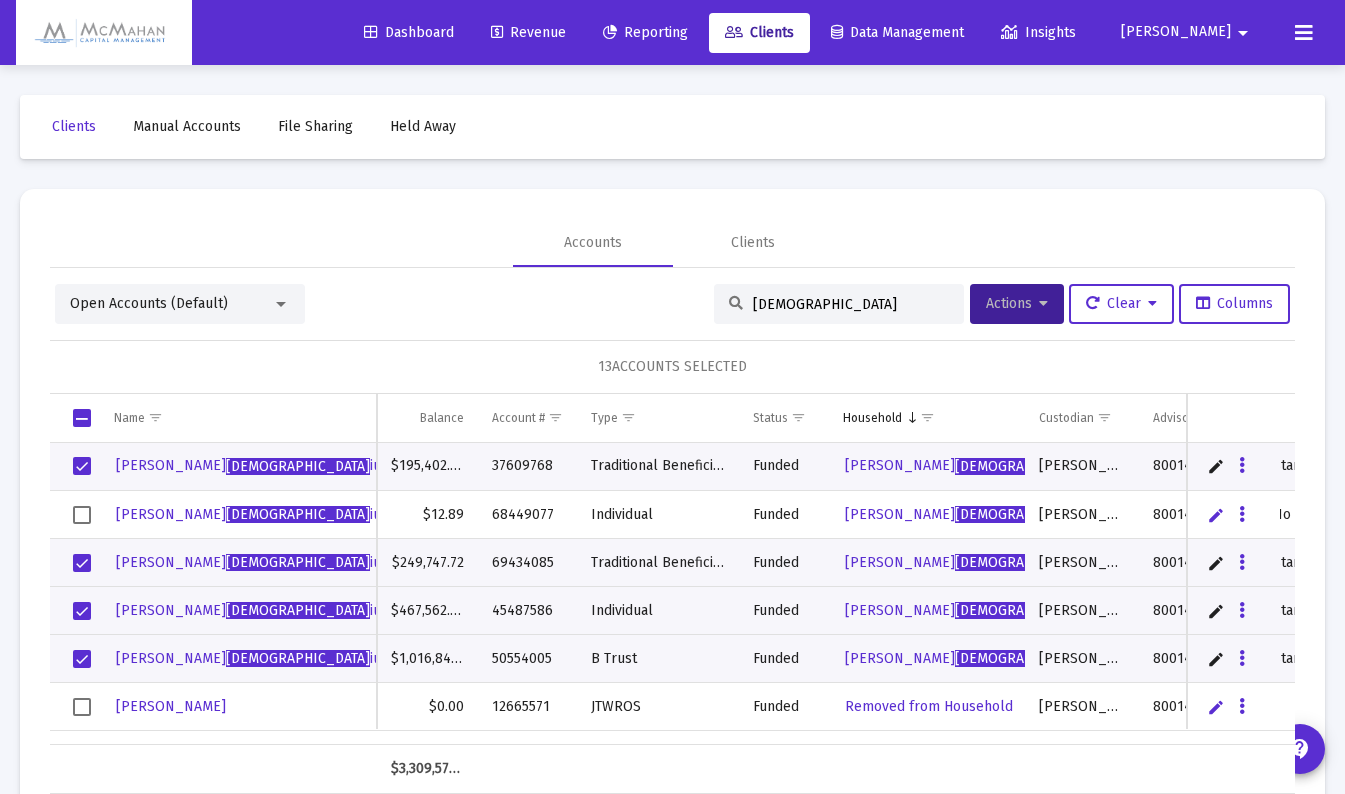scroll, scrollTop: 100, scrollLeft: 0, axis: vertical 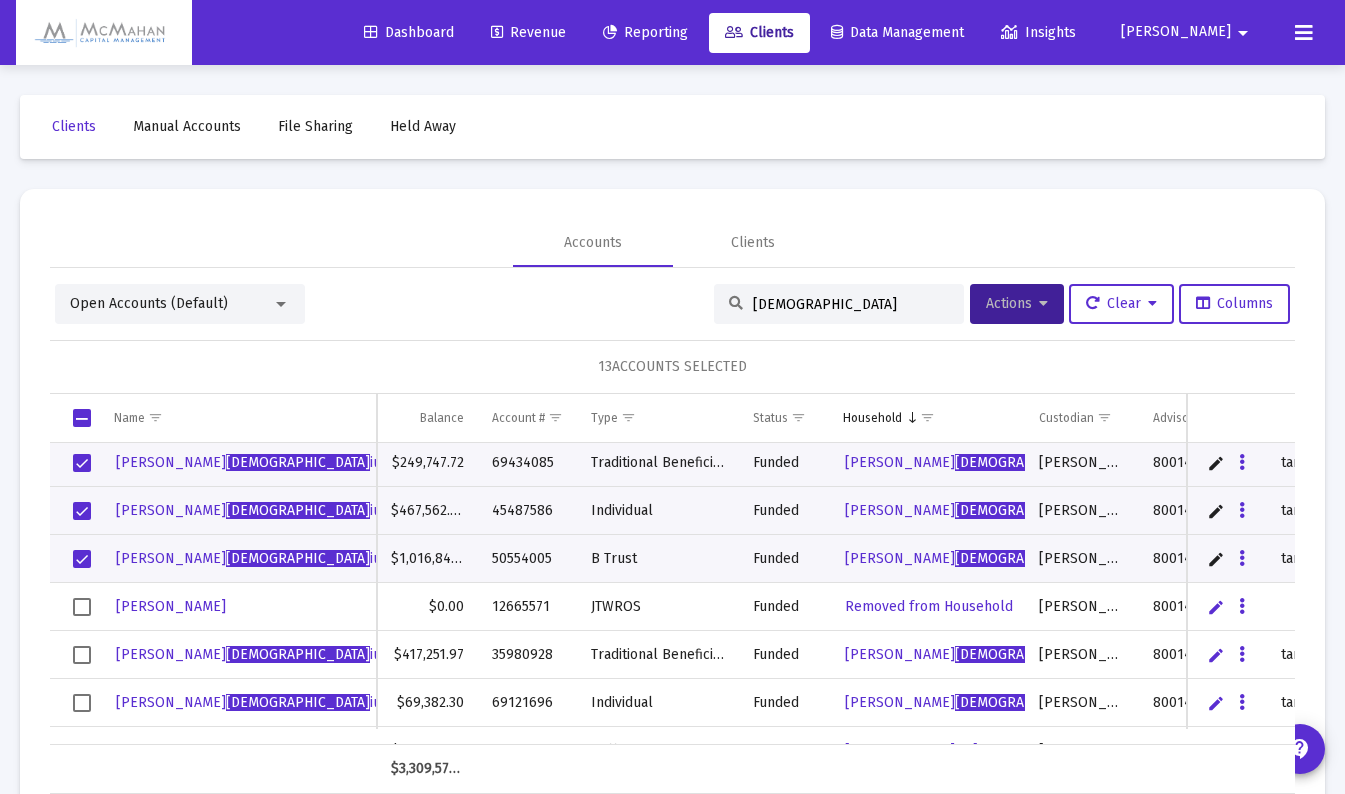 click at bounding box center [82, 655] 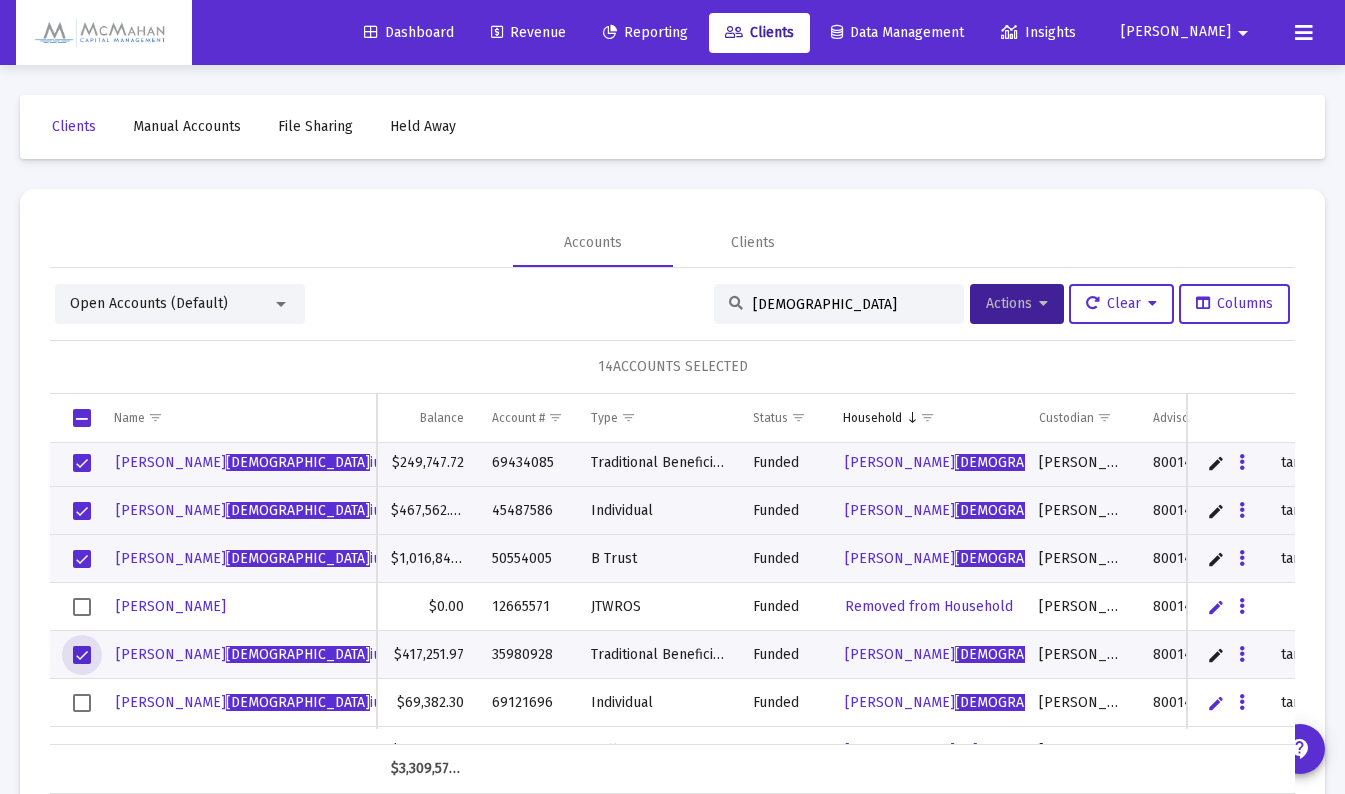 click at bounding box center (82, 703) 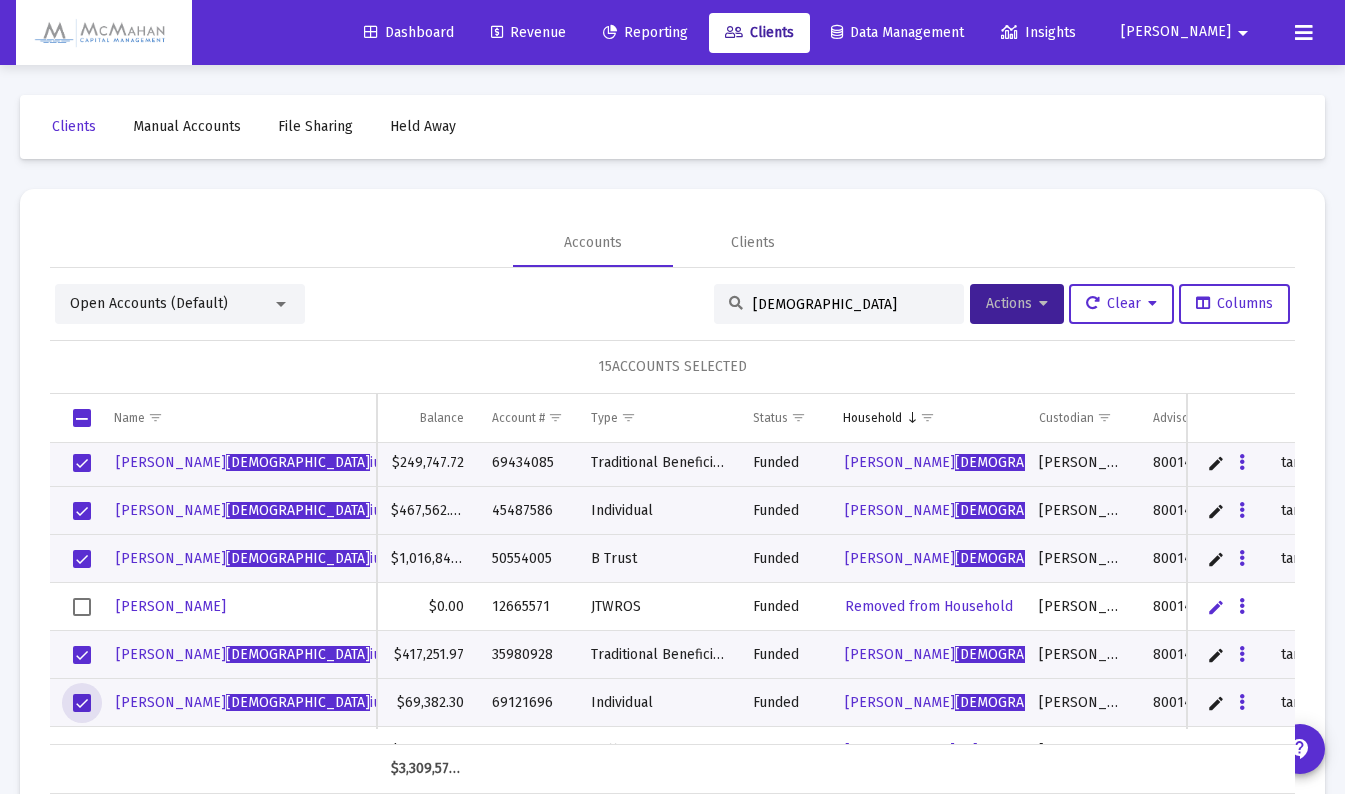 scroll, scrollTop: 200, scrollLeft: 0, axis: vertical 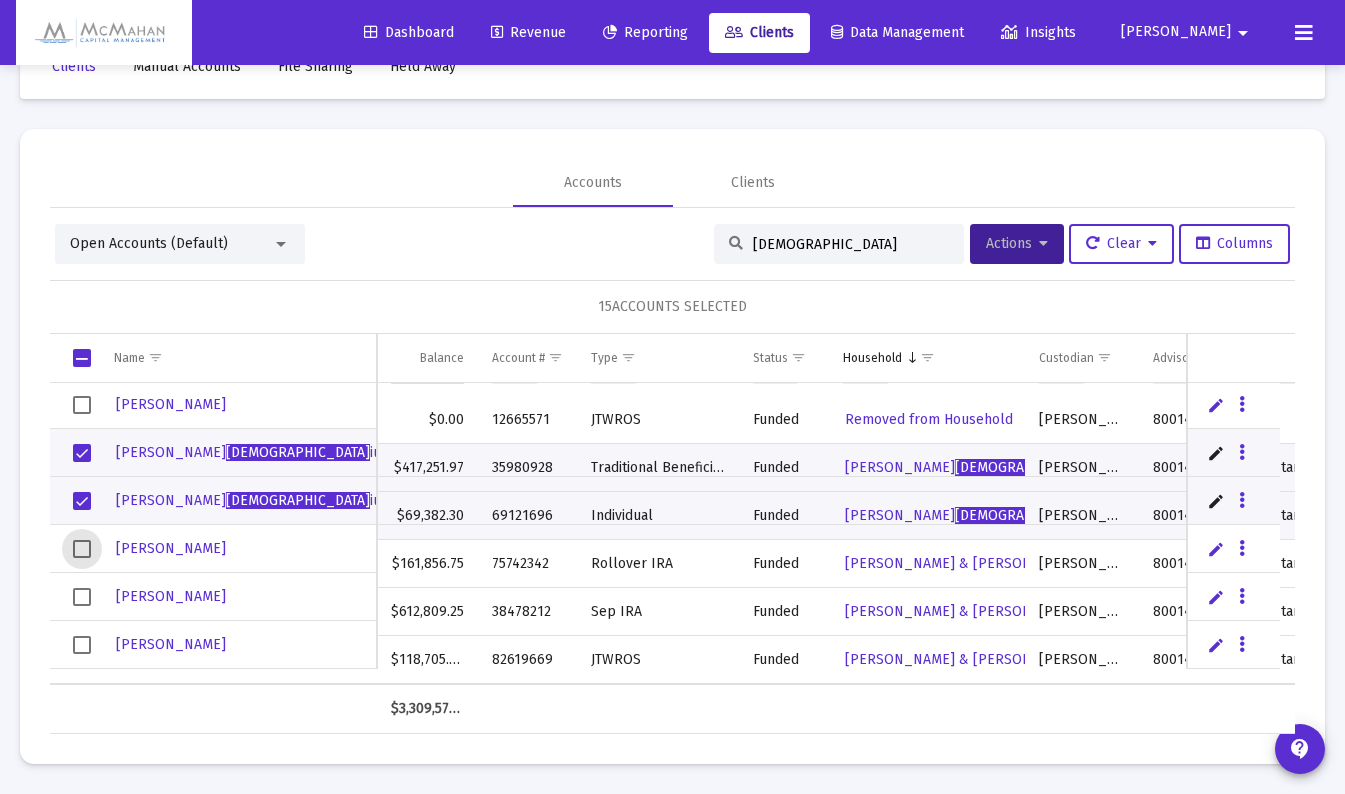 click at bounding box center (82, 549) 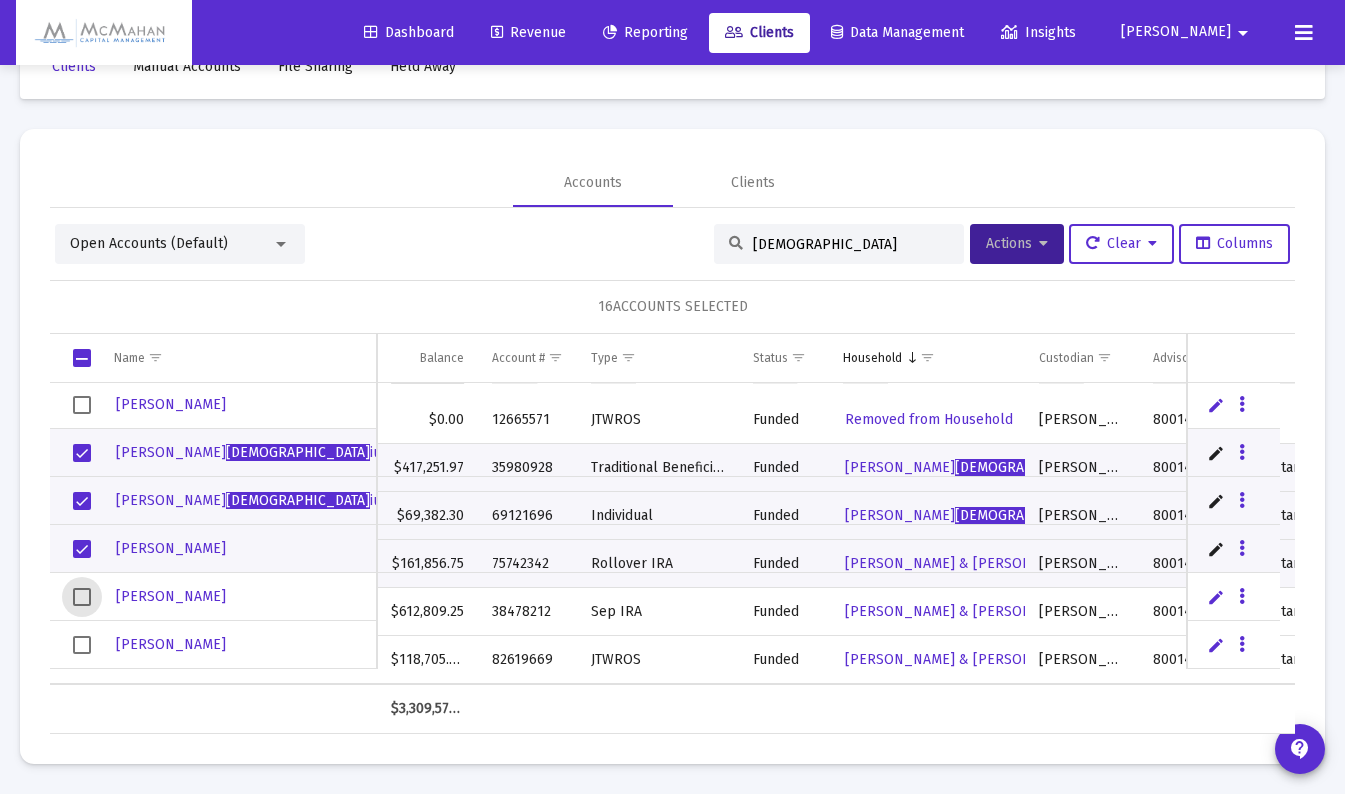 click at bounding box center [82, 597] 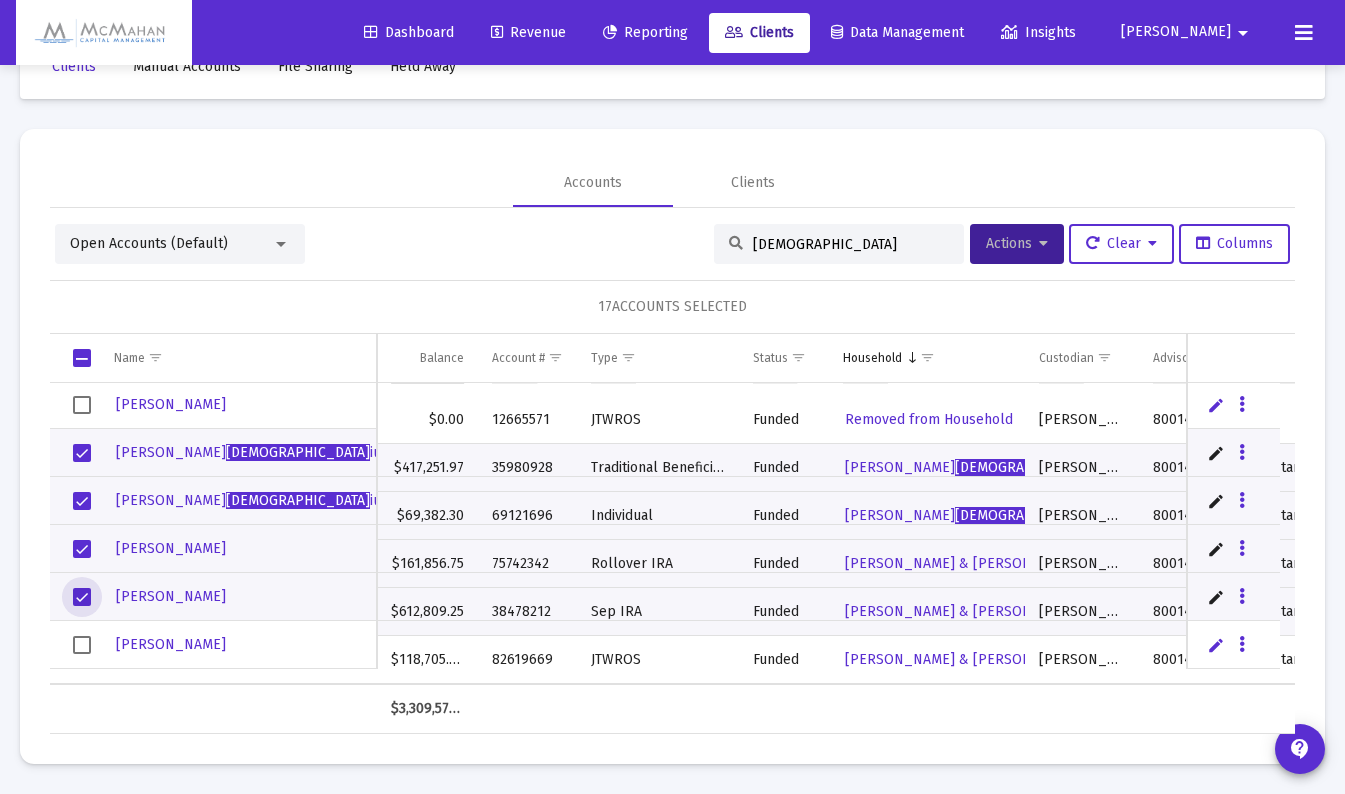 click at bounding box center (82, 645) 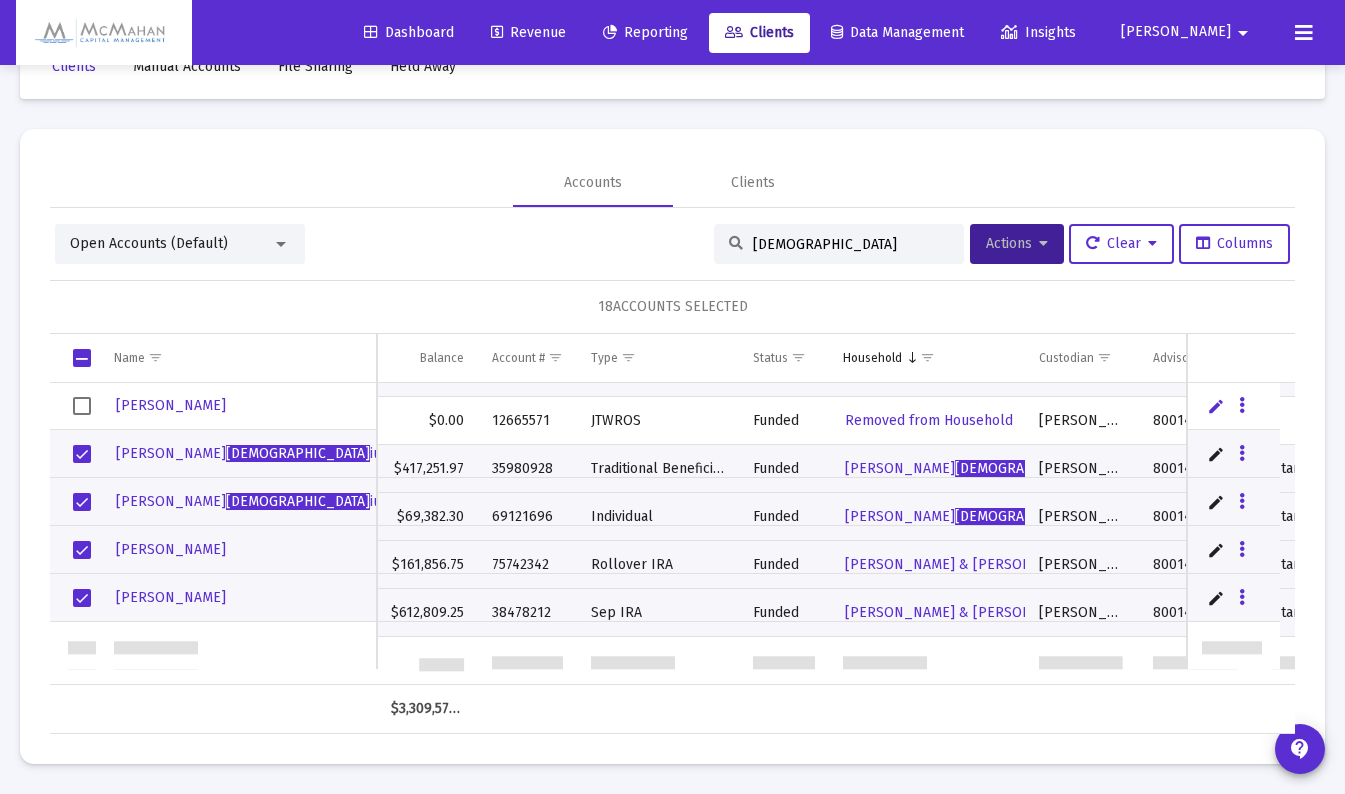 scroll, scrollTop: 42, scrollLeft: 0, axis: vertical 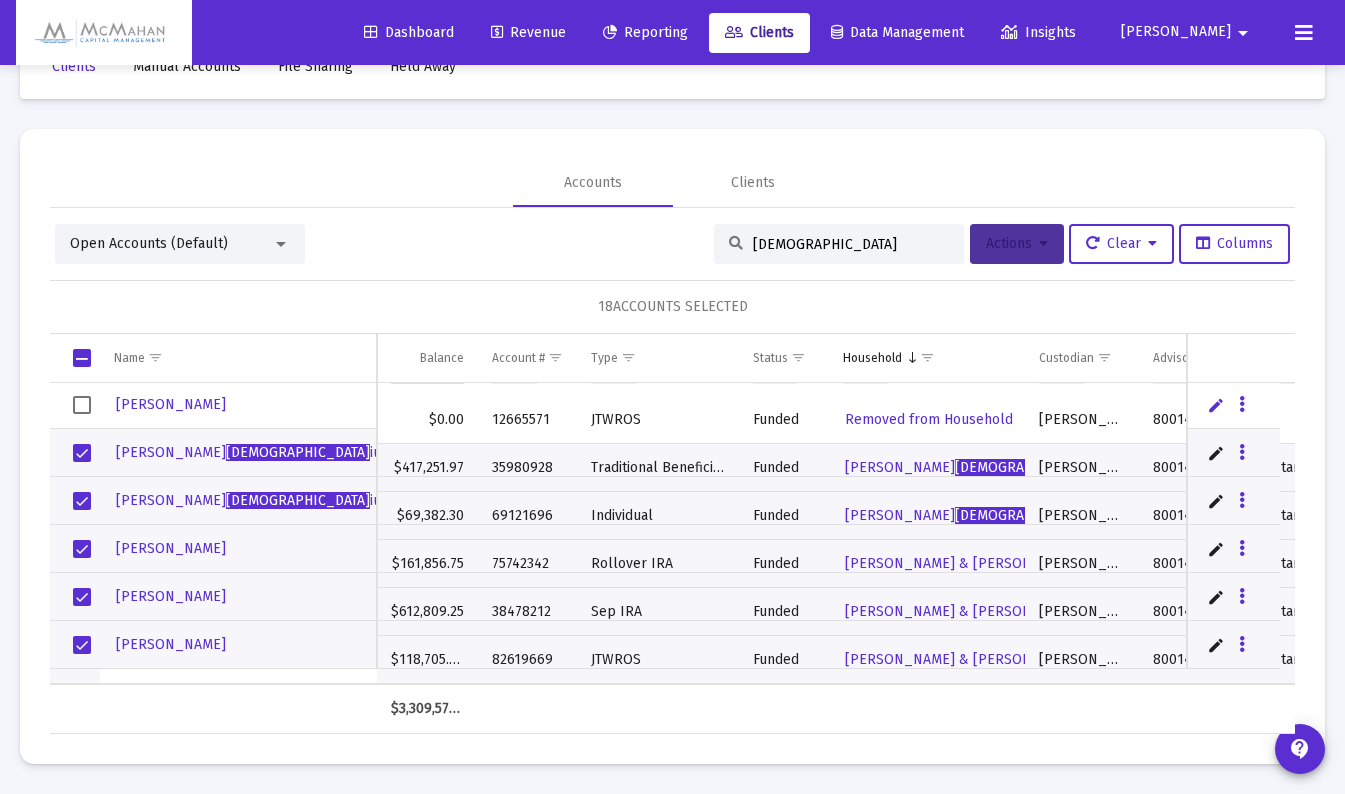 click on "Actions" at bounding box center [1017, 244] 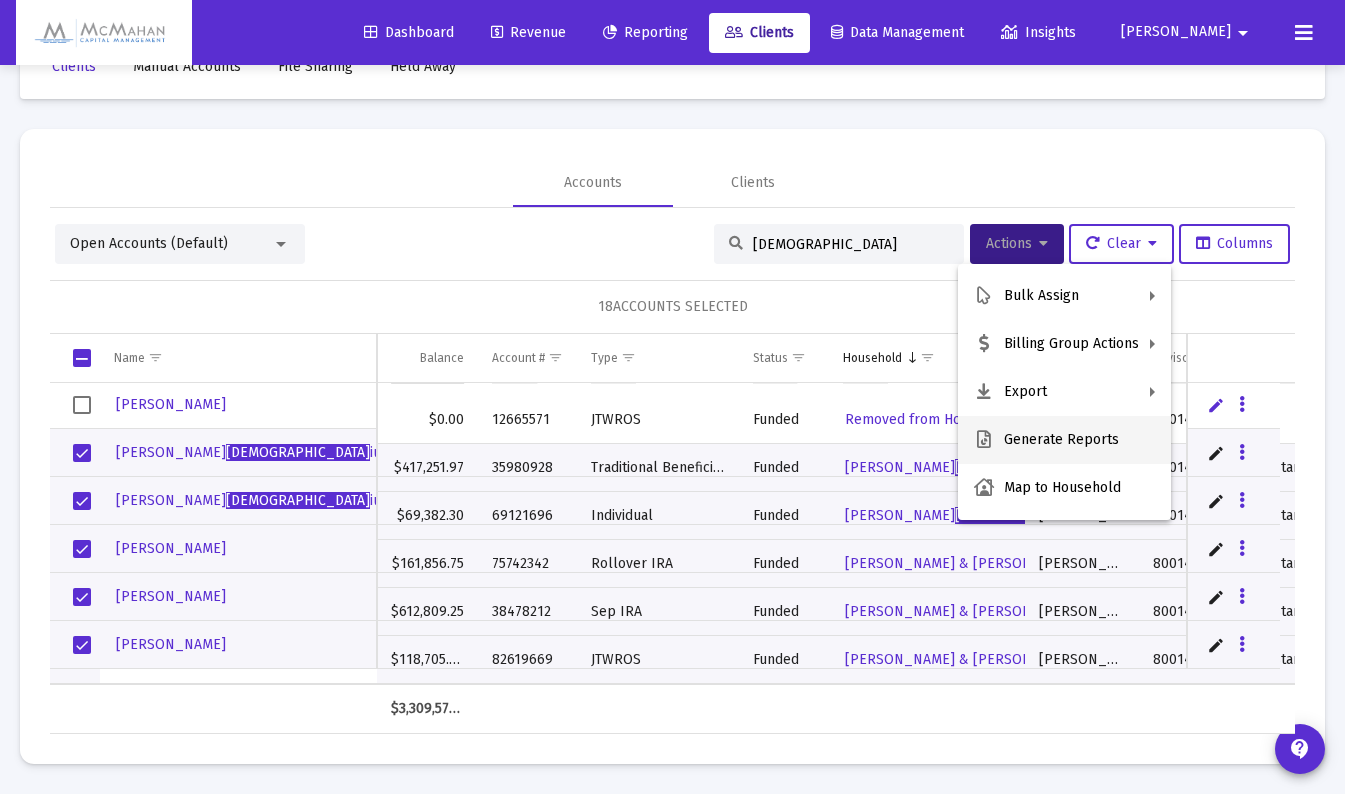 click on "Generate Reports" at bounding box center (1064, 440) 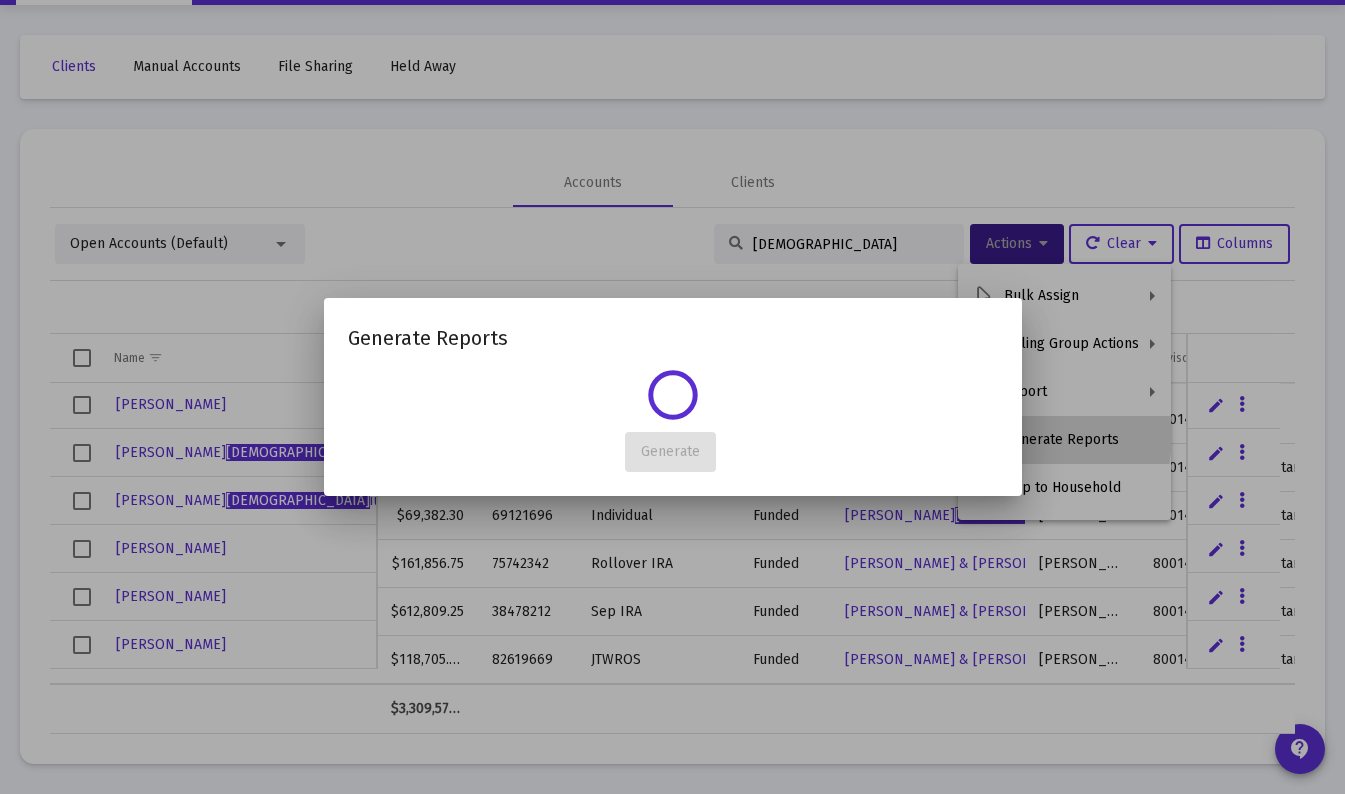 scroll, scrollTop: 0, scrollLeft: 0, axis: both 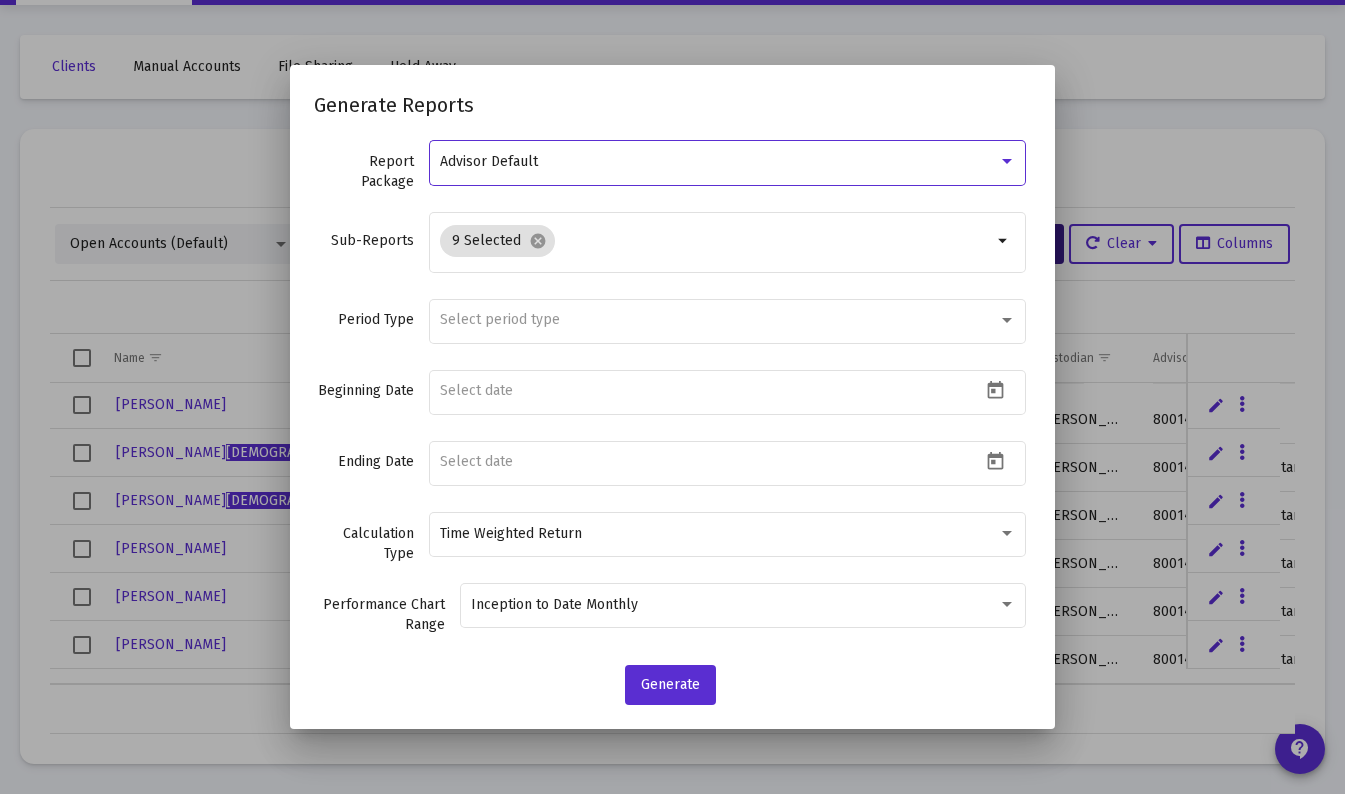 click at bounding box center [1007, 162] 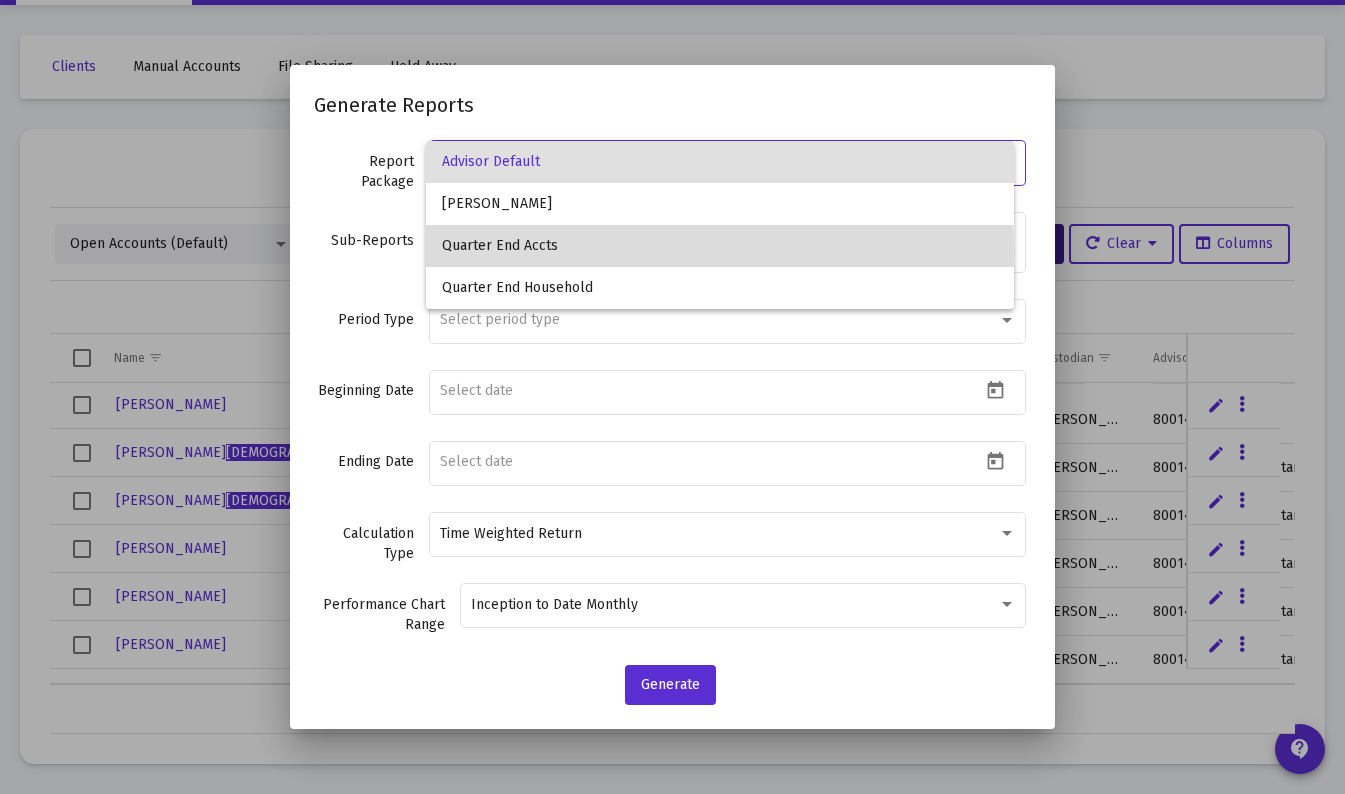 click on "Quarter End Accts" at bounding box center [719, 246] 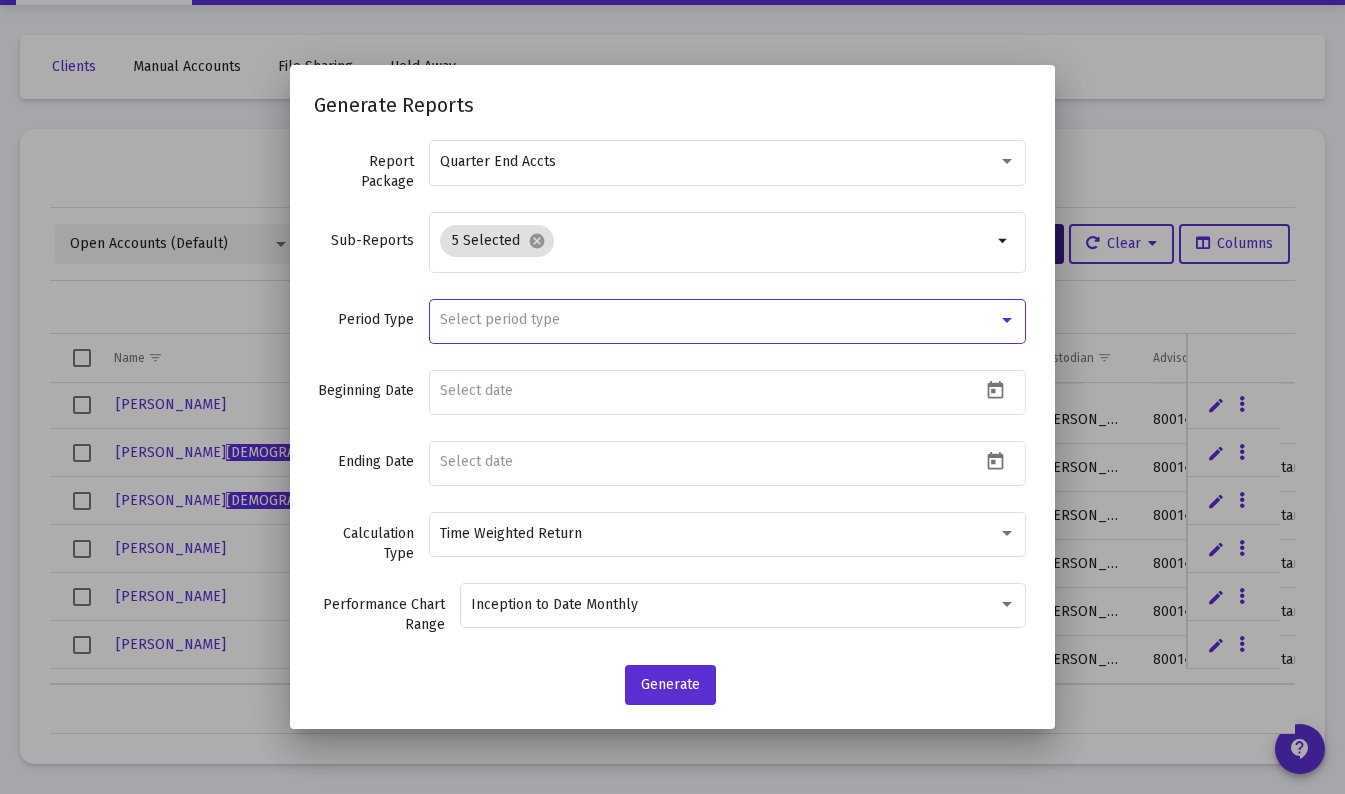 click at bounding box center (1007, 320) 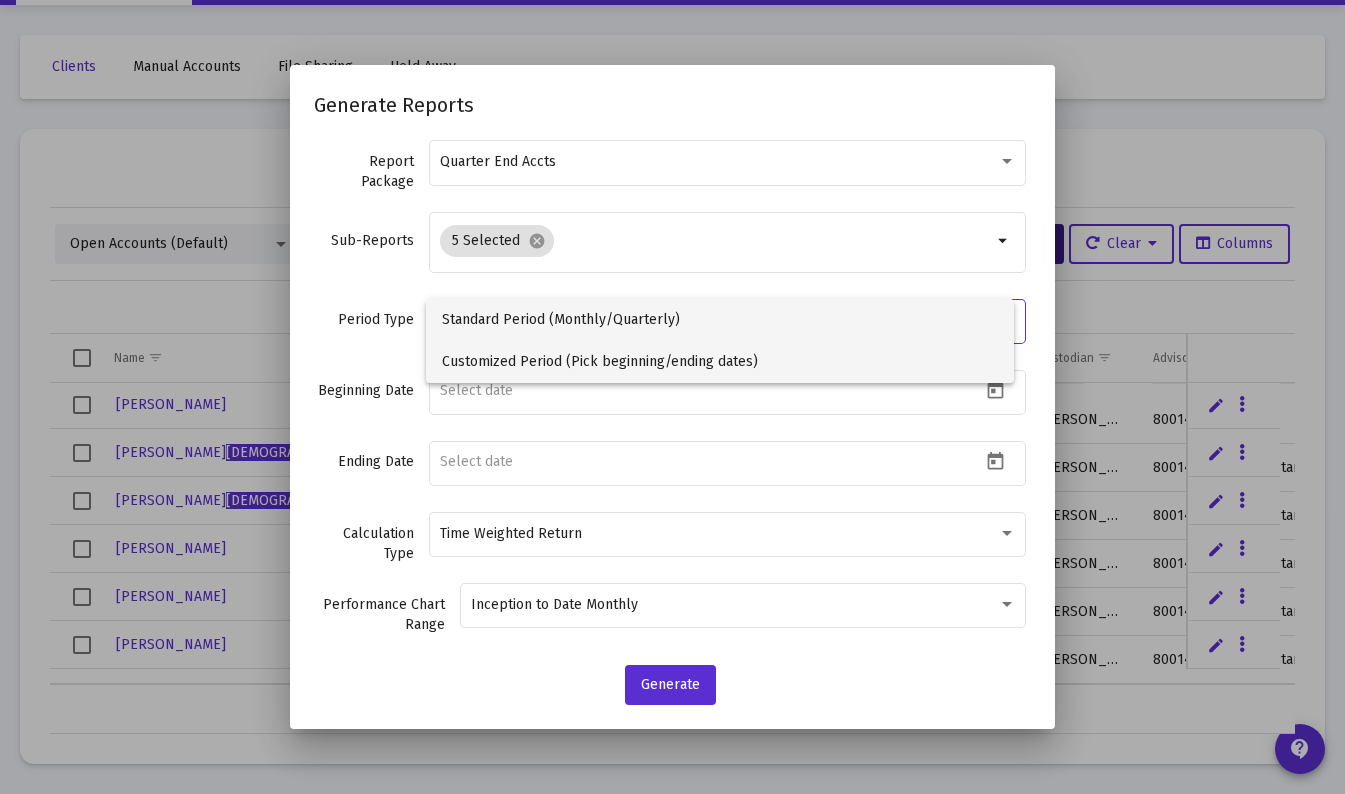 click on "Customized Period (Pick beginning/ending dates)" at bounding box center (719, 362) 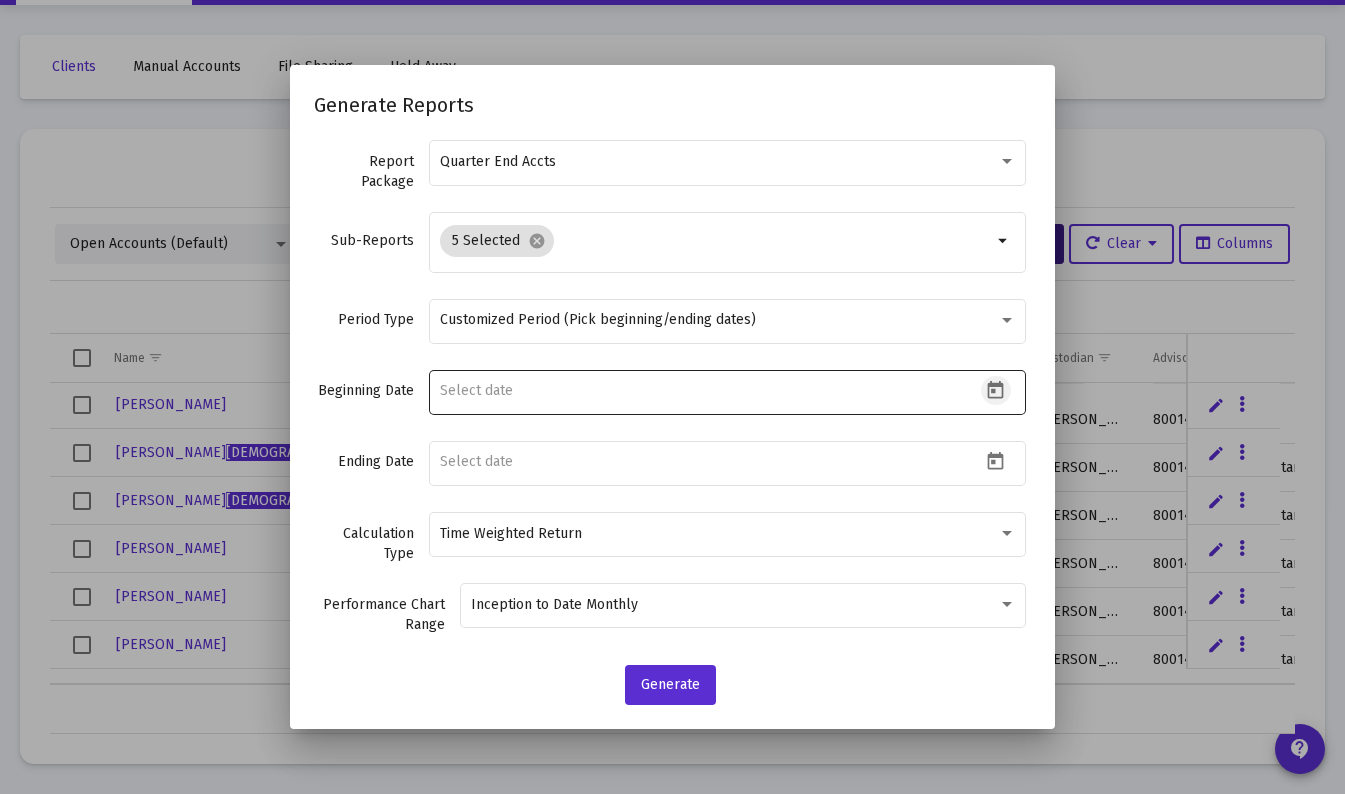 click 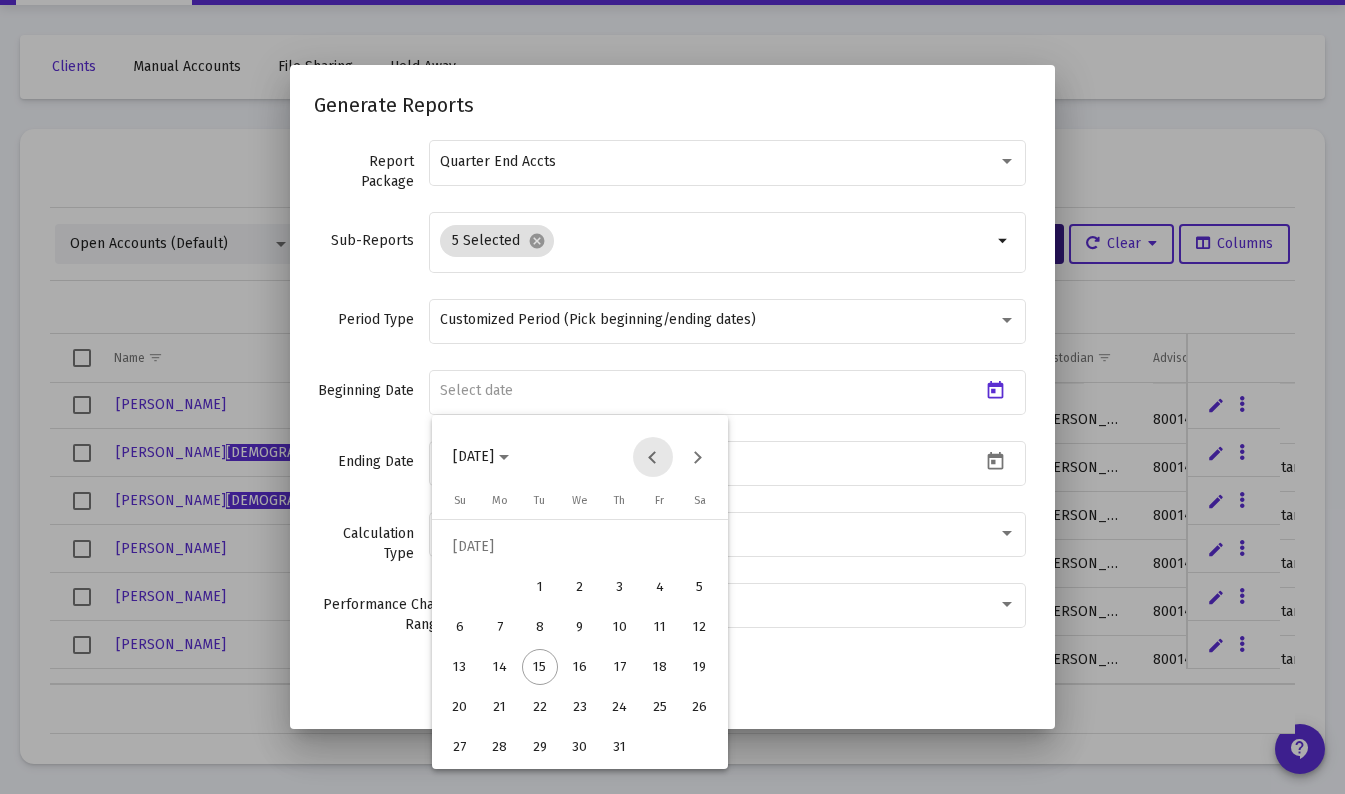 click at bounding box center [653, 457] 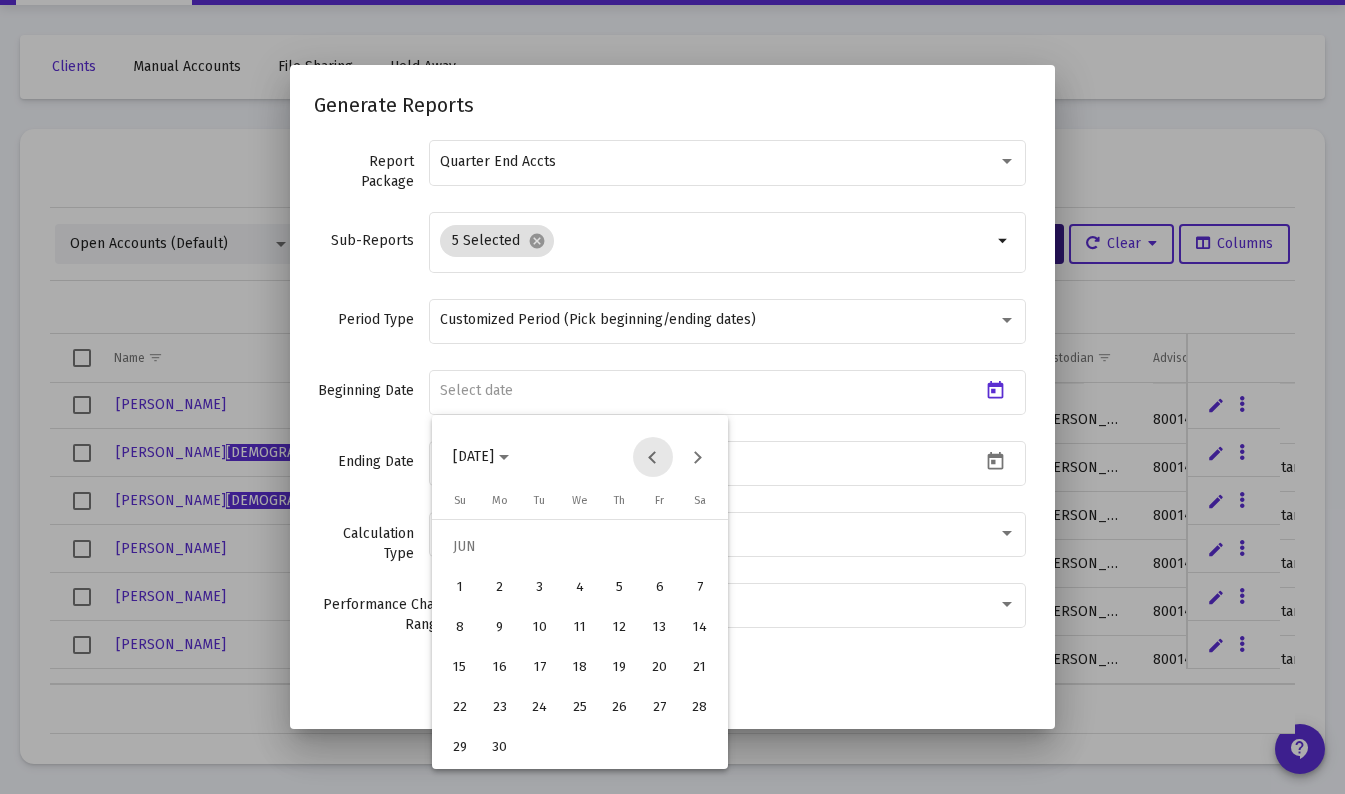 click at bounding box center [653, 457] 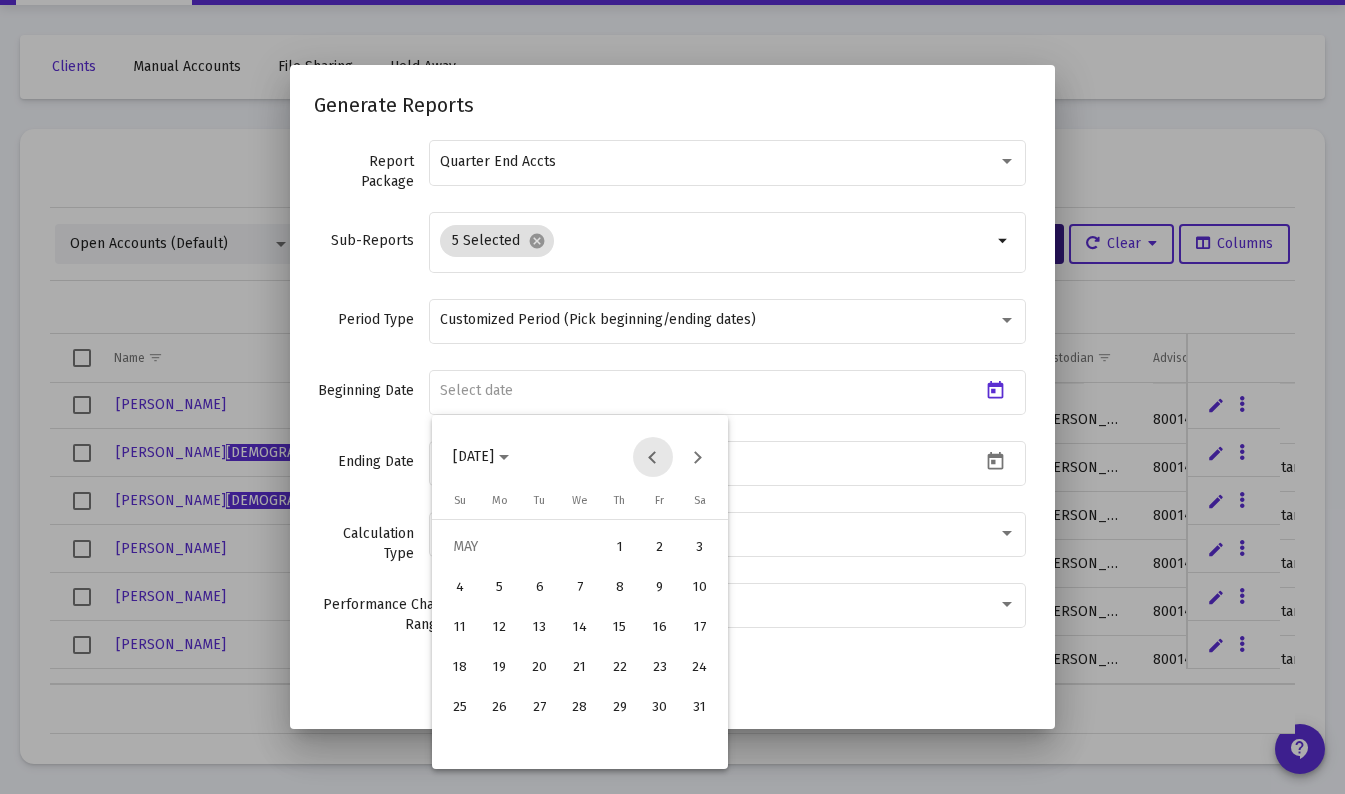 click at bounding box center [653, 457] 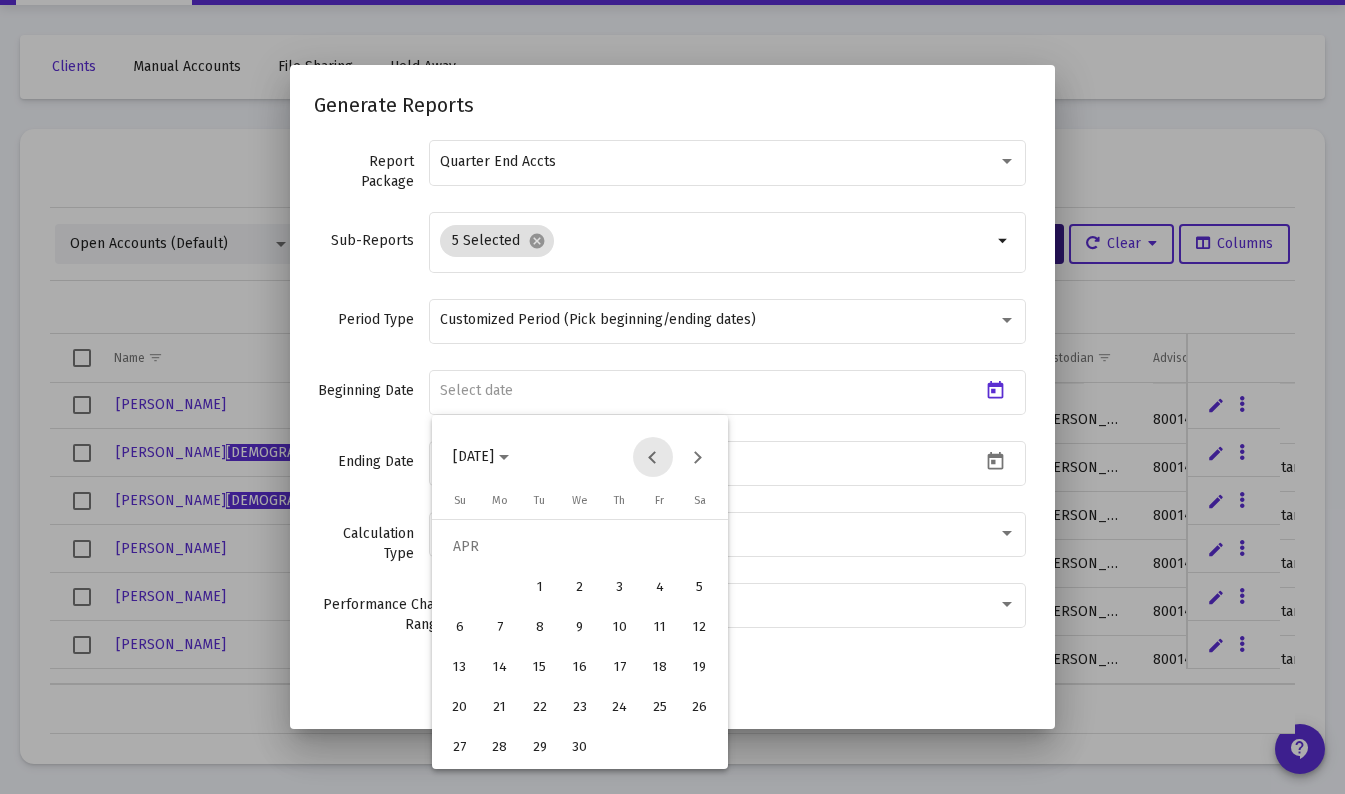click at bounding box center (653, 457) 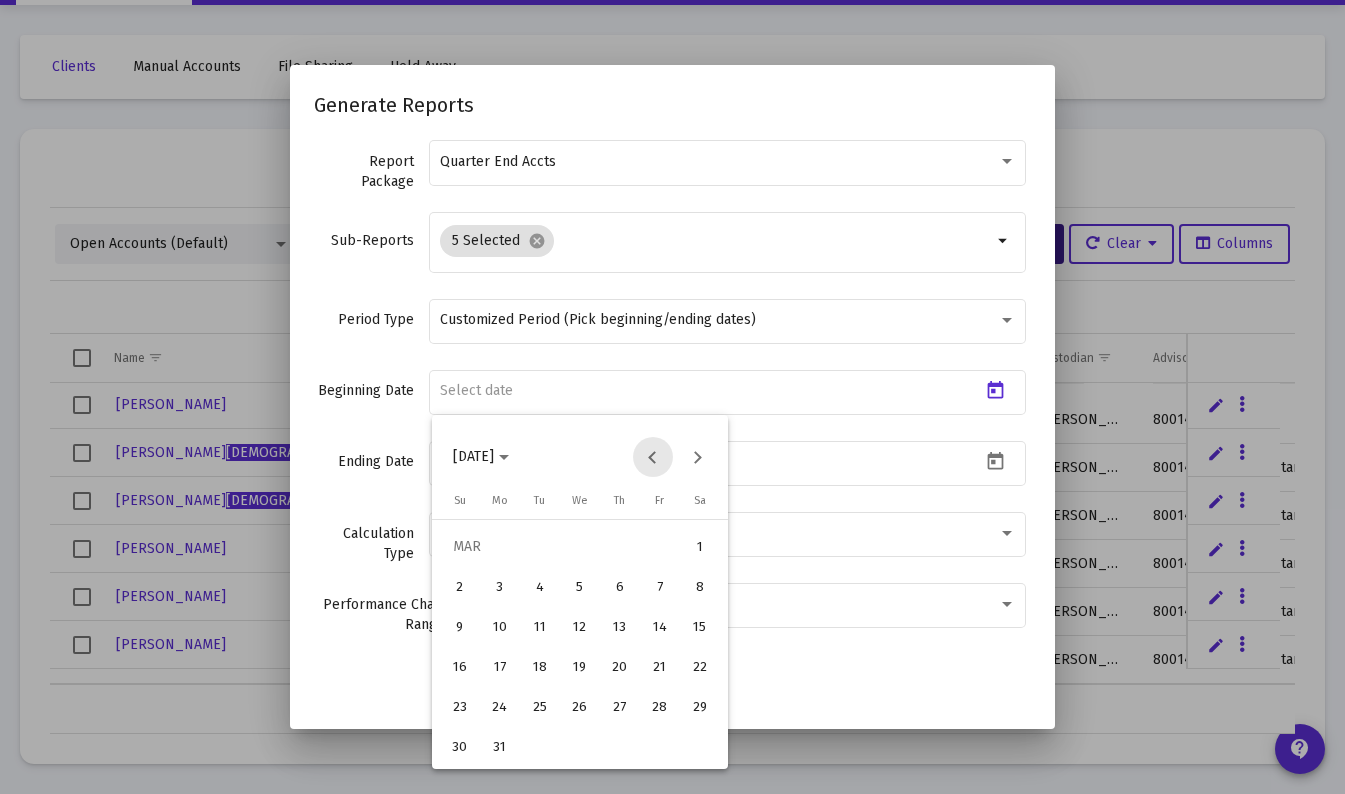 click at bounding box center (653, 457) 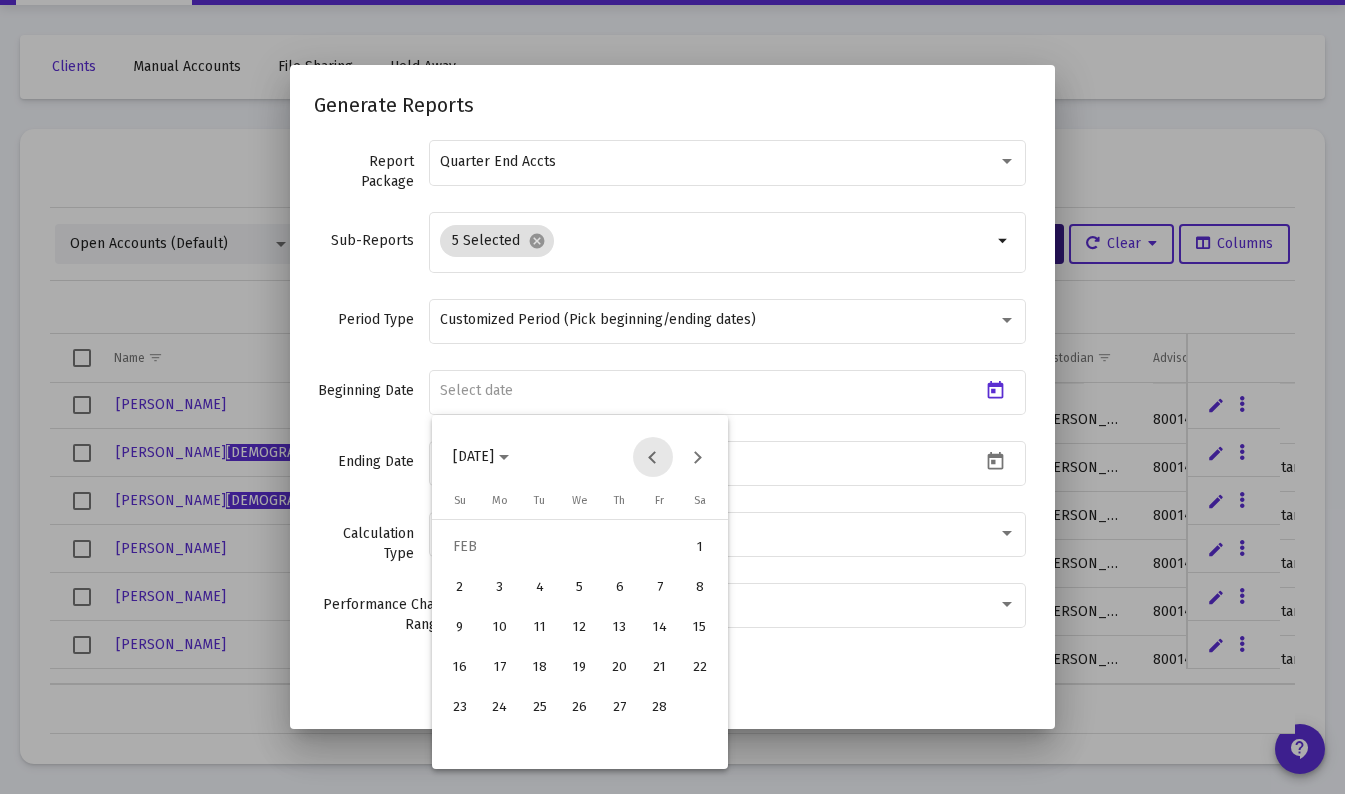 click at bounding box center (653, 457) 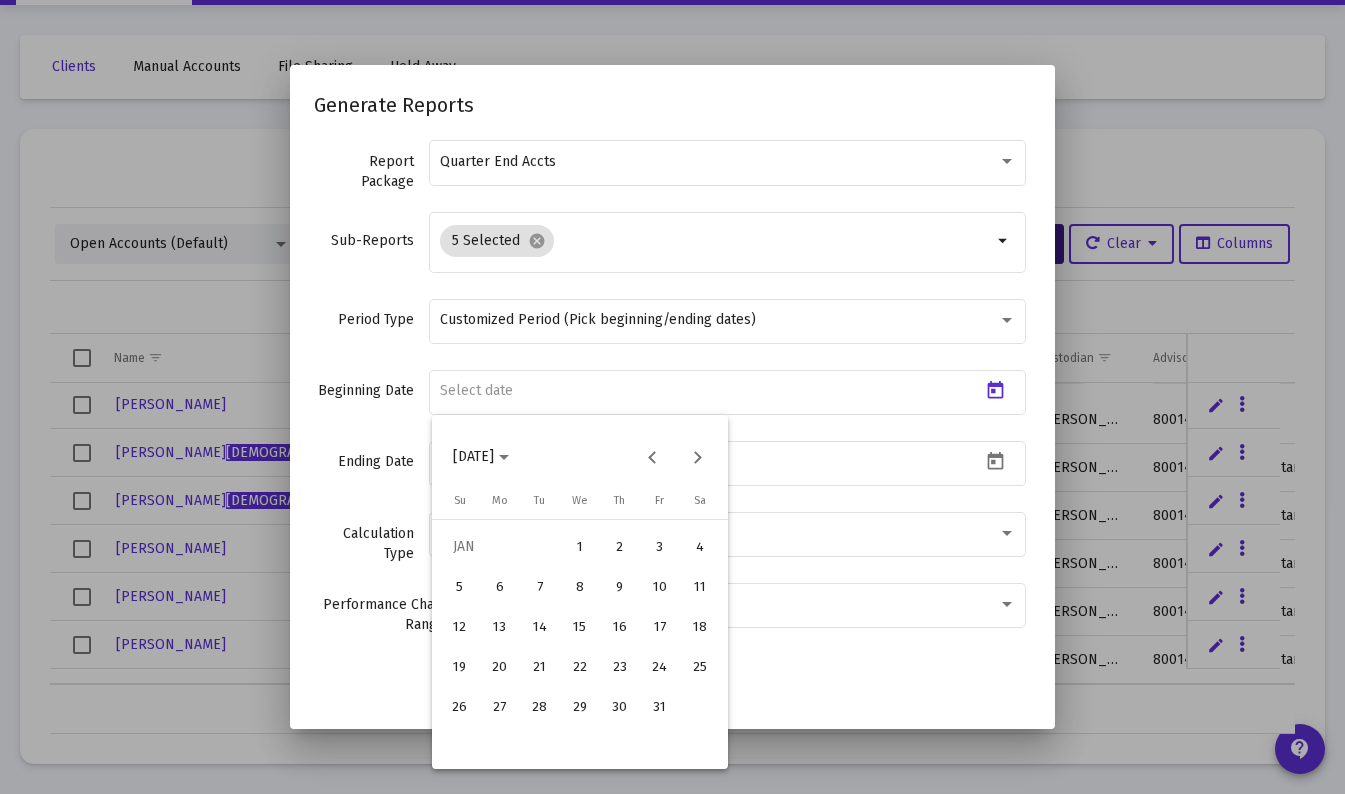 click on "1" at bounding box center [580, 547] 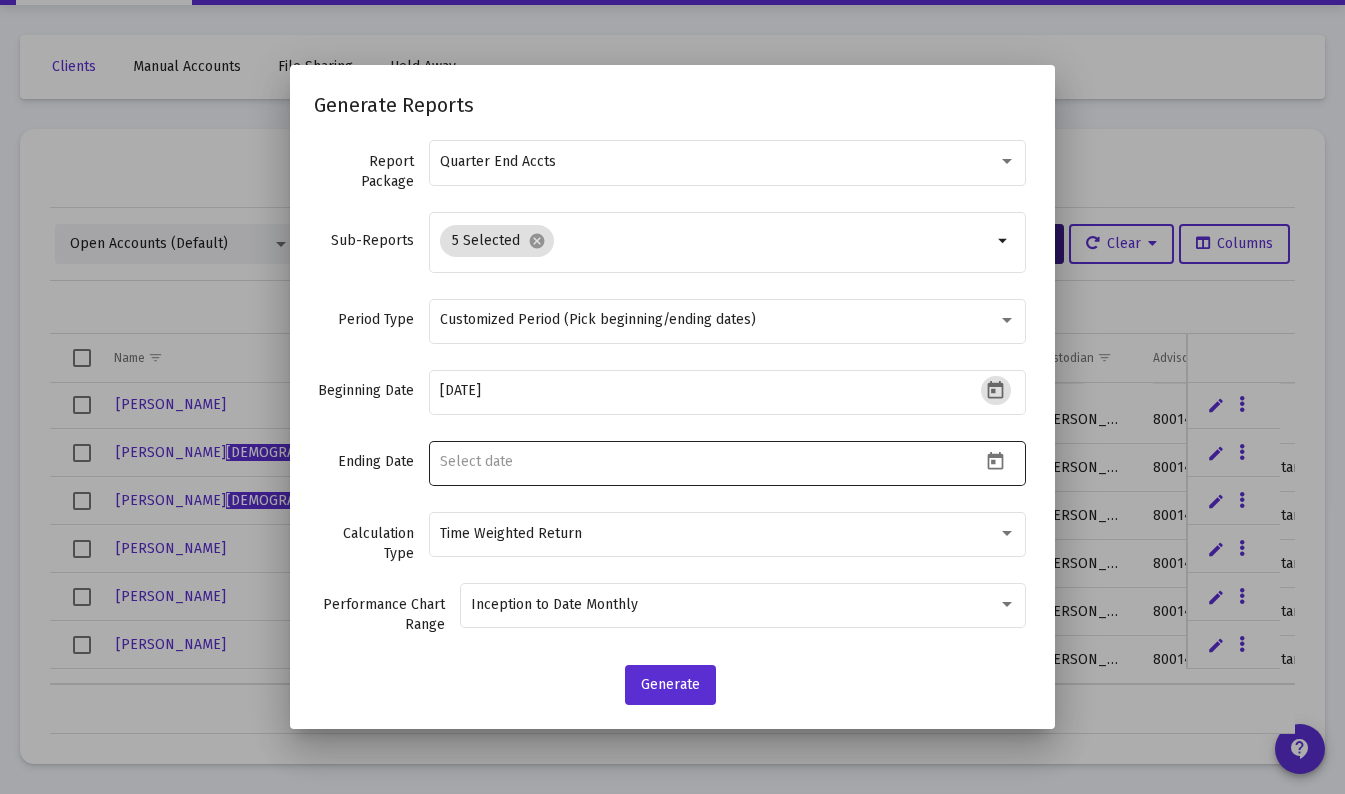 click 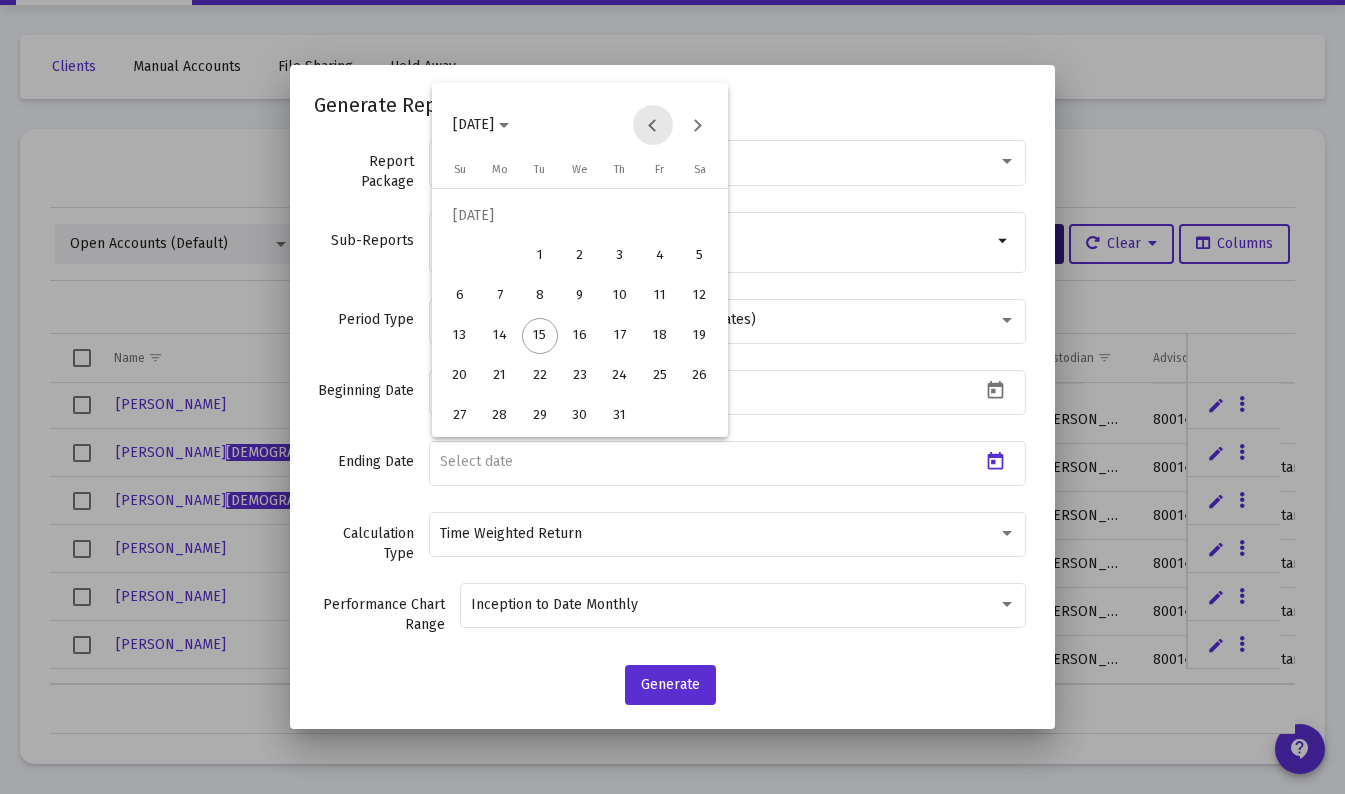 click at bounding box center (653, 125) 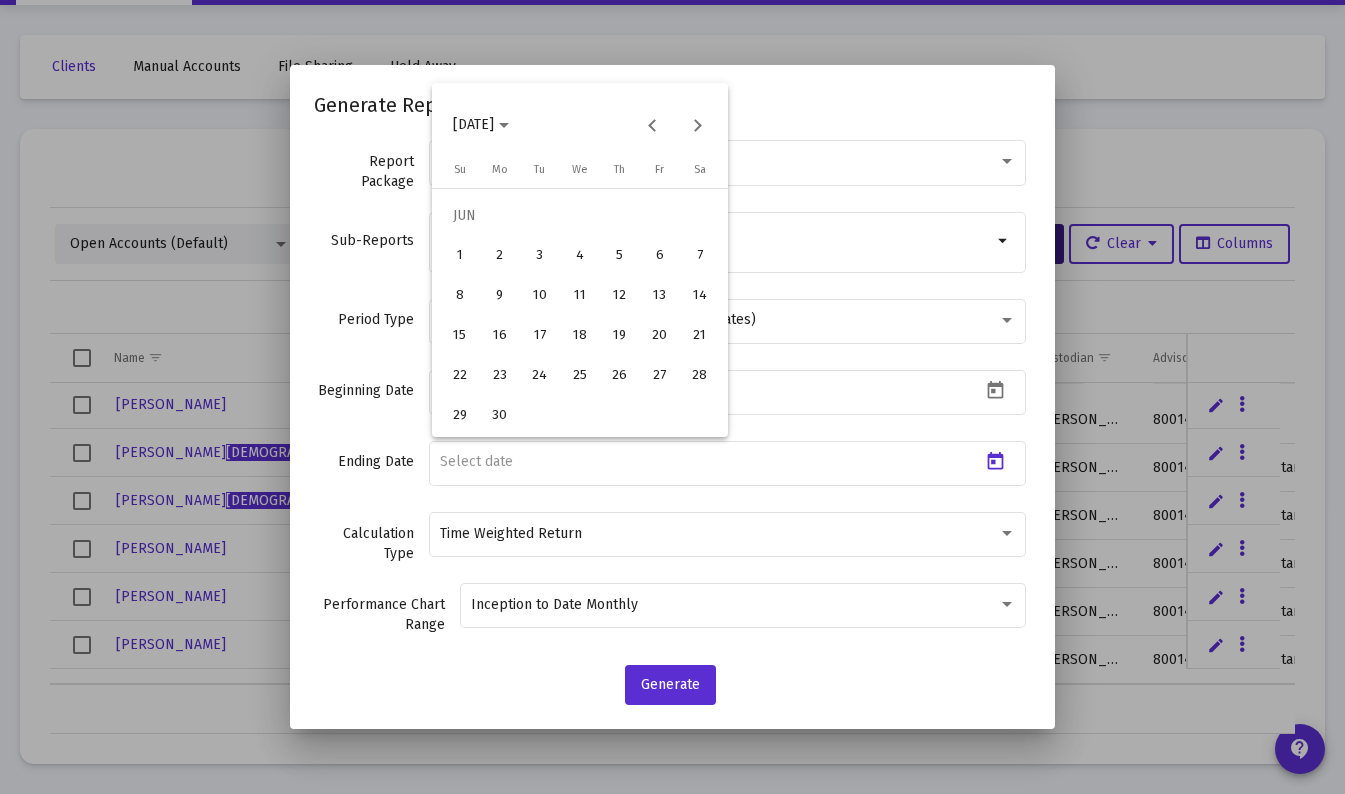 click on "30" at bounding box center (500, 416) 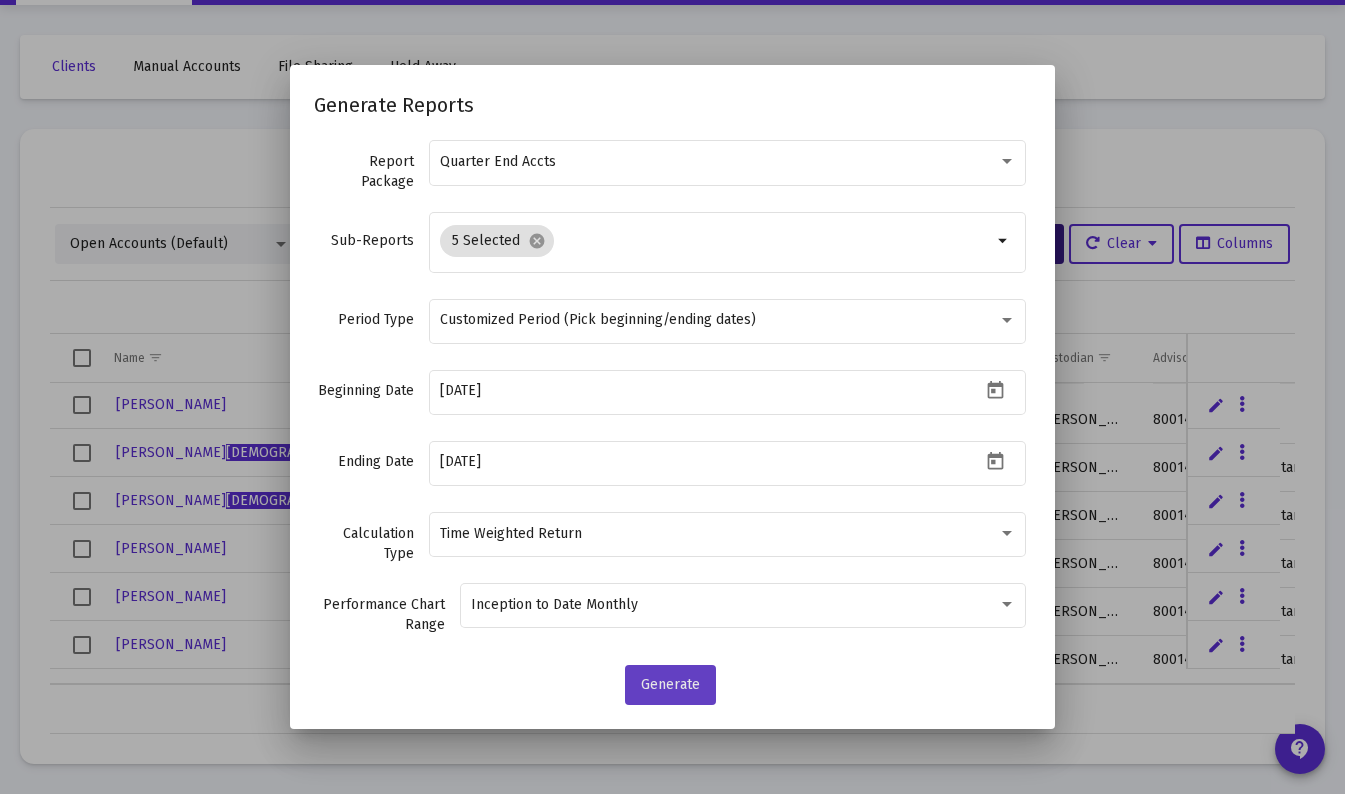 click on "Generate" at bounding box center (670, 684) 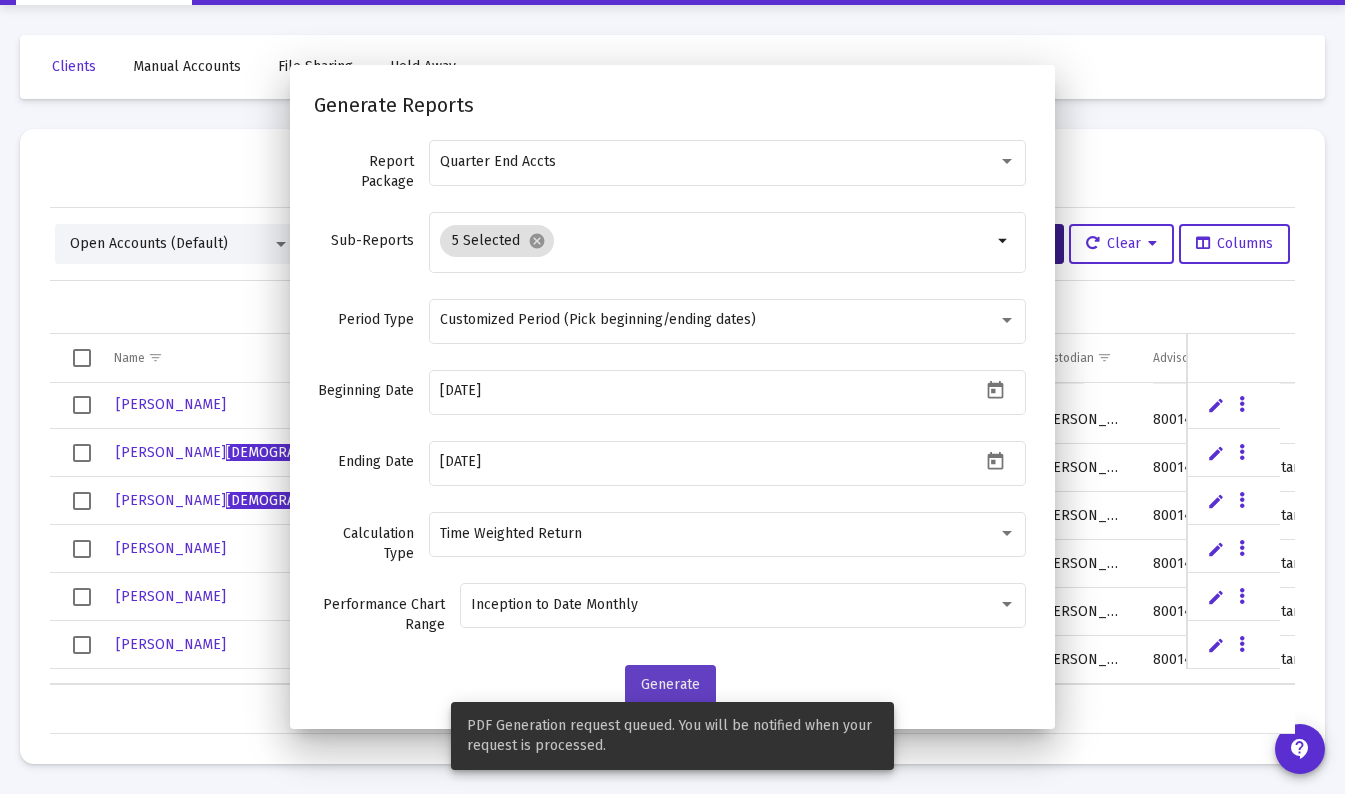 scroll, scrollTop: 60, scrollLeft: 0, axis: vertical 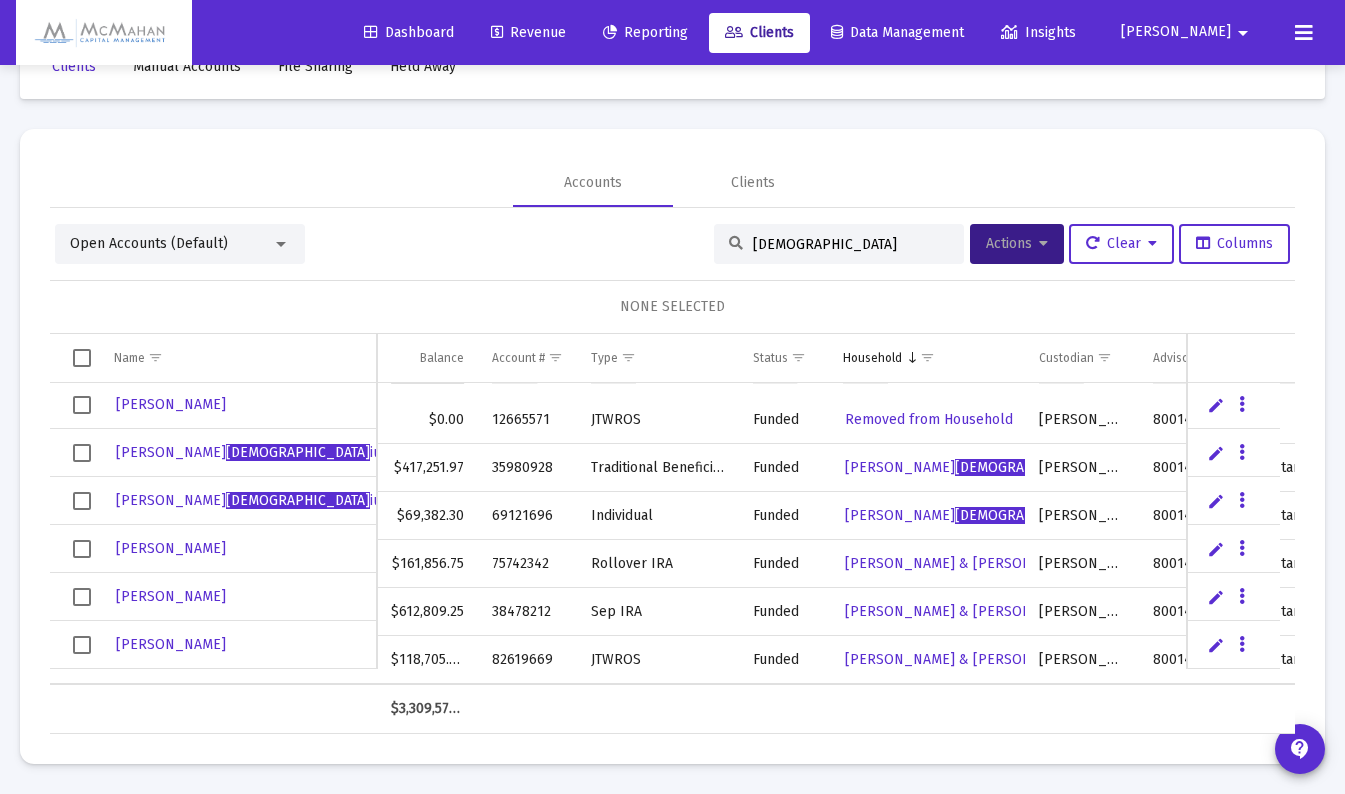 drag, startPoint x: 776, startPoint y: 244, endPoint x: 660, endPoint y: 265, distance: 117.88554 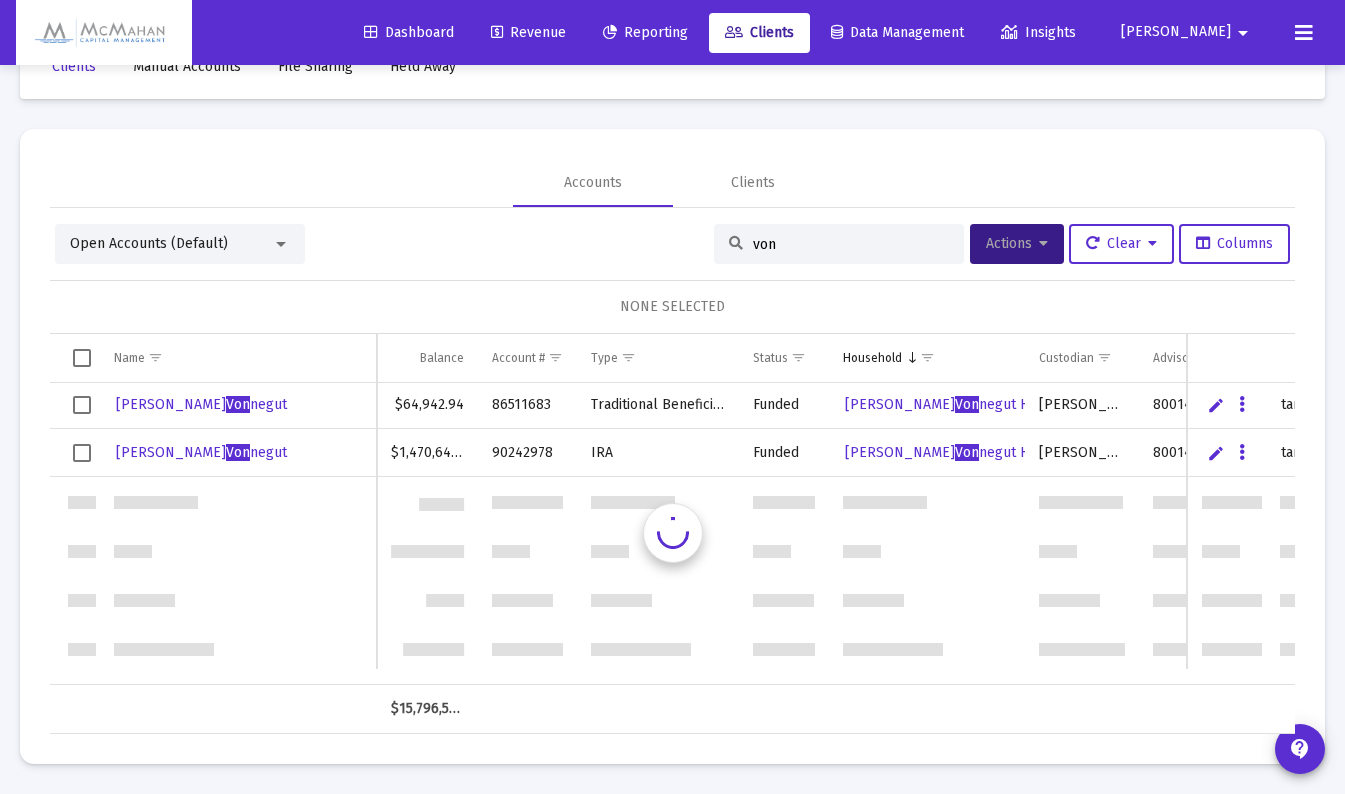 scroll, scrollTop: 0, scrollLeft: 0, axis: both 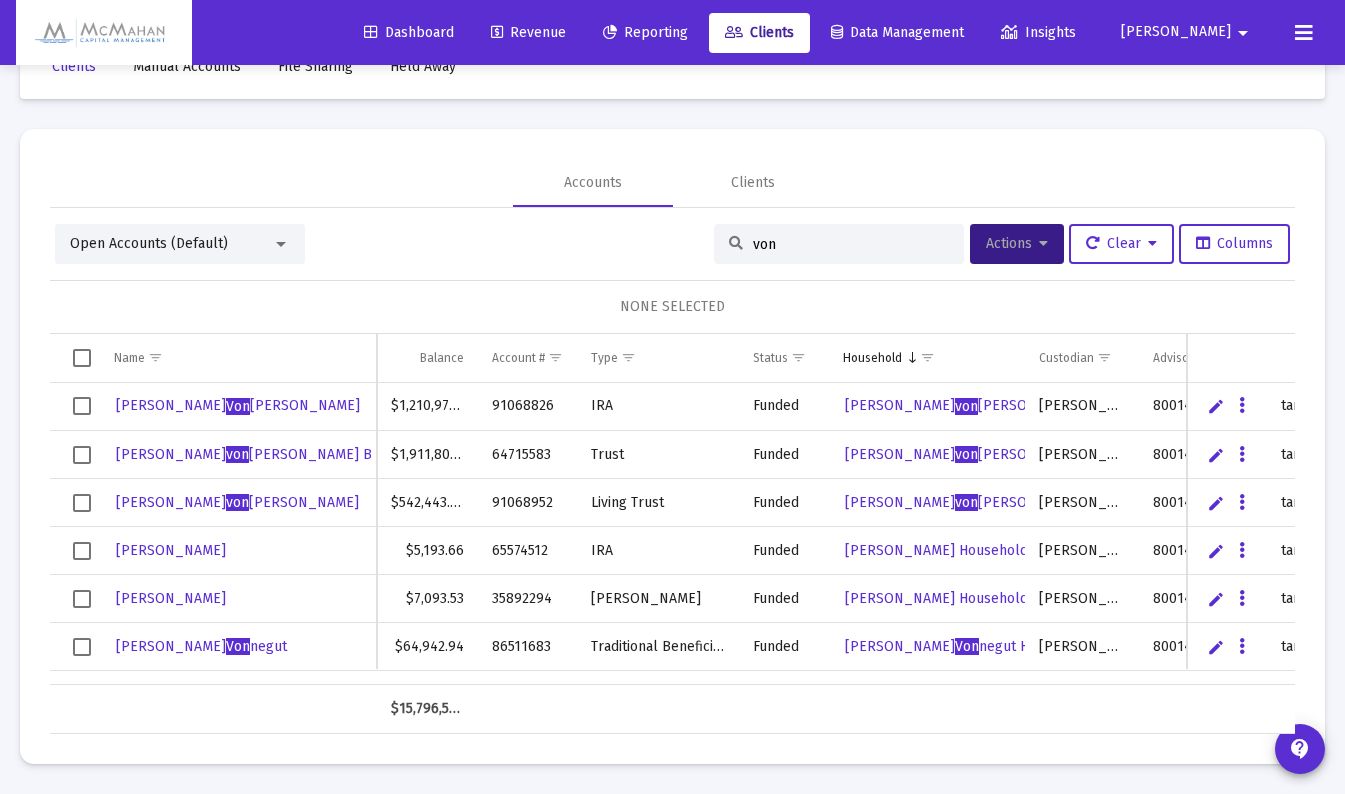 type on "von" 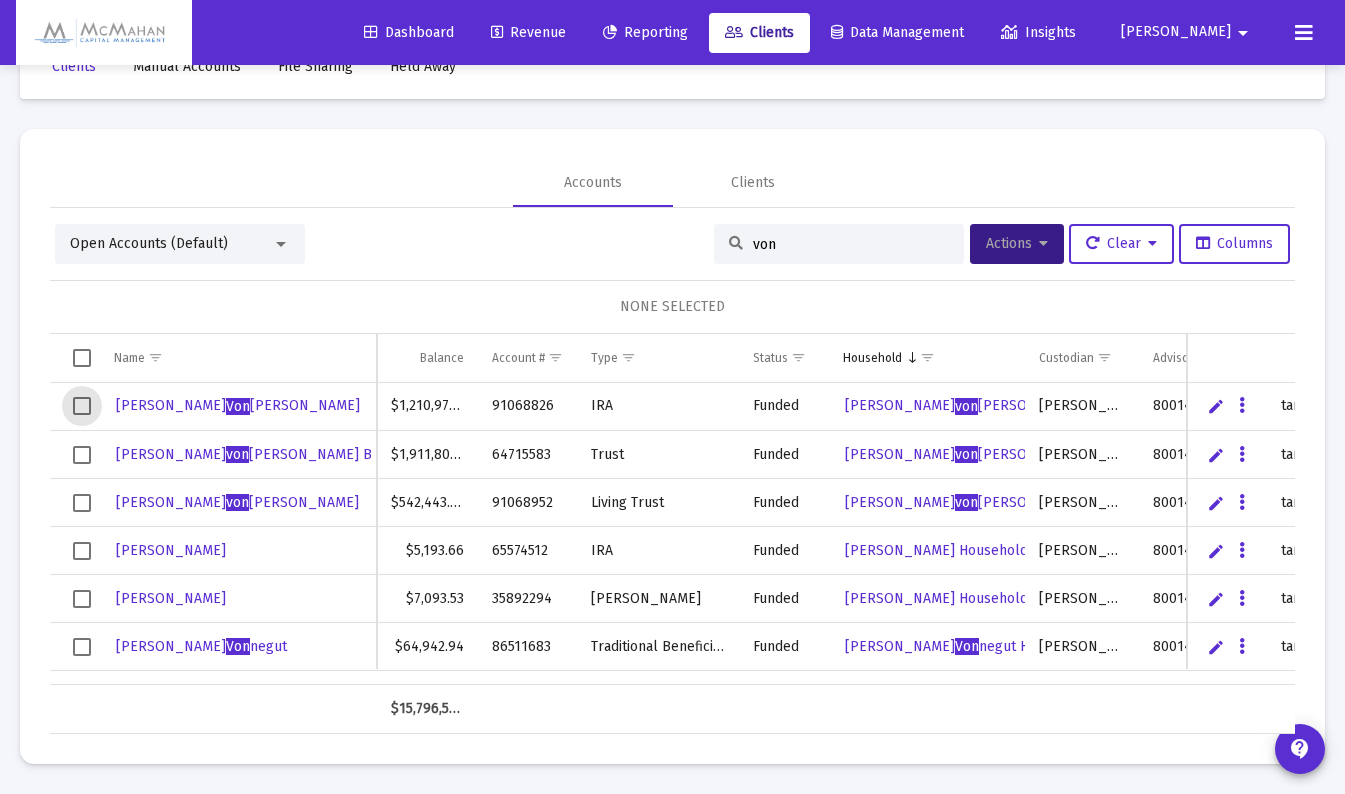 click at bounding box center (82, 406) 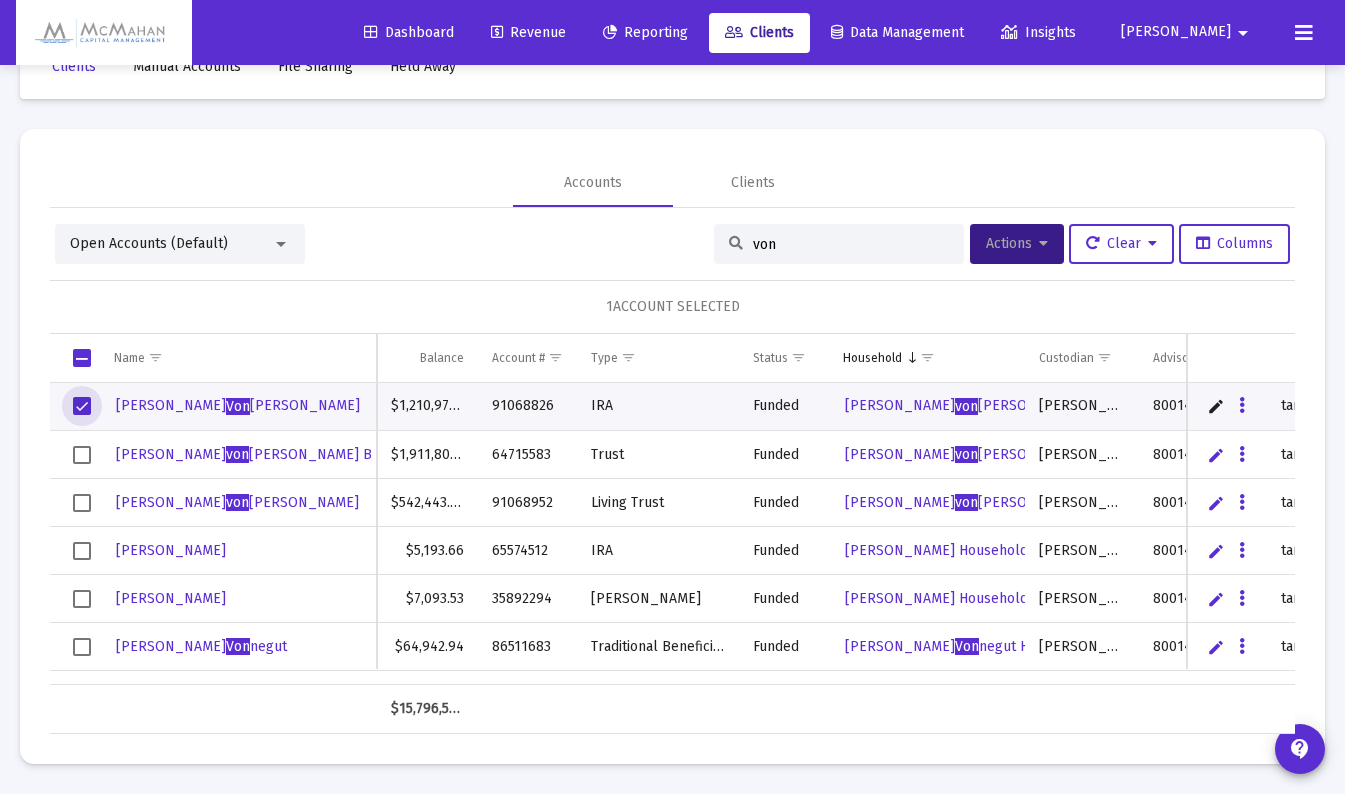 click at bounding box center (82, 455) 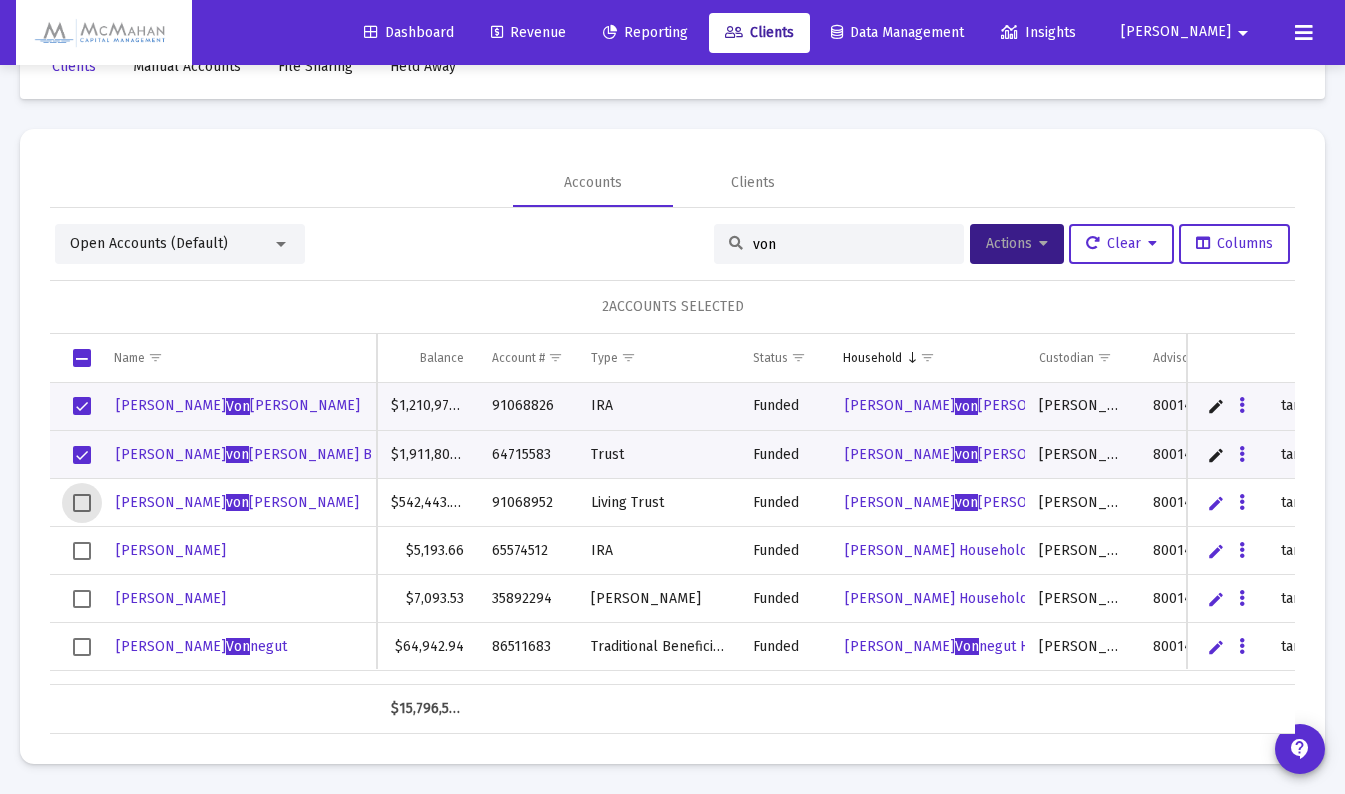 click at bounding box center (82, 503) 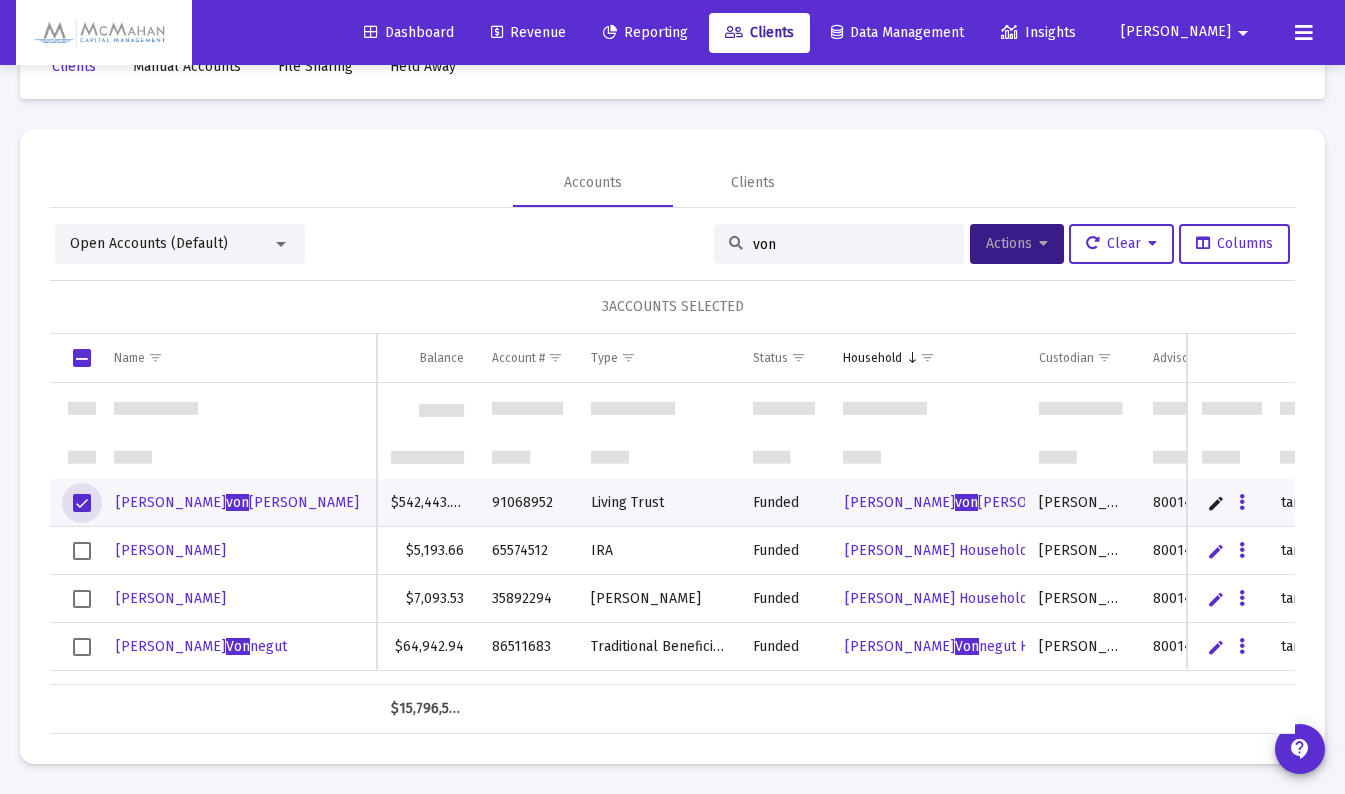 scroll, scrollTop: 100, scrollLeft: 0, axis: vertical 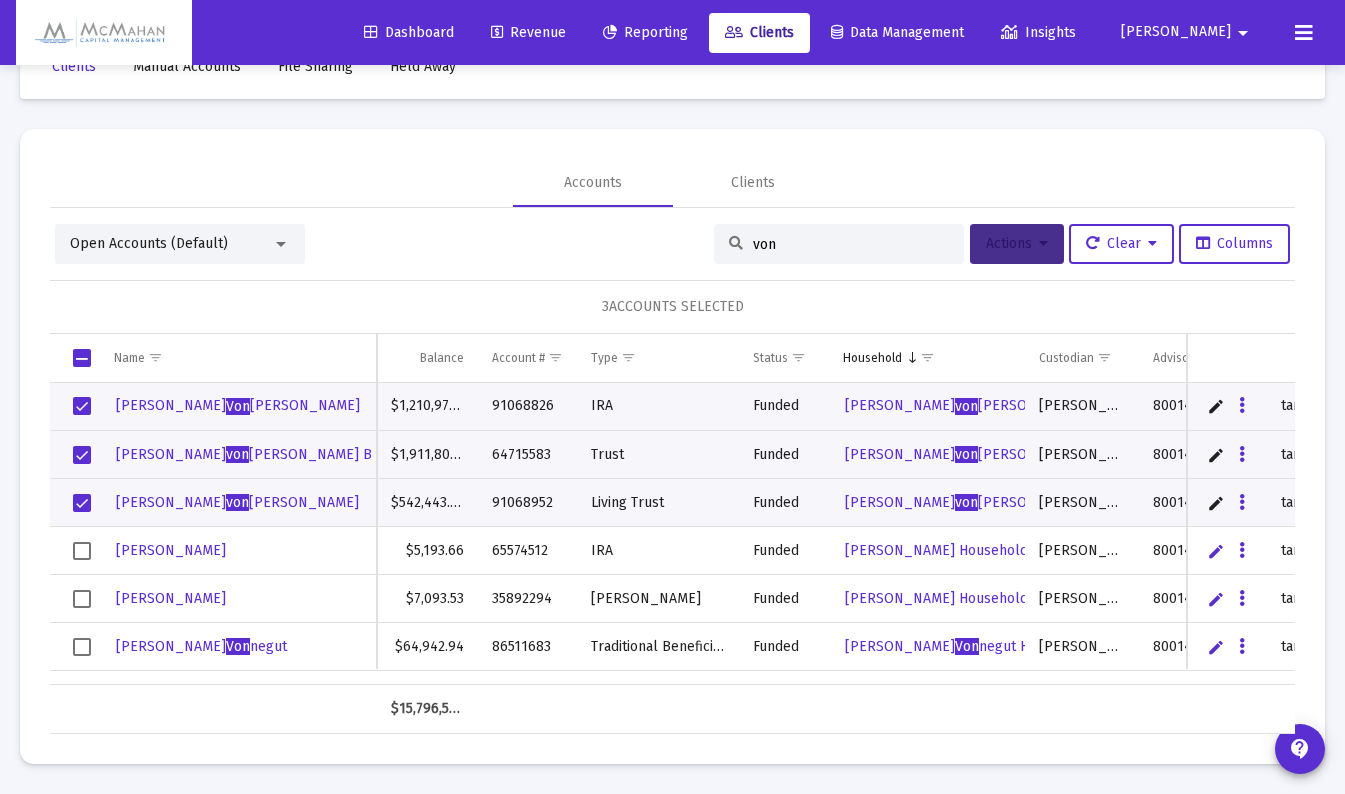 click at bounding box center [1043, 244] 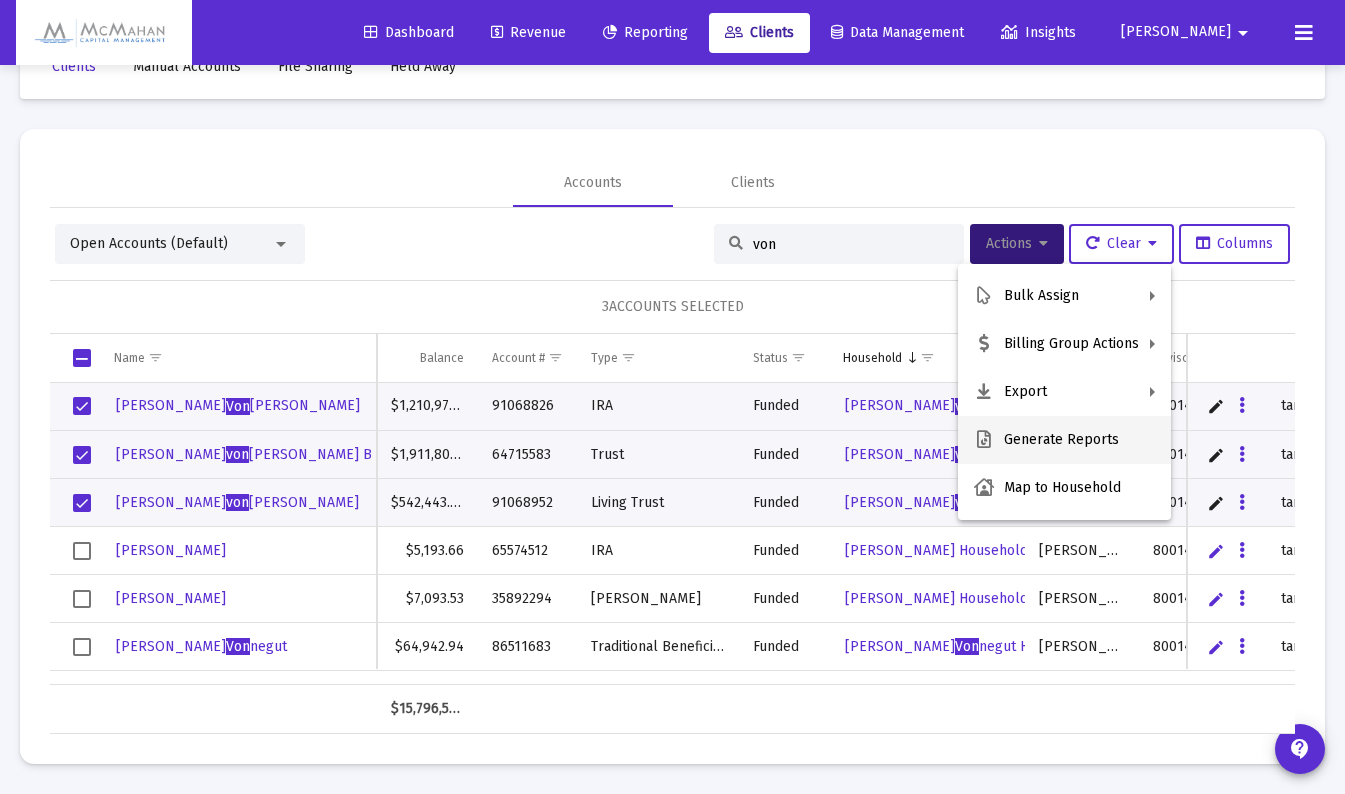 click on "Generate Reports" at bounding box center [1064, 440] 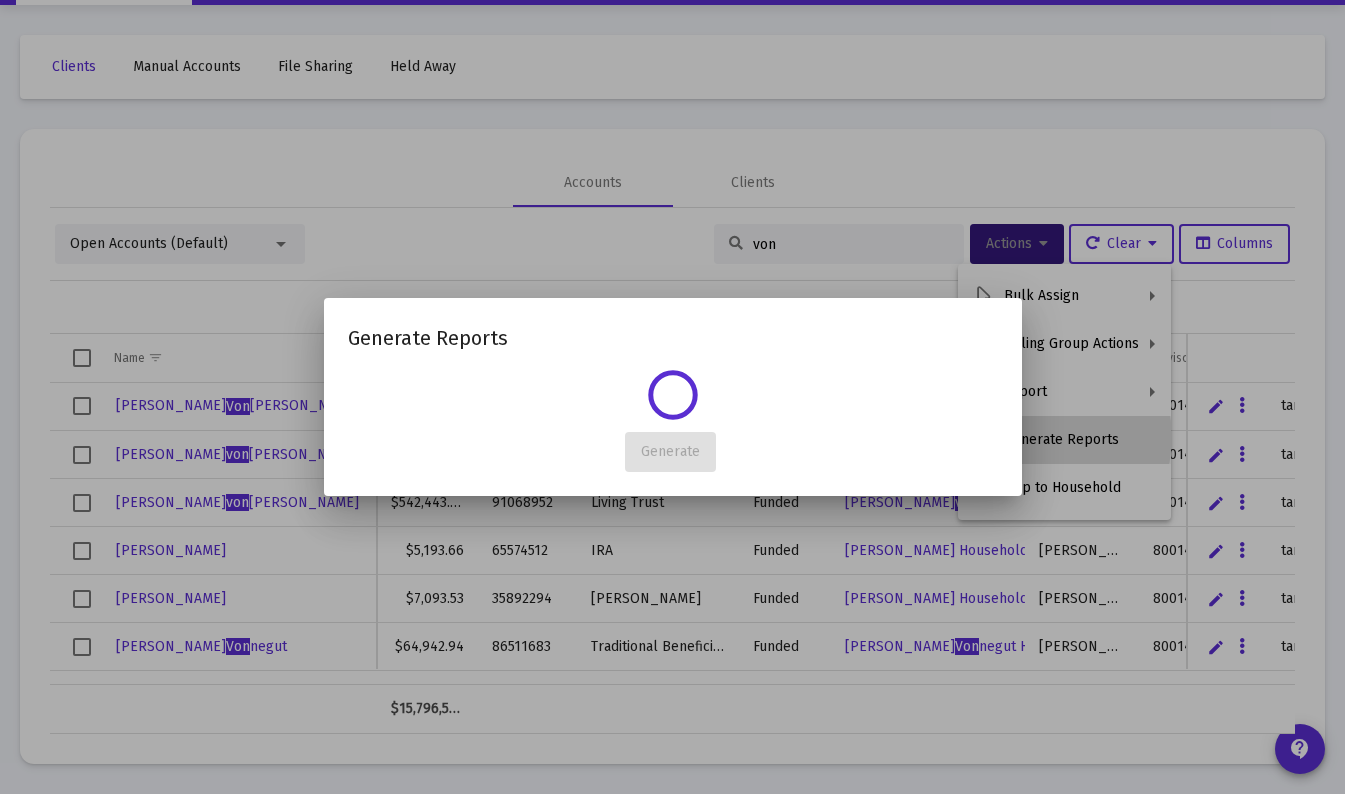 scroll, scrollTop: 0, scrollLeft: 0, axis: both 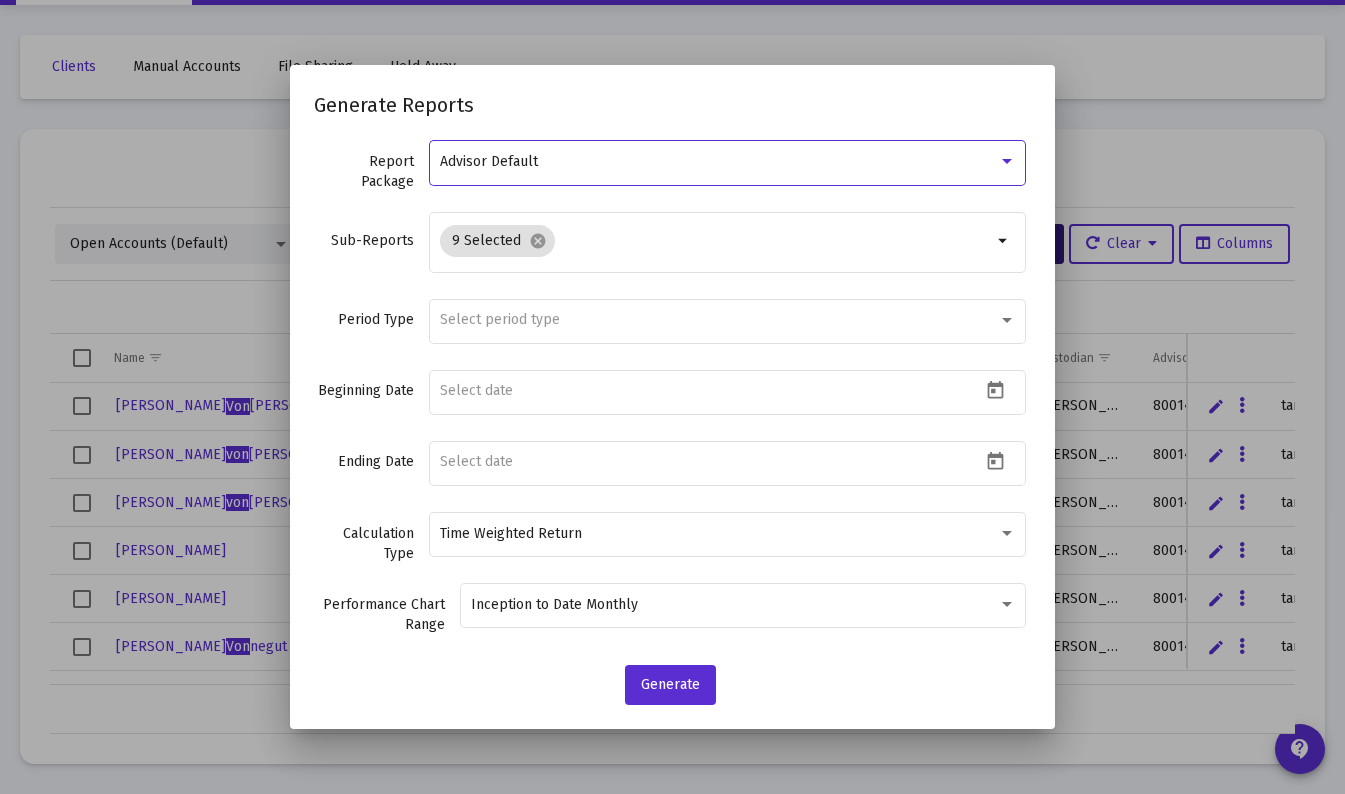 click on "Advisor Default" at bounding box center [728, 161] 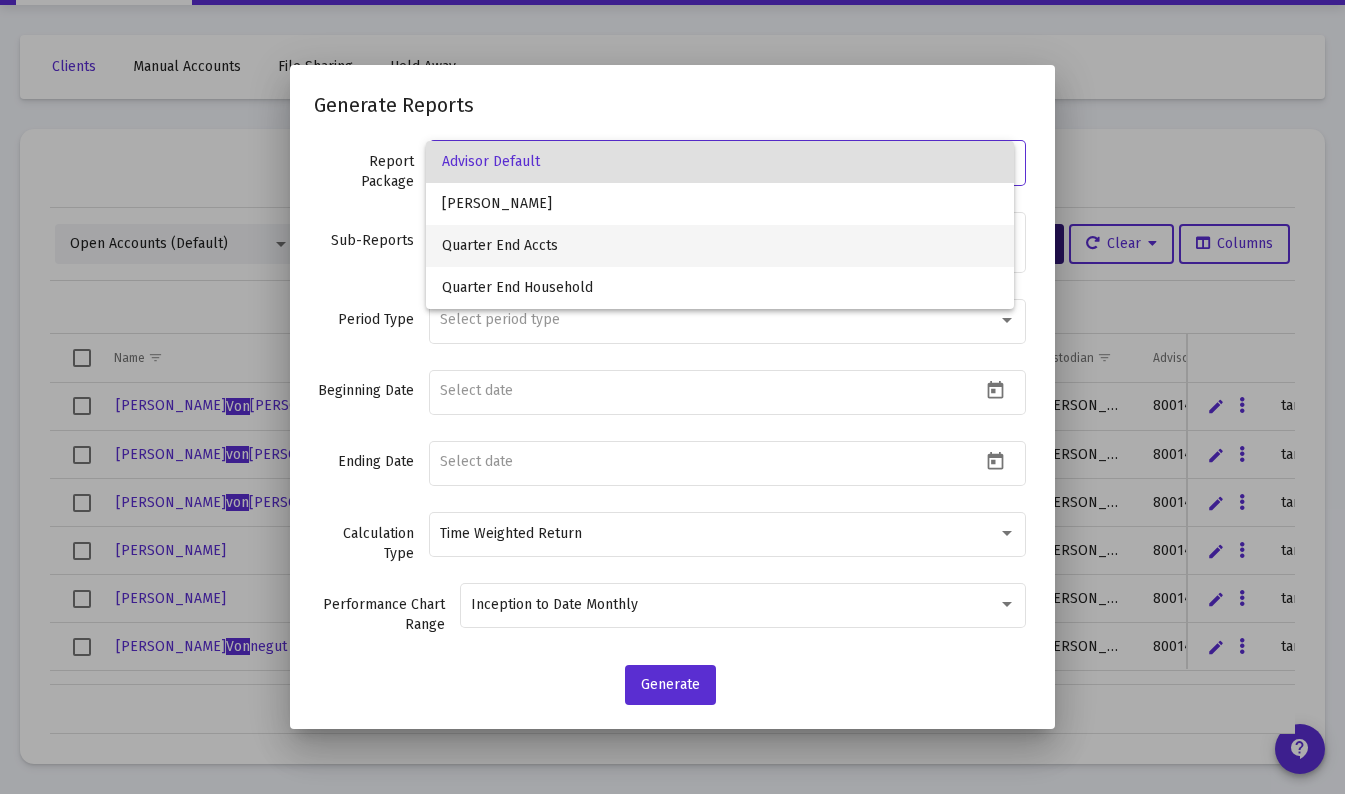 click on "Quarter End Accts" at bounding box center [719, 246] 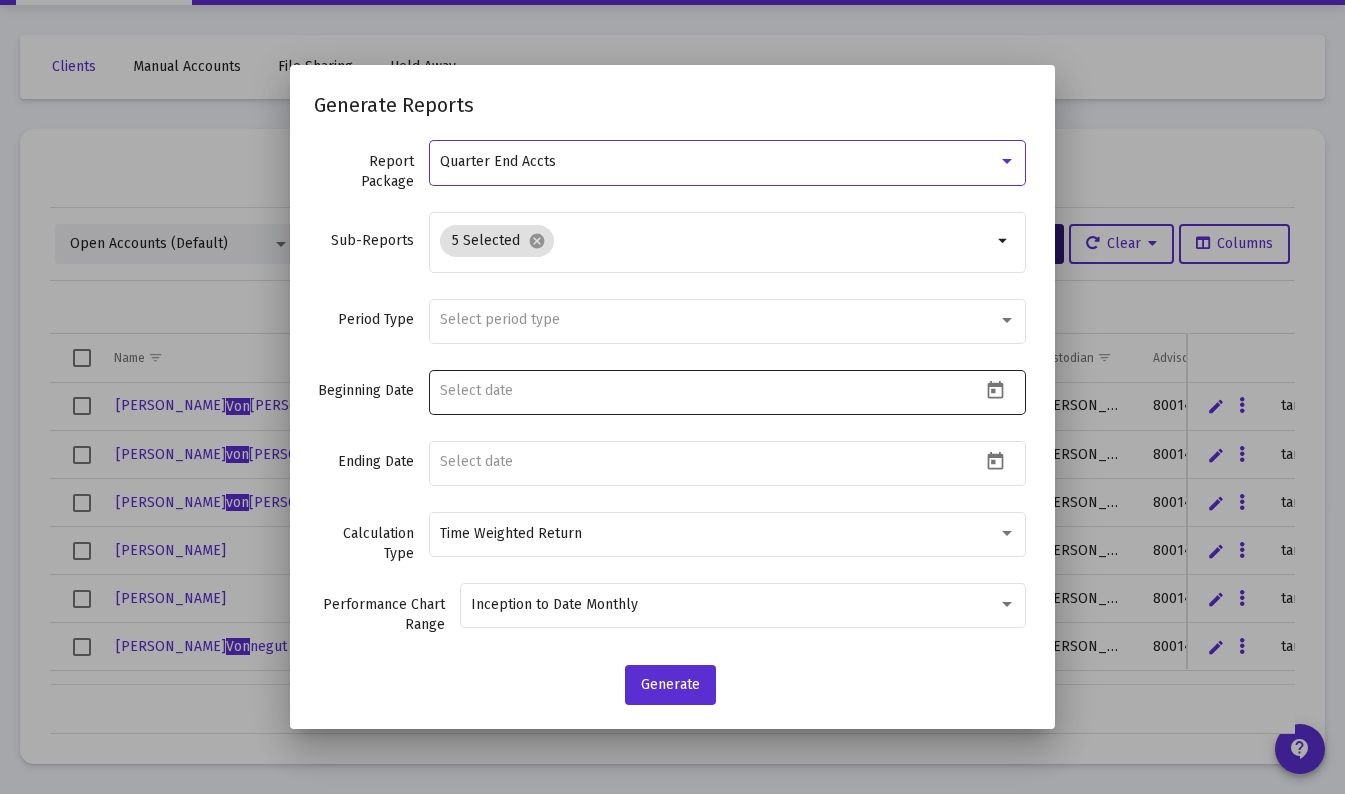 click 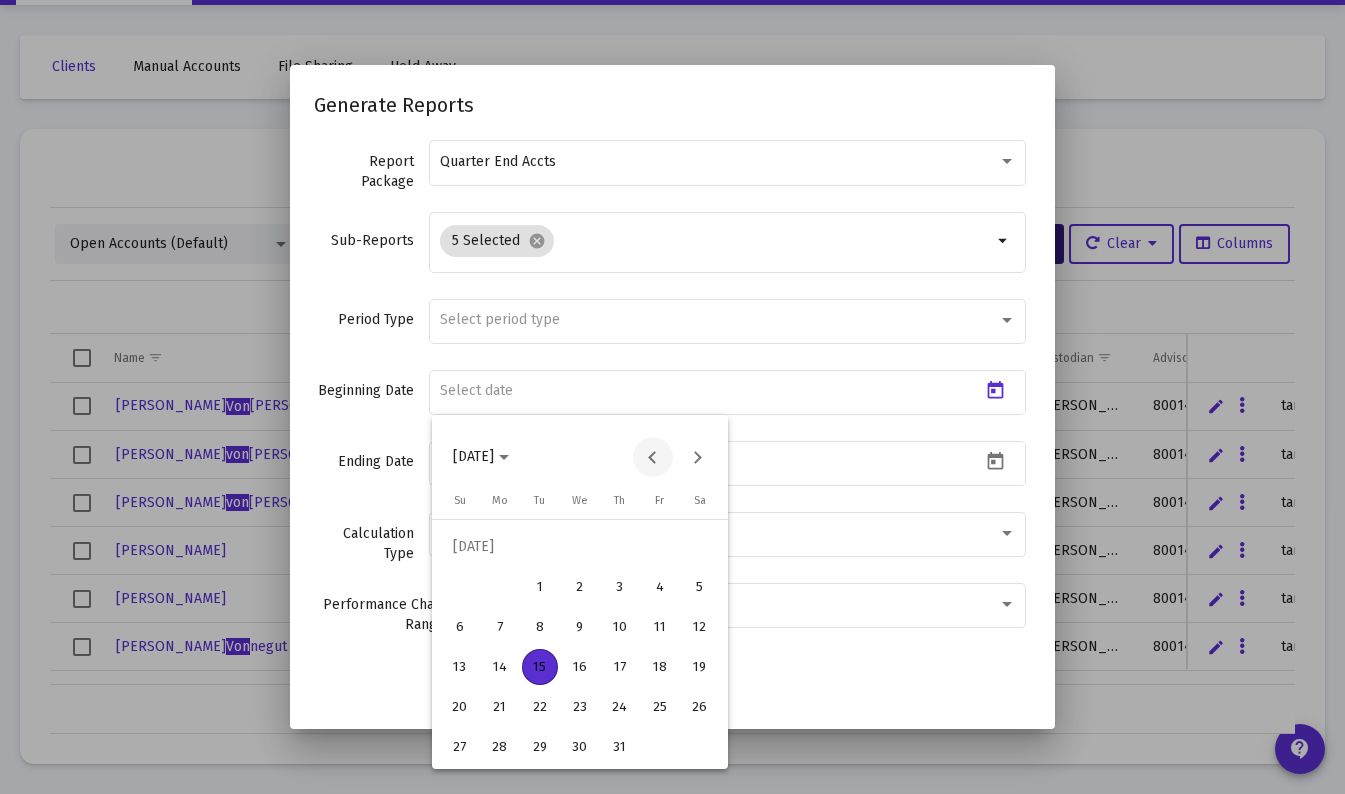 click at bounding box center (653, 457) 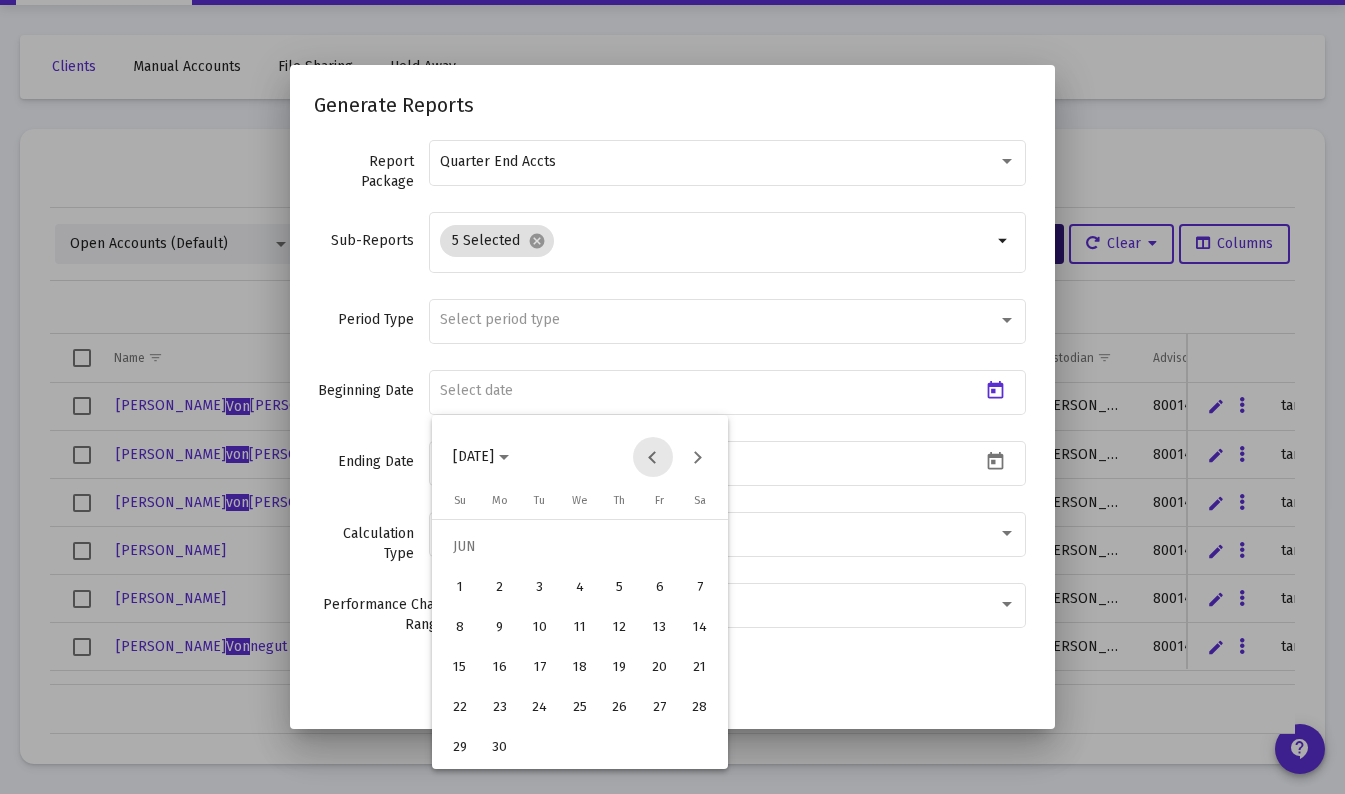 click at bounding box center [653, 457] 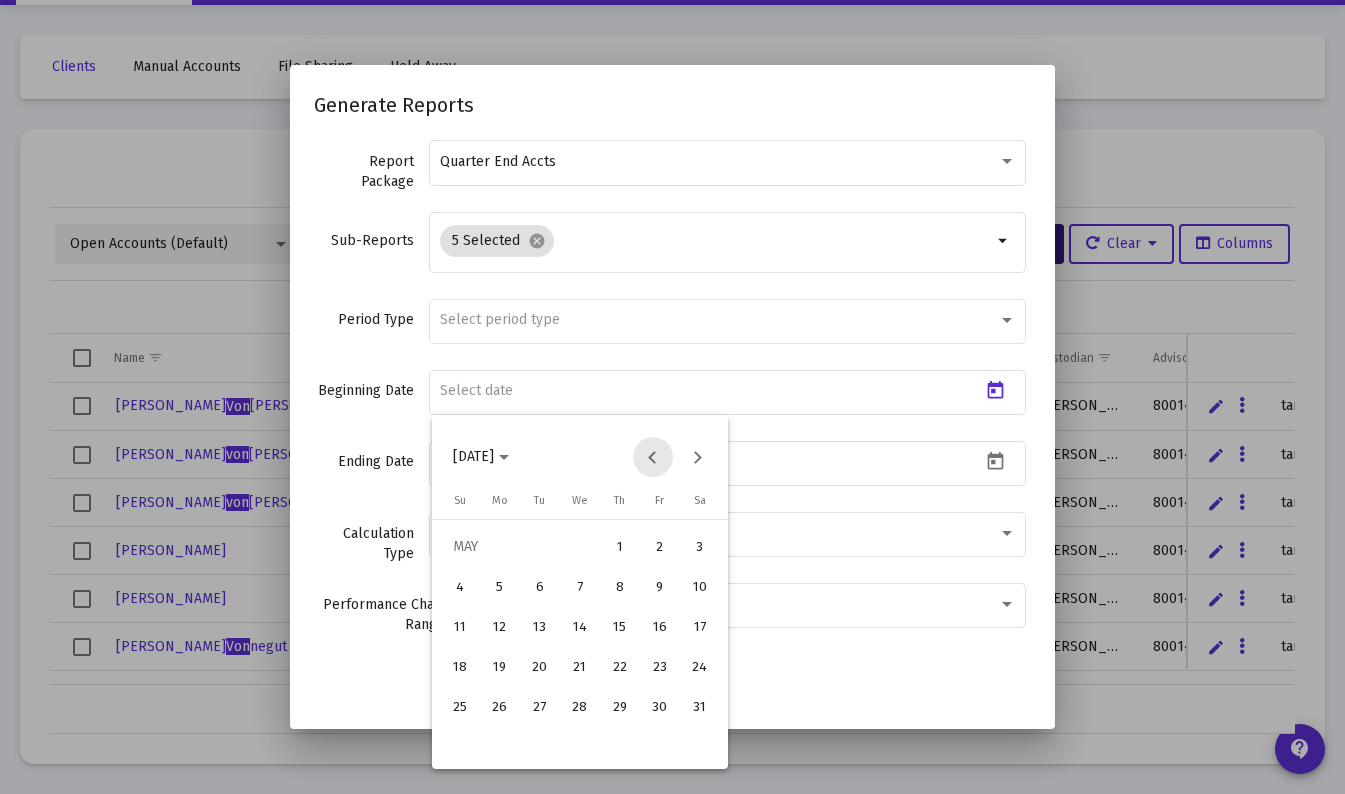 click at bounding box center (653, 457) 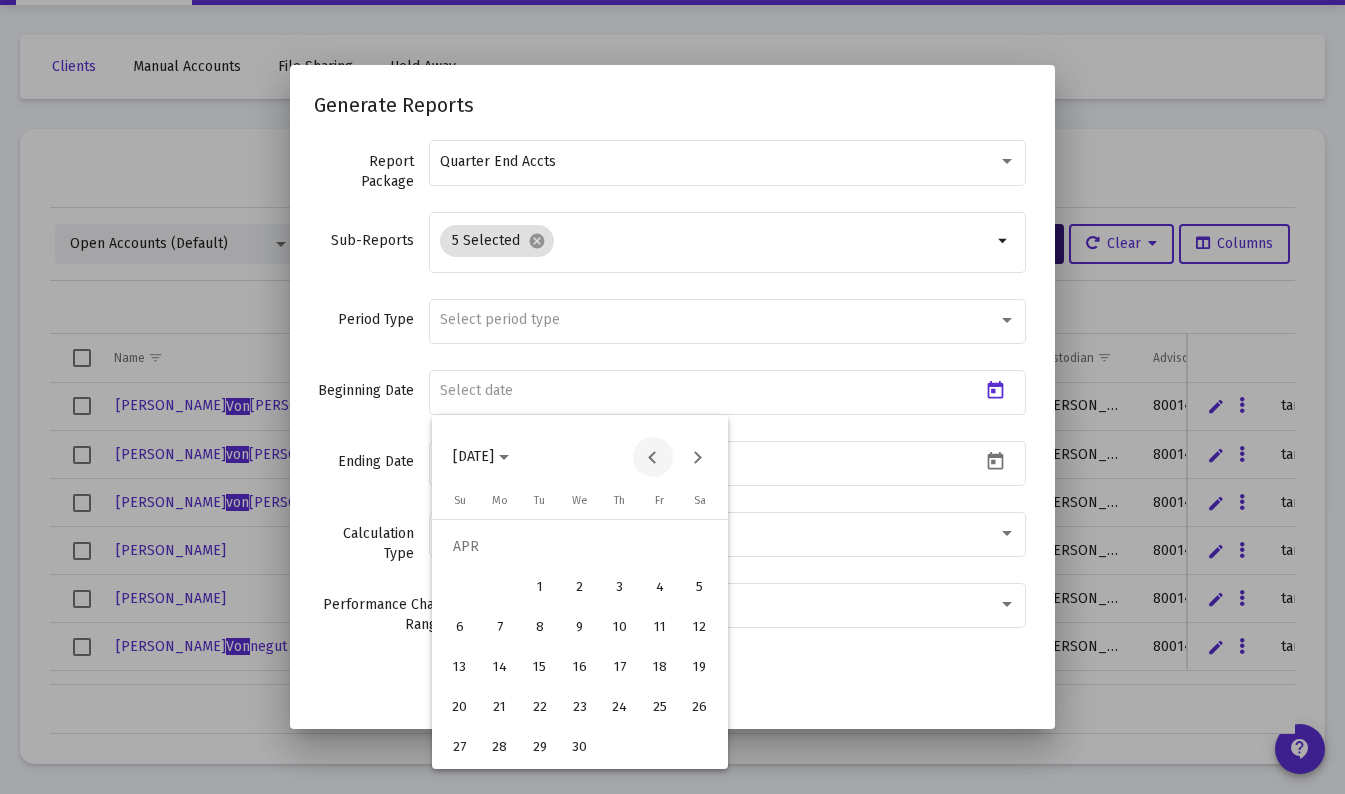 click at bounding box center (653, 457) 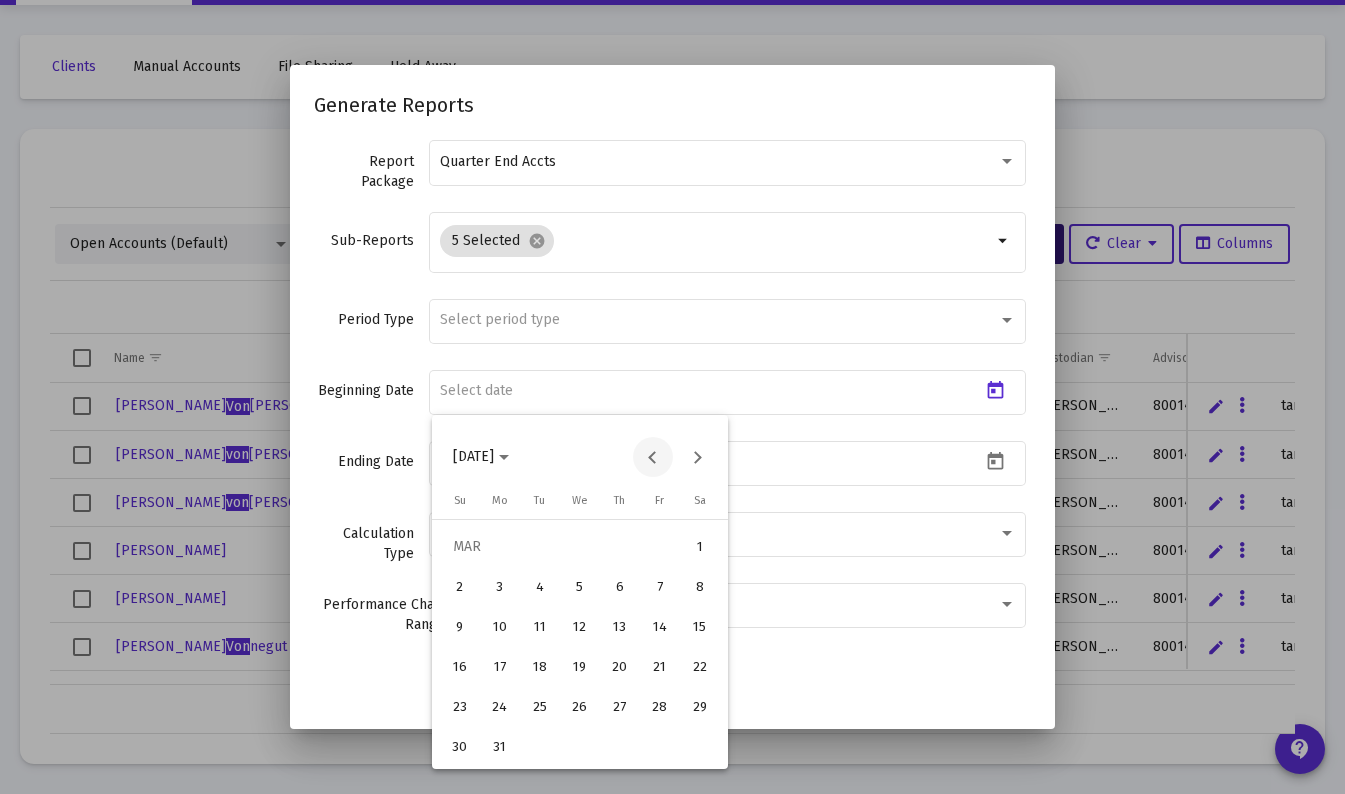 click at bounding box center [653, 457] 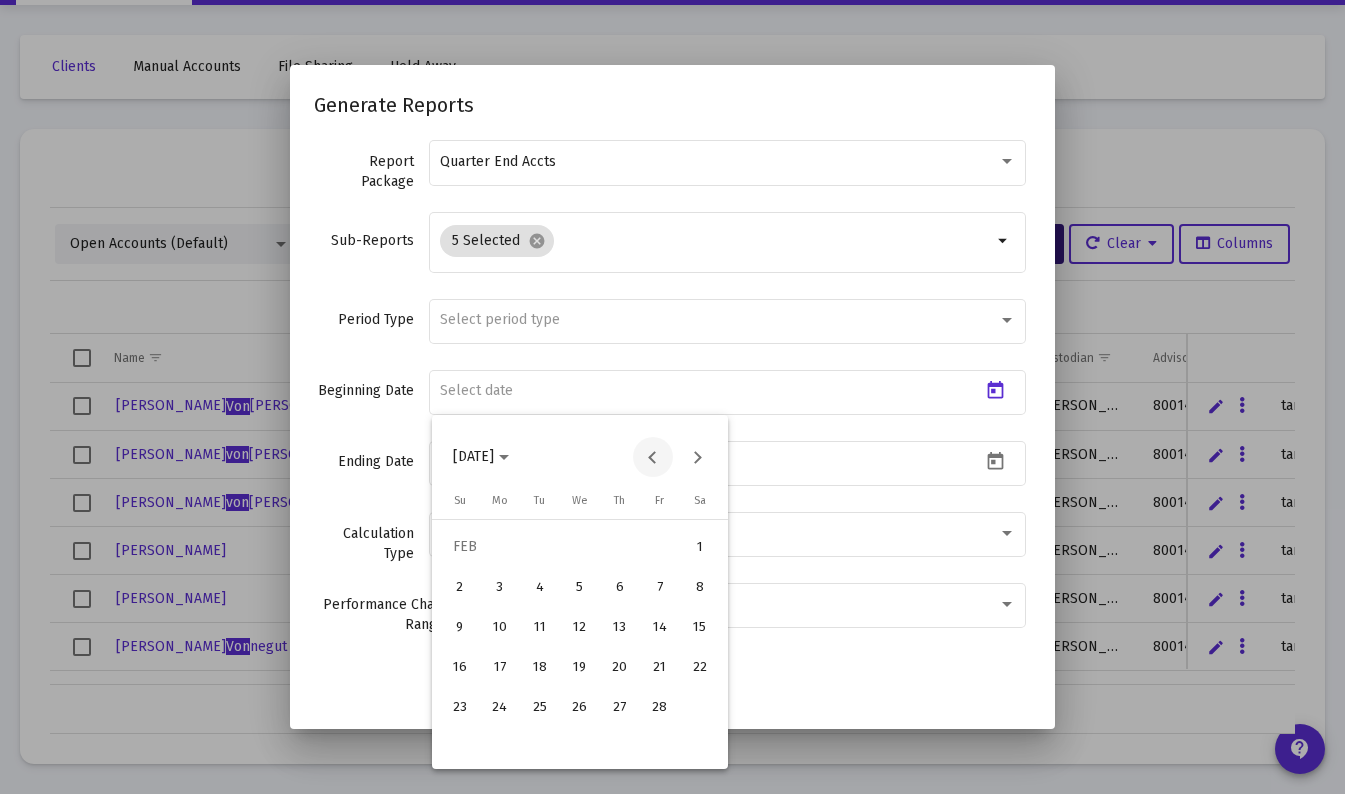 click at bounding box center (653, 457) 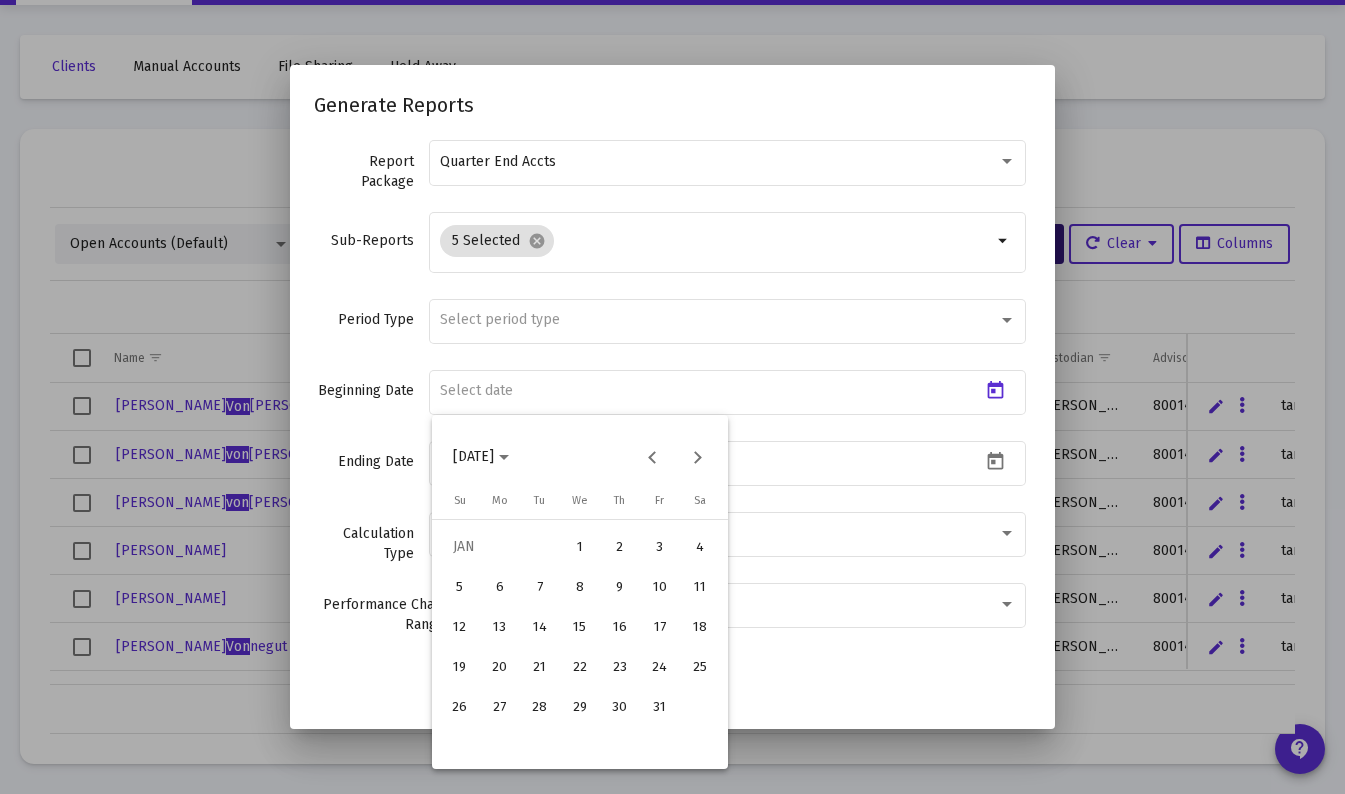 click on "1" at bounding box center (580, 547) 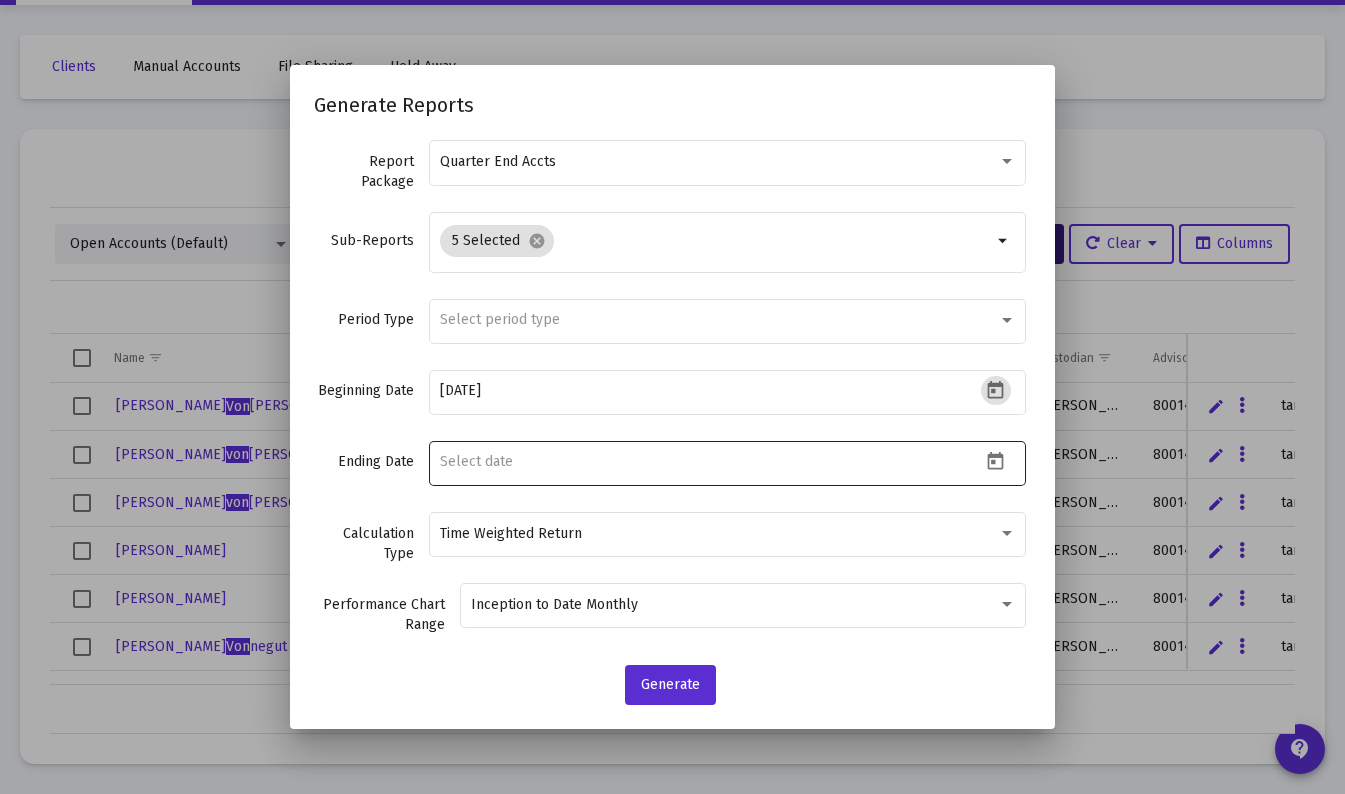 click 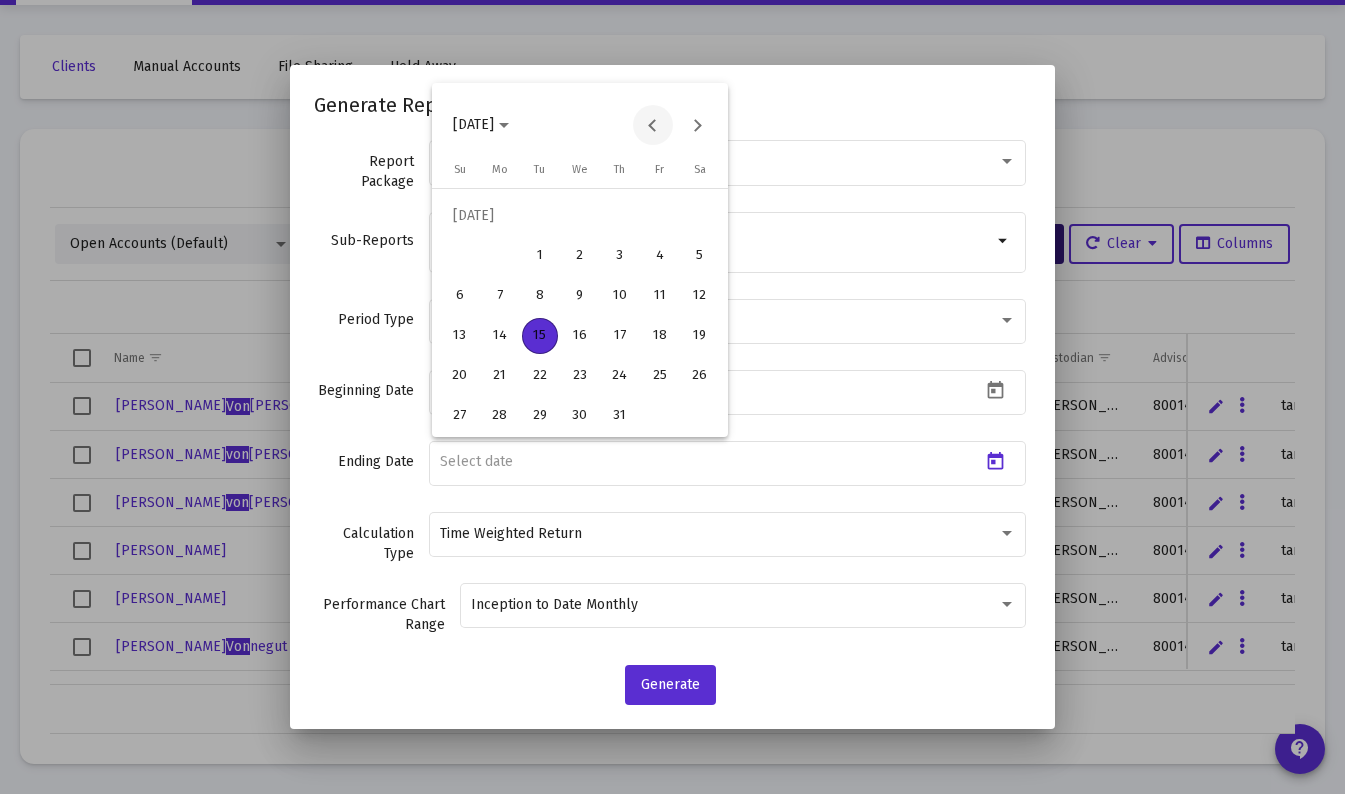 click at bounding box center (653, 125) 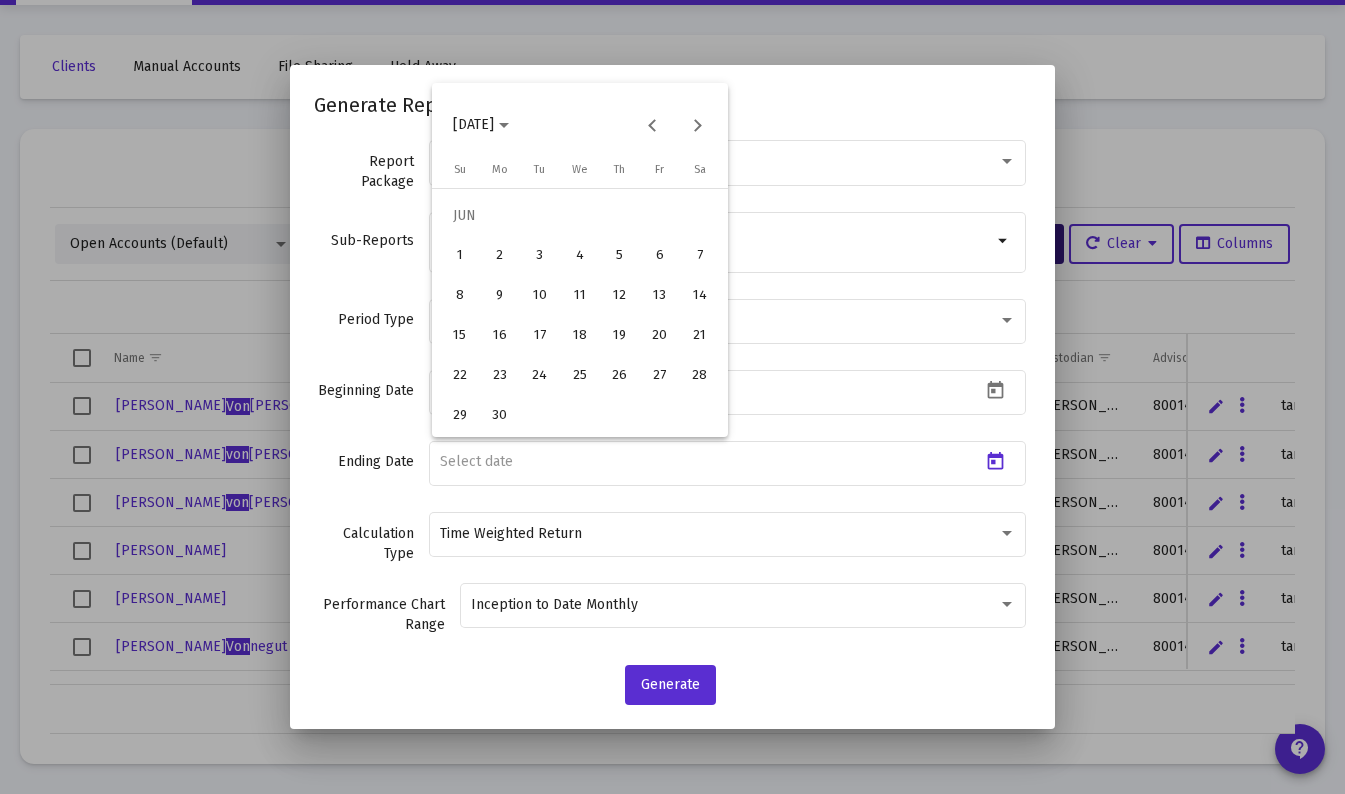 click on "30" at bounding box center [500, 416] 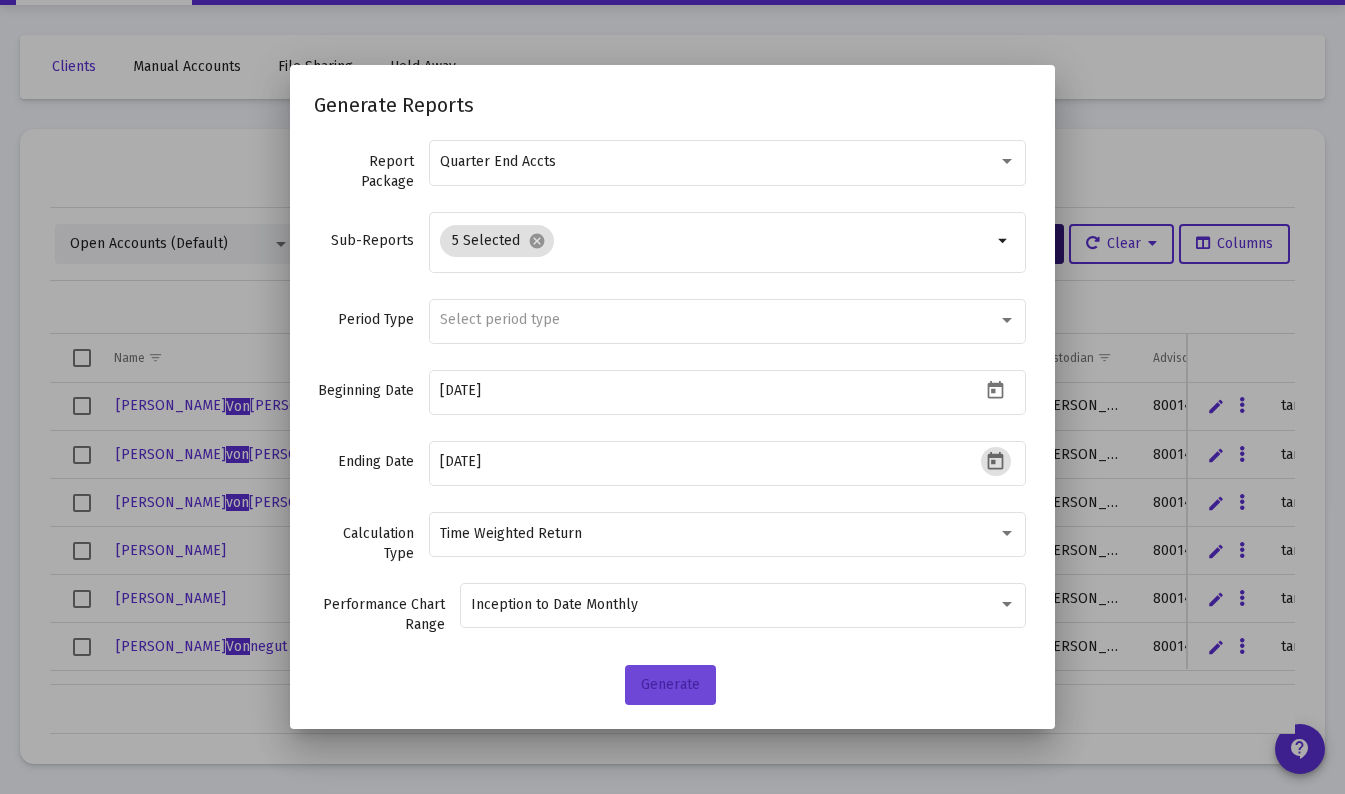 click on "Generate" at bounding box center (670, 684) 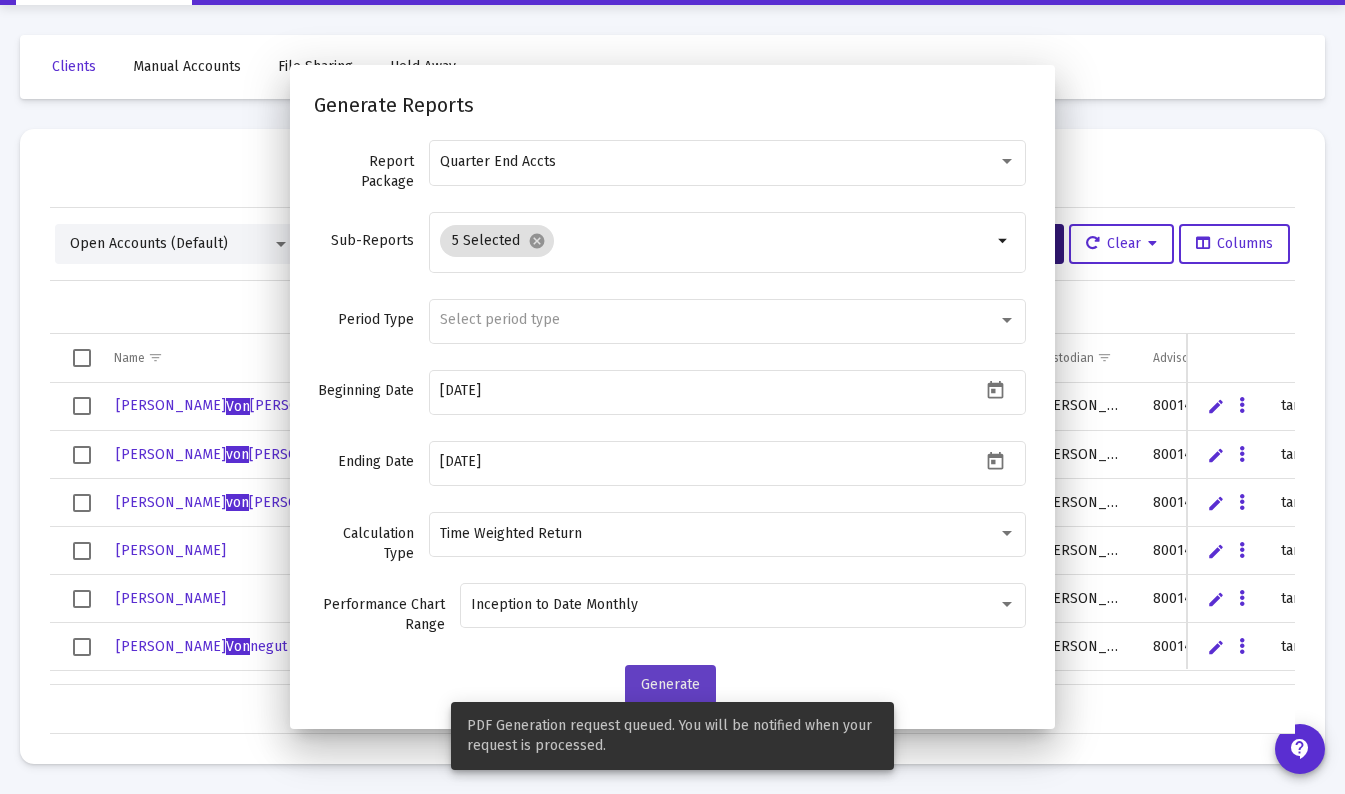 scroll, scrollTop: 60, scrollLeft: 0, axis: vertical 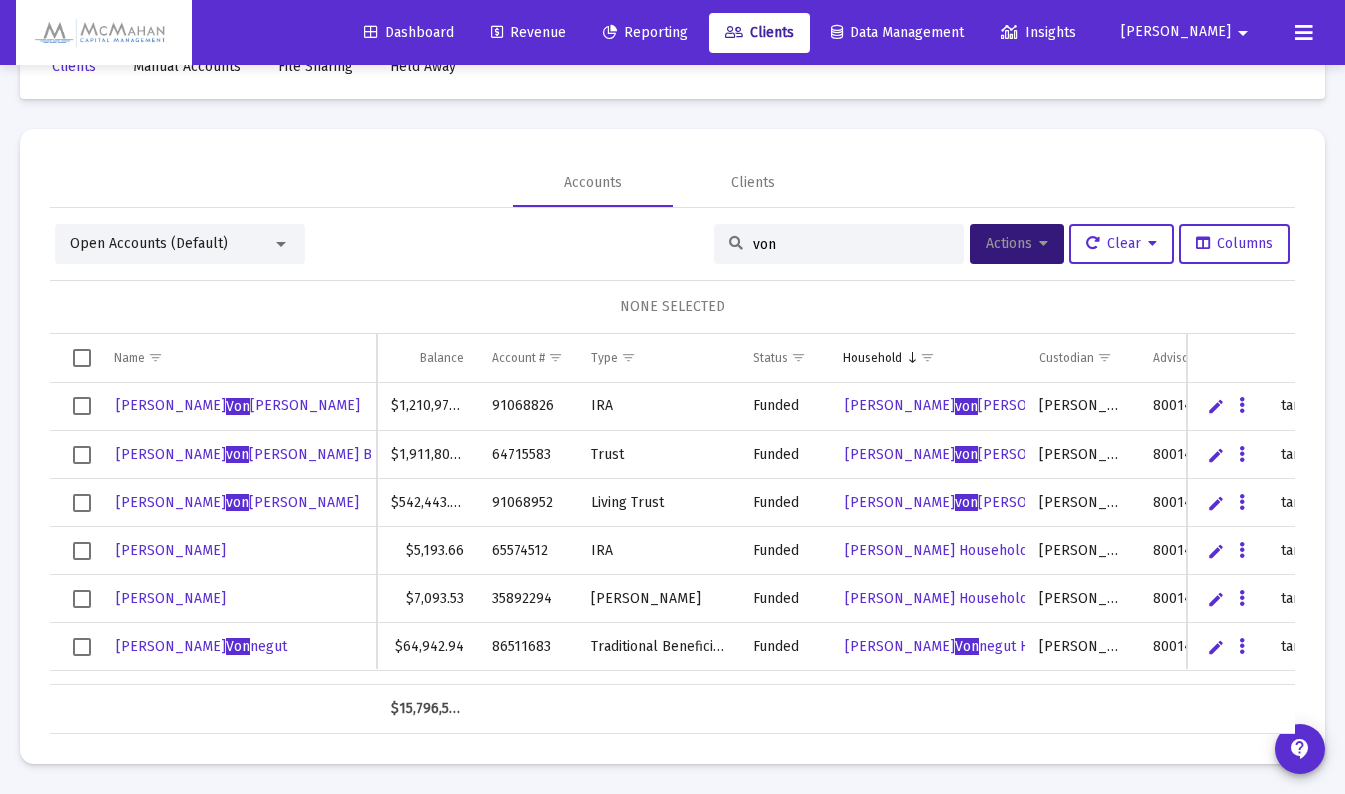 click at bounding box center (281, 244) 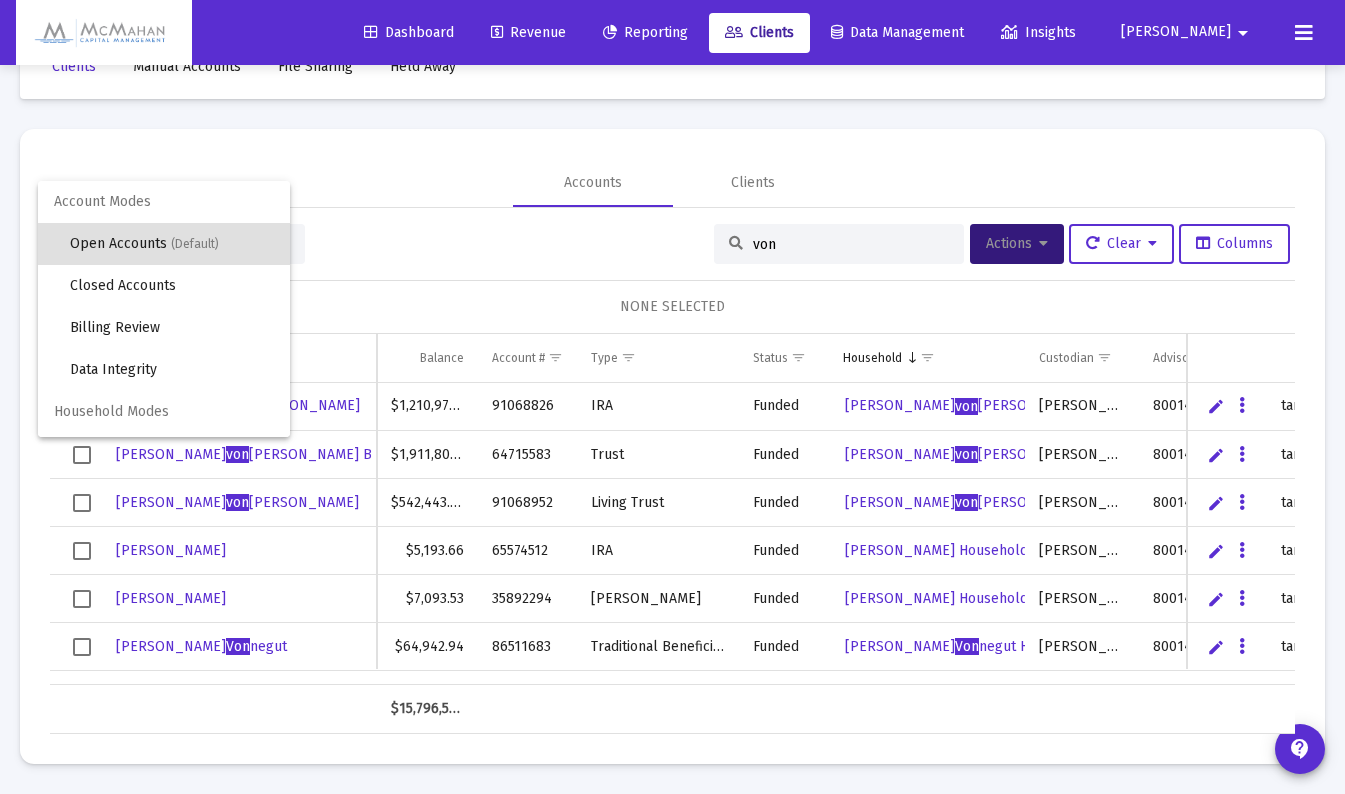scroll, scrollTop: 38, scrollLeft: 0, axis: vertical 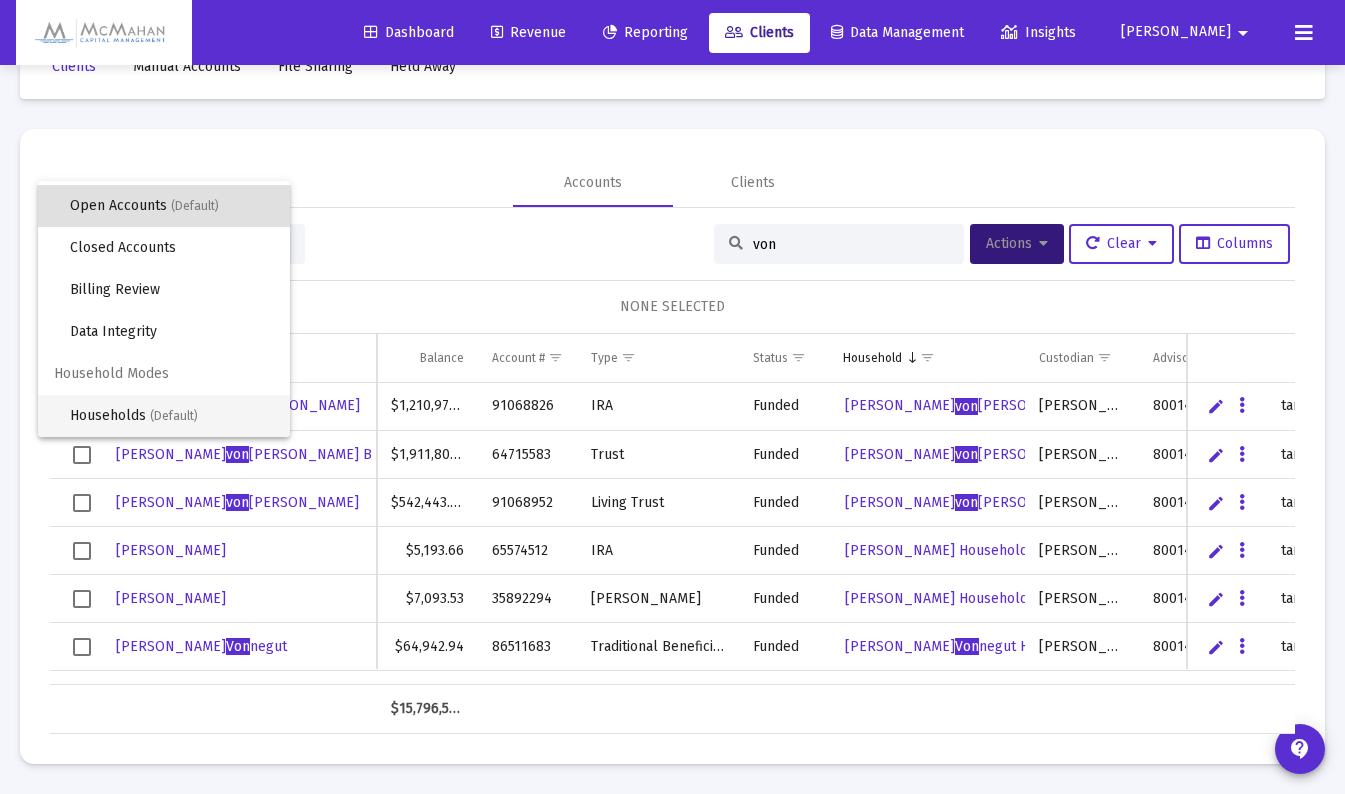 click on "Households  (Default)" at bounding box center (172, 416) 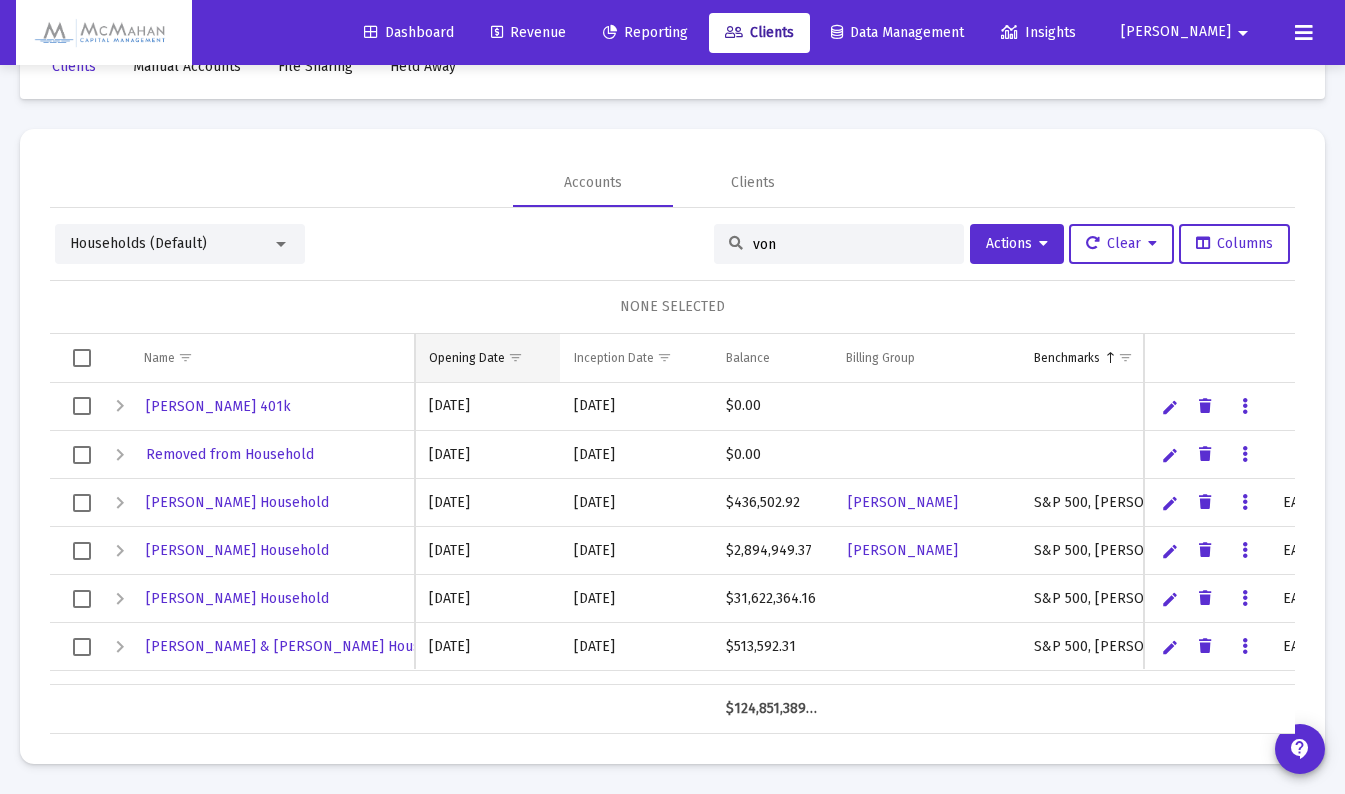 scroll, scrollTop: 0, scrollLeft: 0, axis: both 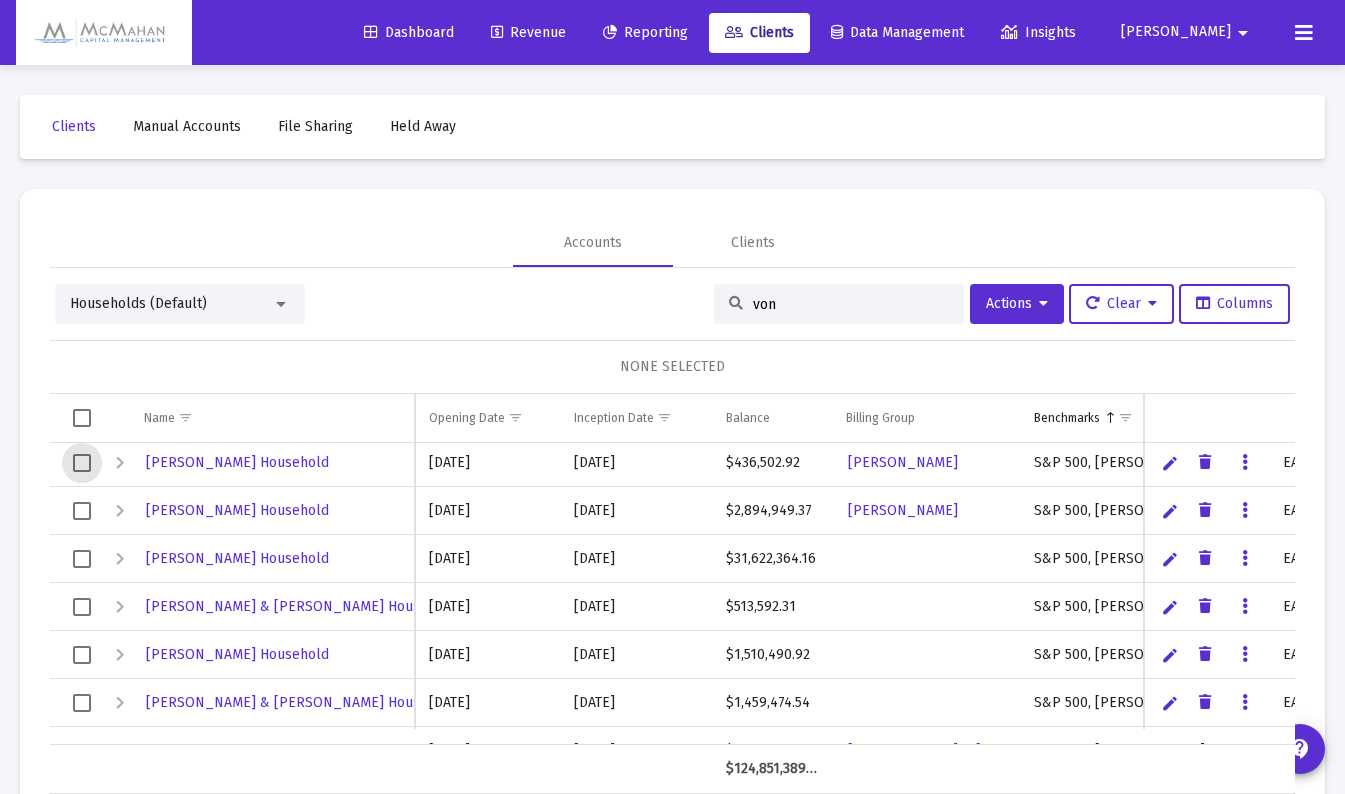 click at bounding box center [82, 463] 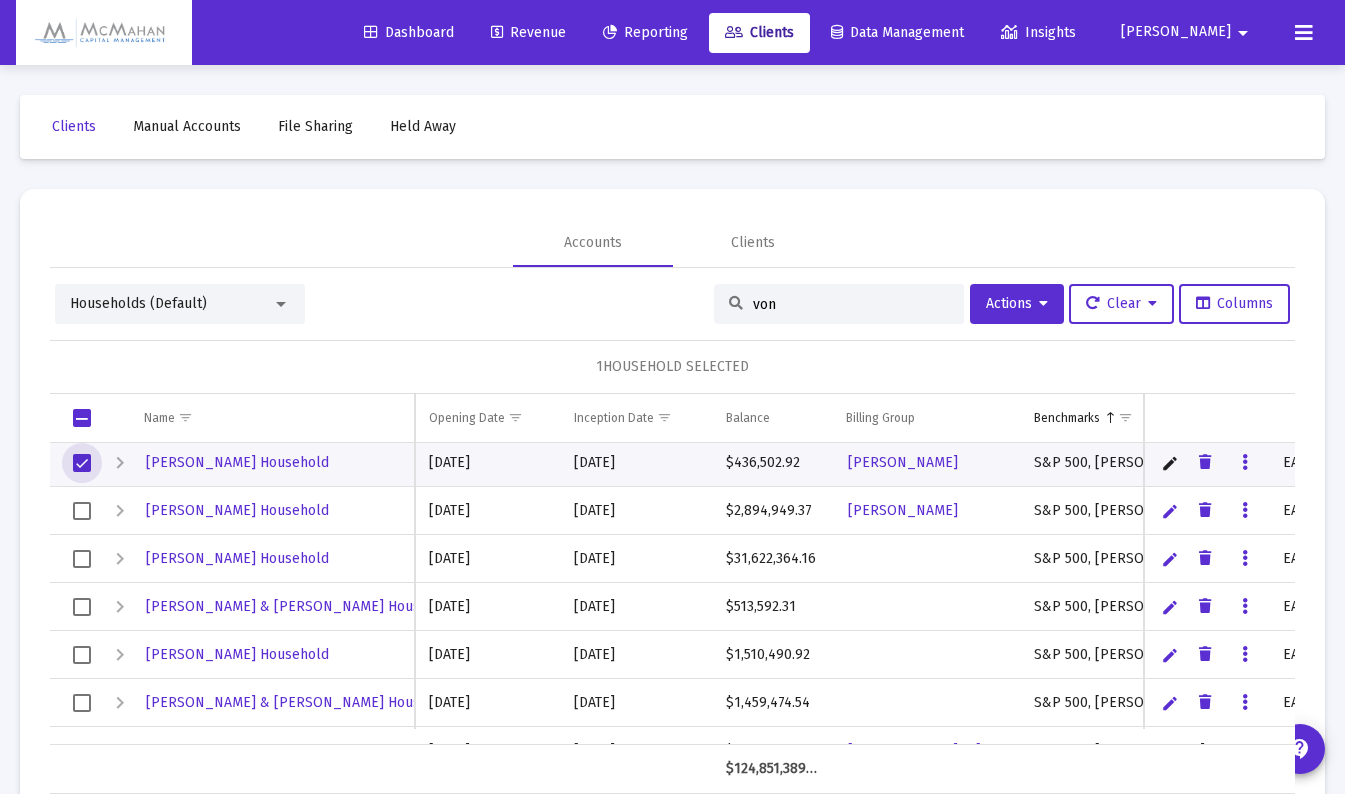click at bounding box center (82, 463) 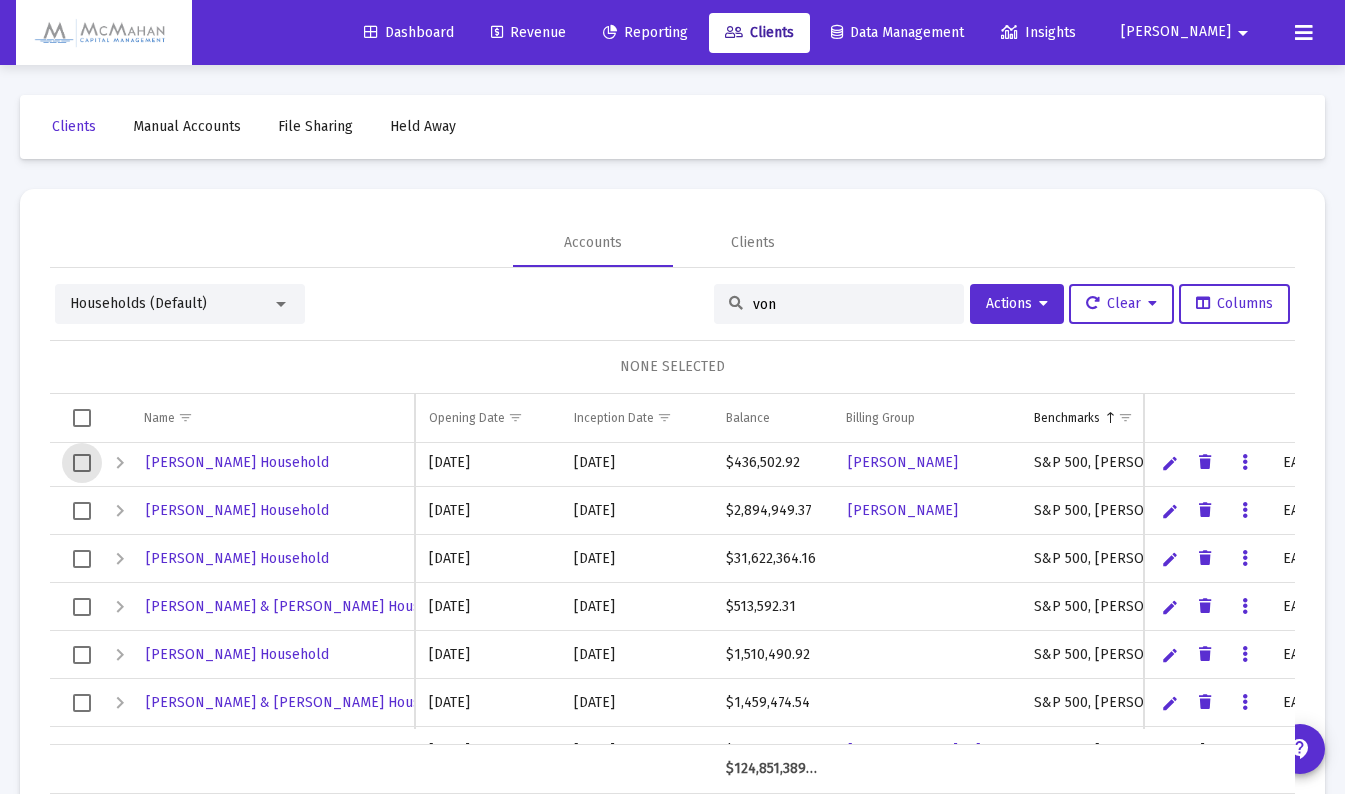 click at bounding box center (82, 511) 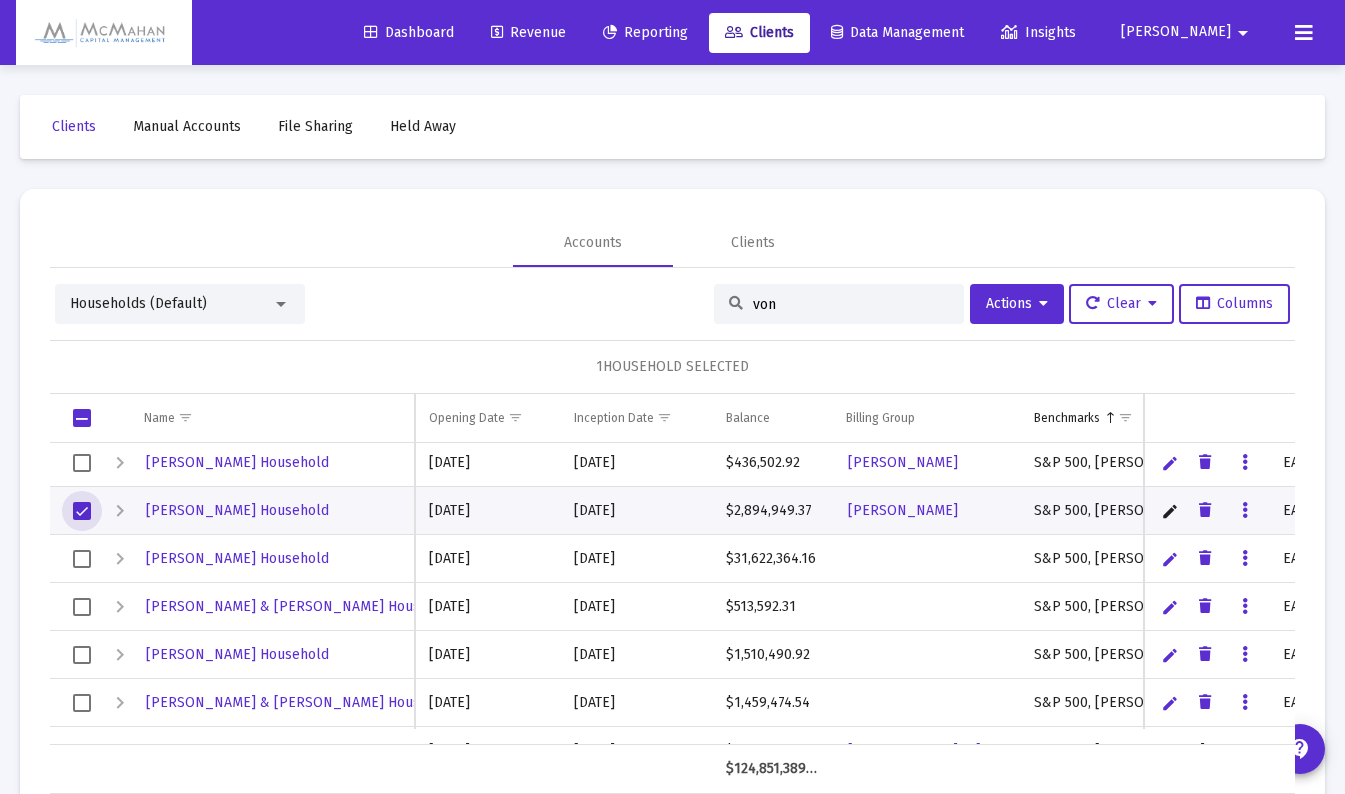 click at bounding box center (82, 559) 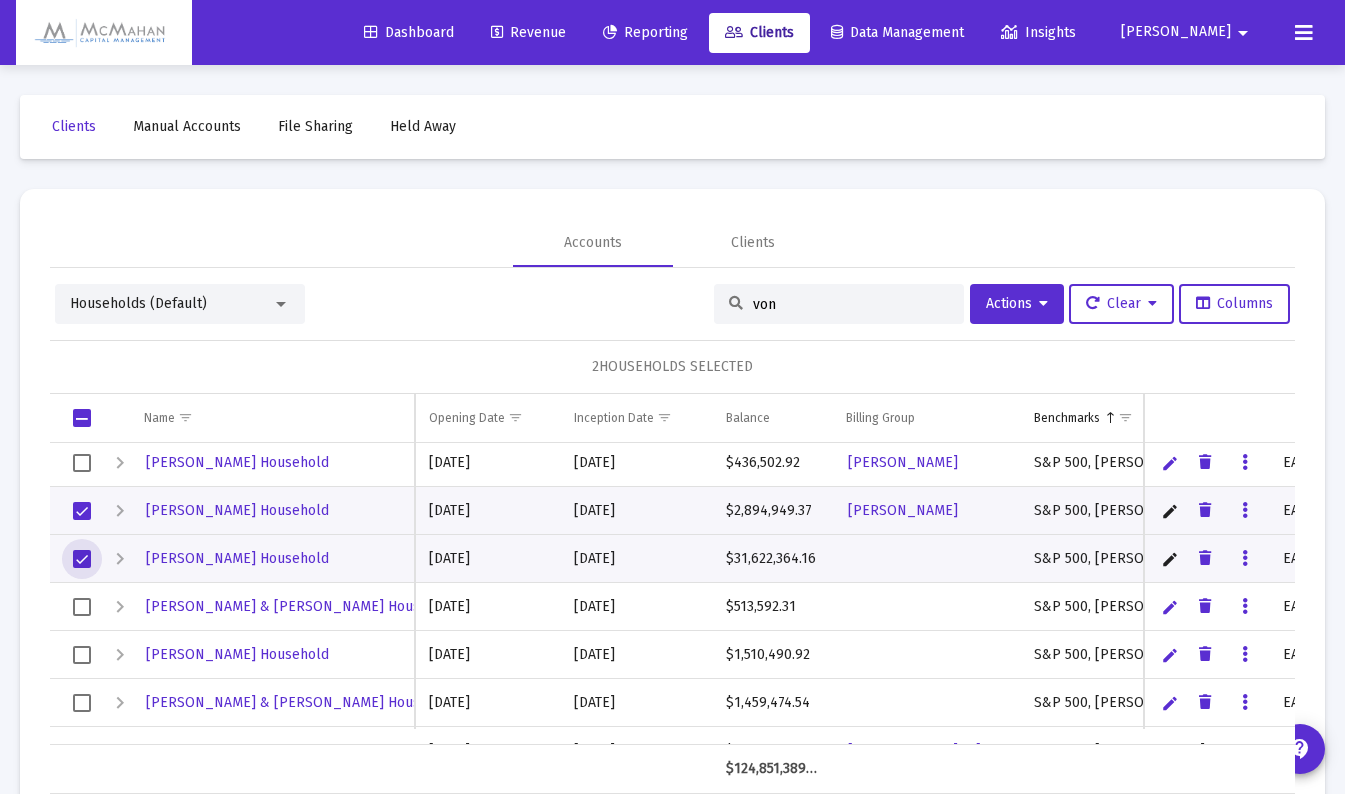 click at bounding box center (82, 607) 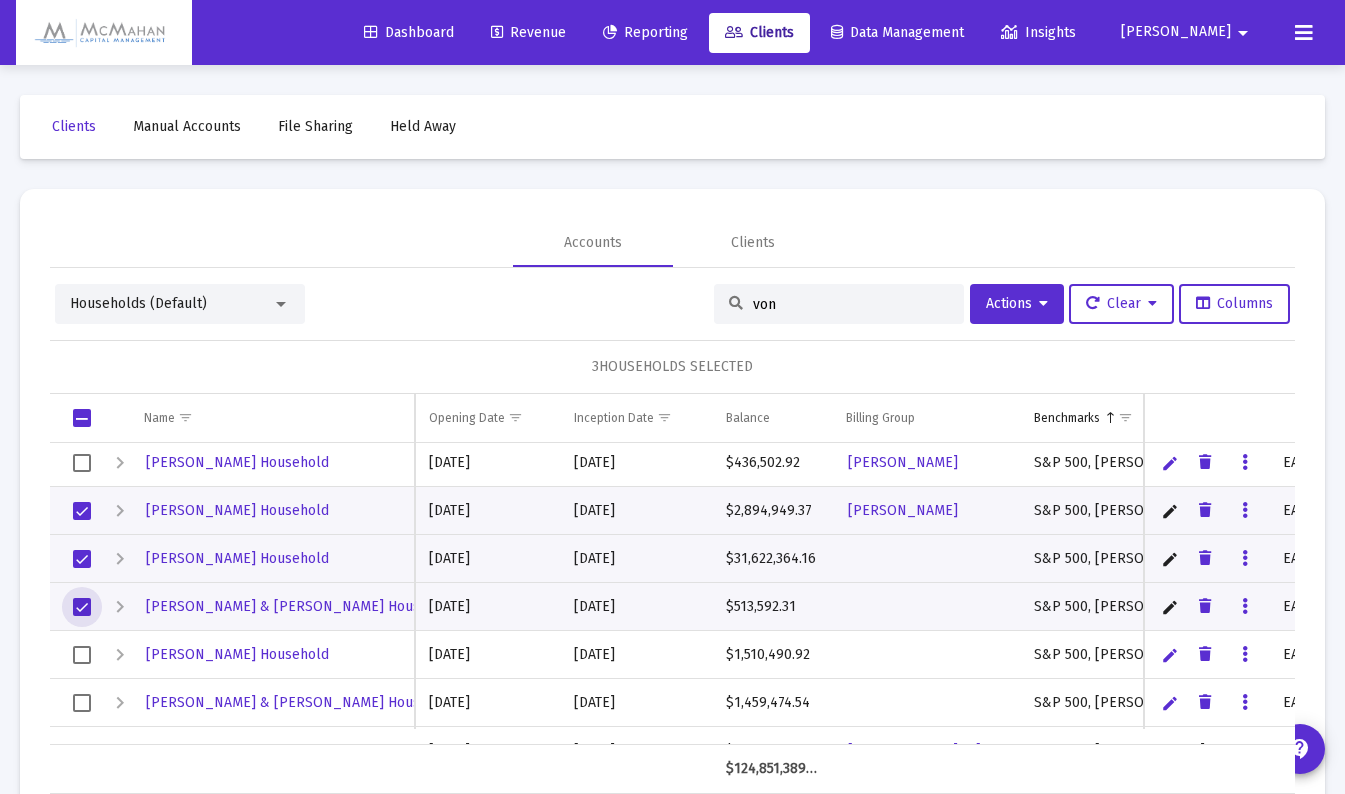 click at bounding box center (82, 655) 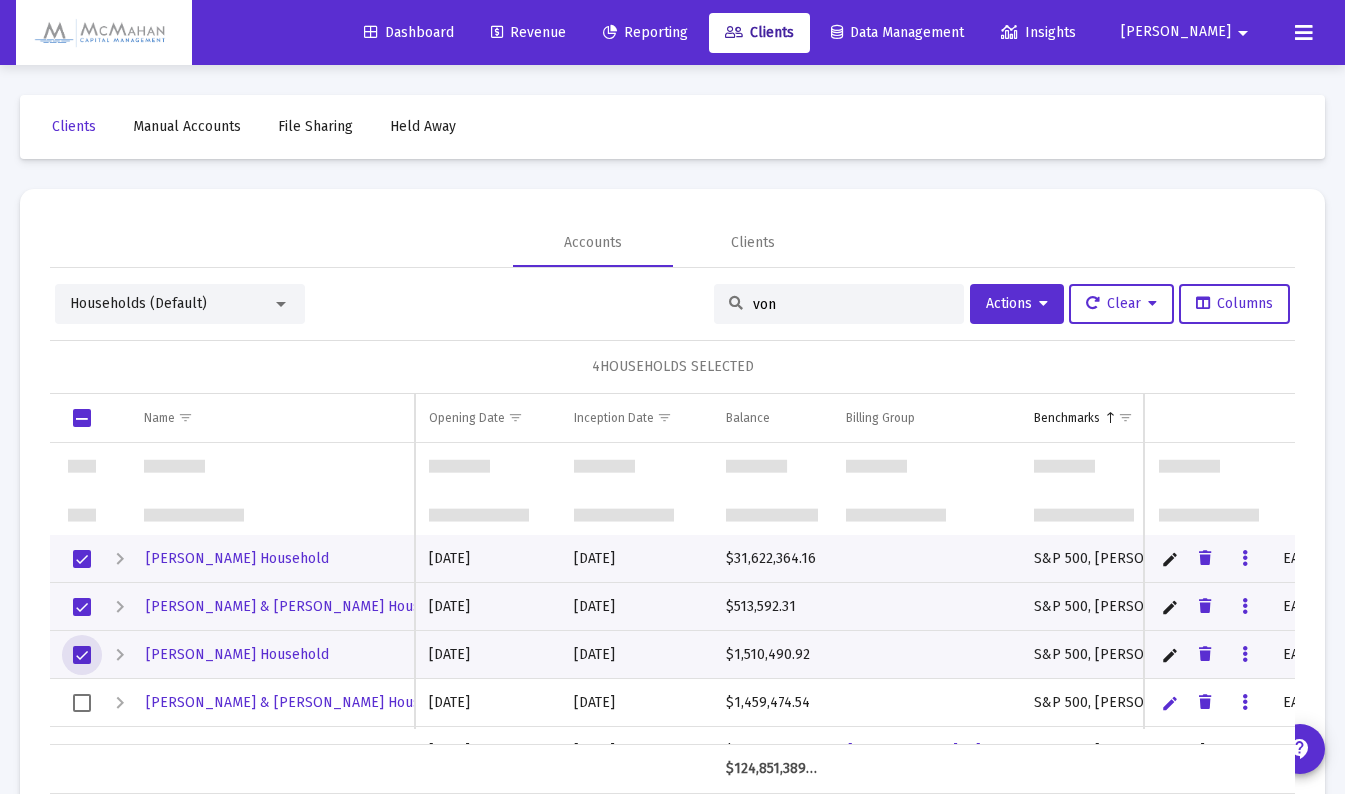 scroll, scrollTop: 200, scrollLeft: 0, axis: vertical 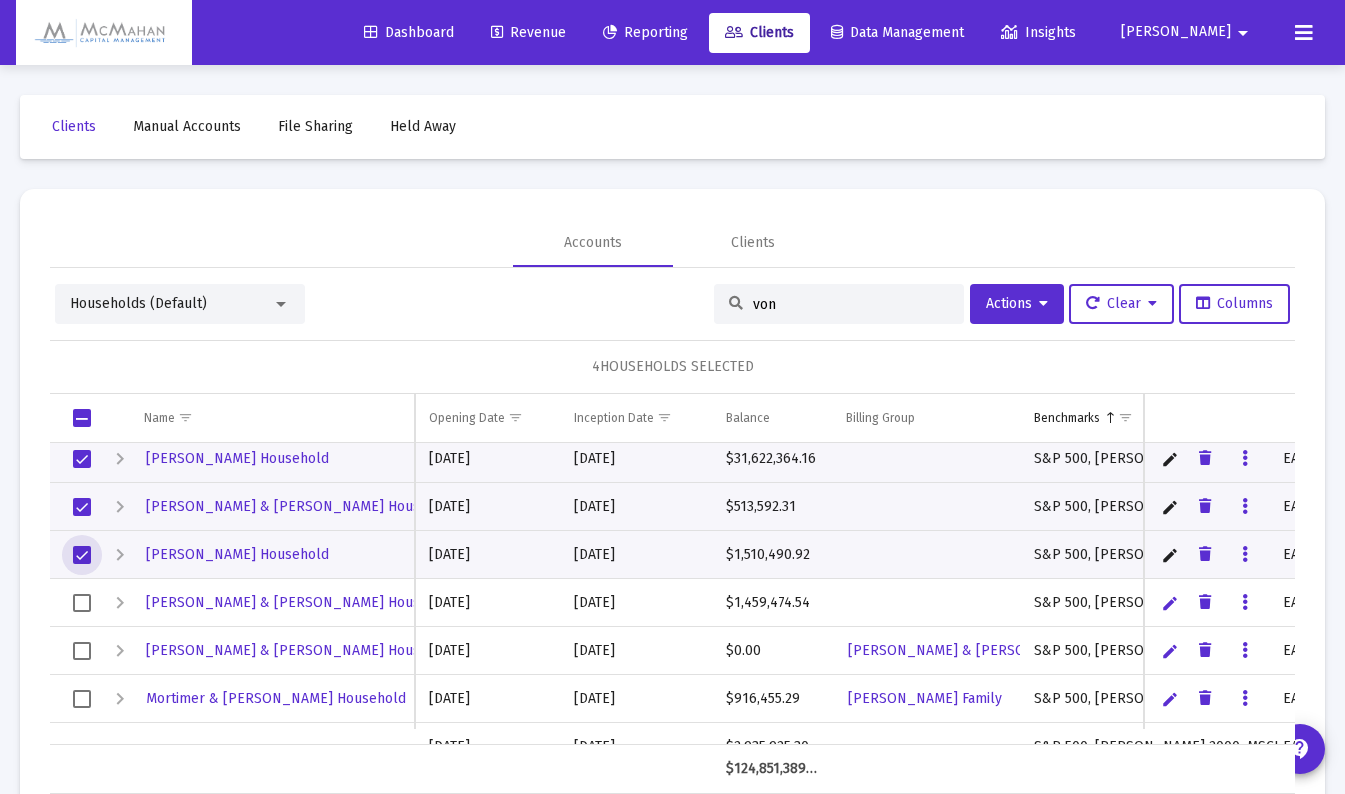 click at bounding box center (82, 603) 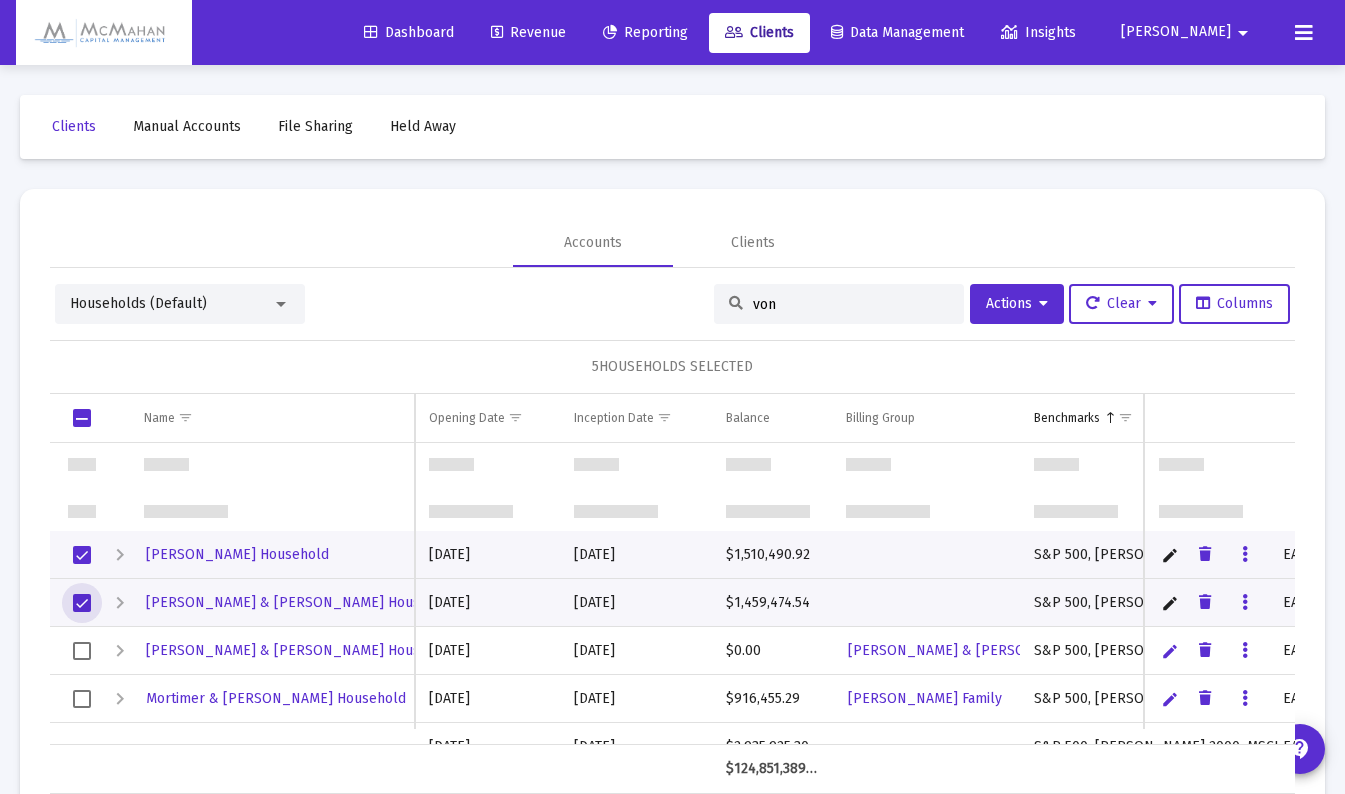 scroll, scrollTop: 300, scrollLeft: 0, axis: vertical 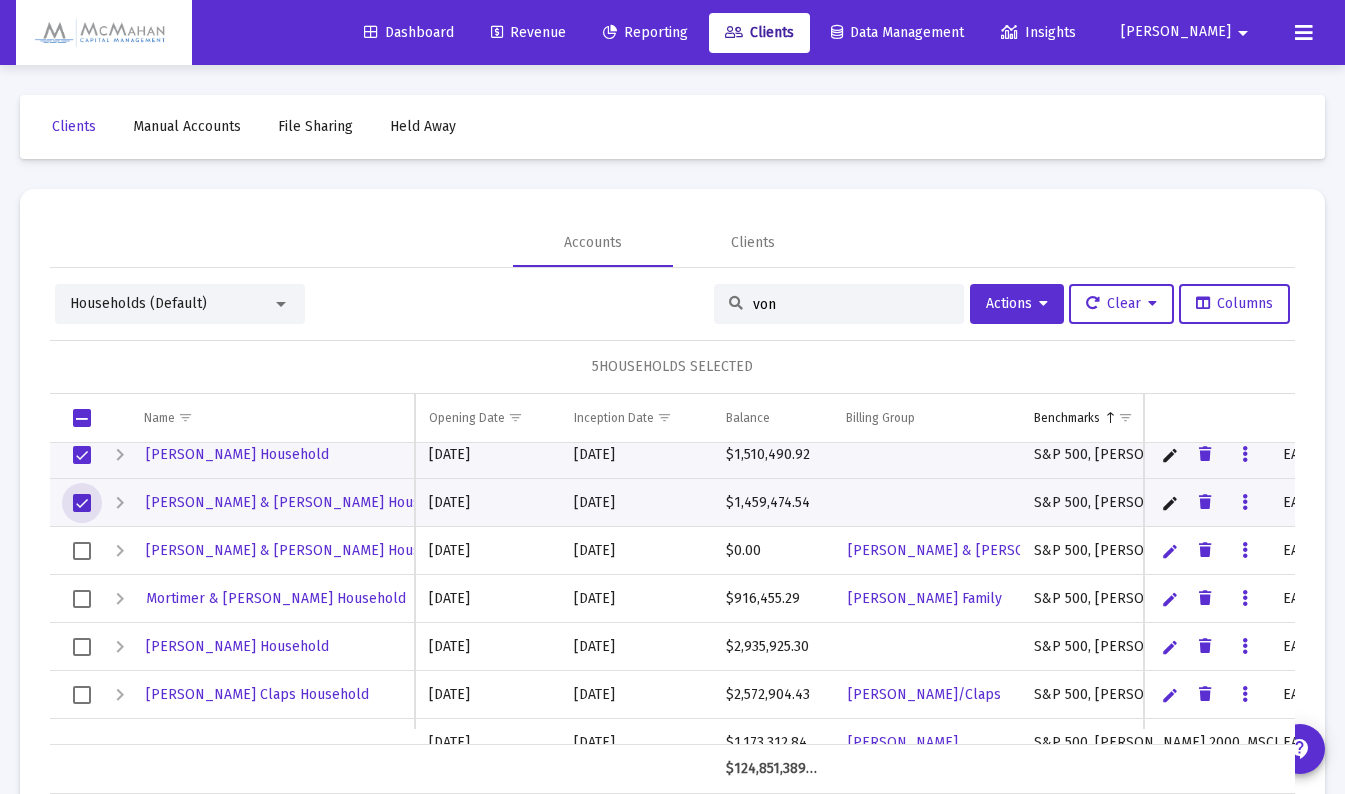 click at bounding box center [82, 599] 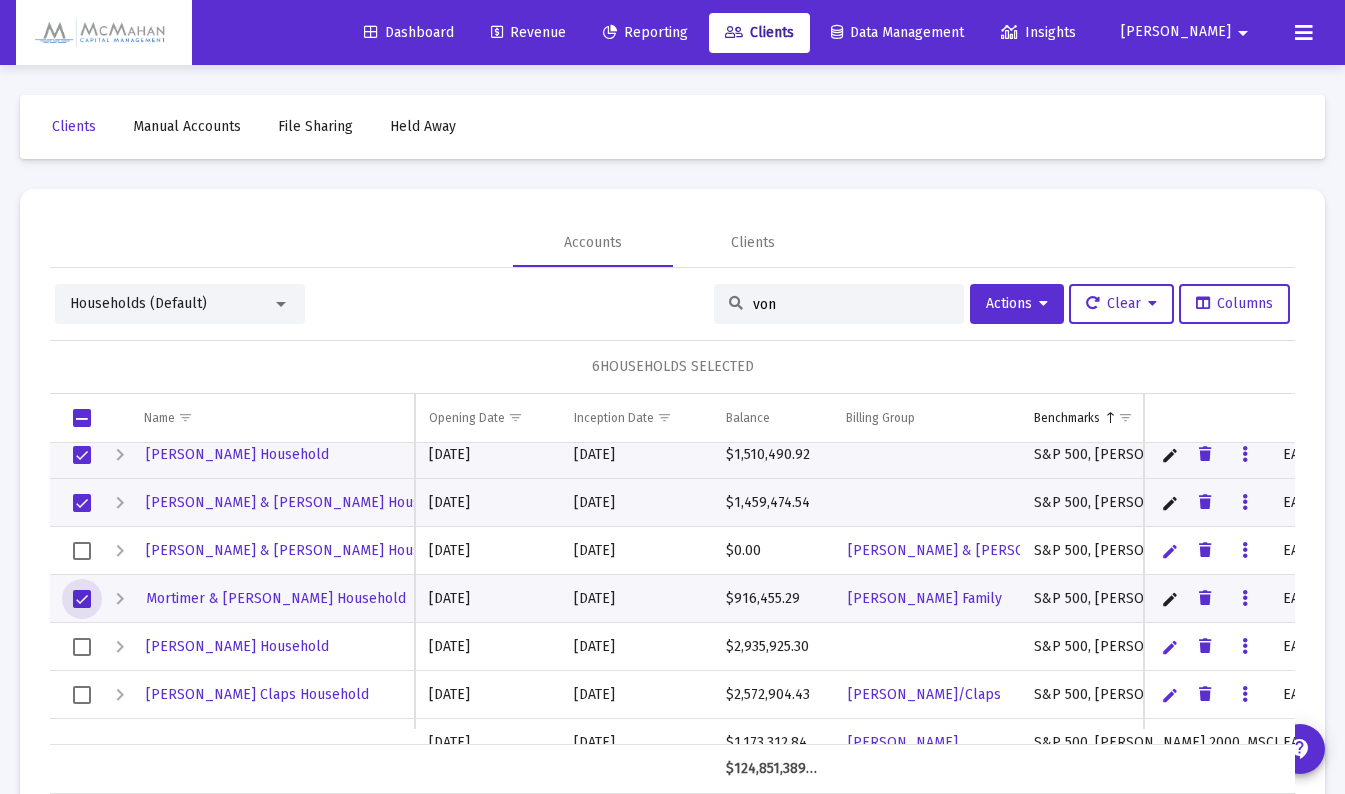 click at bounding box center (82, 647) 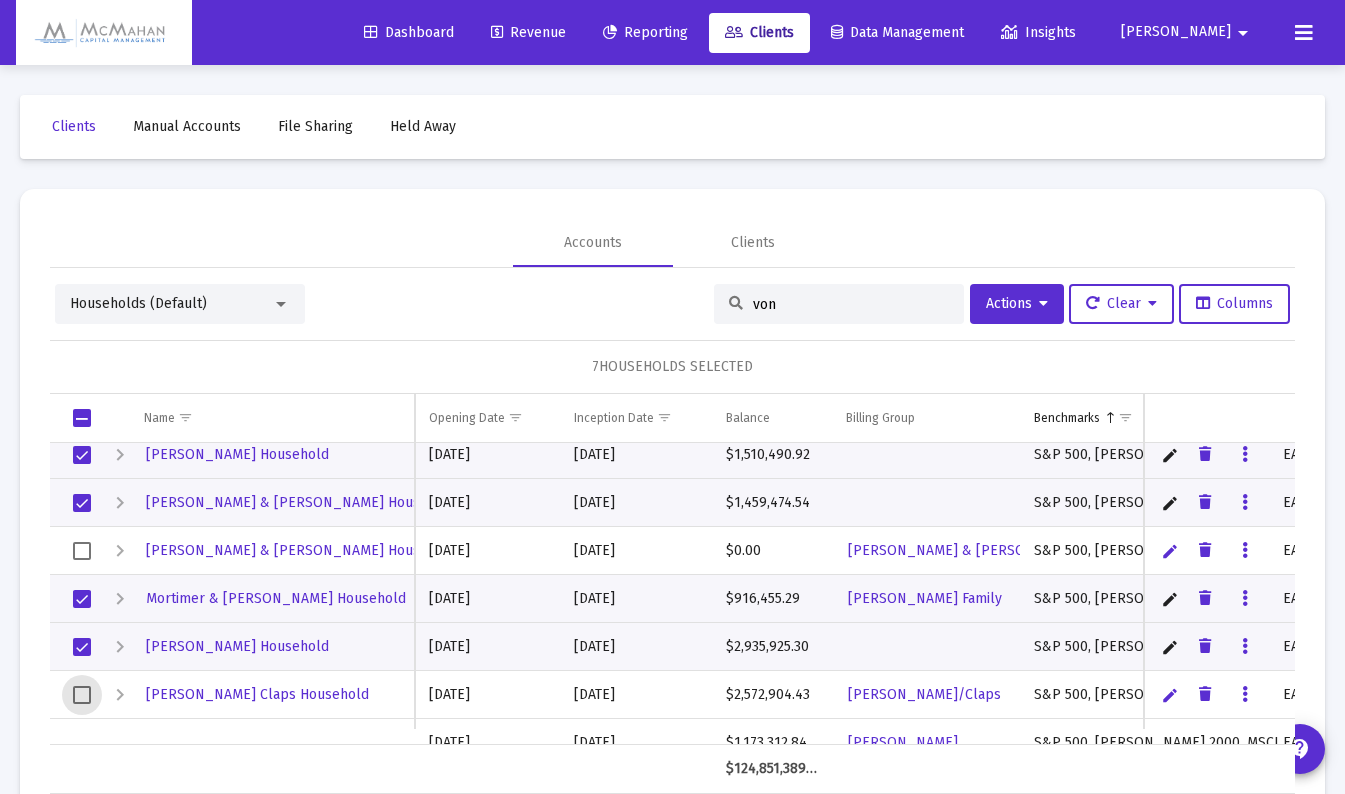 click at bounding box center [82, 695] 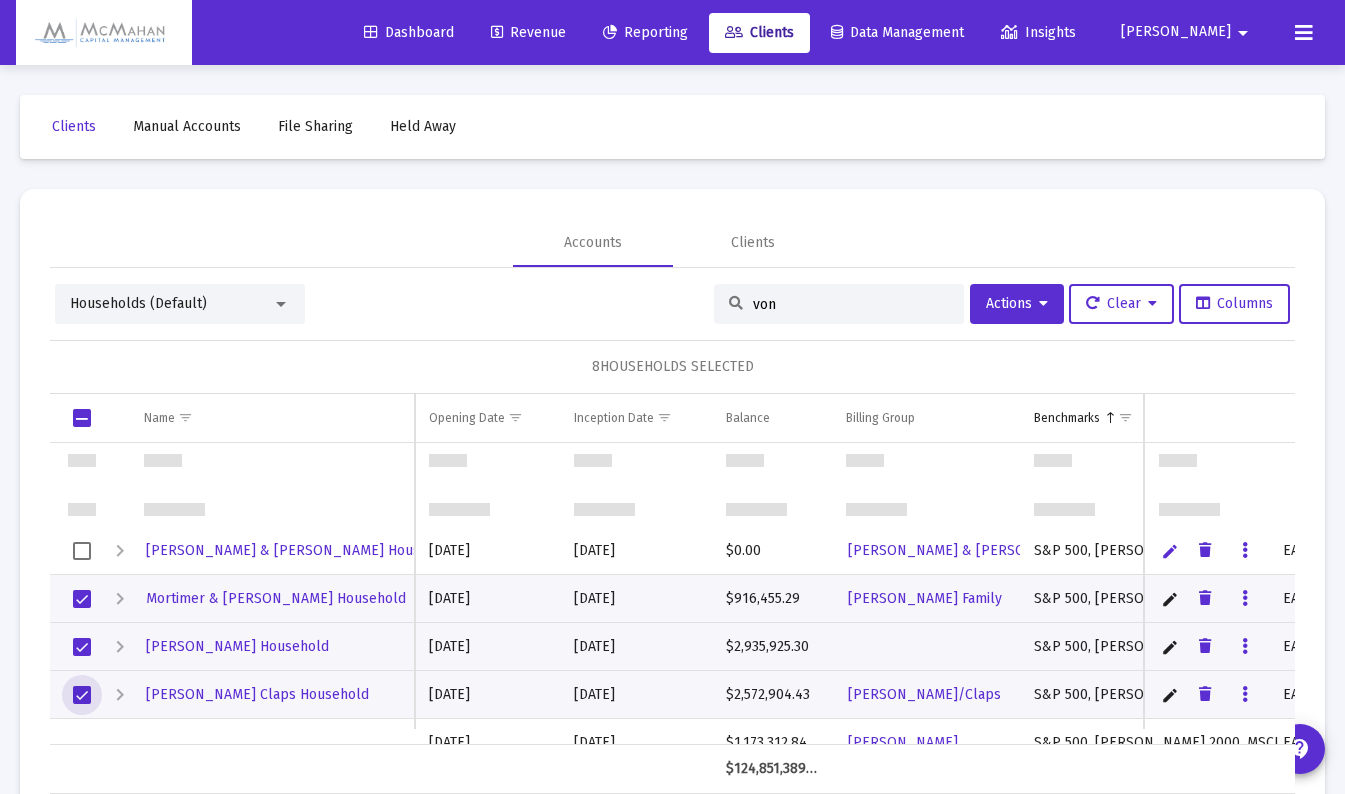scroll, scrollTop: 500, scrollLeft: 0, axis: vertical 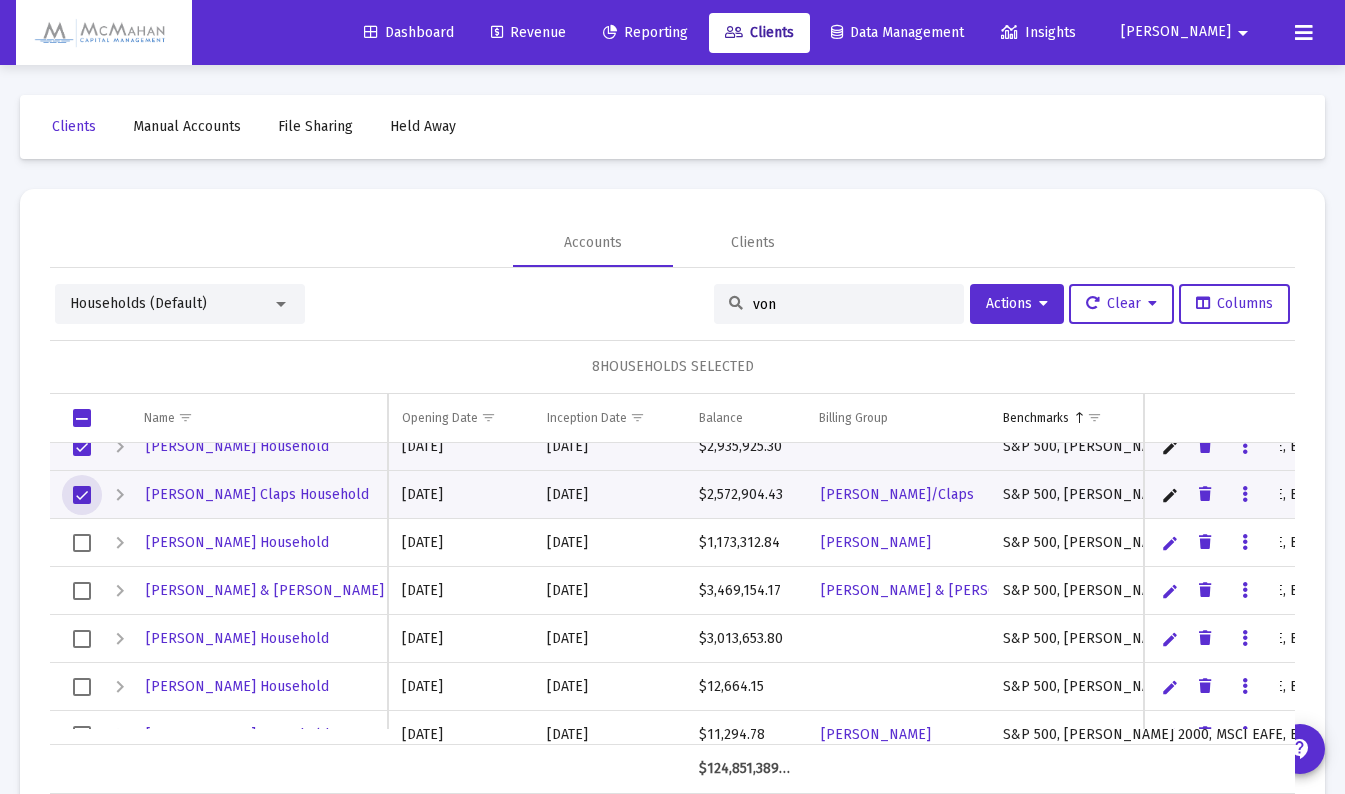 click at bounding box center (82, 543) 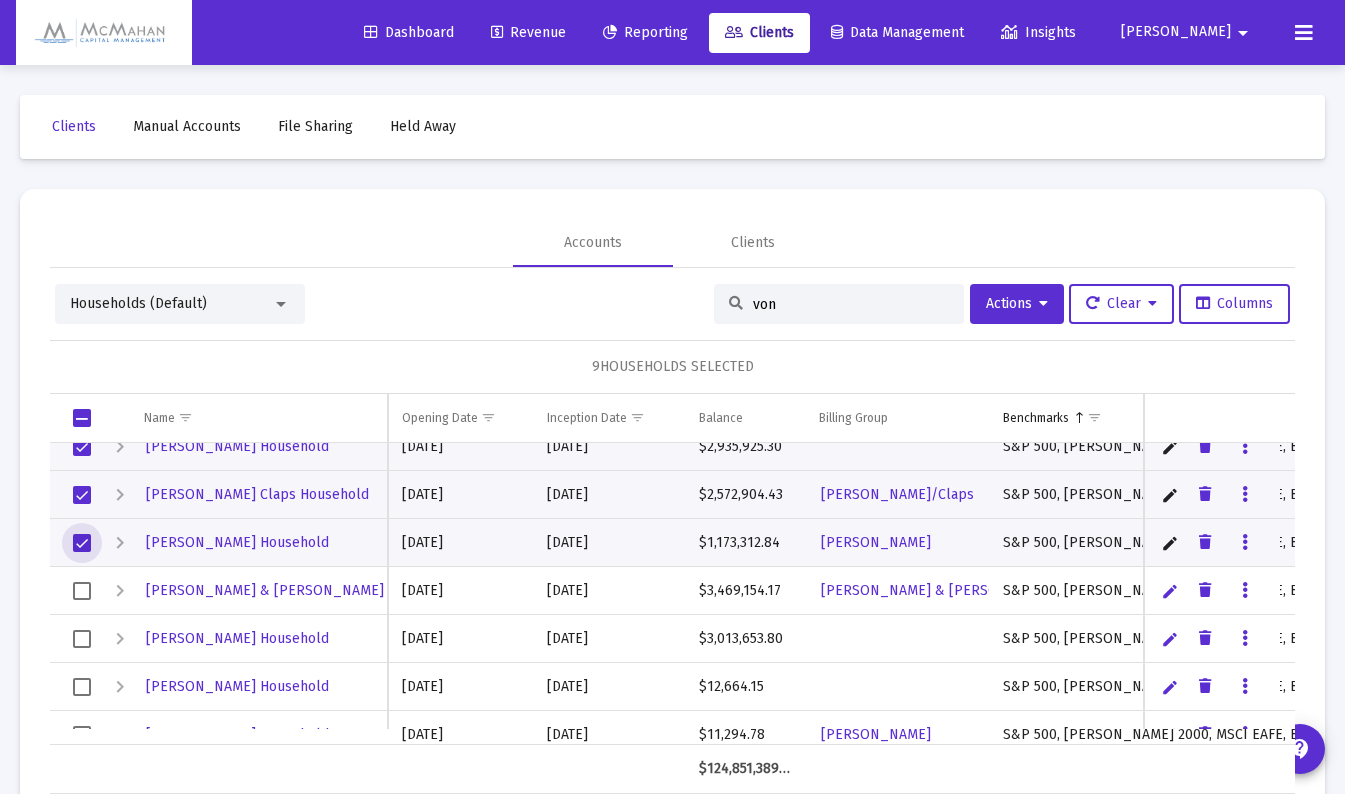 click at bounding box center [82, 591] 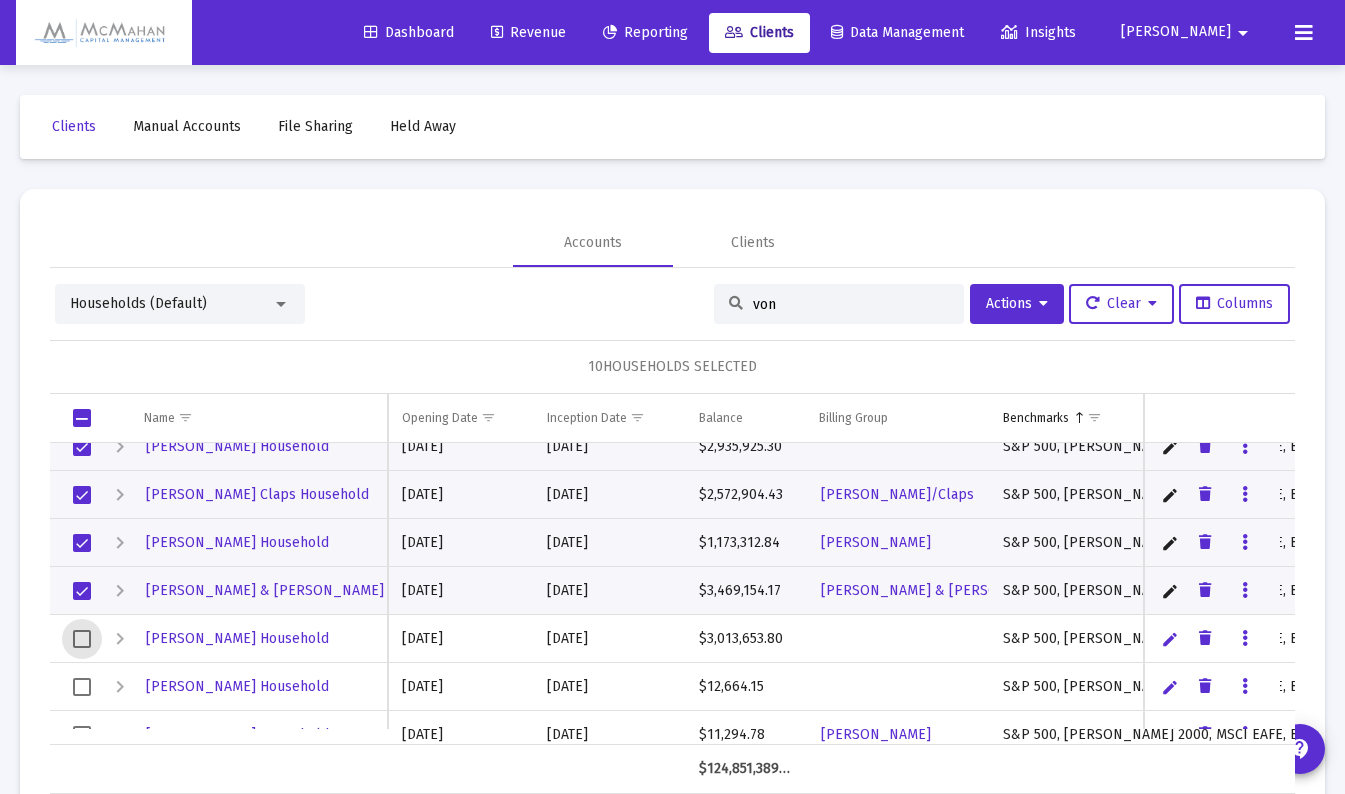 click at bounding box center (82, 639) 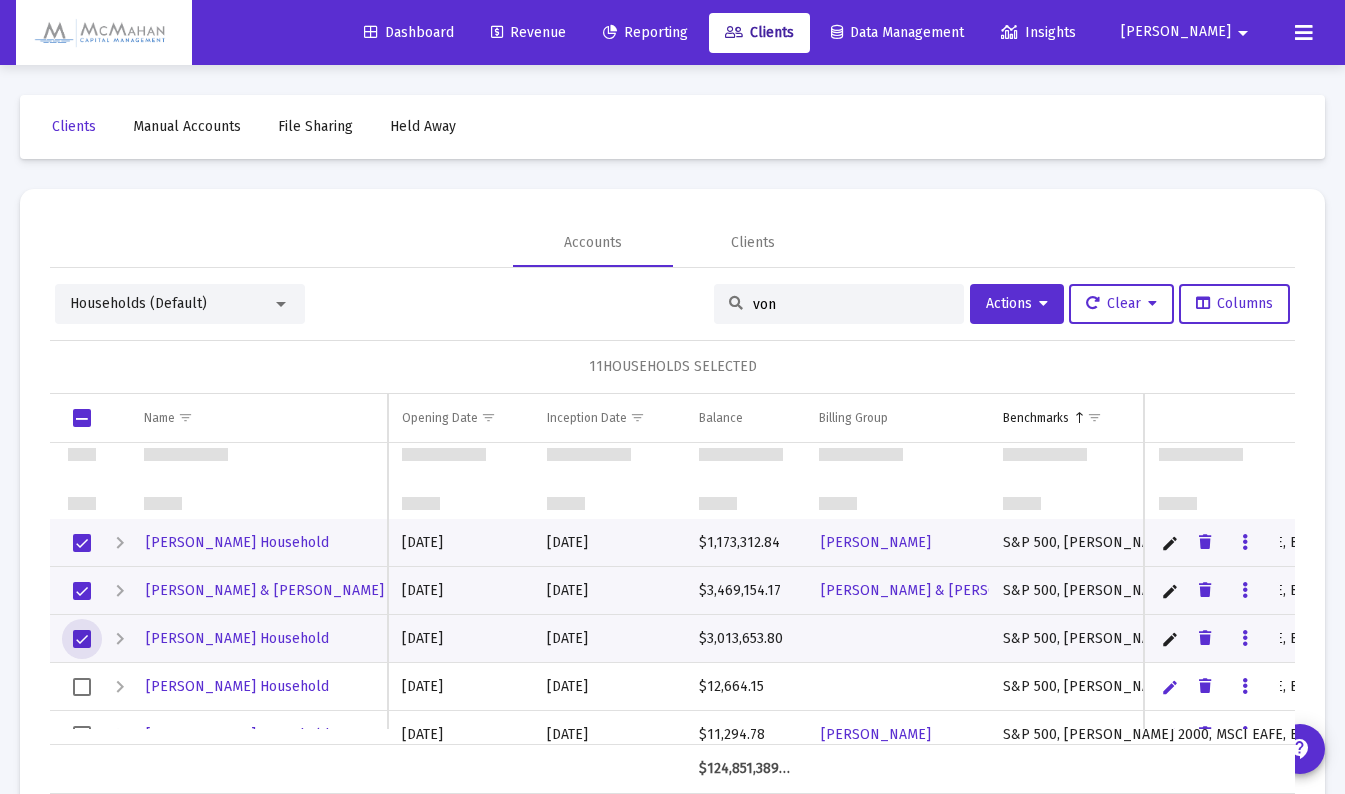 scroll, scrollTop: 600, scrollLeft: 0, axis: vertical 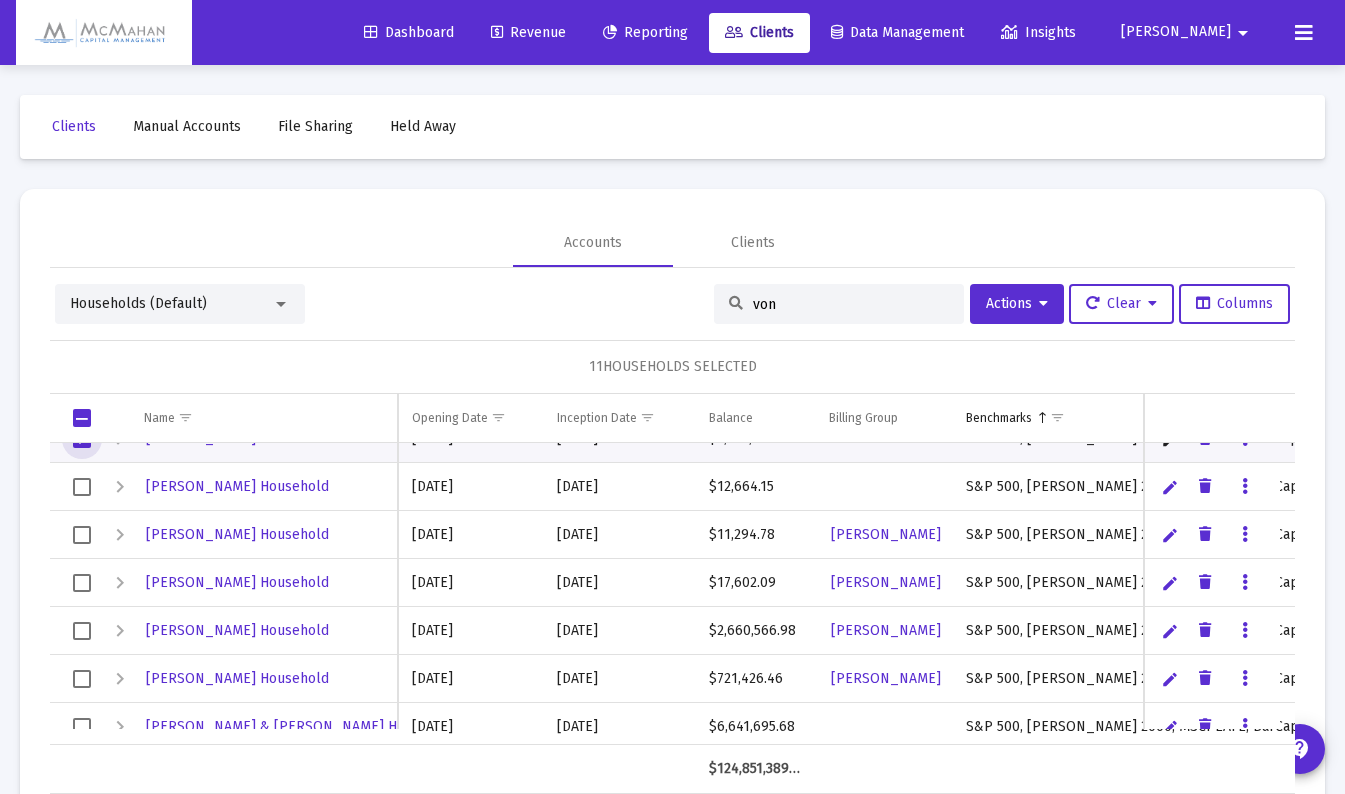 click at bounding box center (82, 631) 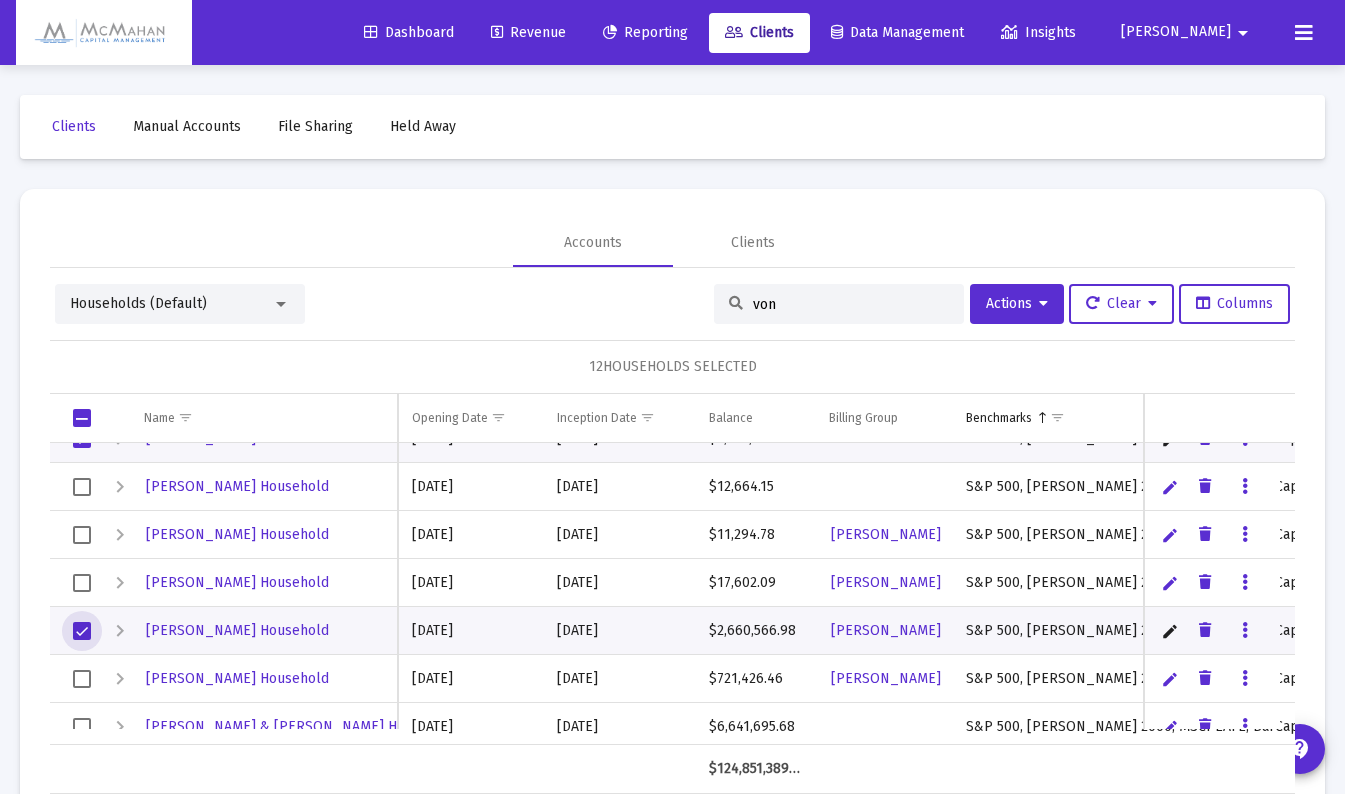 click at bounding box center [82, 679] 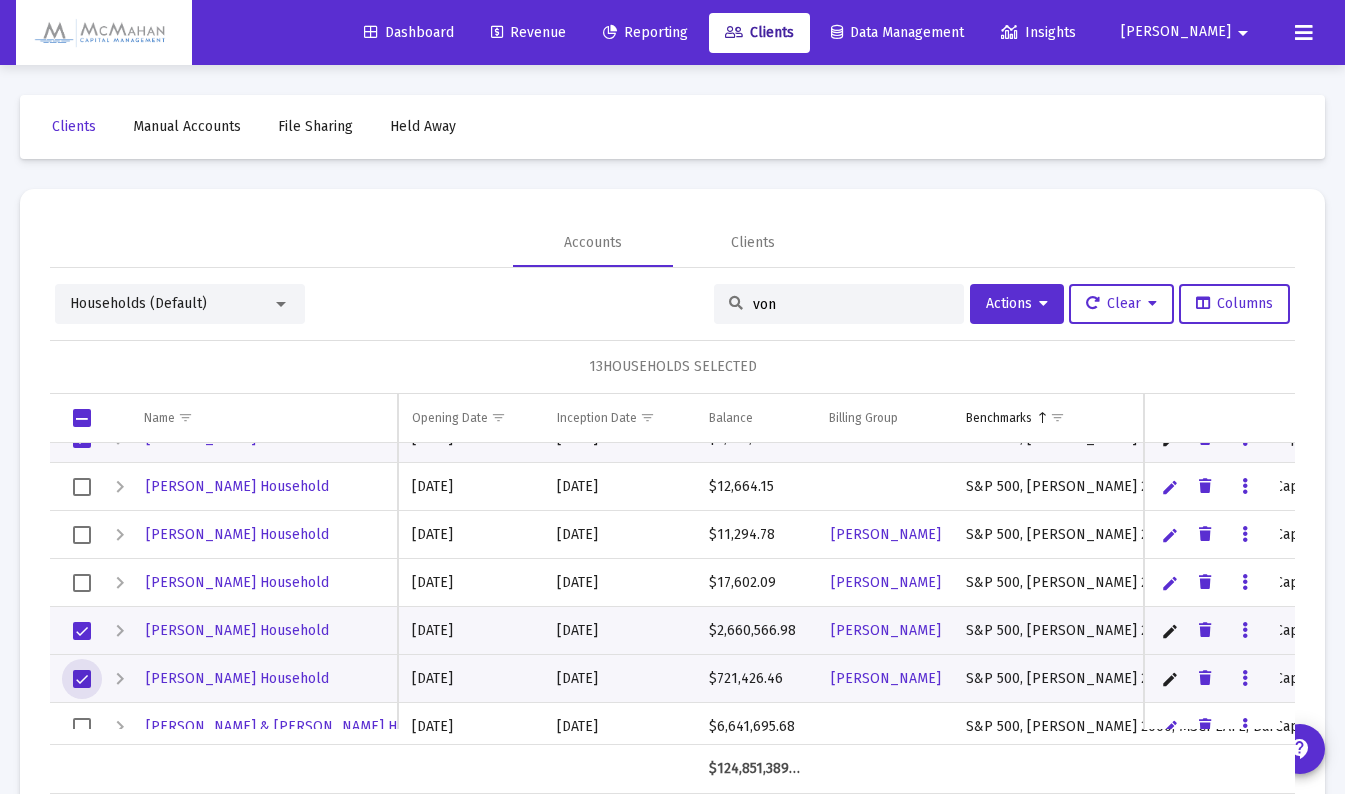 scroll, scrollTop: 800, scrollLeft: 0, axis: vertical 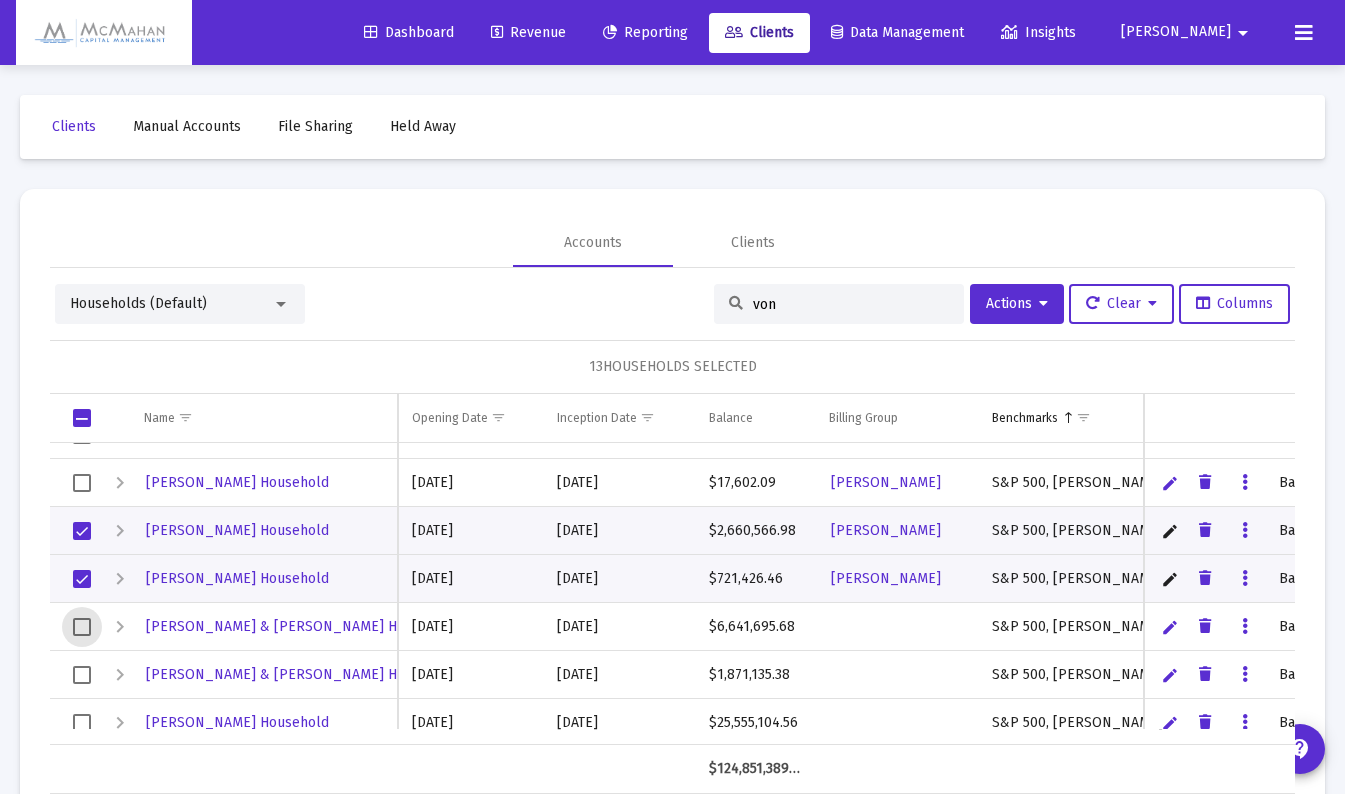 click at bounding box center [82, 627] 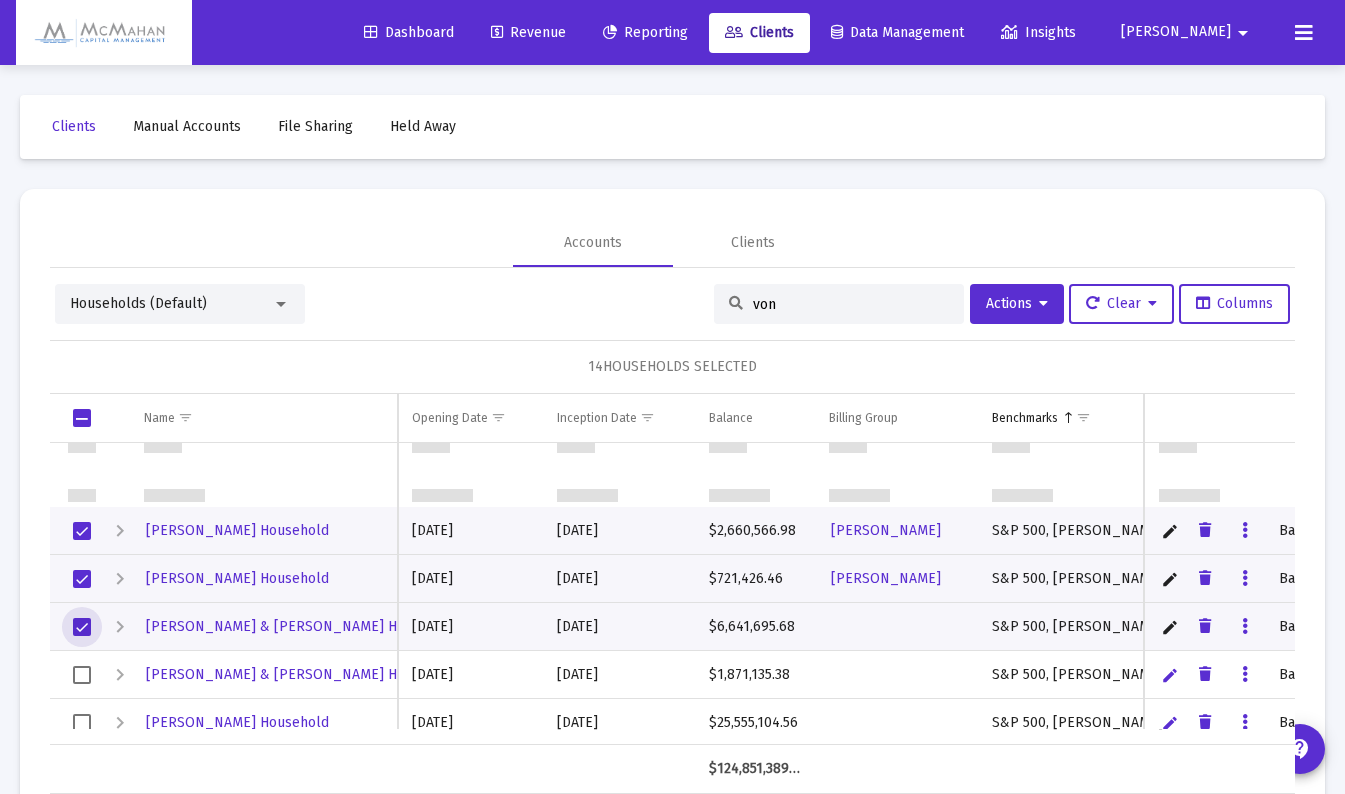 scroll, scrollTop: 900, scrollLeft: 0, axis: vertical 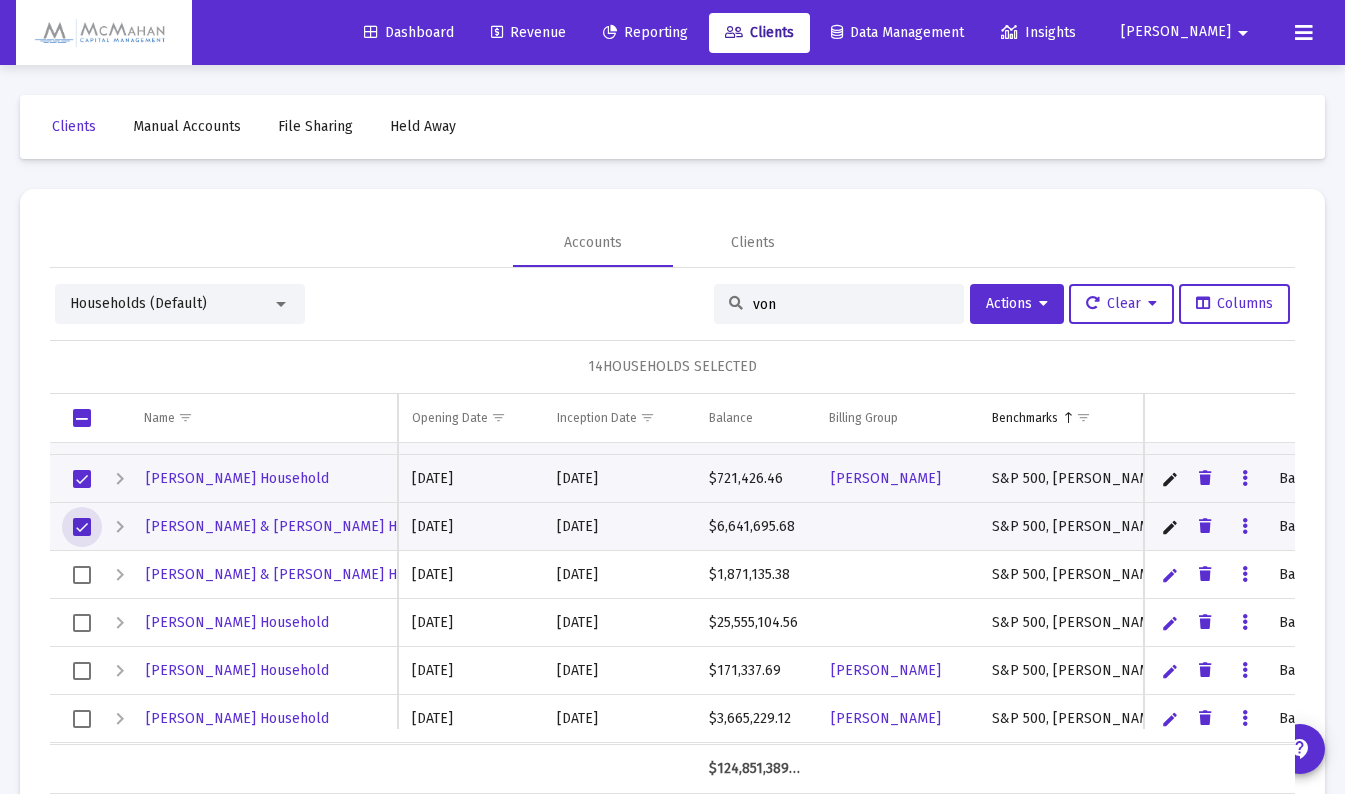 click at bounding box center (82, 623) 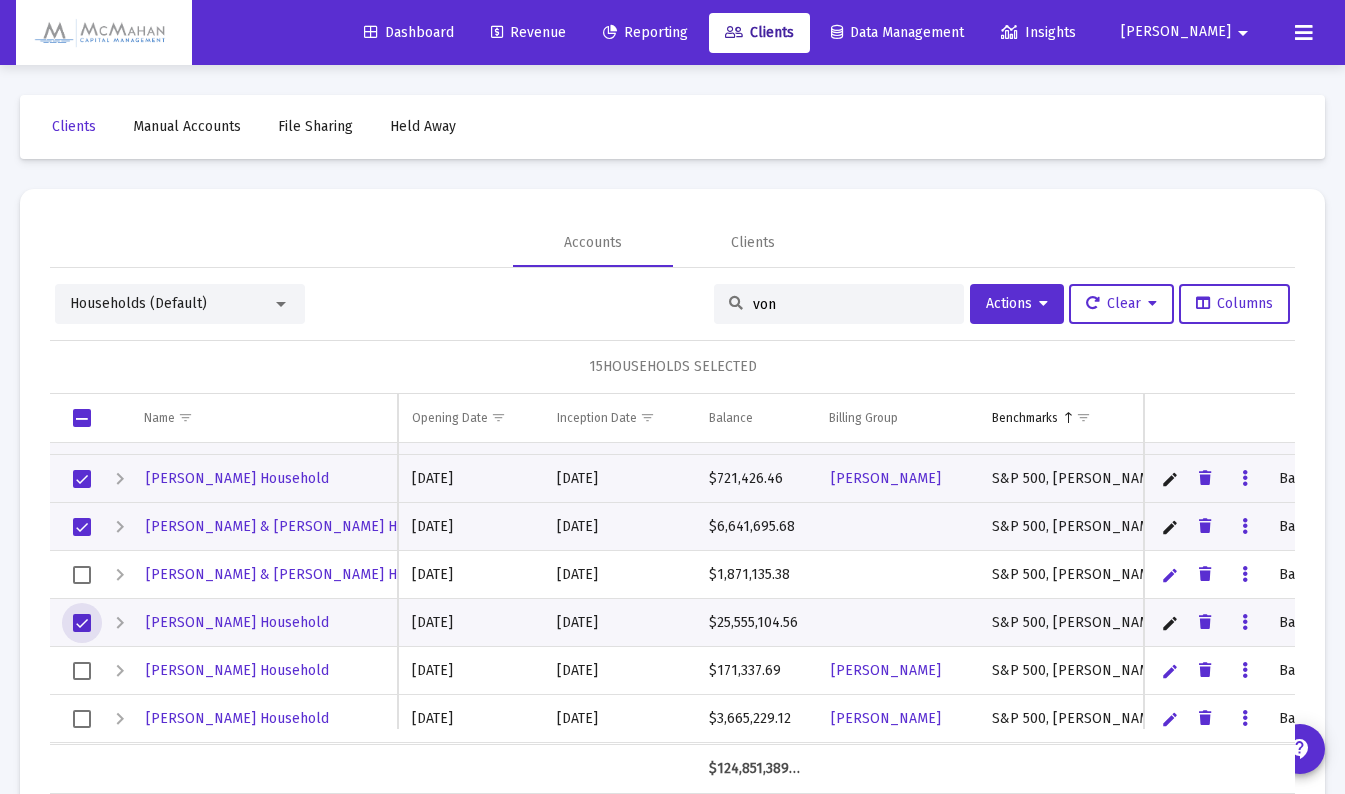 scroll, scrollTop: 1000, scrollLeft: 0, axis: vertical 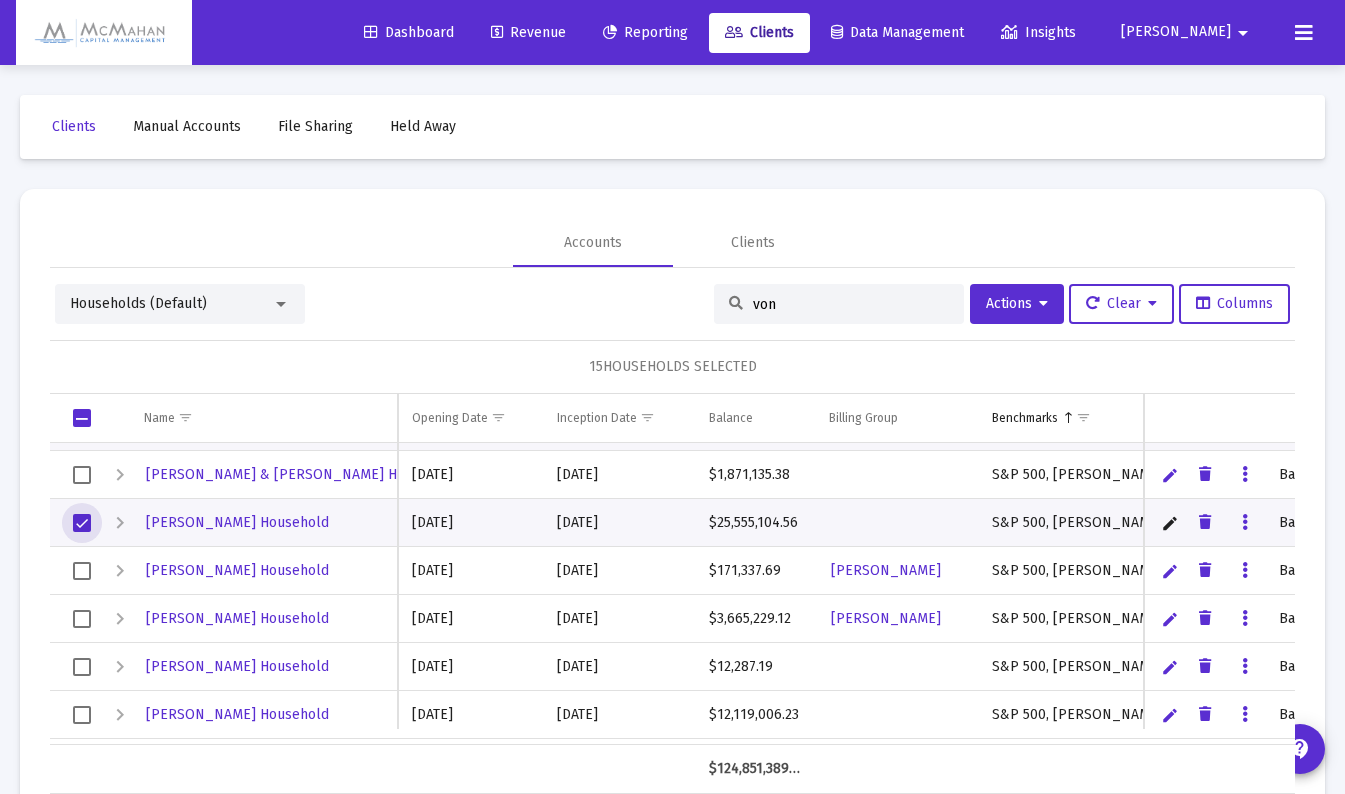 click at bounding box center [82, 619] 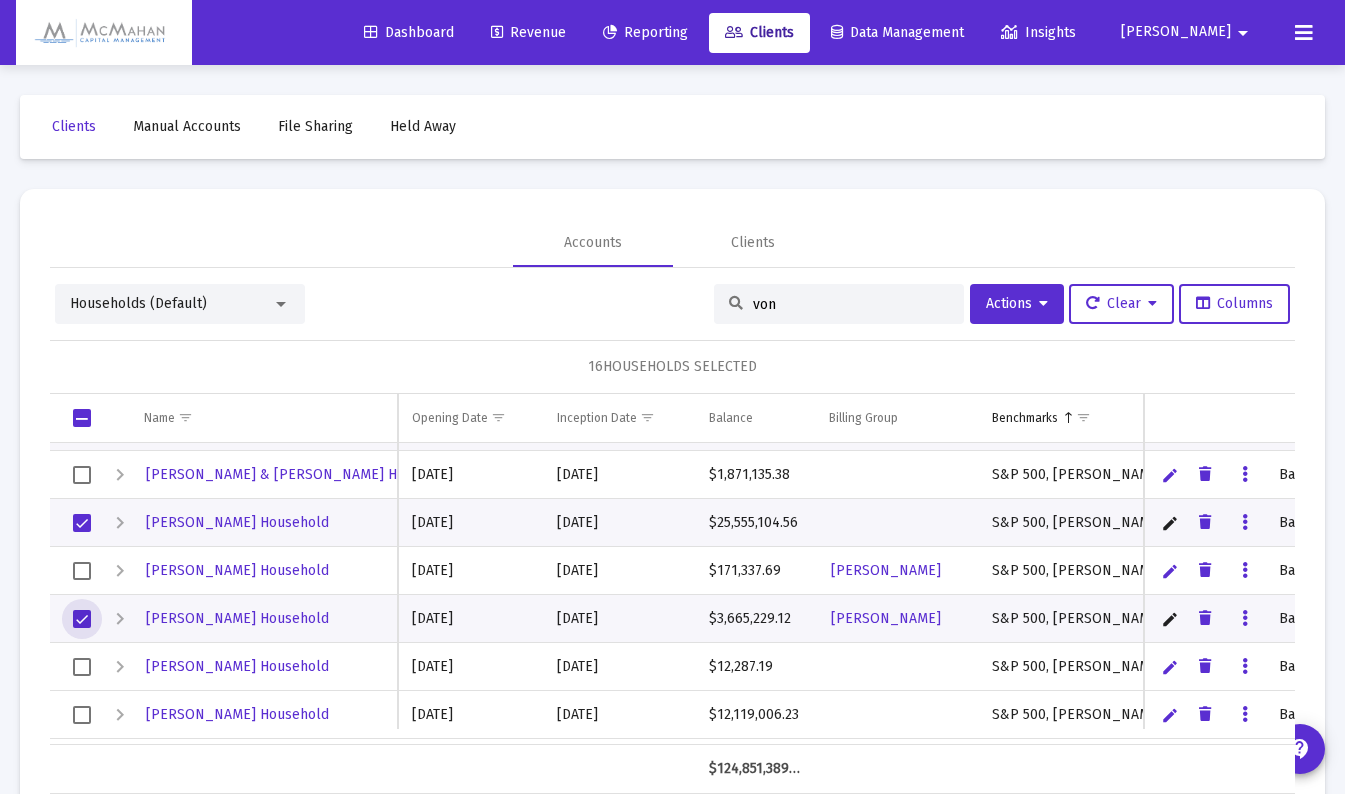 click at bounding box center [82, 667] 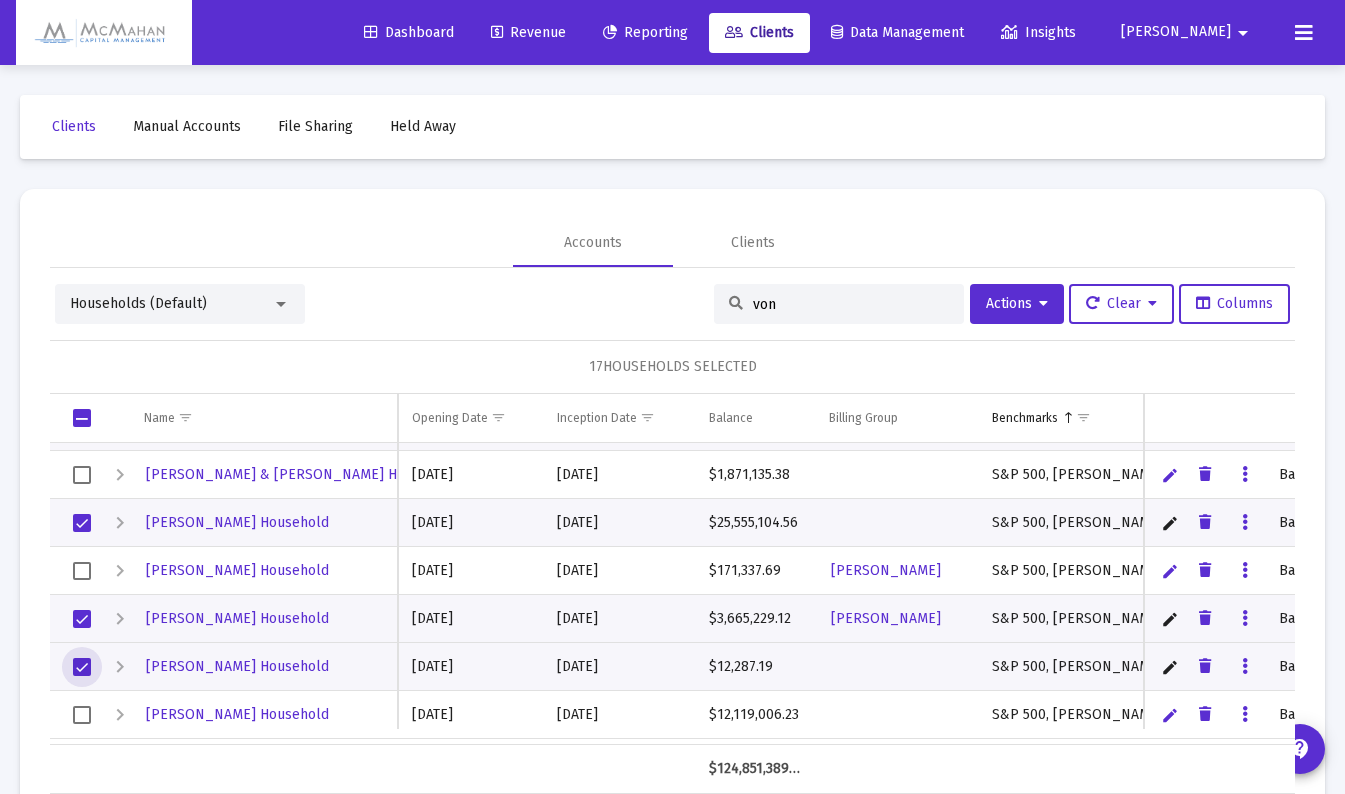 scroll, scrollTop: 1100, scrollLeft: 0, axis: vertical 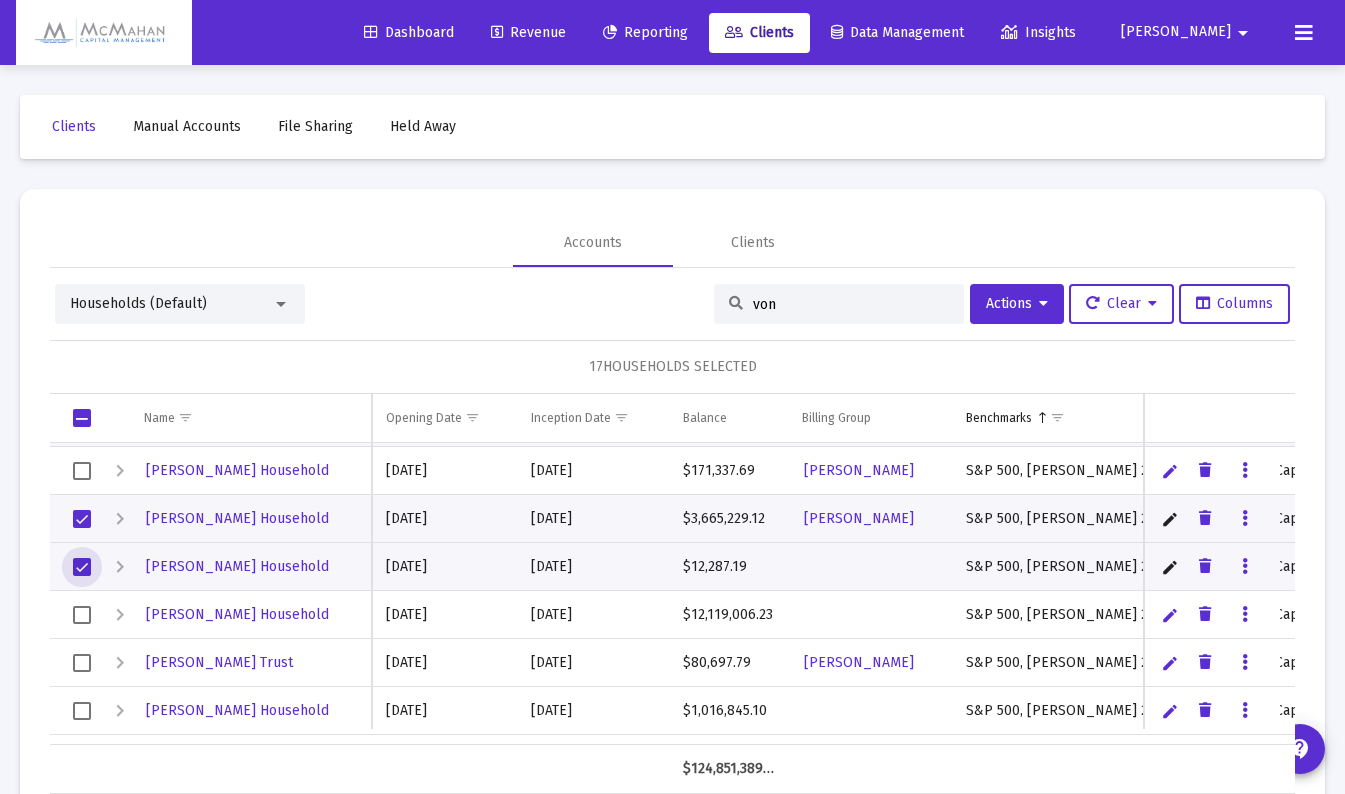 click at bounding box center [82, 615] 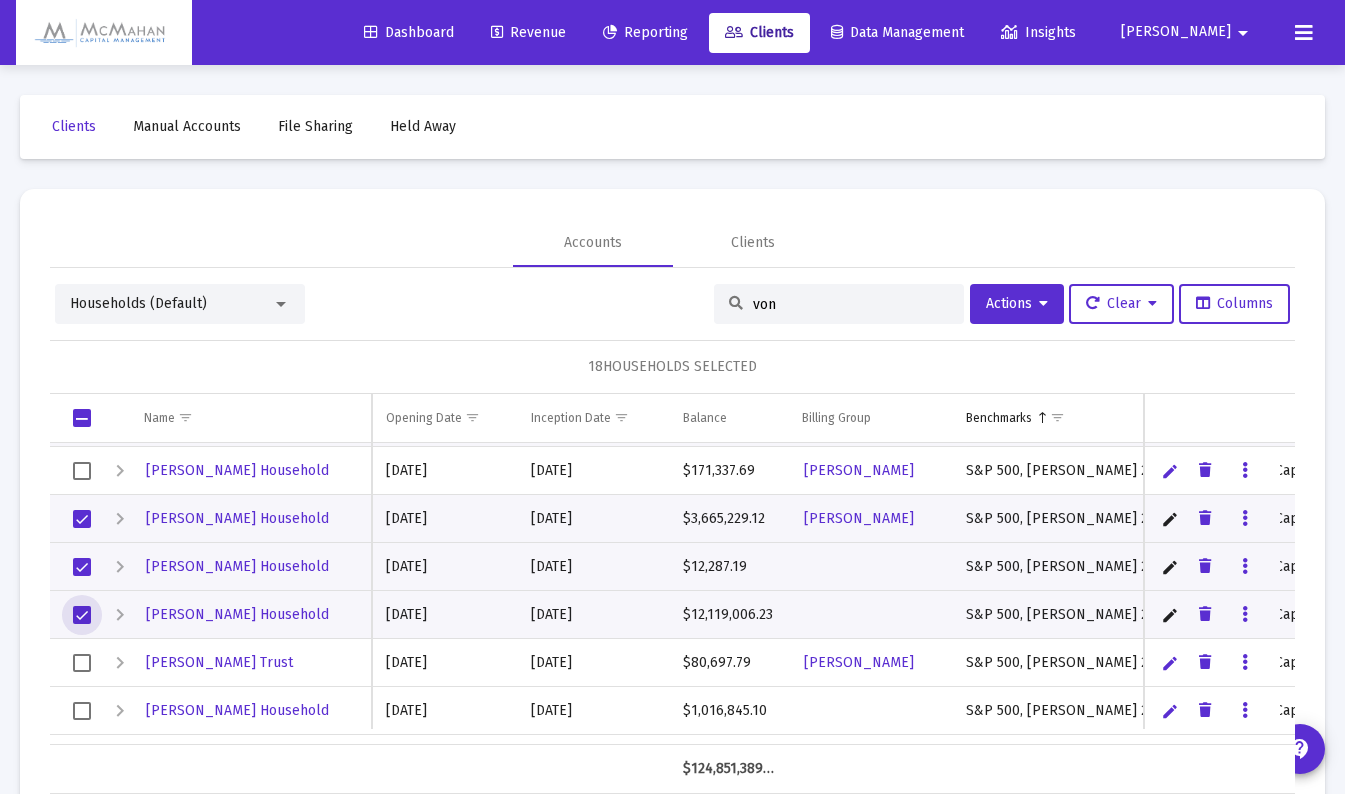 scroll, scrollTop: 1200, scrollLeft: 0, axis: vertical 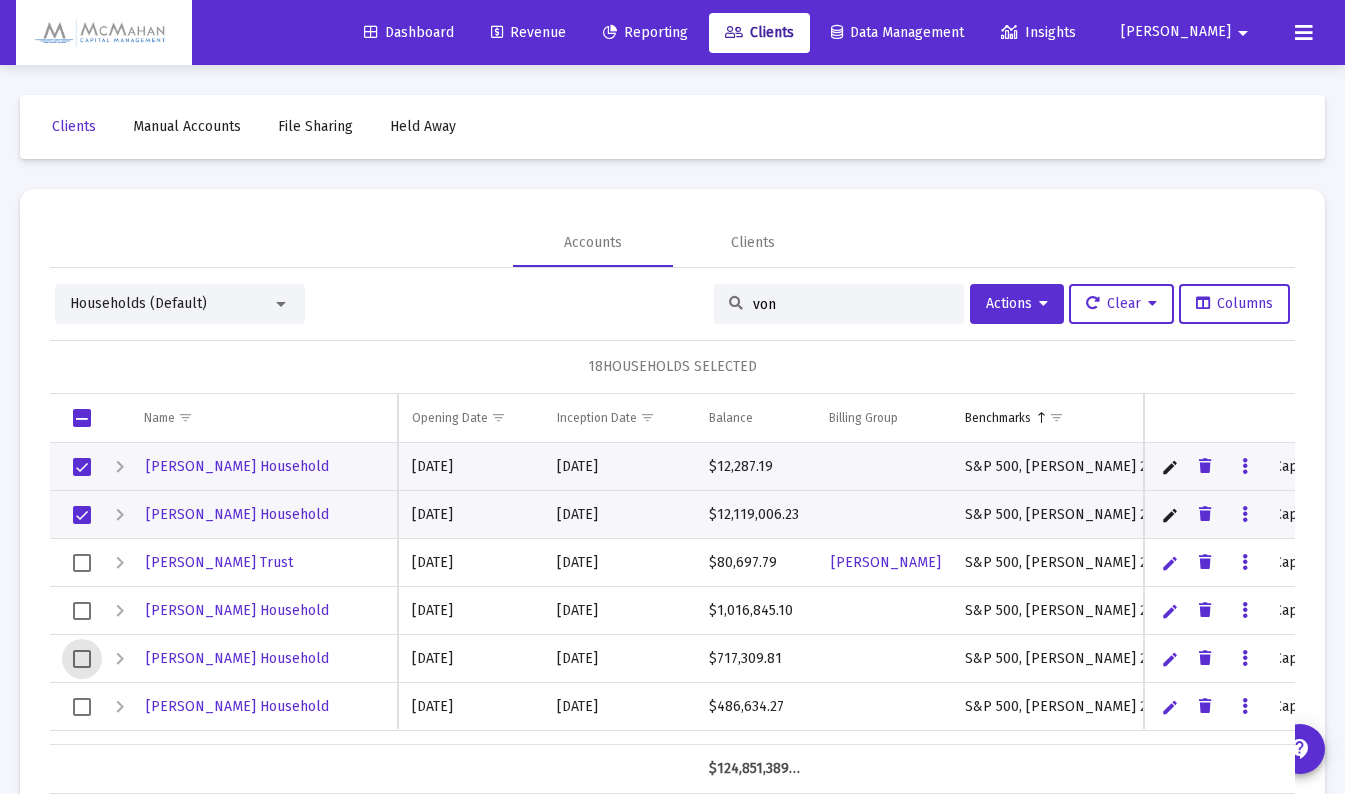 click at bounding box center (82, 659) 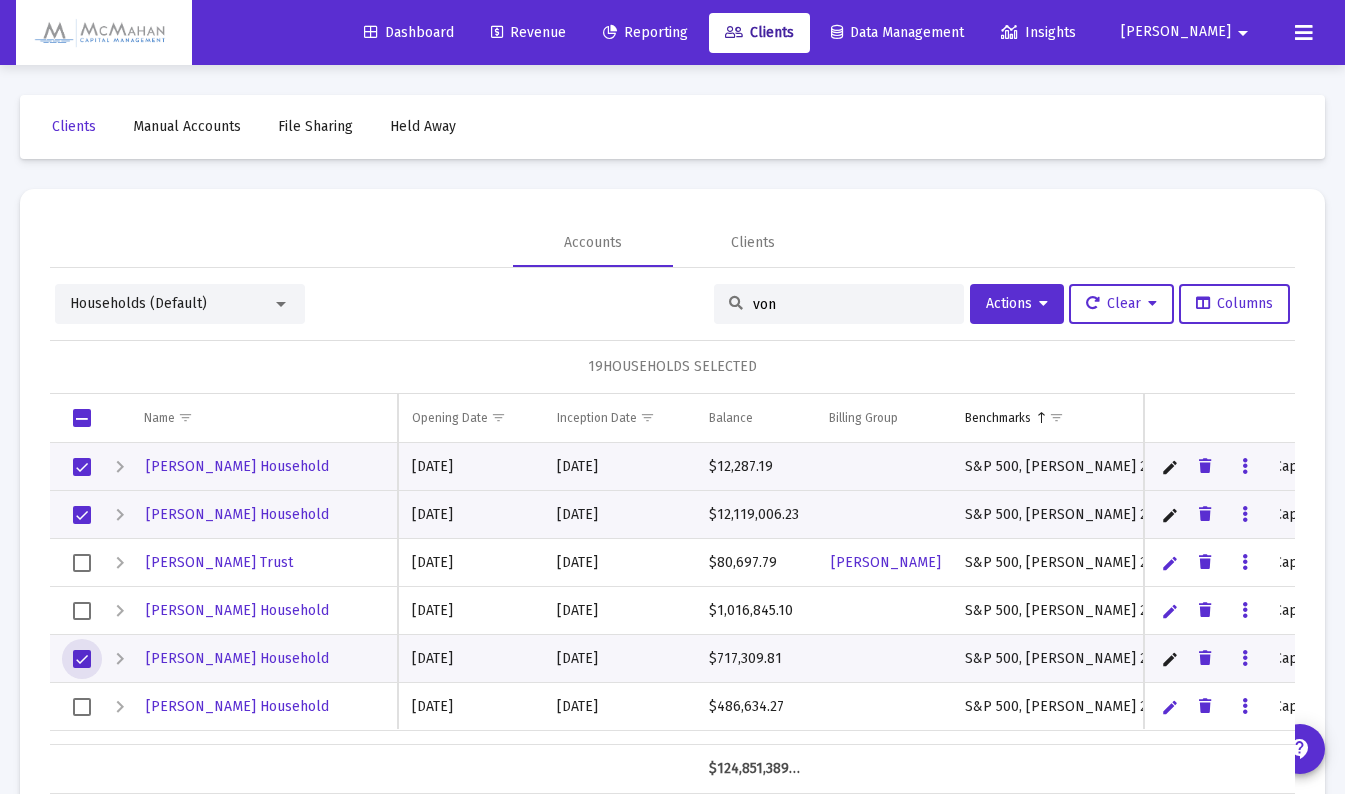 click at bounding box center [82, 707] 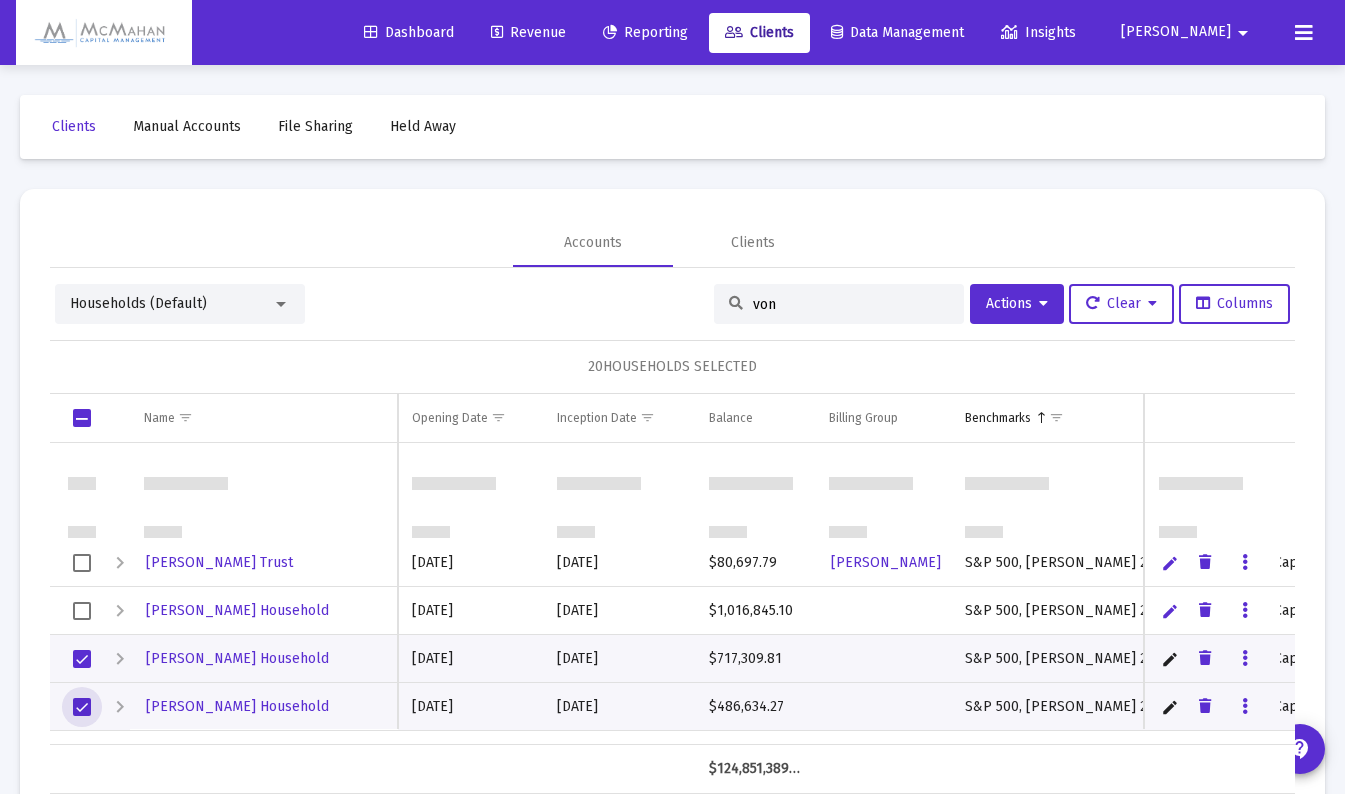 scroll, scrollTop: 1400, scrollLeft: 0, axis: vertical 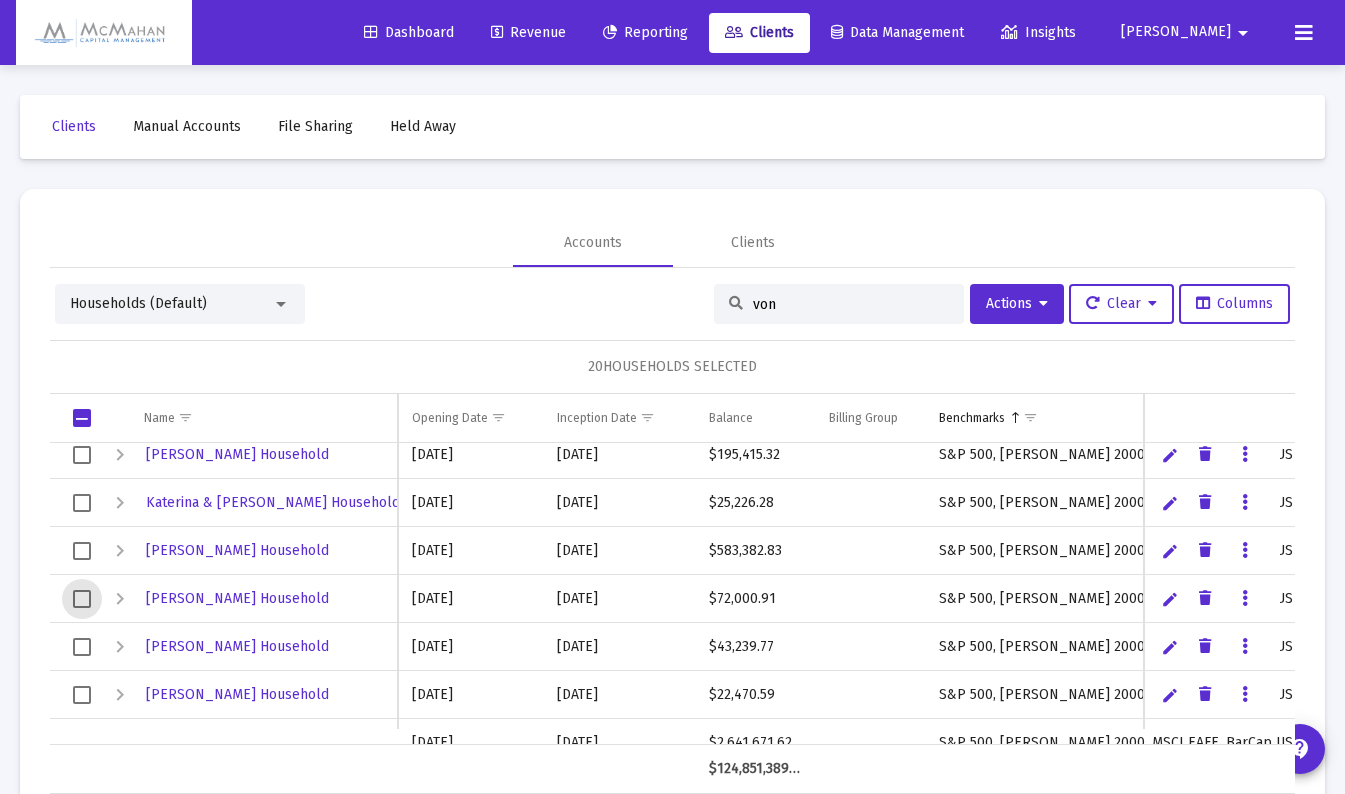 click at bounding box center (82, 599) 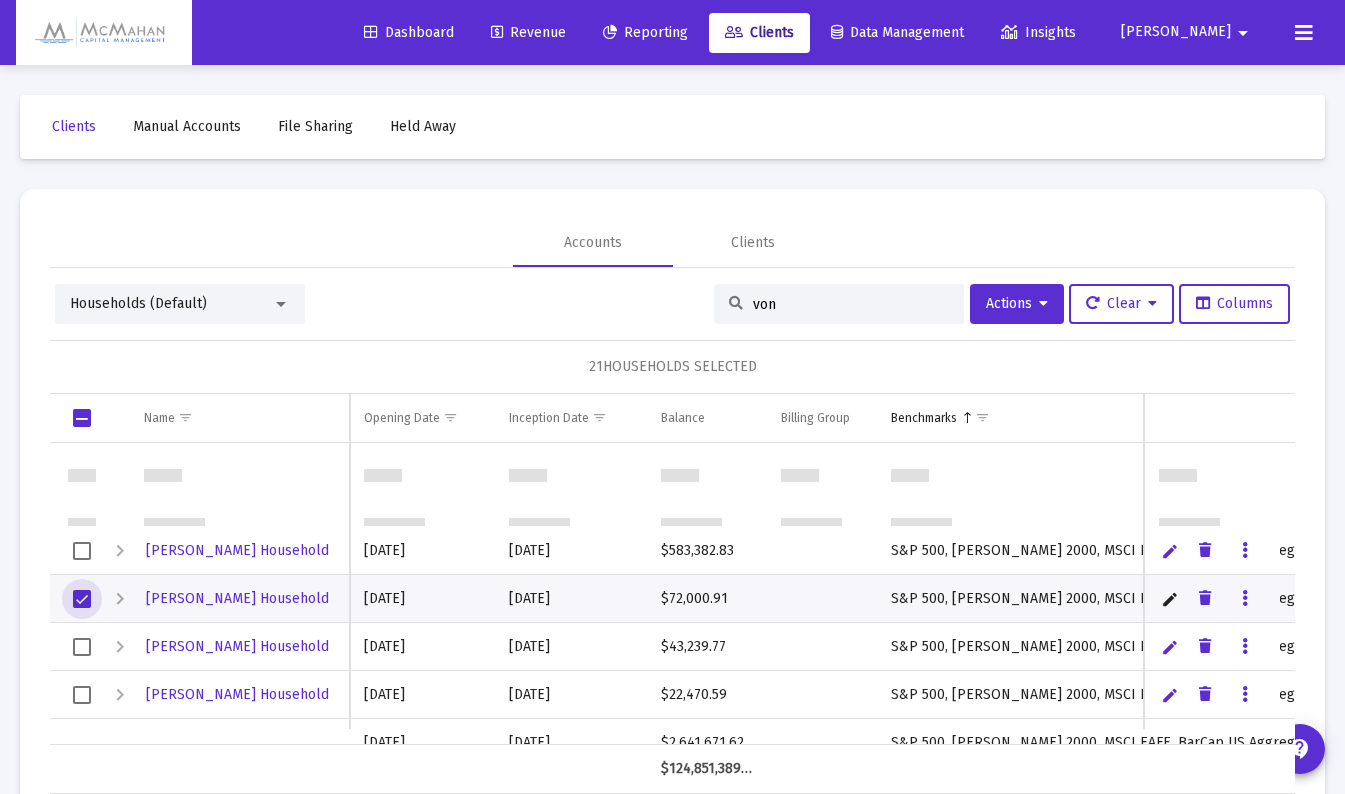 scroll, scrollTop: 1600, scrollLeft: 0, axis: vertical 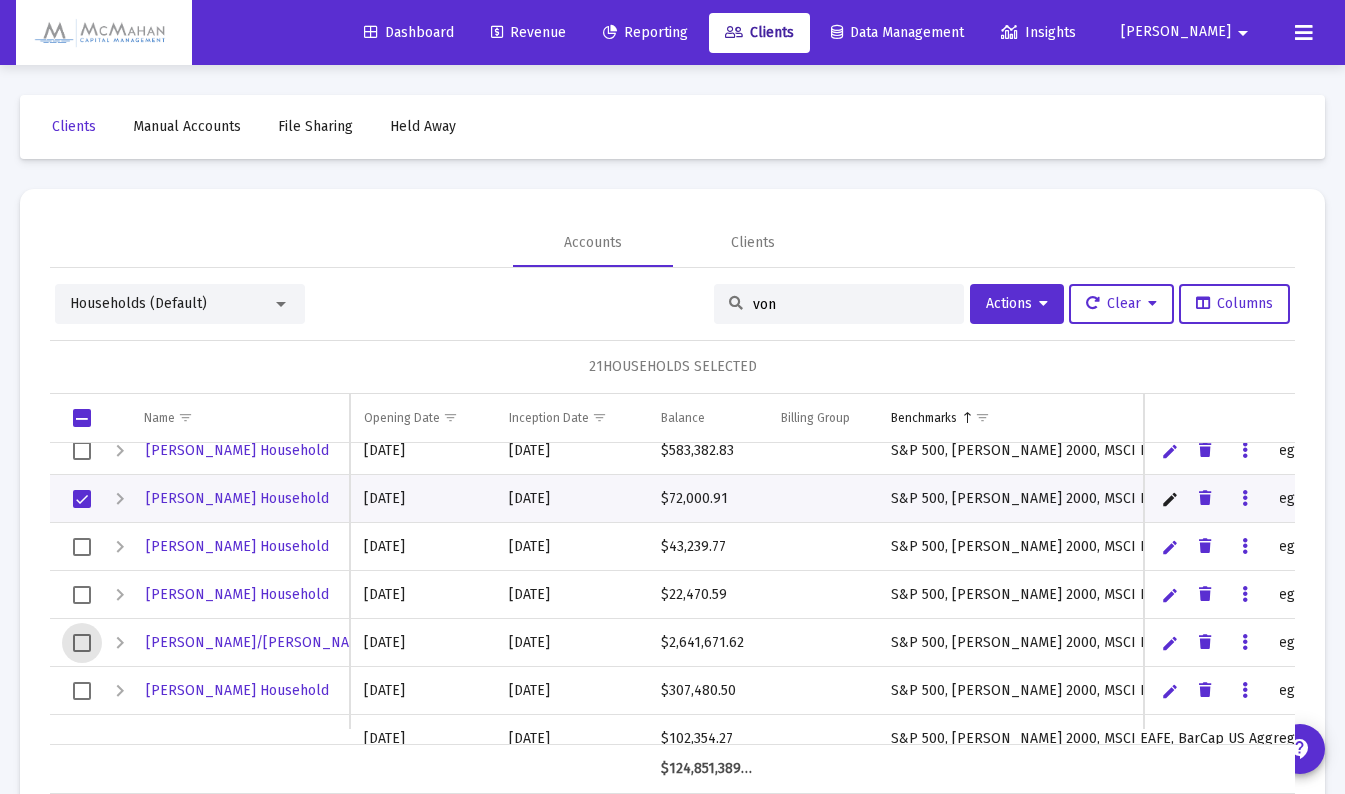 click at bounding box center [82, 643] 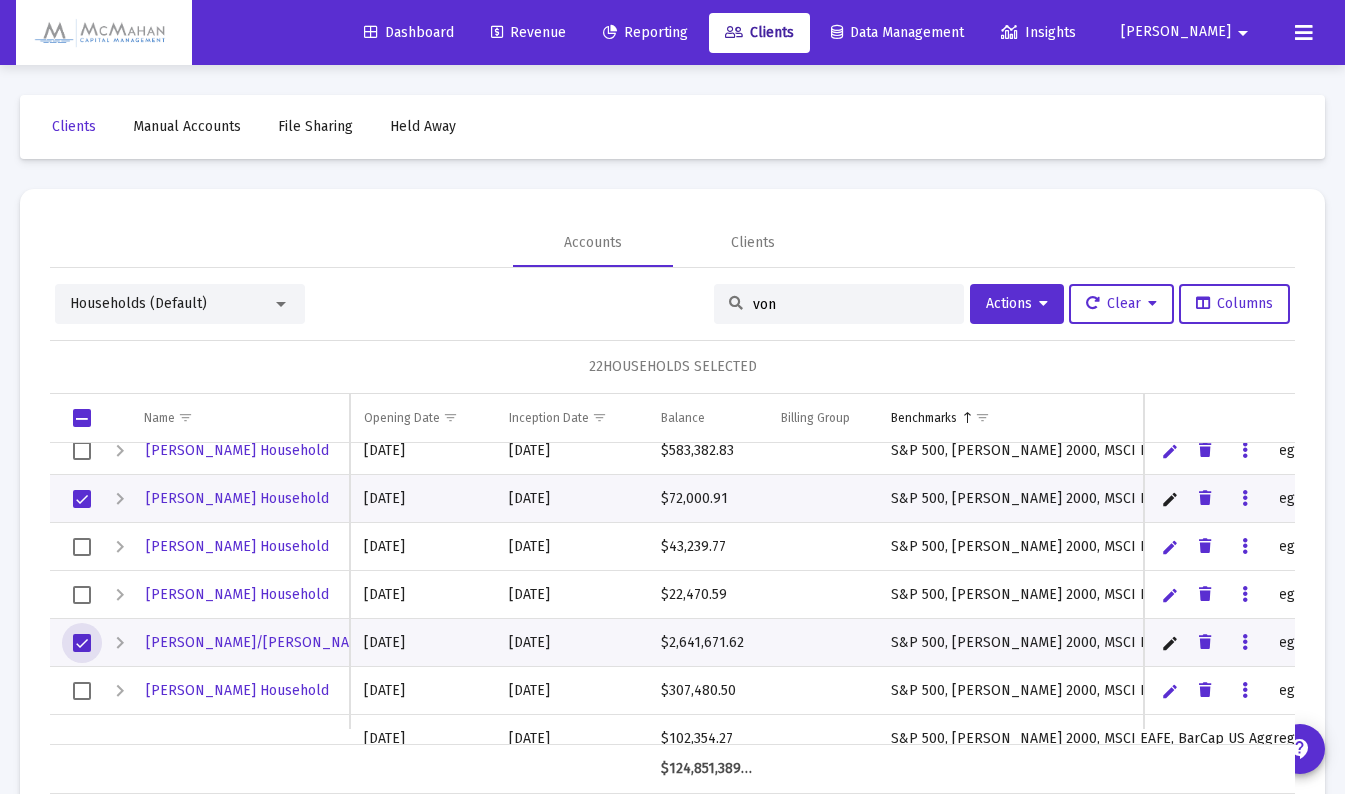 scroll, scrollTop: 1700, scrollLeft: 0, axis: vertical 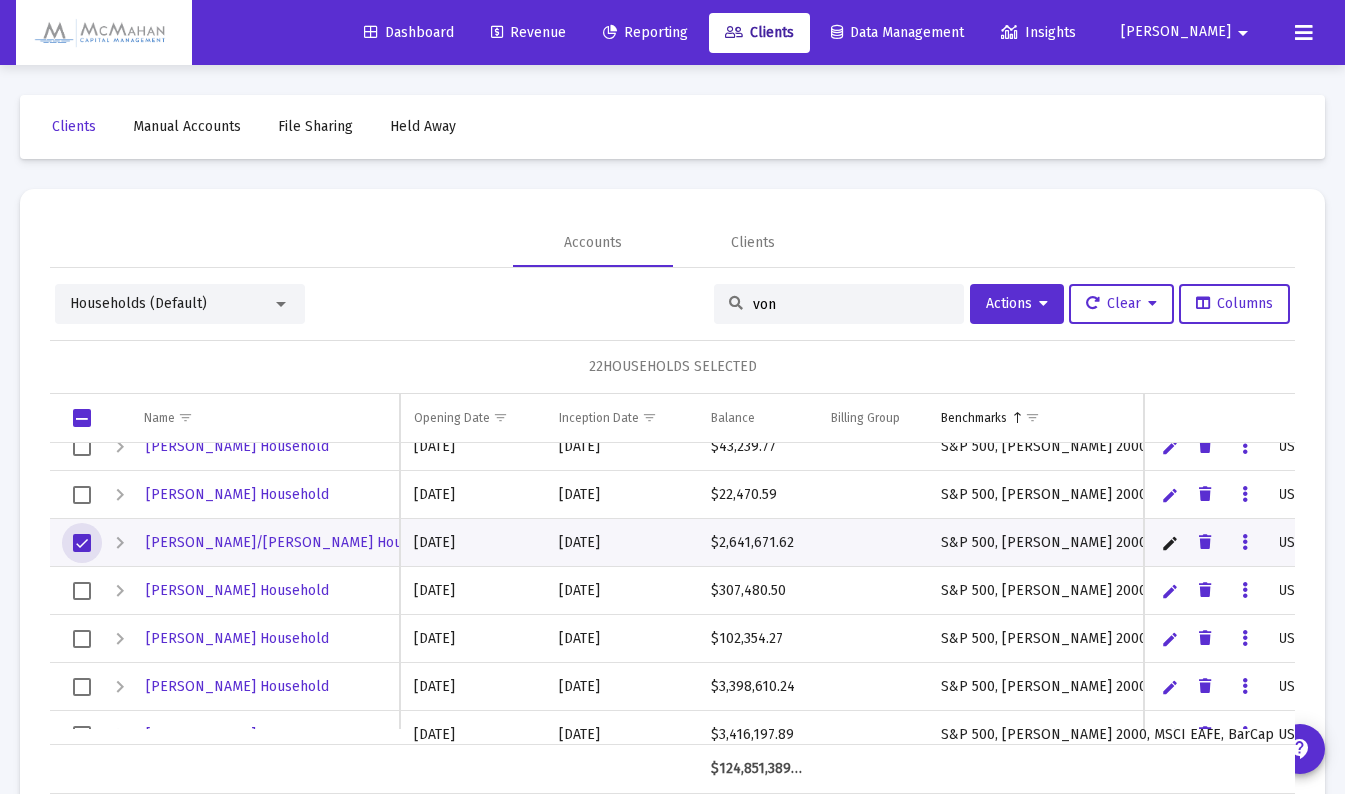 click at bounding box center (82, 639) 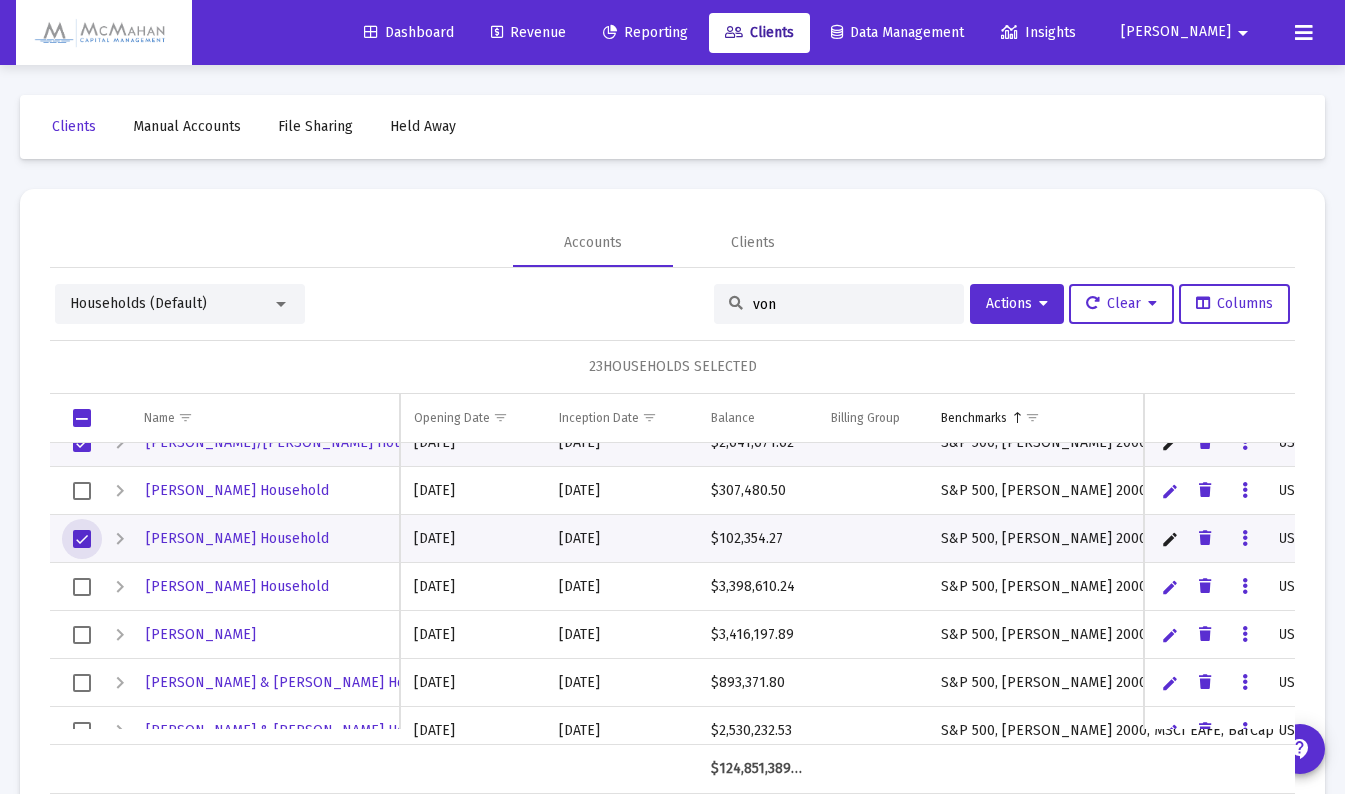 click at bounding box center (82, 539) 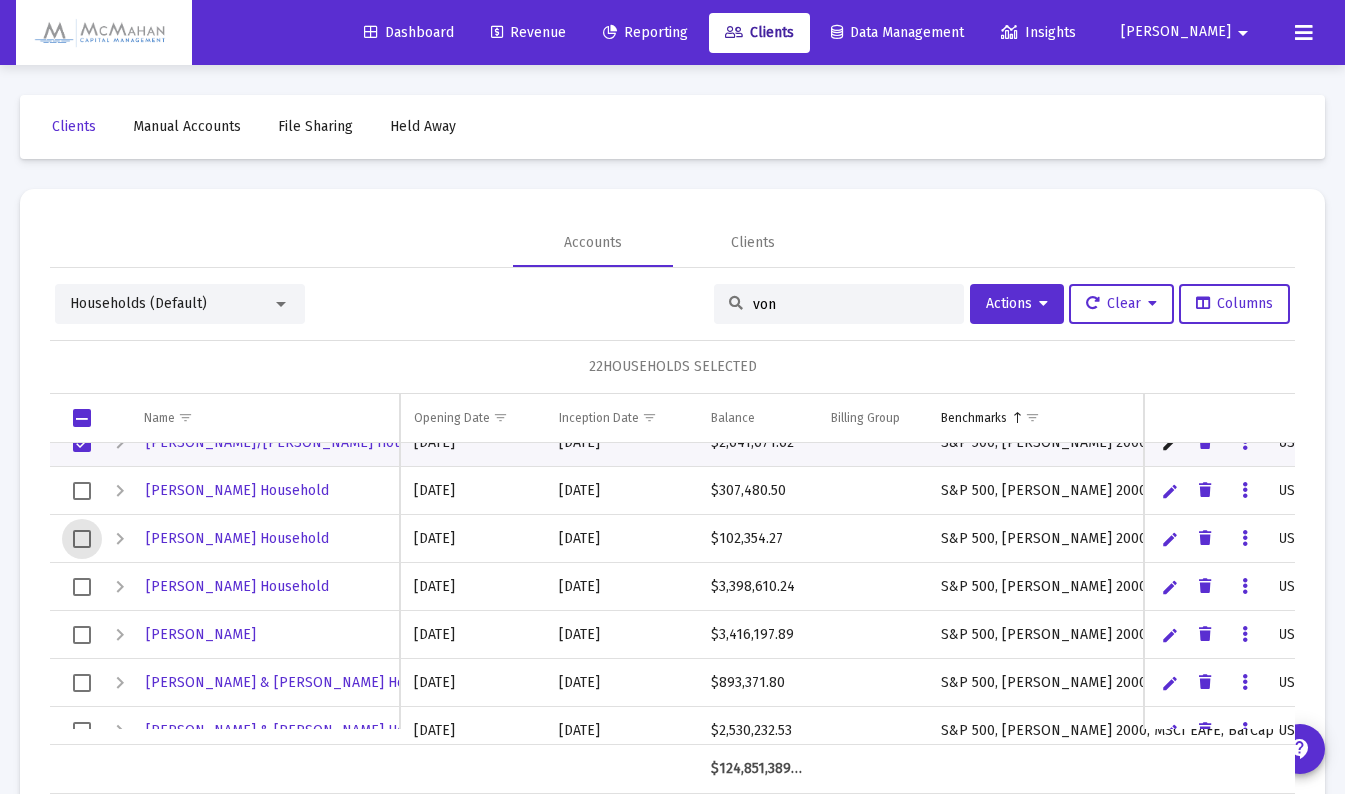 click at bounding box center [82, 587] 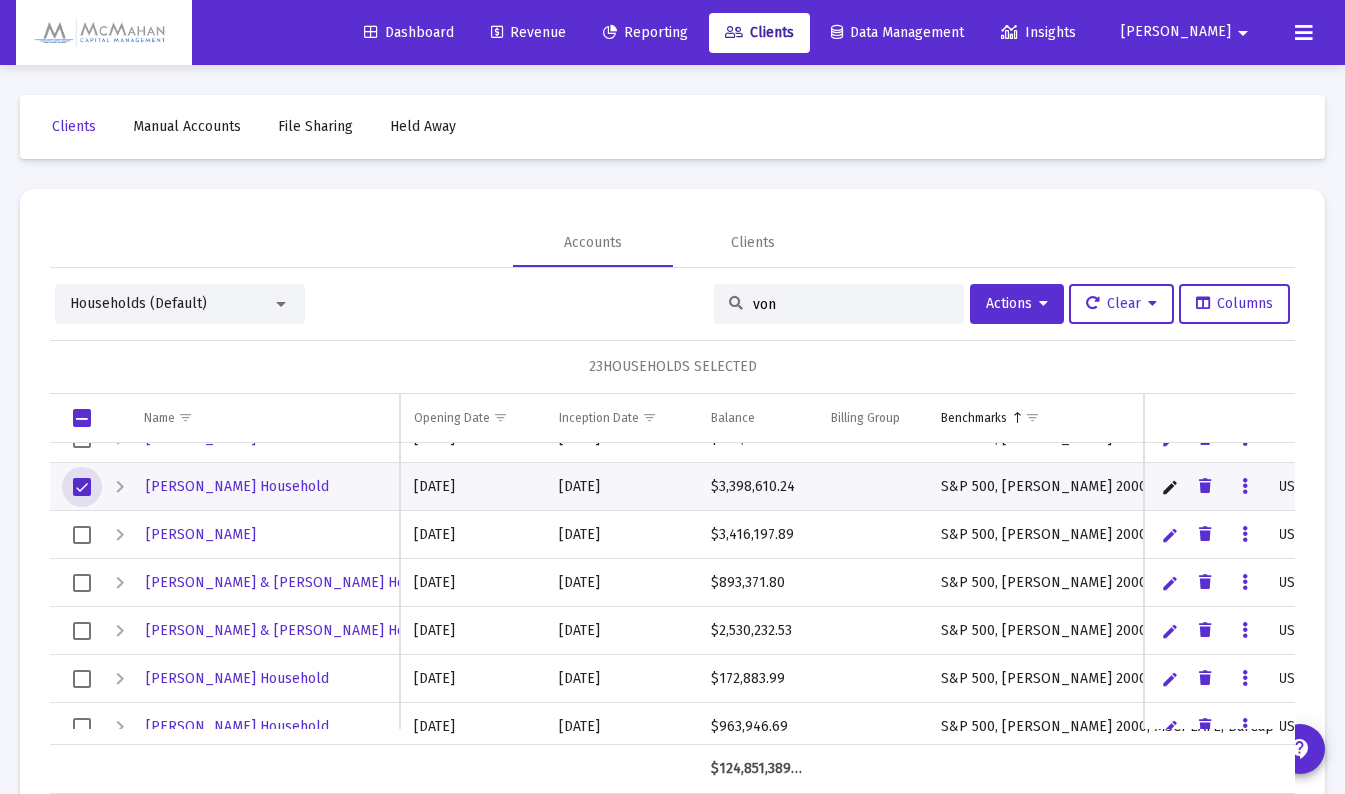 click at bounding box center [82, 535] 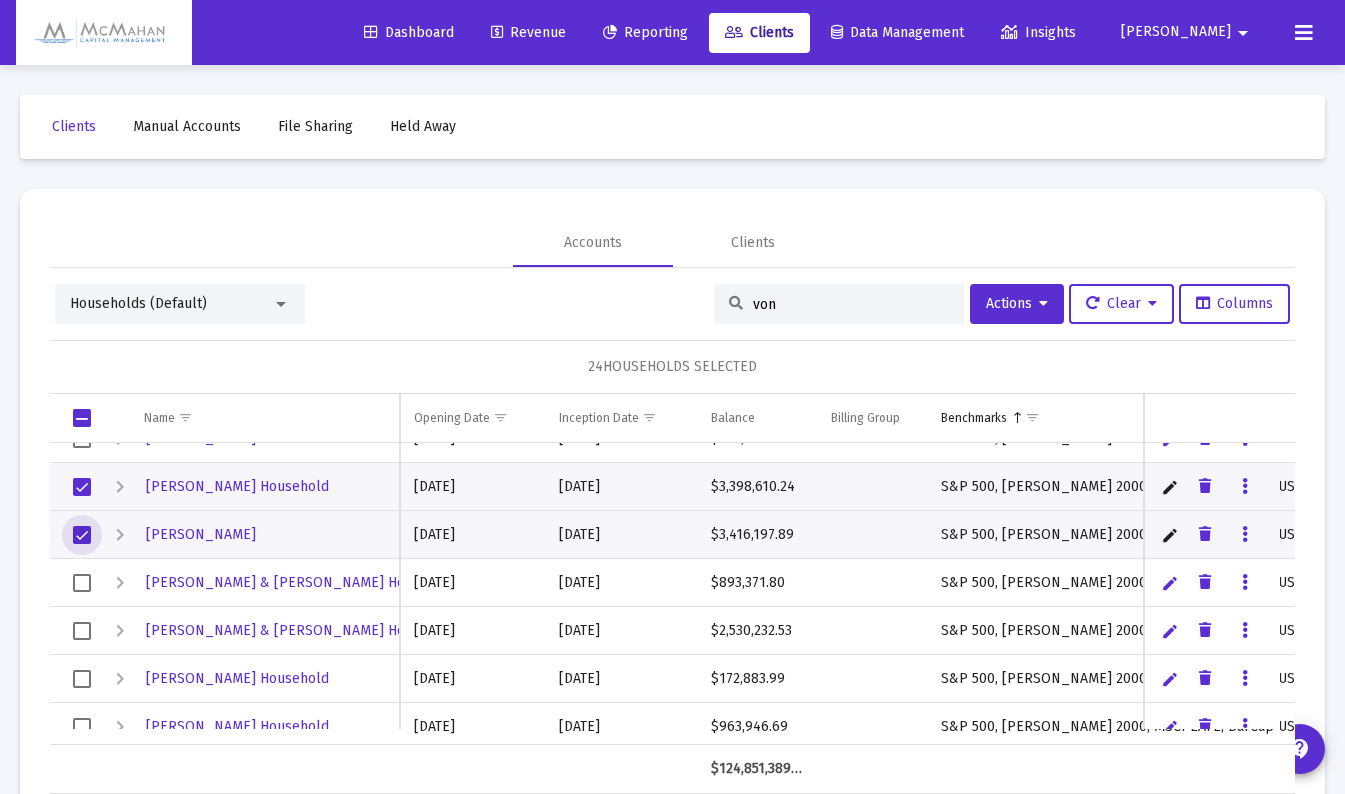 click at bounding box center (82, 583) 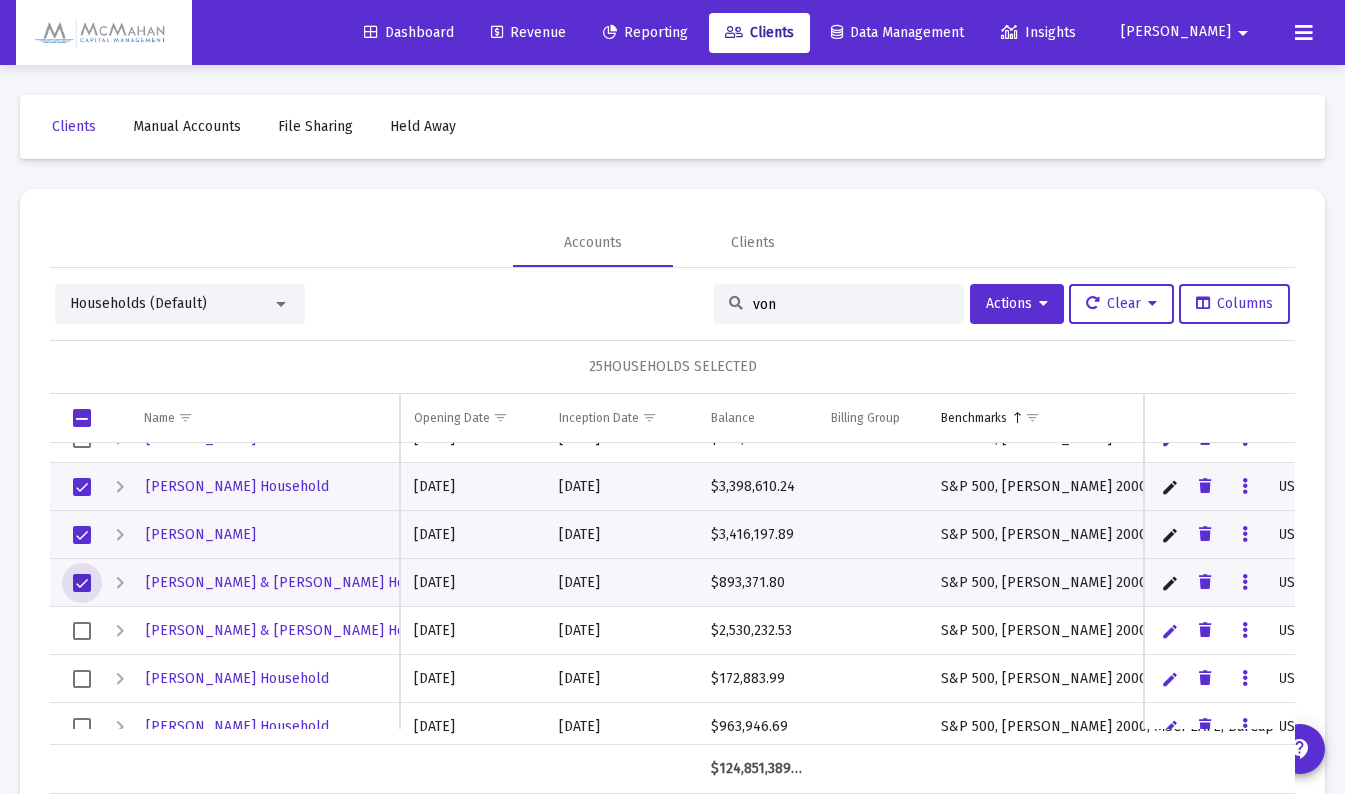 click at bounding box center (82, 631) 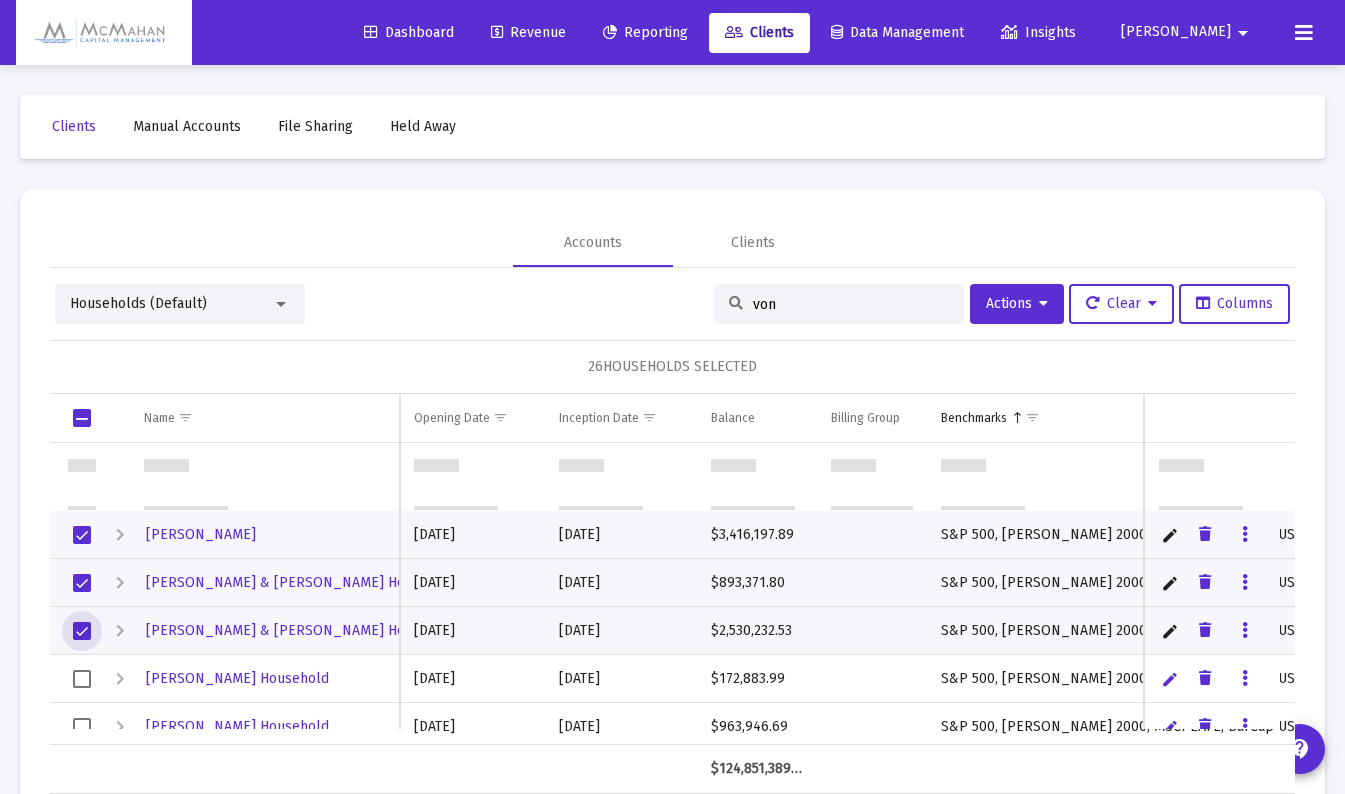 scroll, scrollTop: 60, scrollLeft: 0, axis: vertical 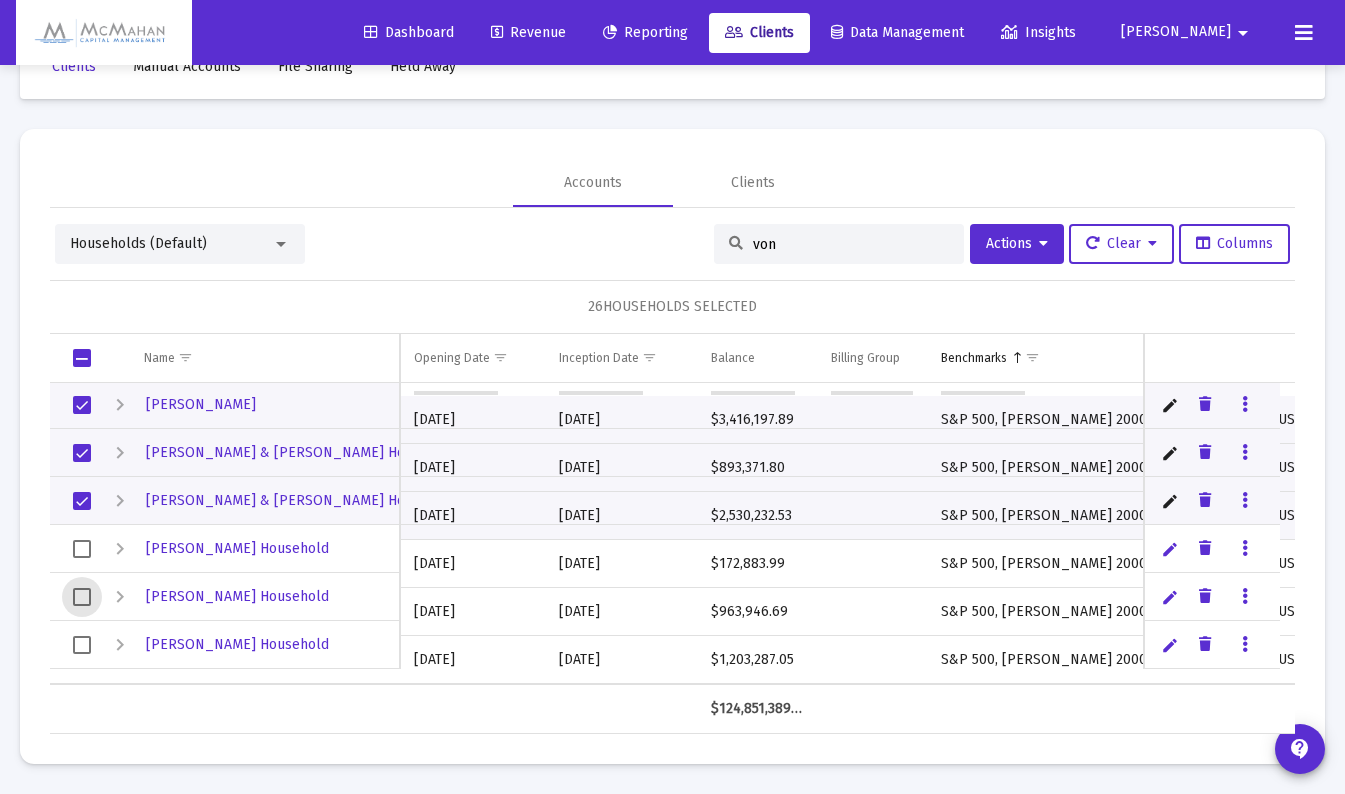 click at bounding box center [82, 597] 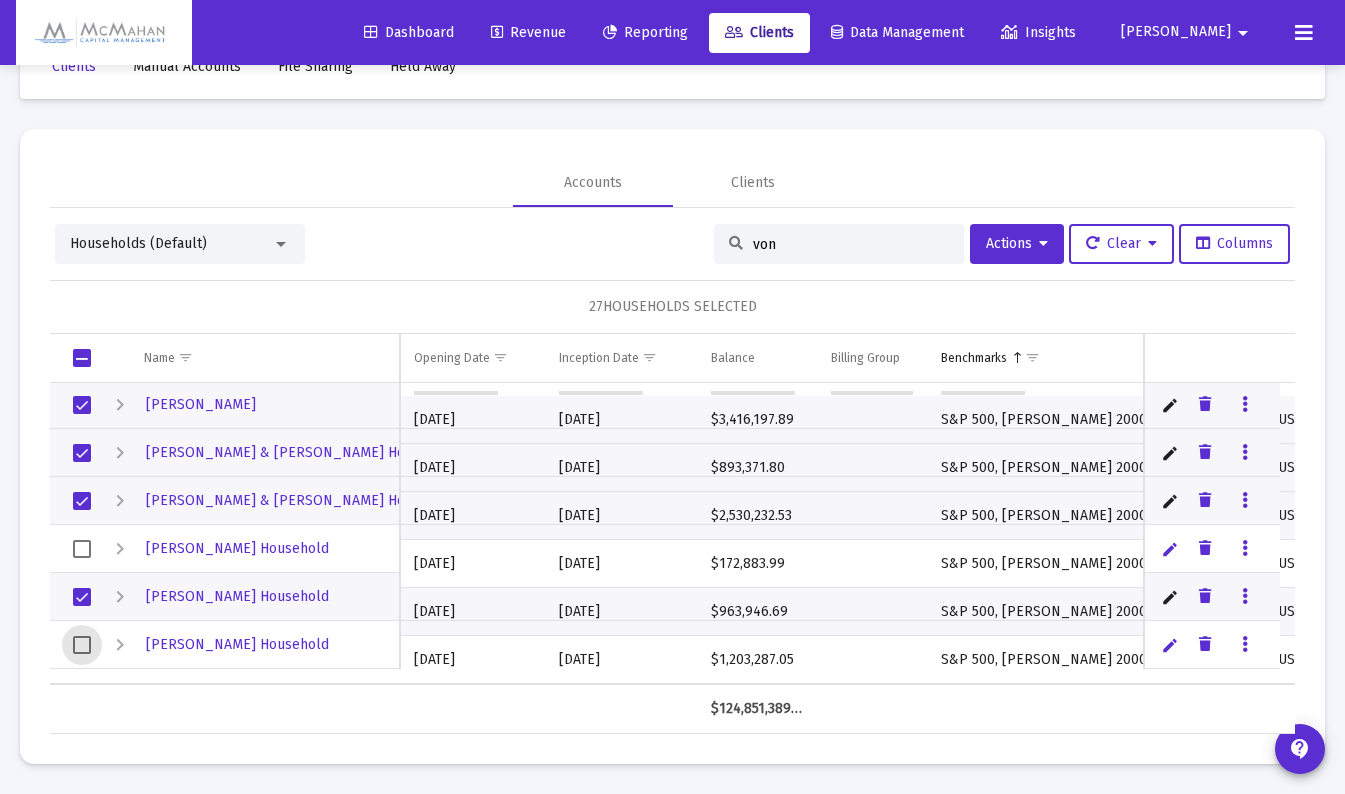 click at bounding box center [82, 645] 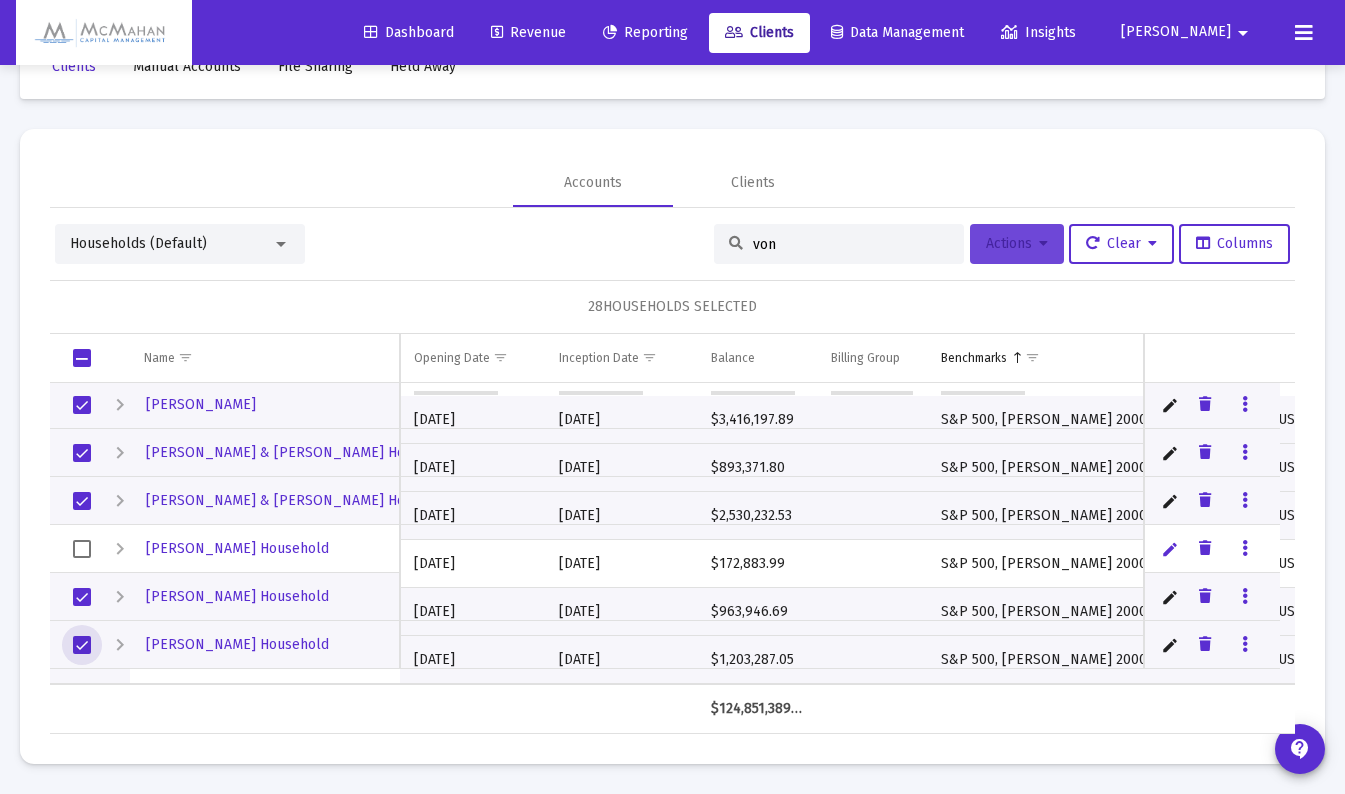 click on "Actions" at bounding box center [1017, 244] 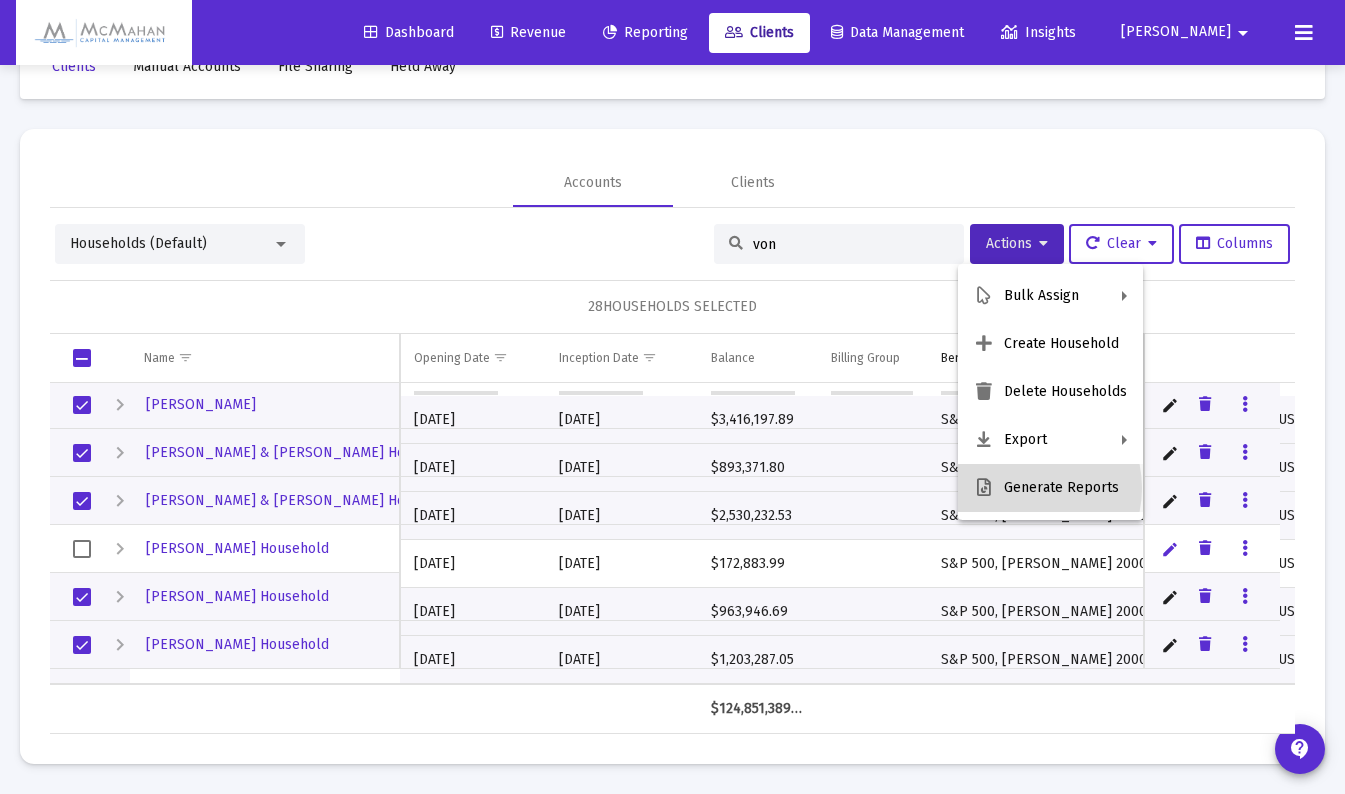 click on "Generate Reports" at bounding box center [1050, 488] 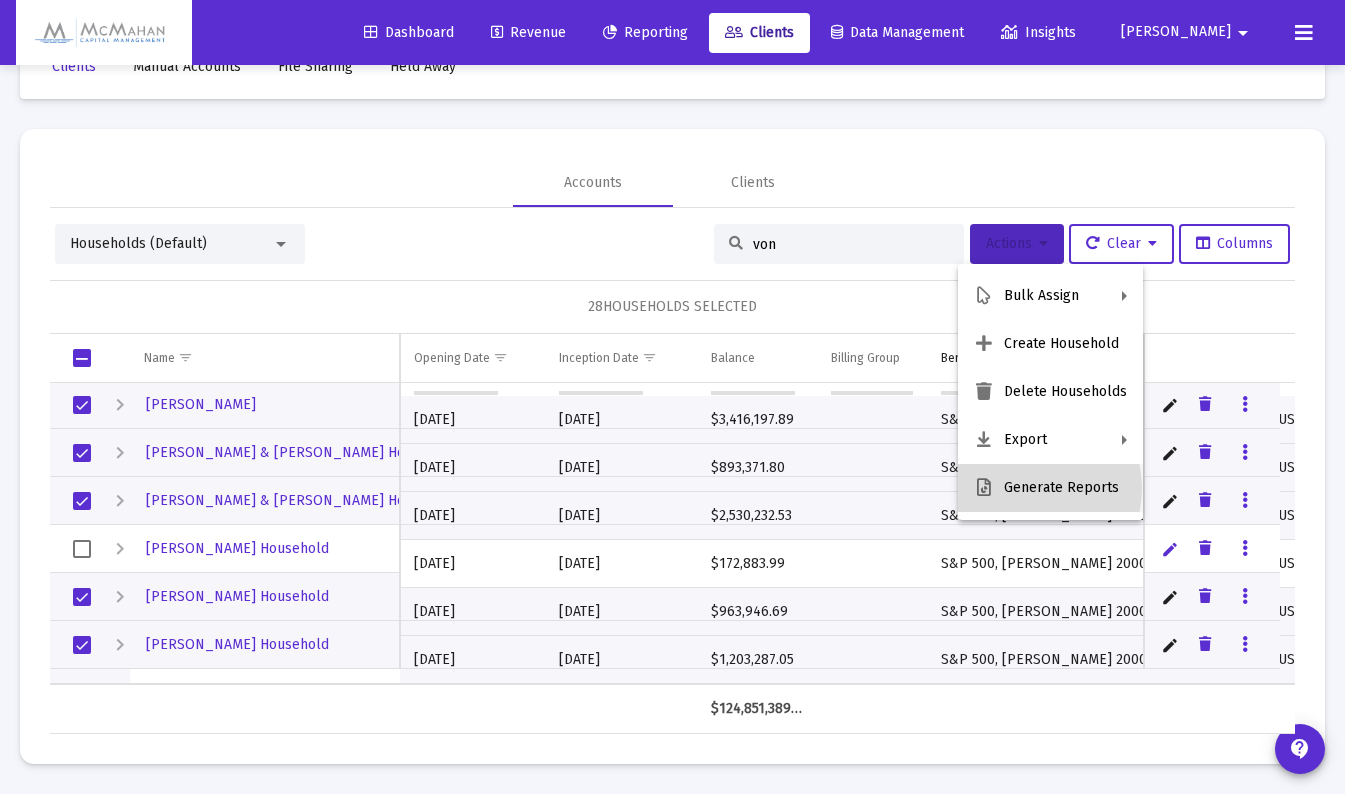 scroll, scrollTop: 0, scrollLeft: 0, axis: both 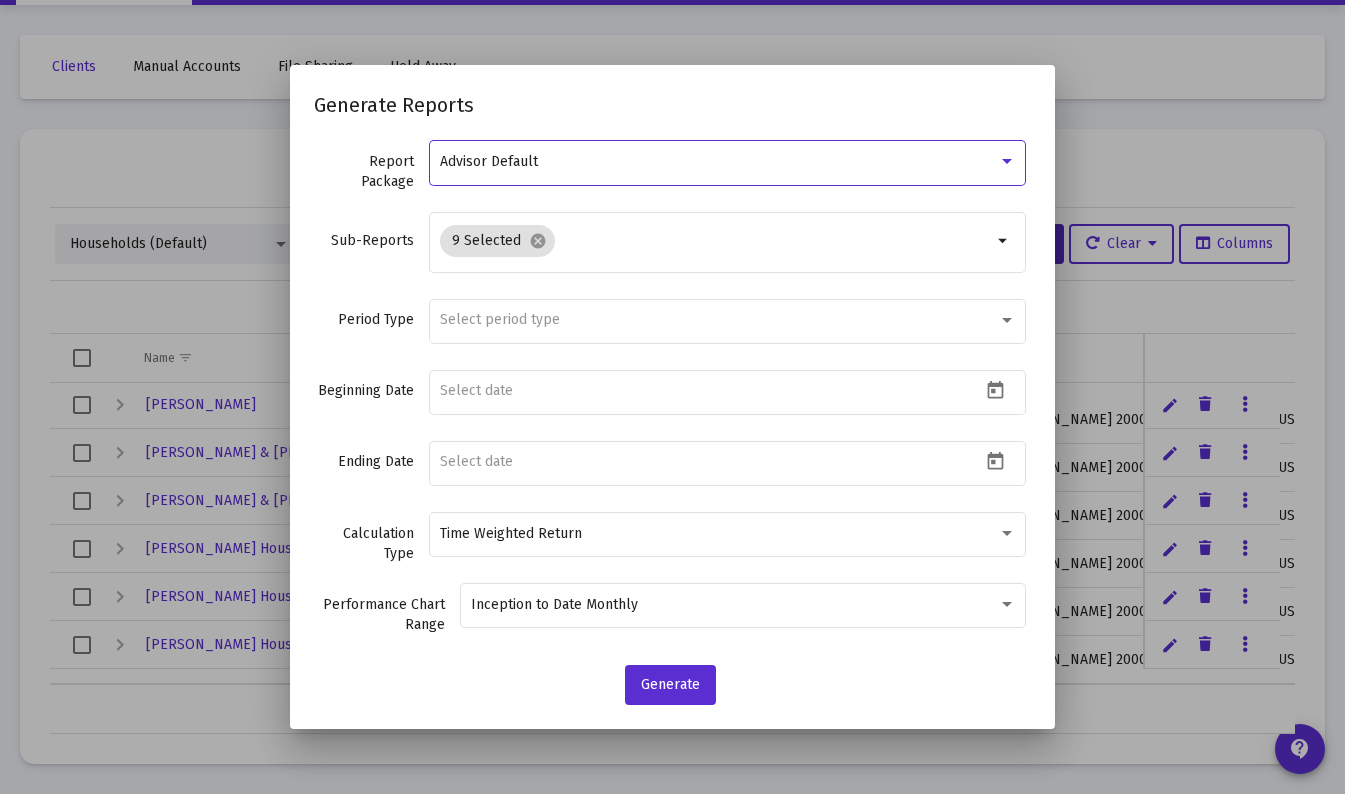 click at bounding box center [1007, 161] 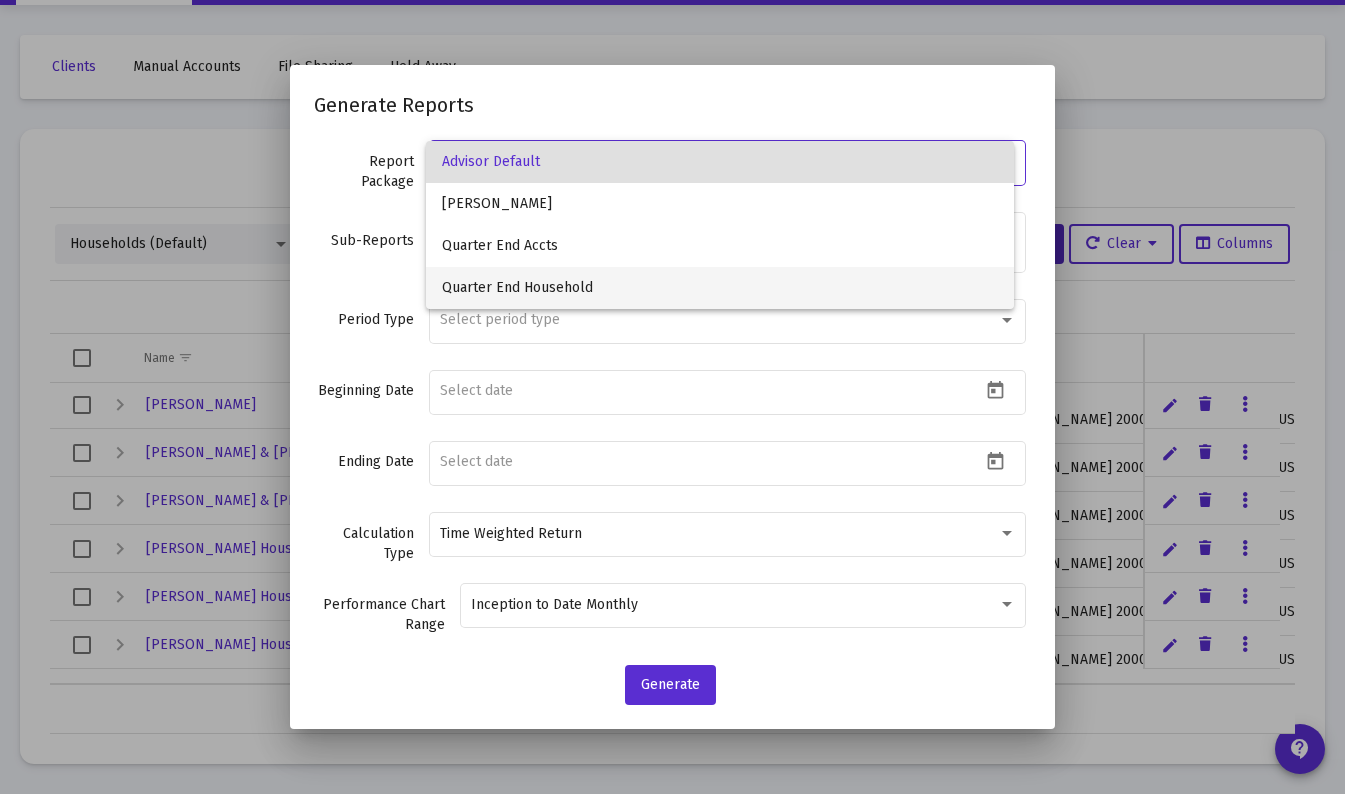 click on "Quarter End Household" at bounding box center (719, 288) 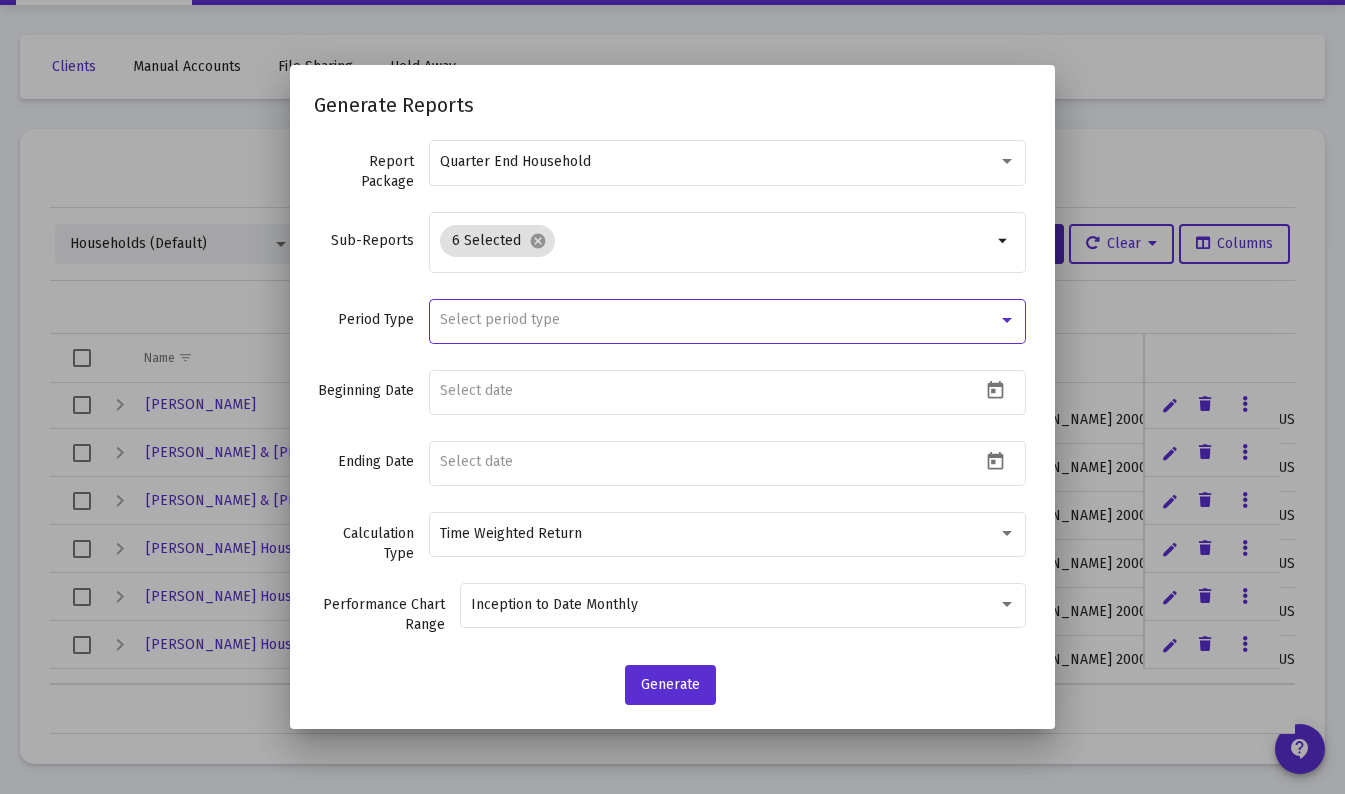 click at bounding box center (1007, 320) 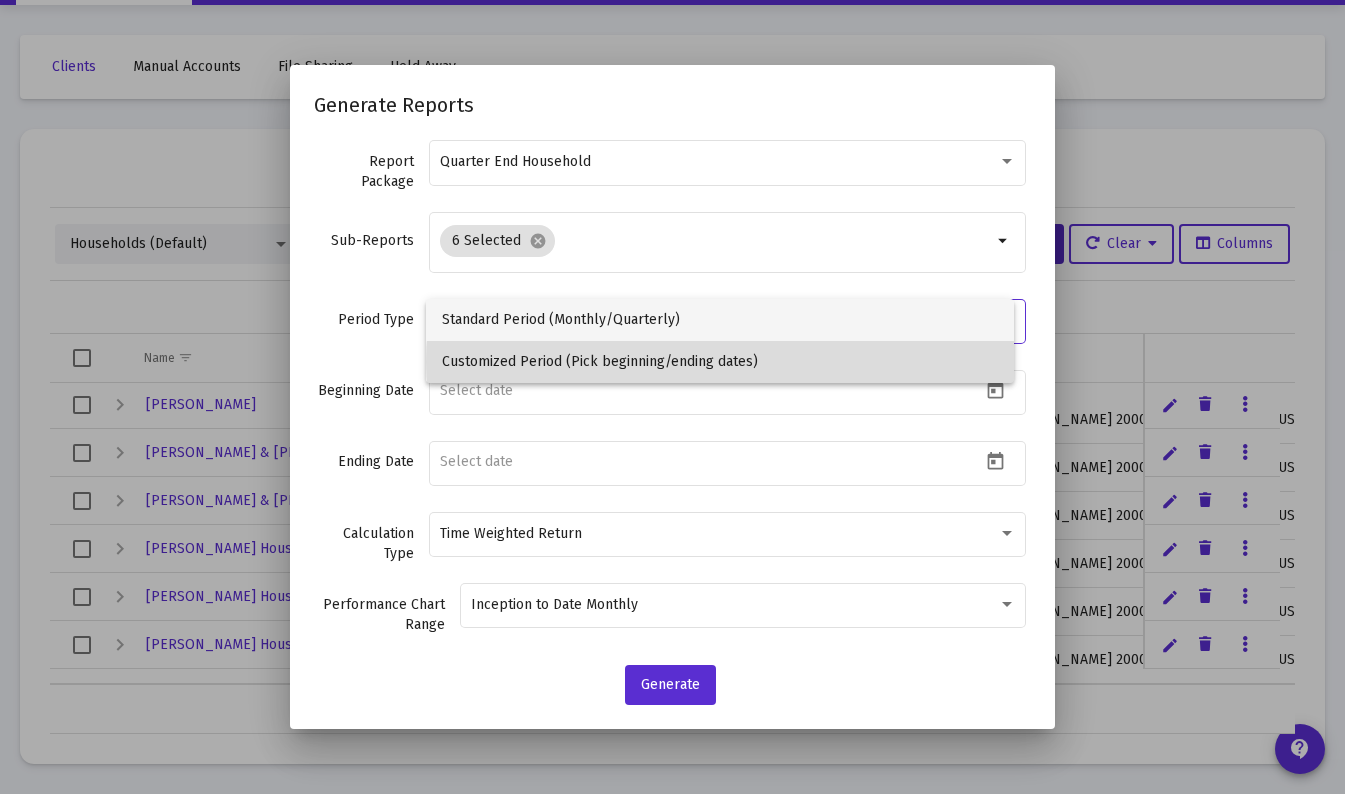 click on "Customized Period (Pick beginning/ending dates)" at bounding box center [719, 362] 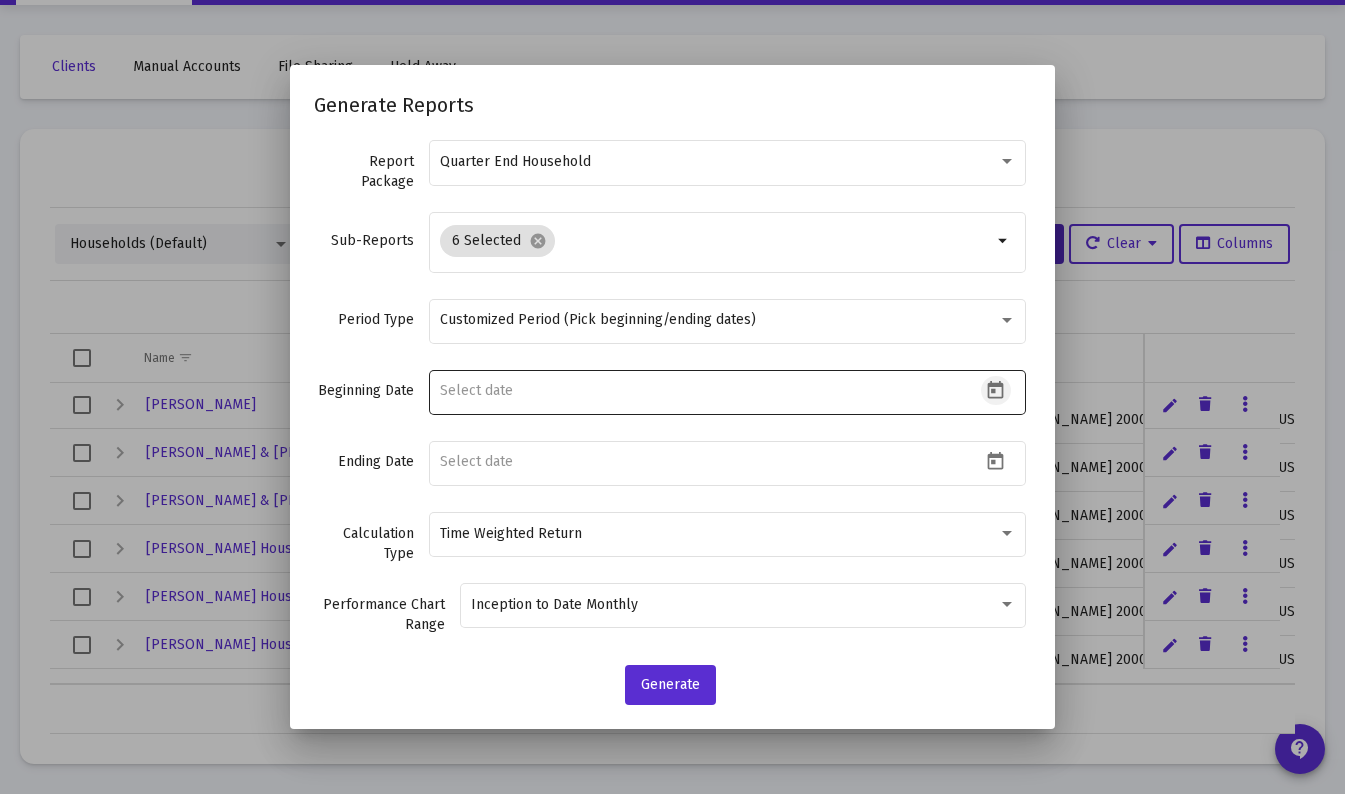 click 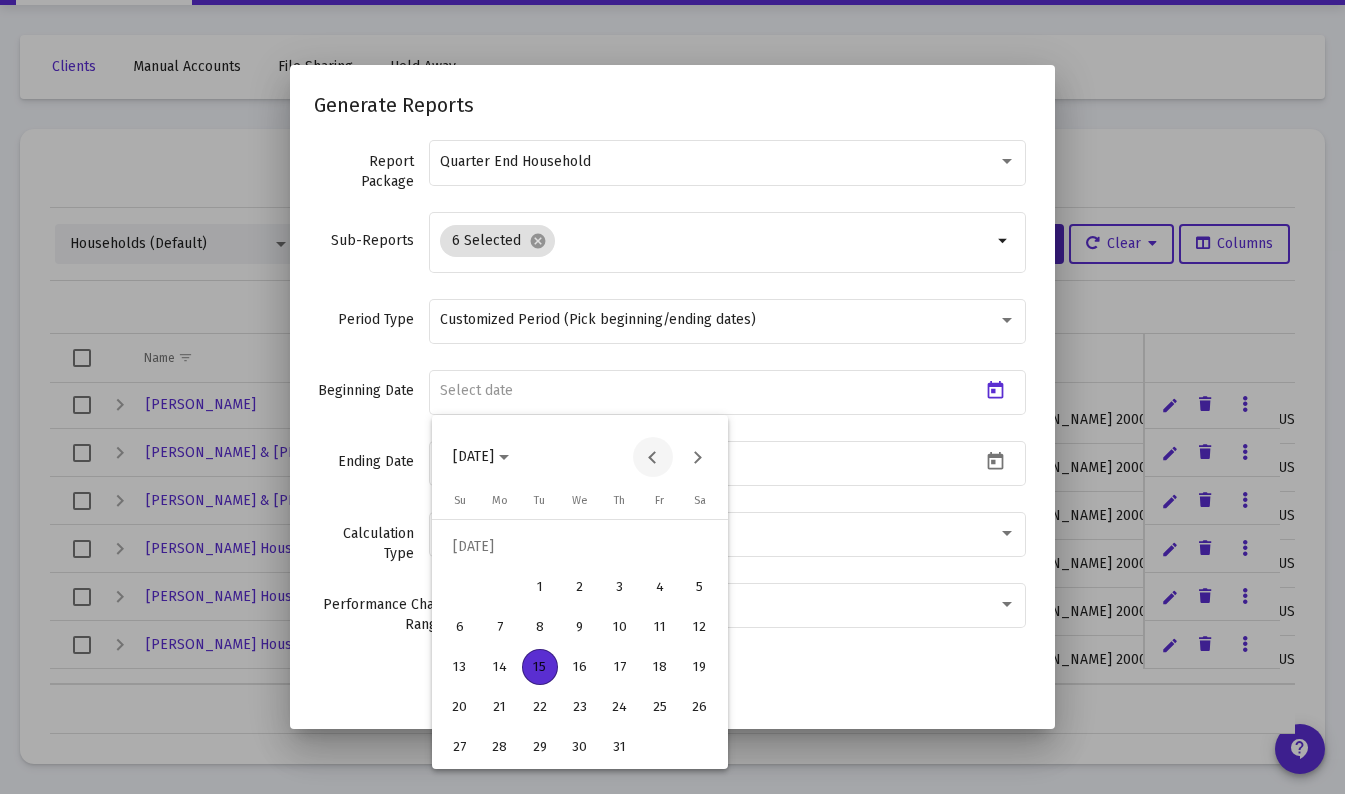 click at bounding box center [653, 457] 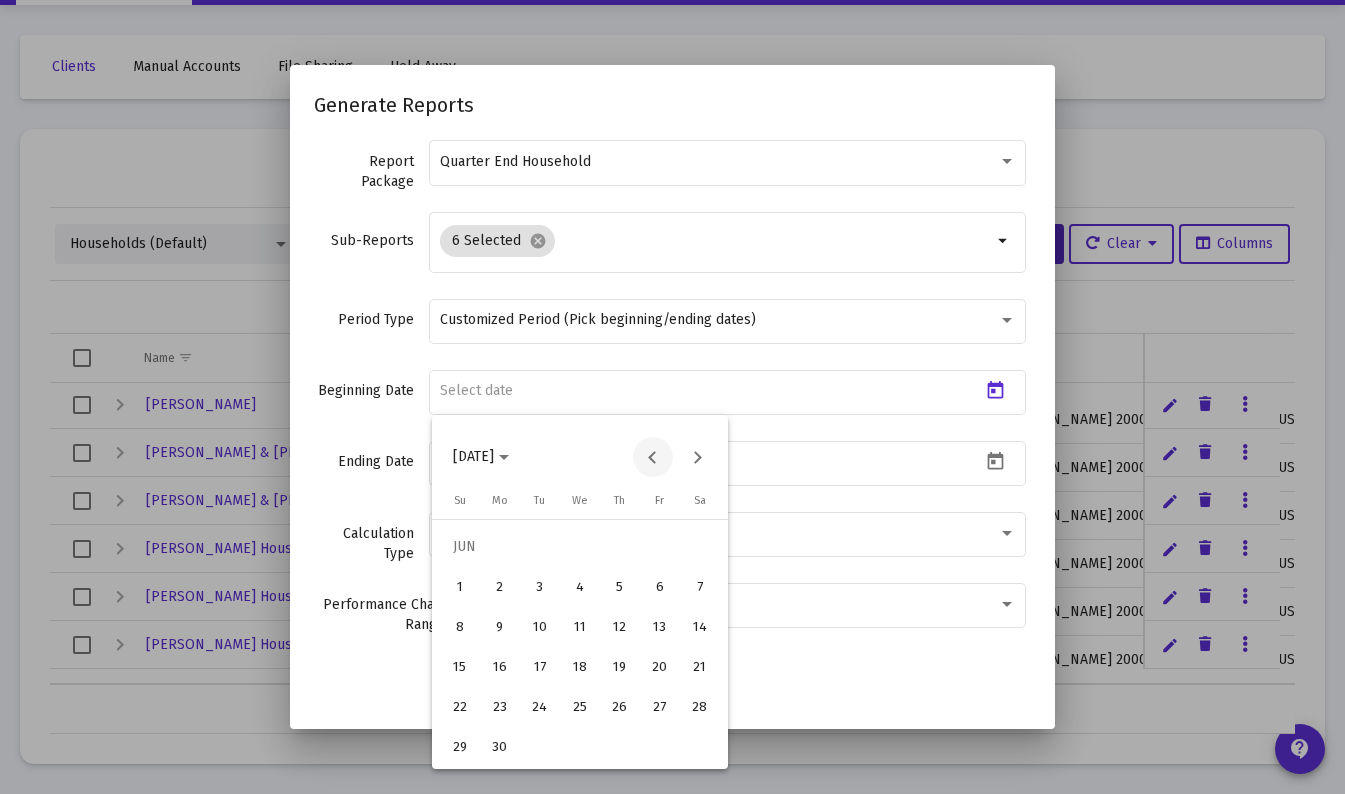 click at bounding box center [653, 457] 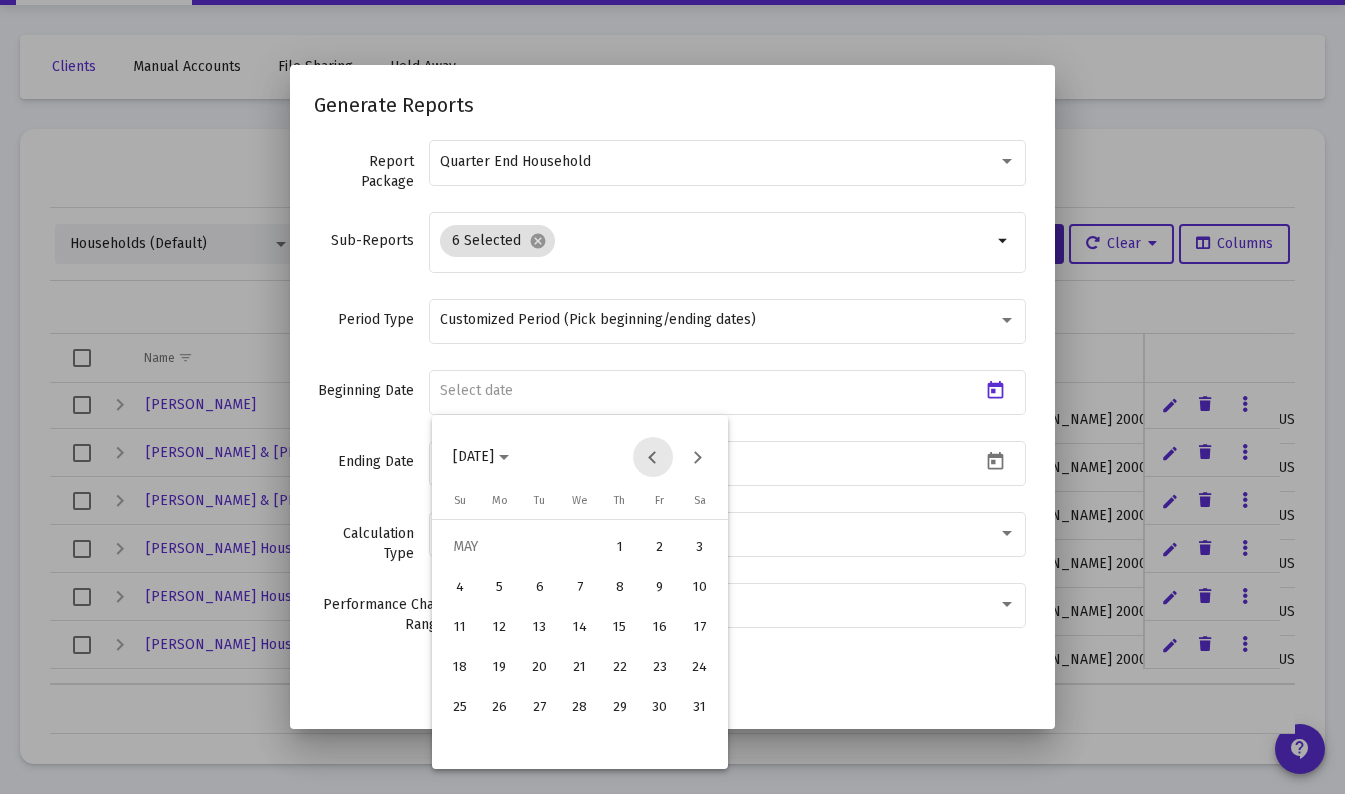 click at bounding box center (653, 457) 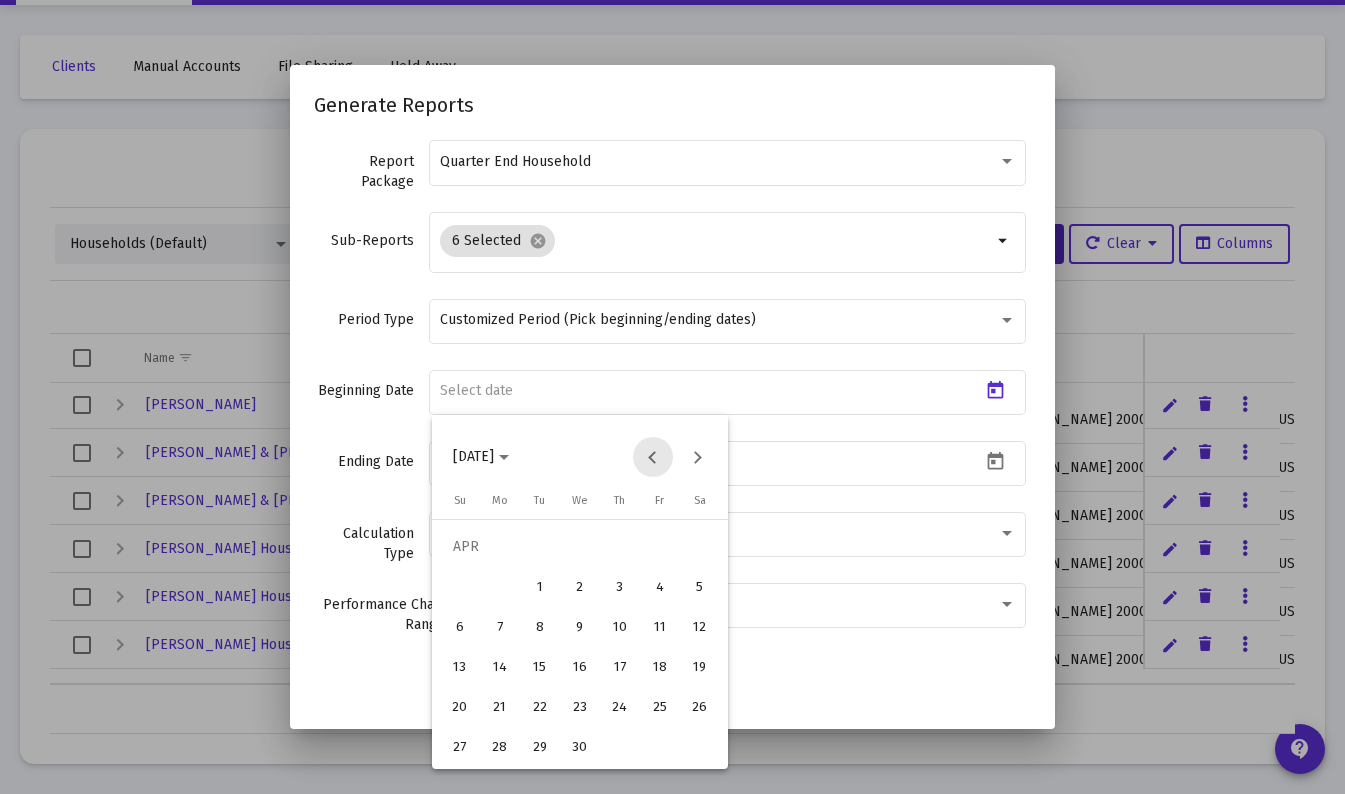 click at bounding box center (653, 457) 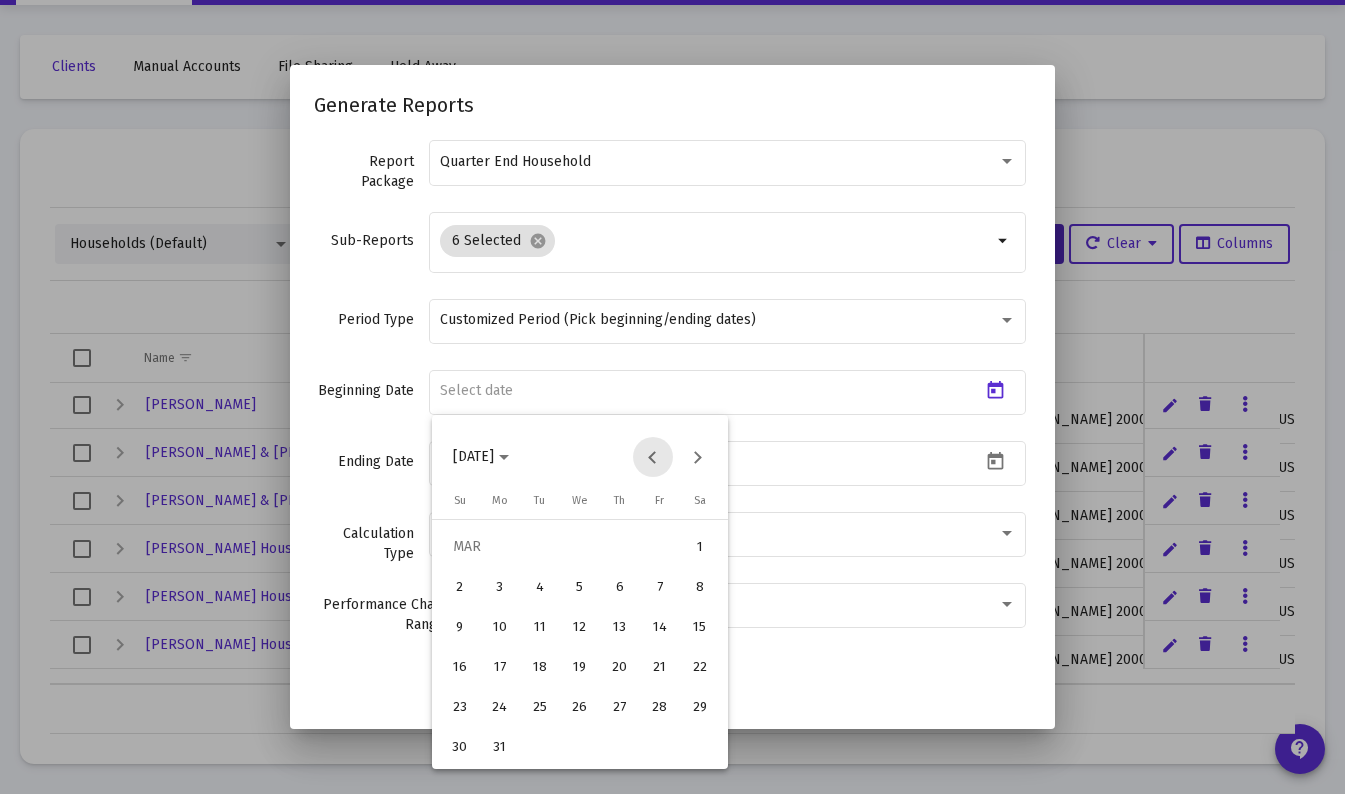 click at bounding box center (653, 457) 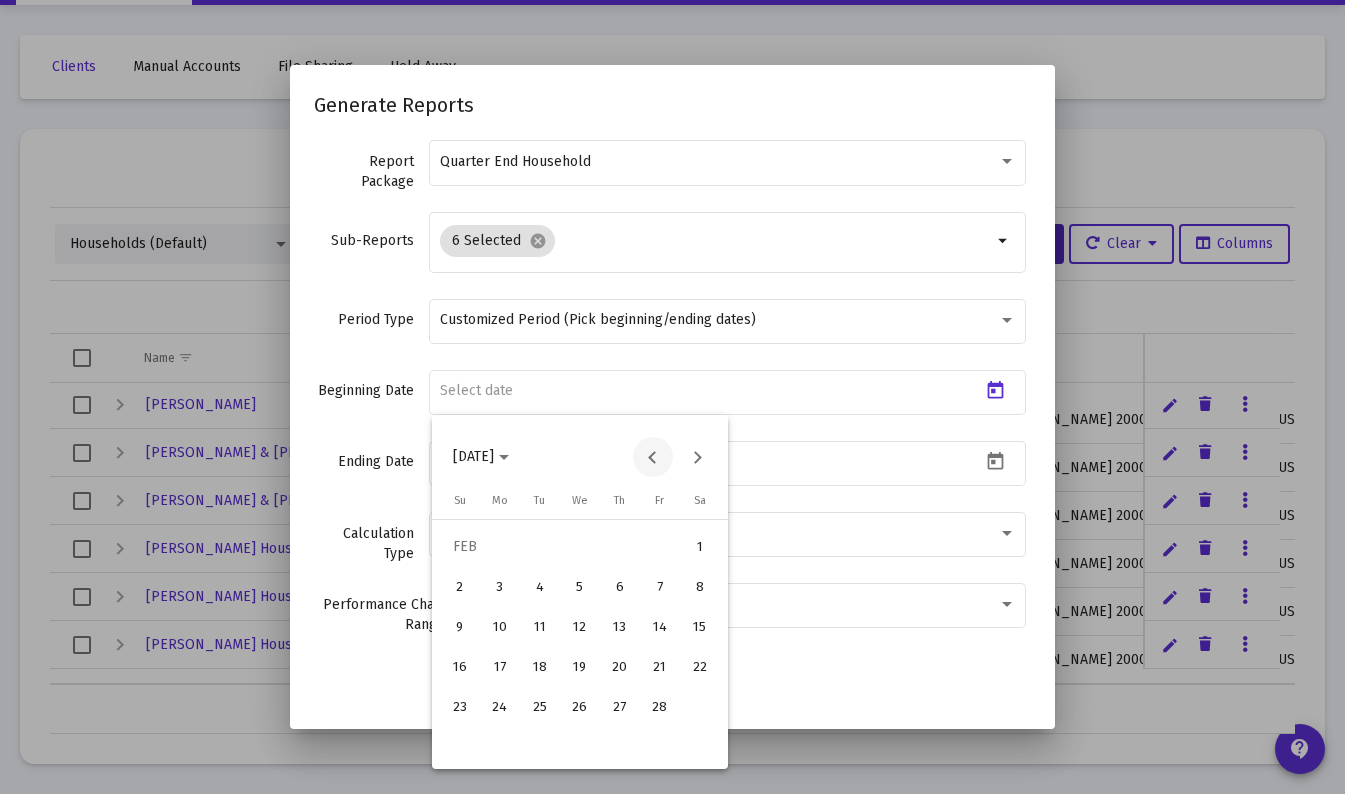 click at bounding box center (653, 457) 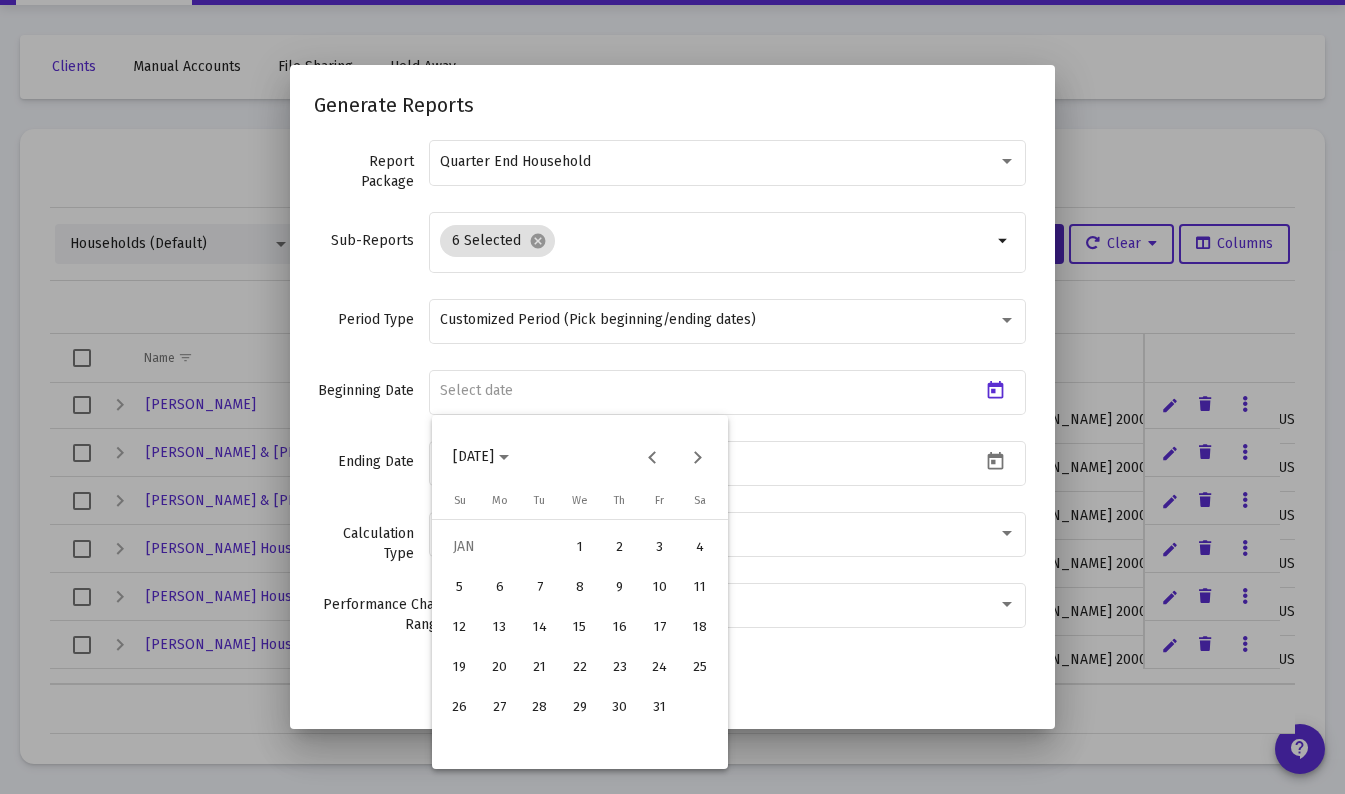 click on "1" at bounding box center [580, 547] 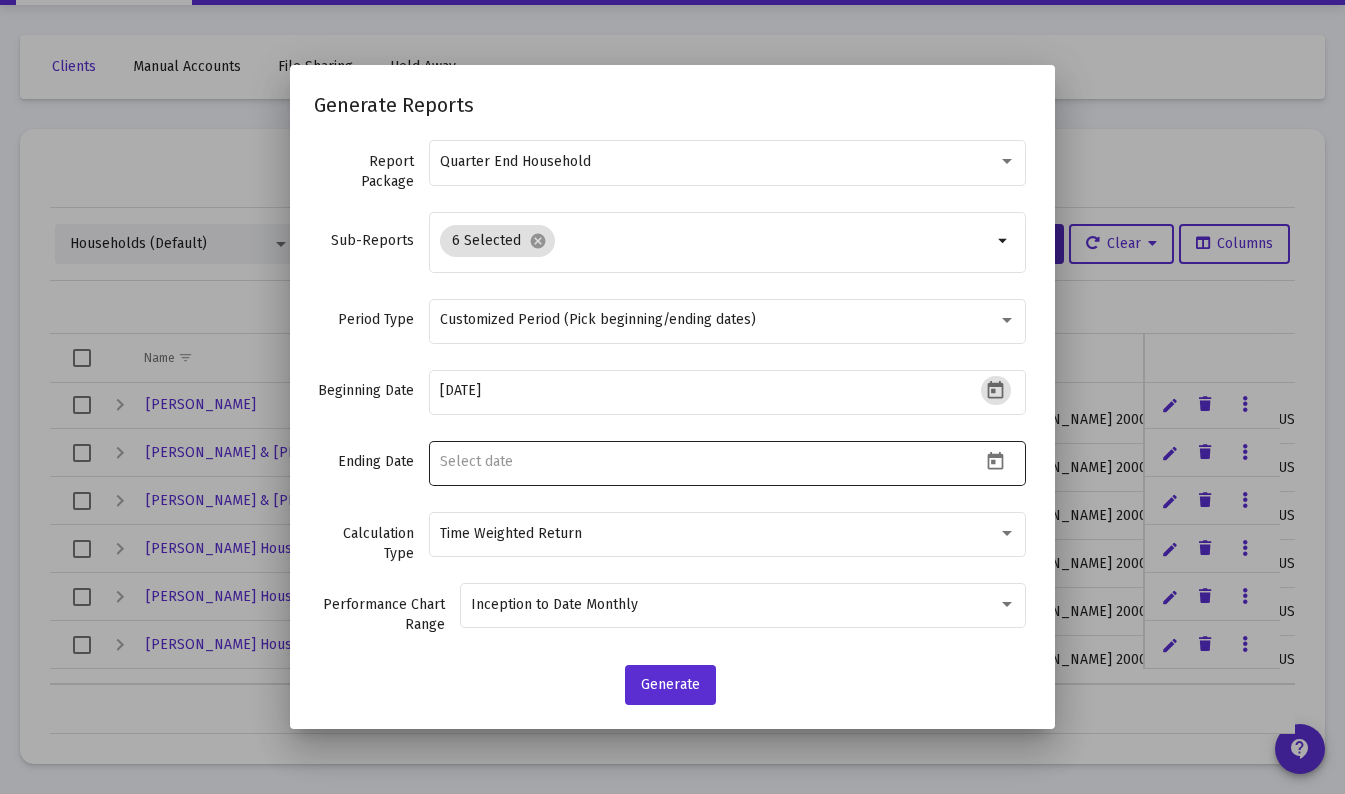 click 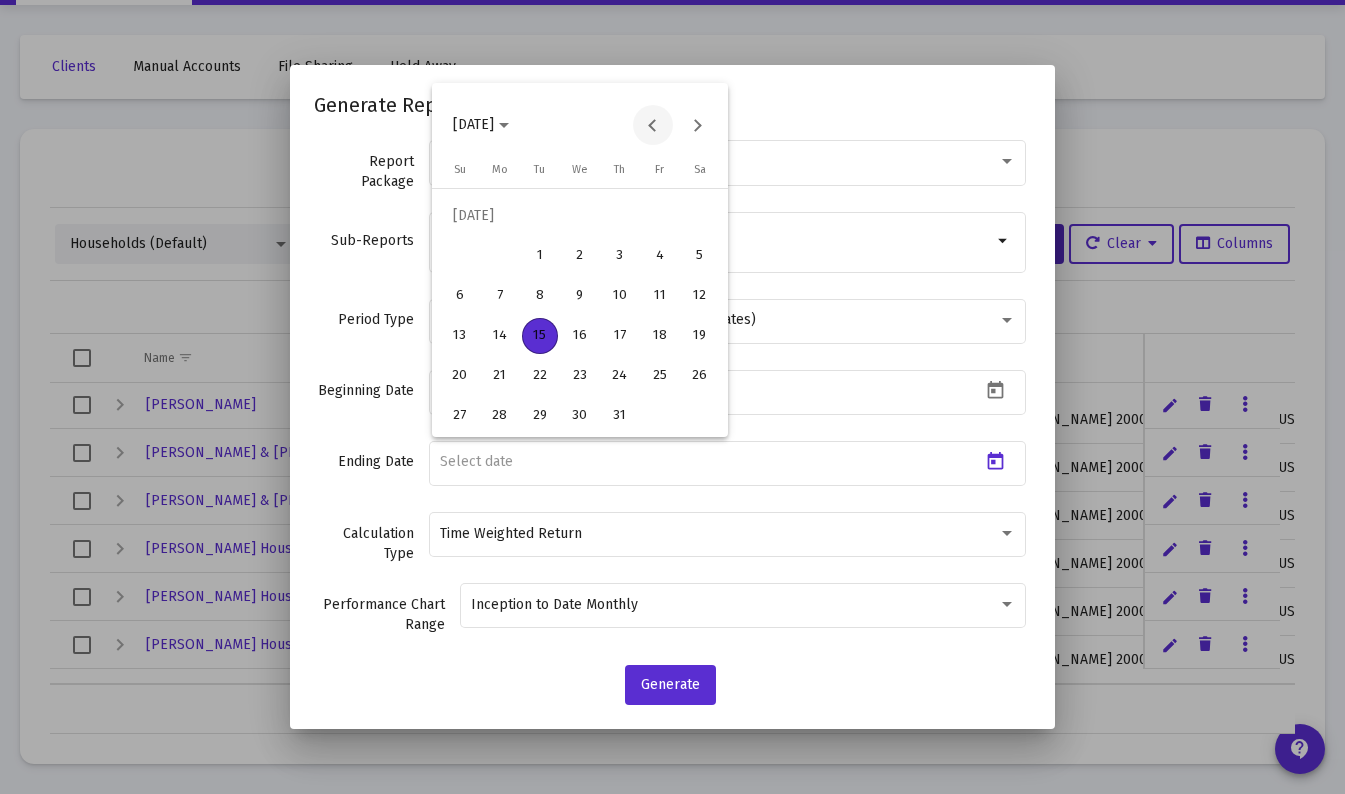 click at bounding box center (653, 125) 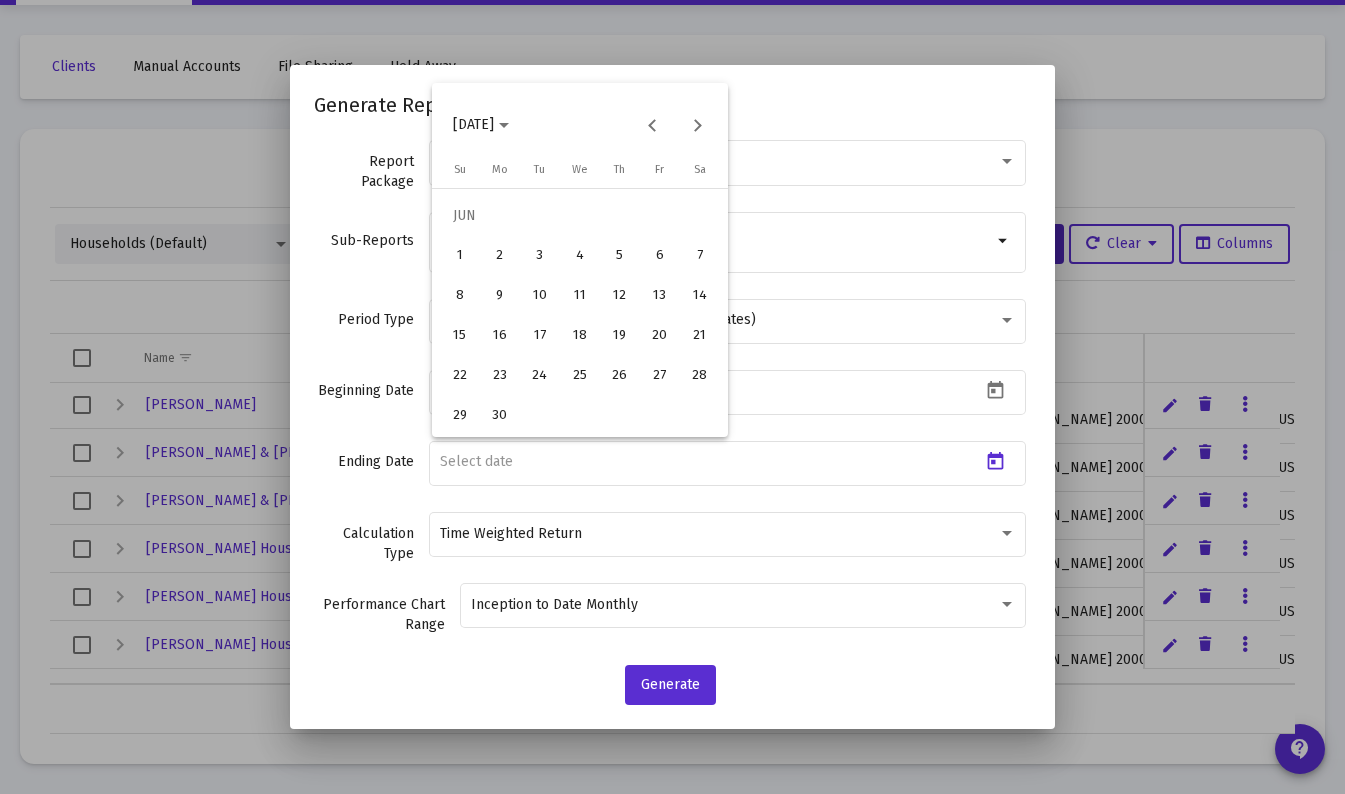 click on "30" at bounding box center [500, 416] 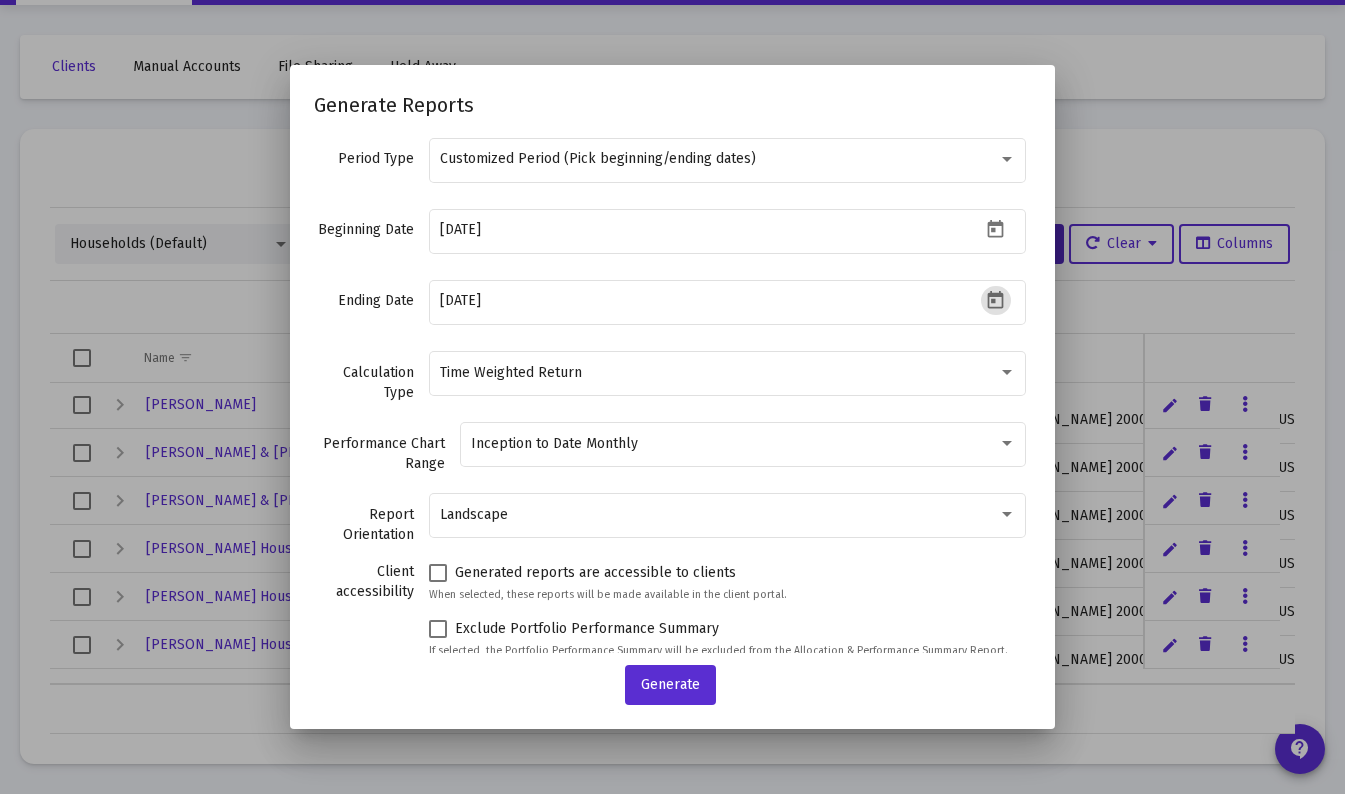 scroll, scrollTop: 180, scrollLeft: 0, axis: vertical 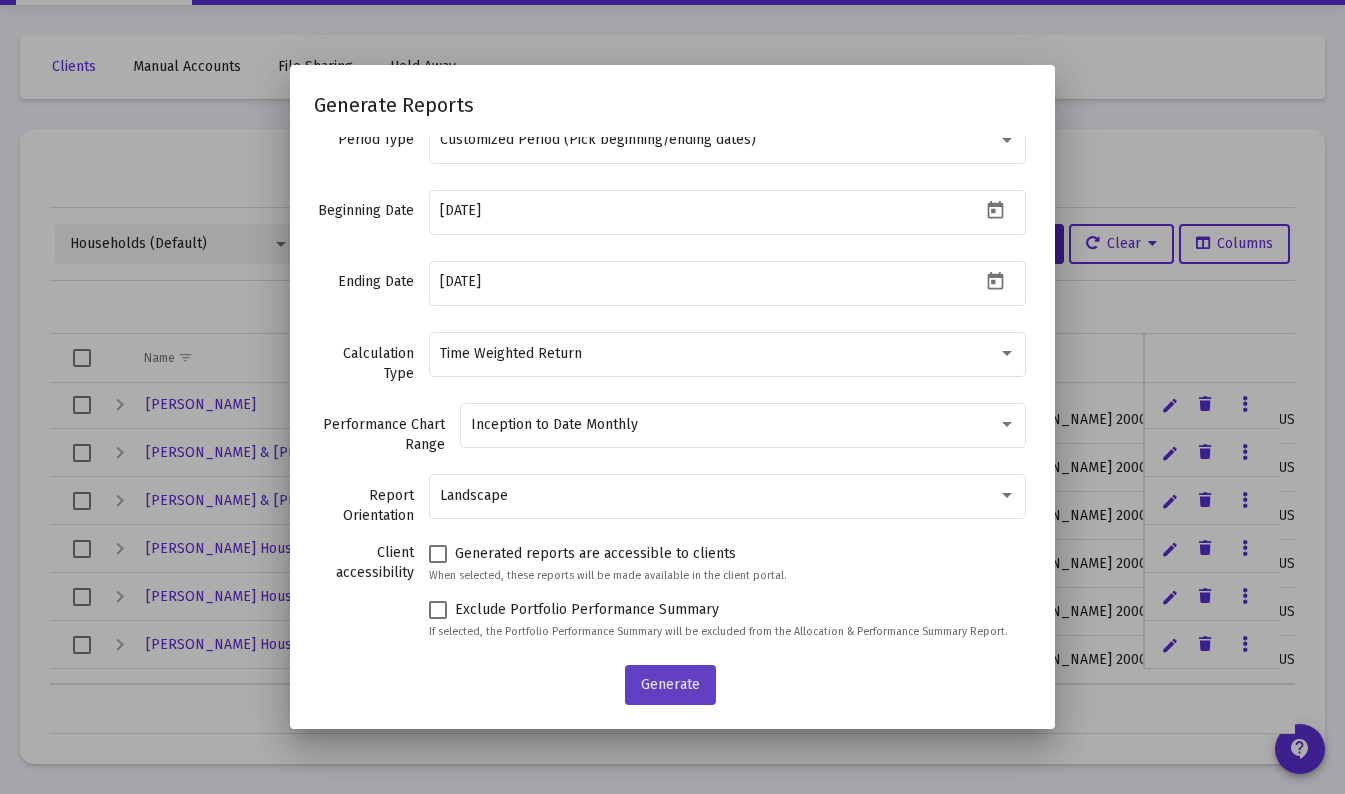 click on "Generate" at bounding box center (670, 684) 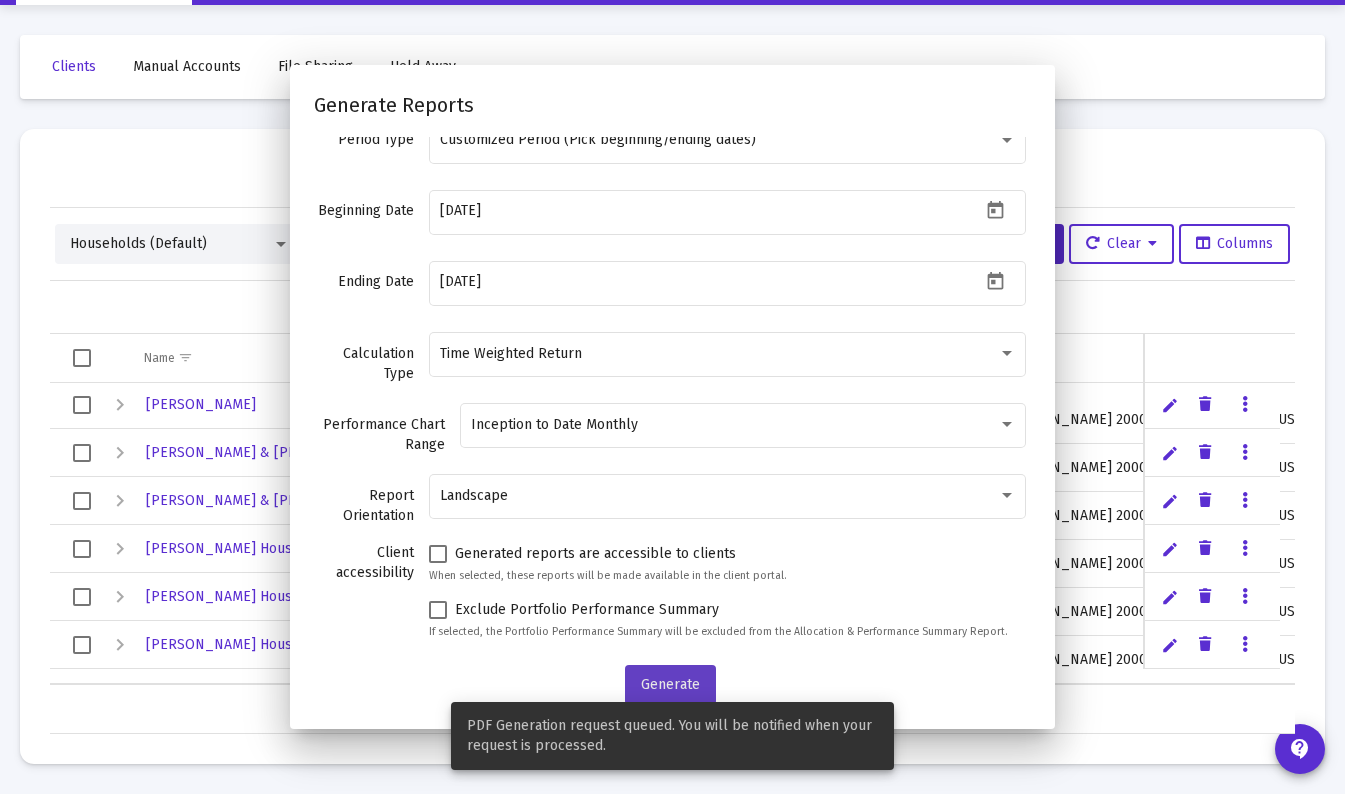 scroll, scrollTop: 60, scrollLeft: 0, axis: vertical 